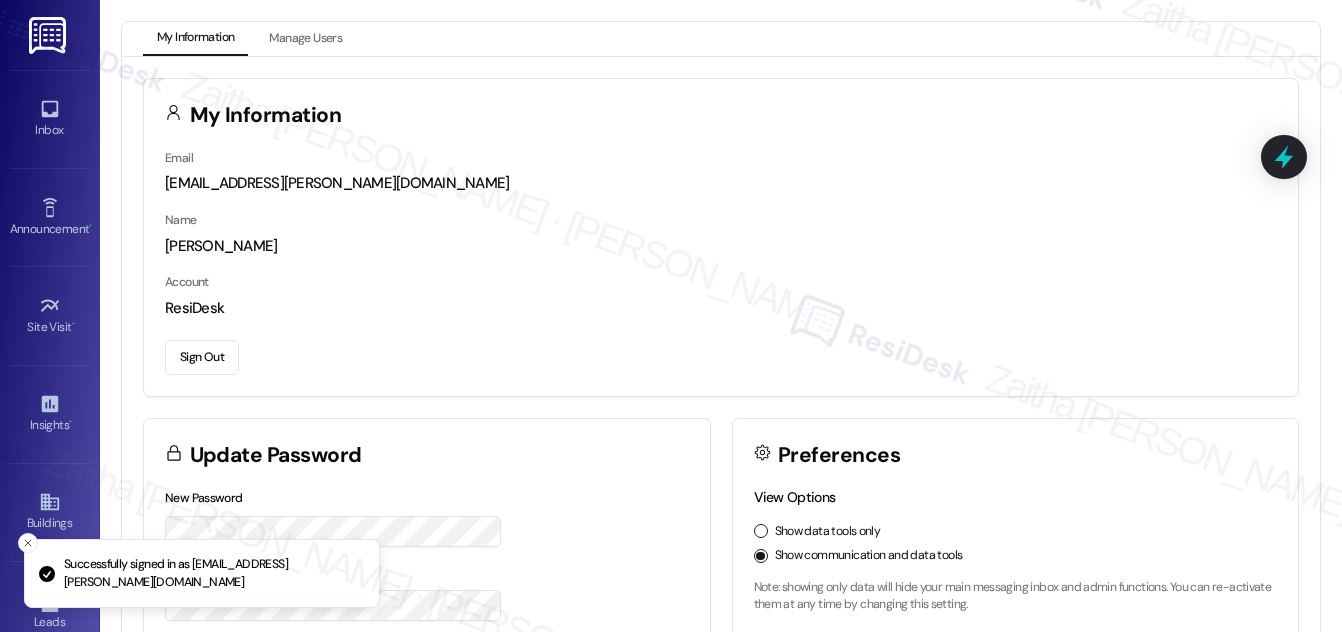 scroll, scrollTop: 0, scrollLeft: 0, axis: both 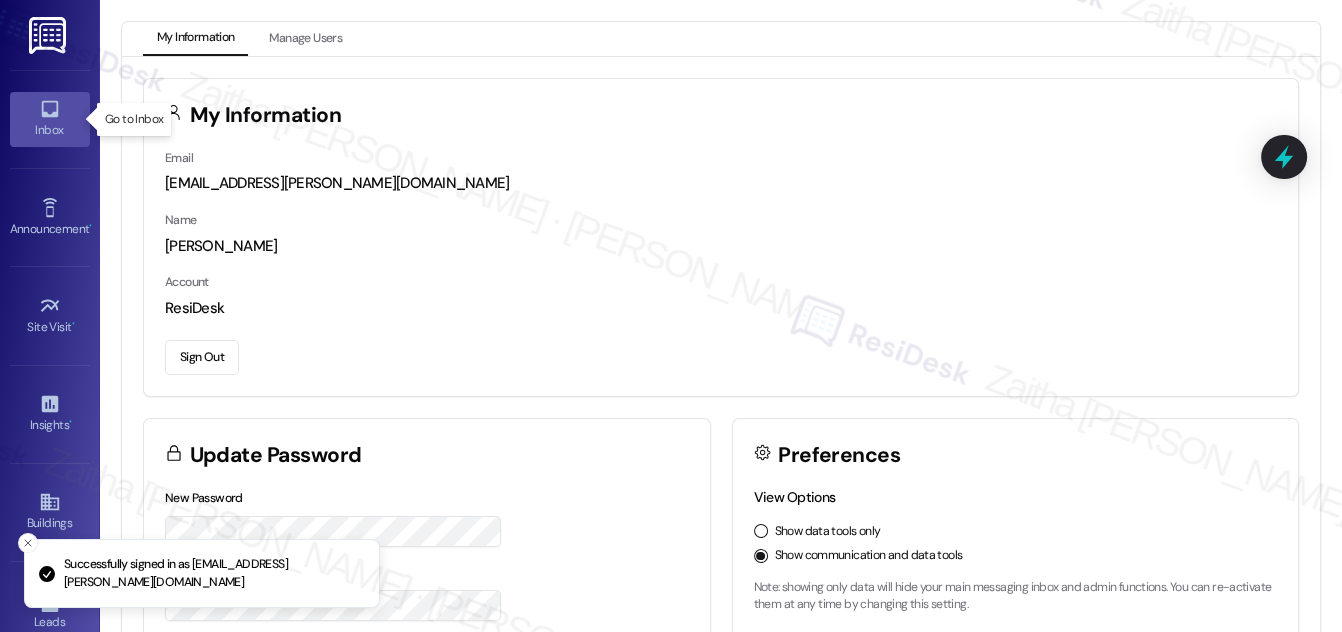 click on "Inbox" at bounding box center (50, 130) 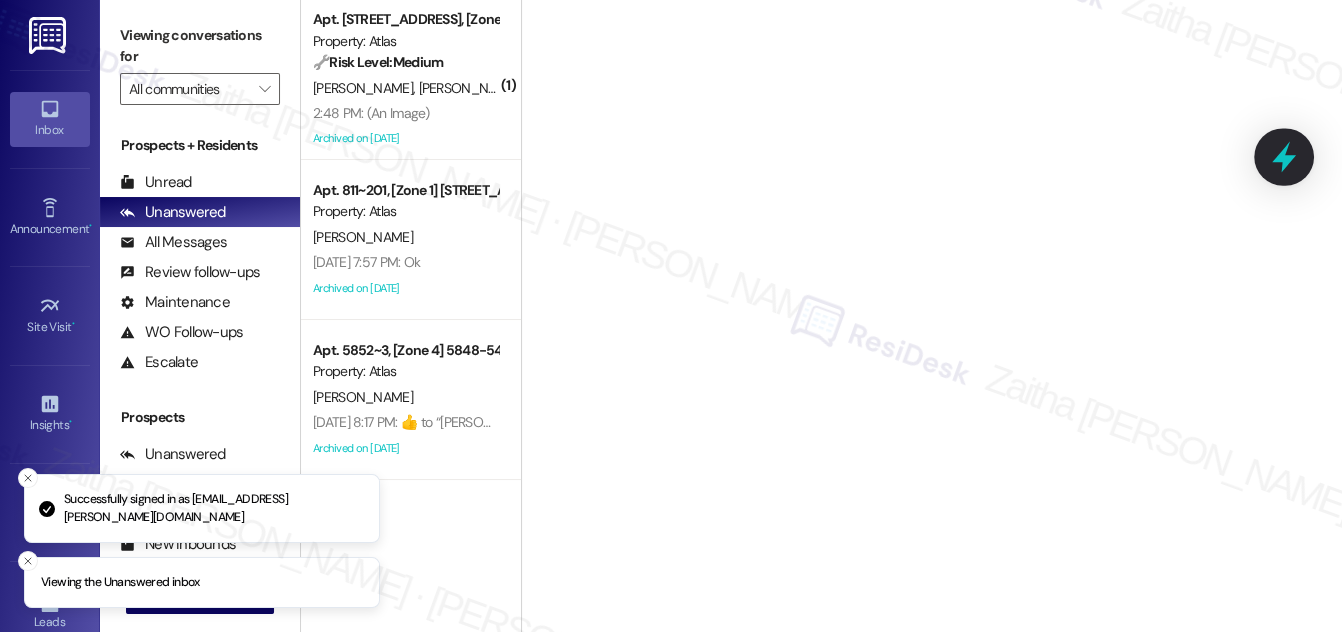 click 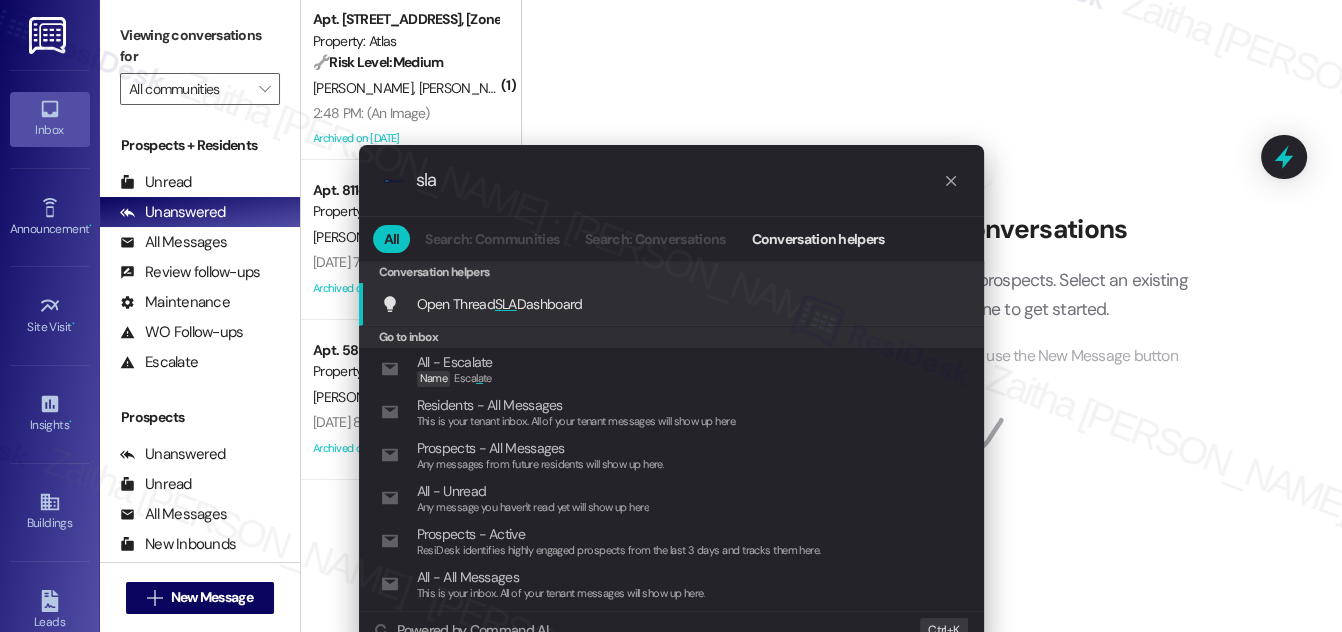 type on "sla" 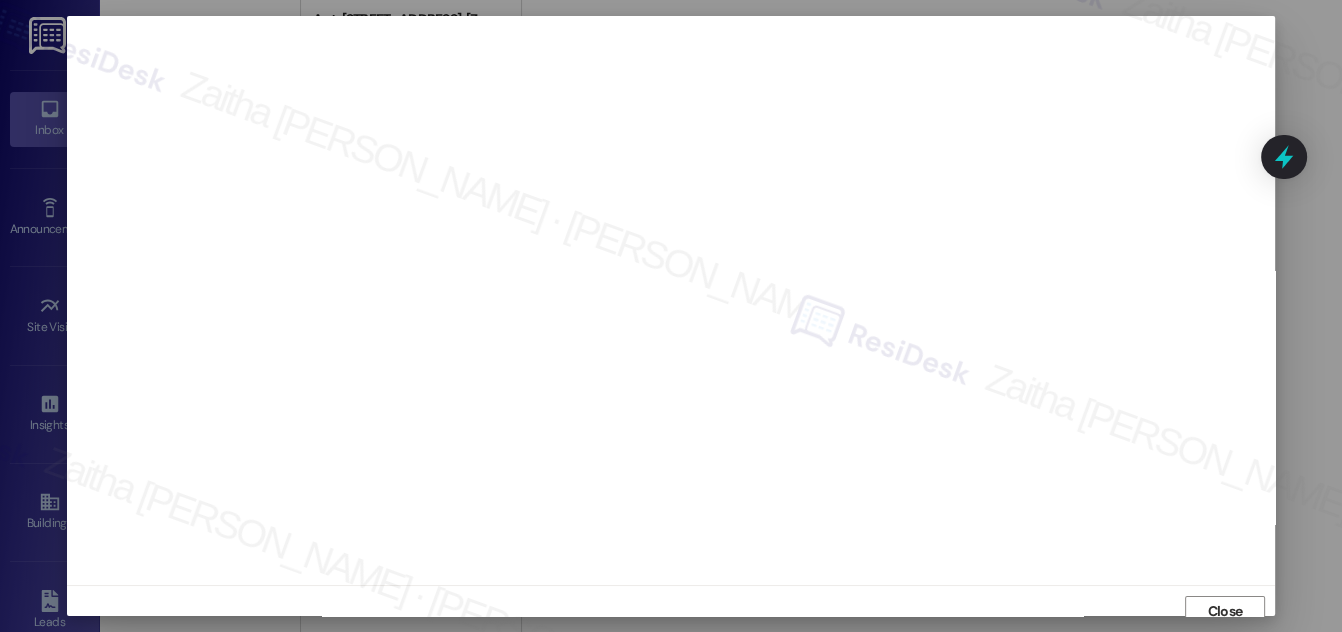 scroll, scrollTop: 11, scrollLeft: 0, axis: vertical 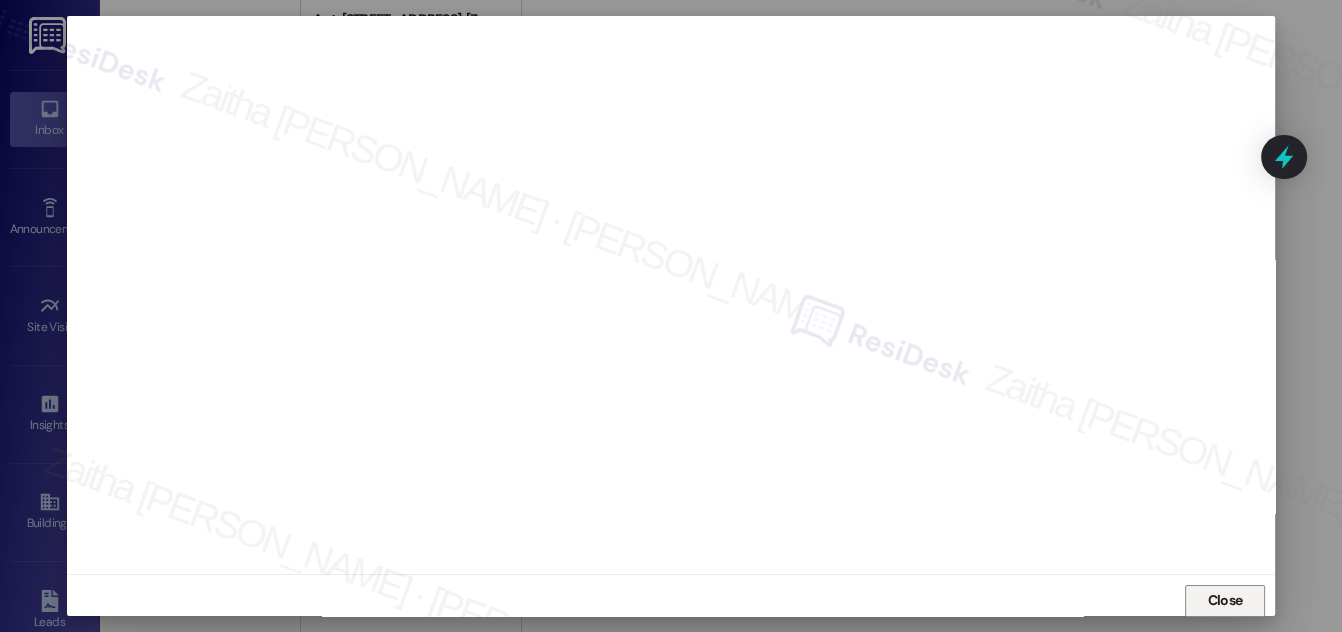 click on "Close" at bounding box center (1225, 600) 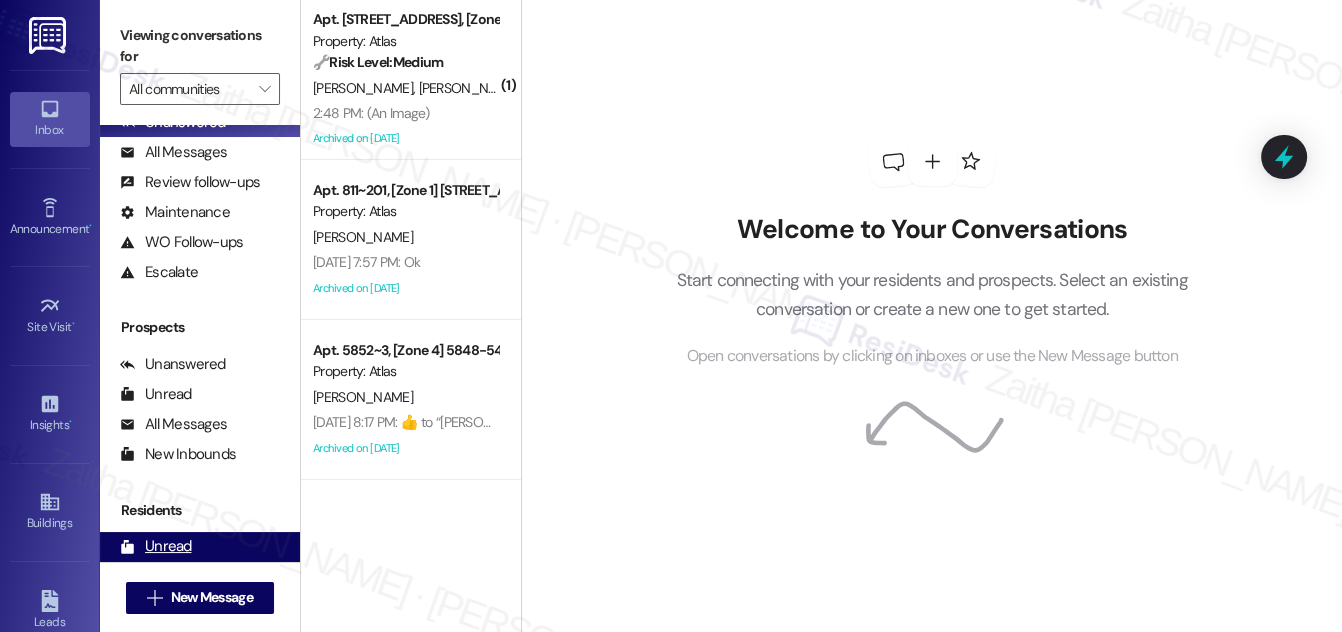 scroll, scrollTop: 264, scrollLeft: 0, axis: vertical 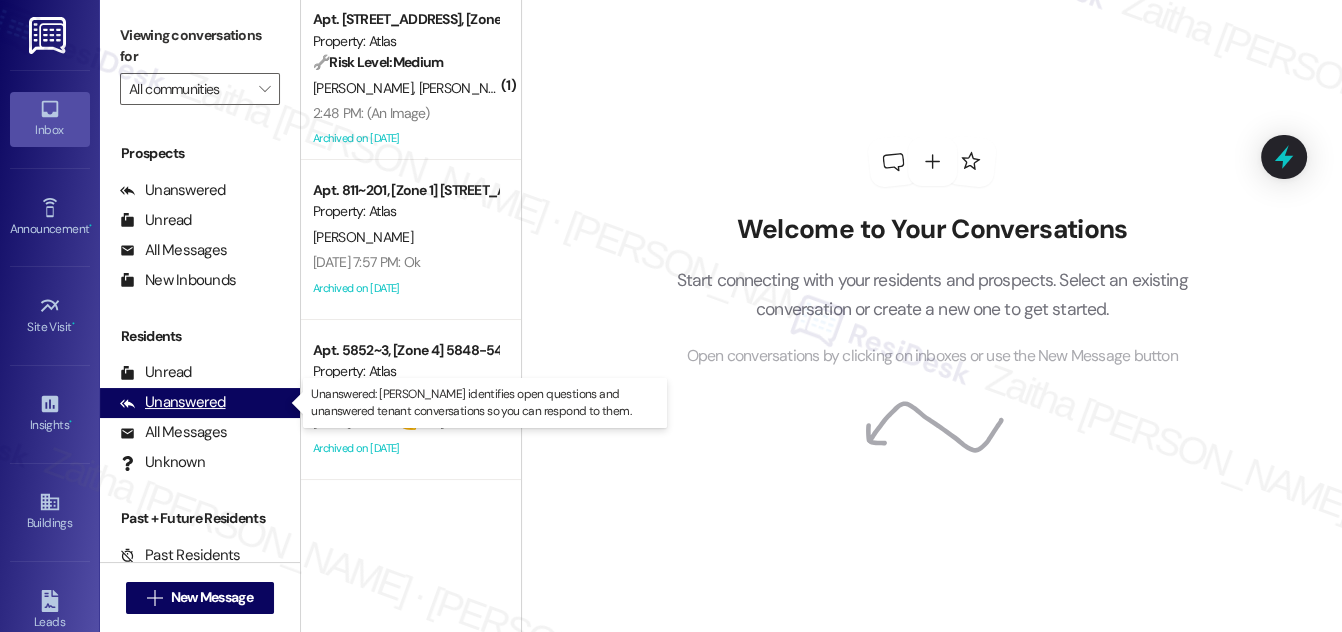 click on "Unanswered" at bounding box center (173, 402) 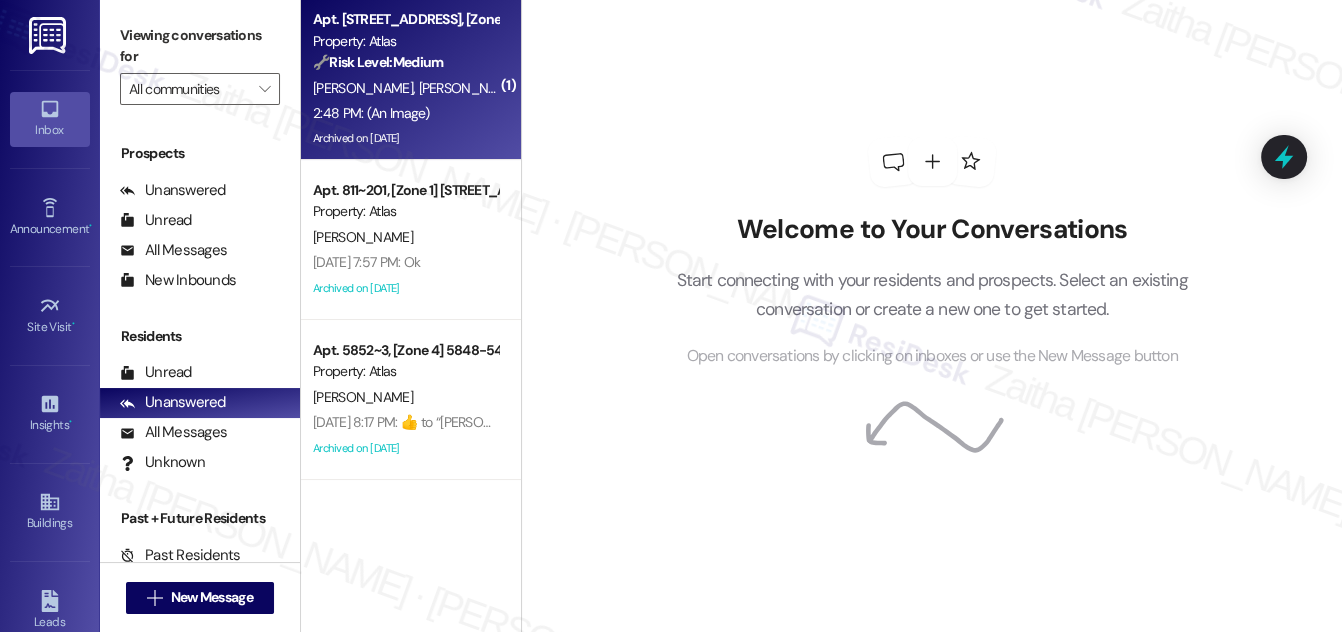 click on "2:48 PM: (An Image) 2:48 PM: (An Image)" at bounding box center (405, 113) 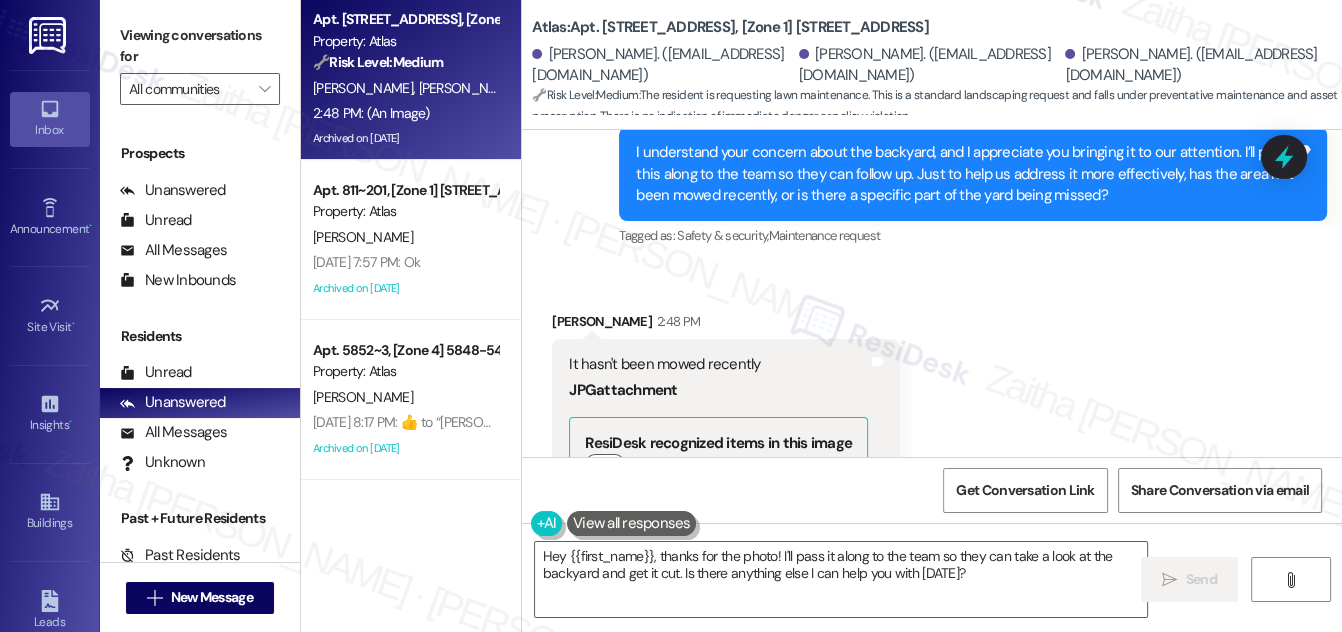 scroll, scrollTop: 12437, scrollLeft: 0, axis: vertical 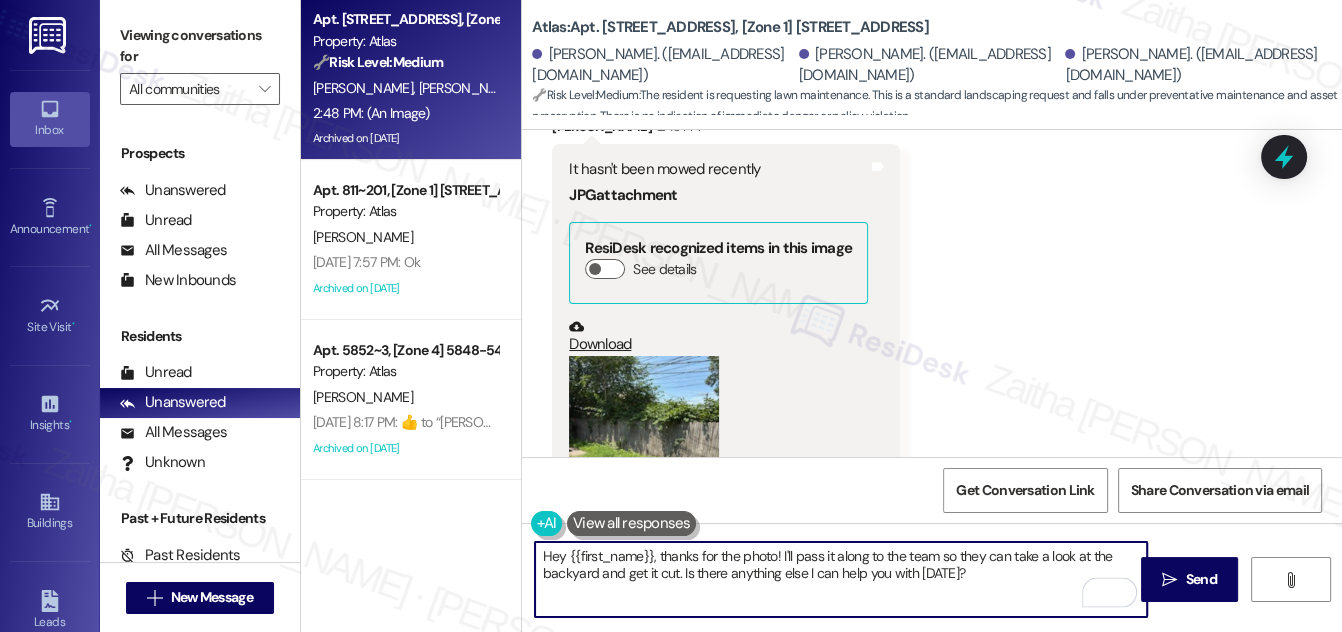 drag, startPoint x: 660, startPoint y: 556, endPoint x: 549, endPoint y: 551, distance: 111.11256 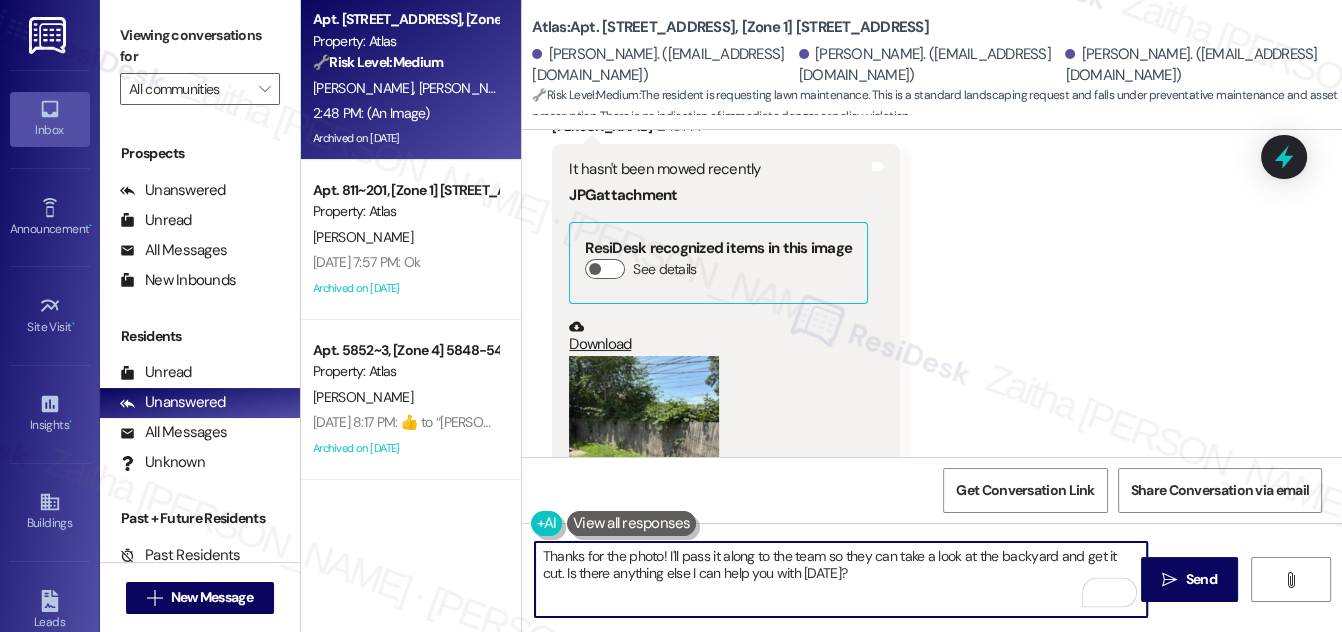 click at bounding box center [644, 456] 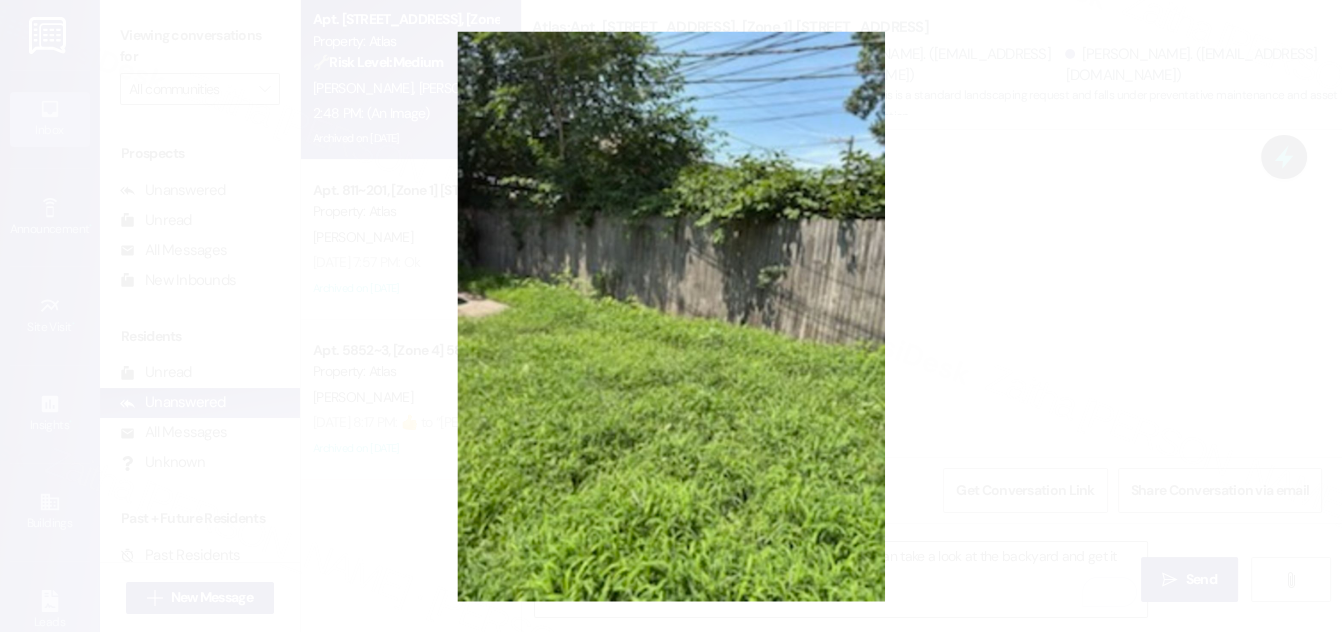 click at bounding box center [671, 316] 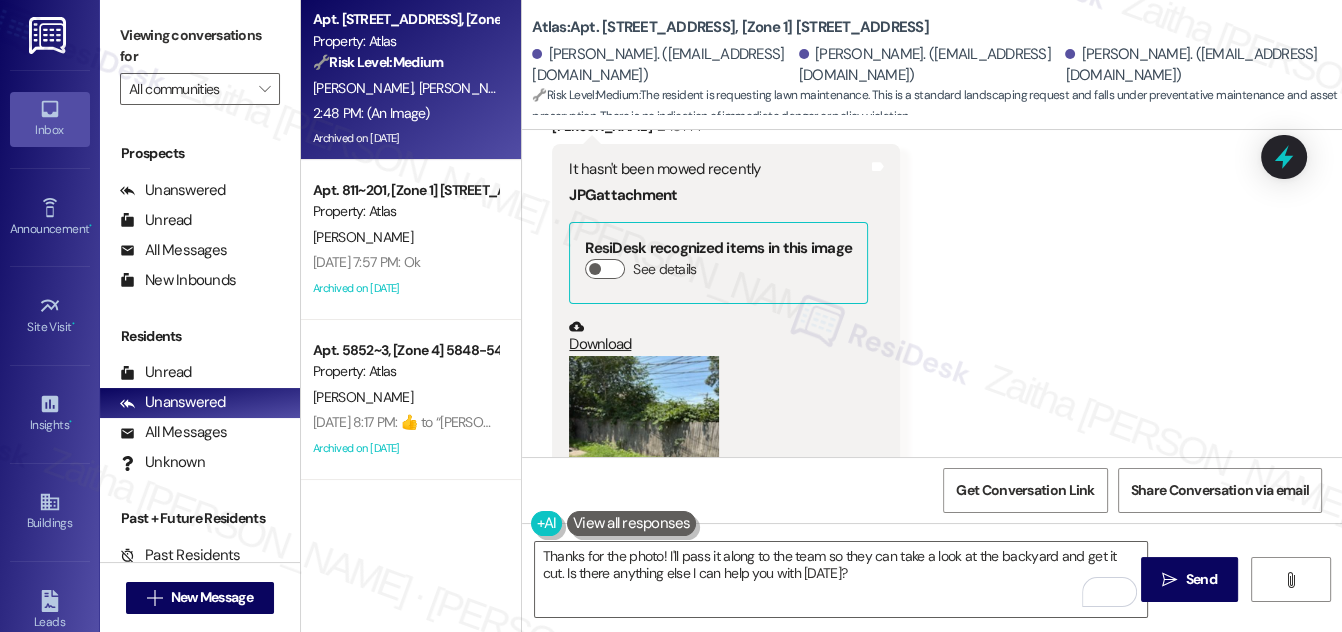 scroll, scrollTop: 12528, scrollLeft: 0, axis: vertical 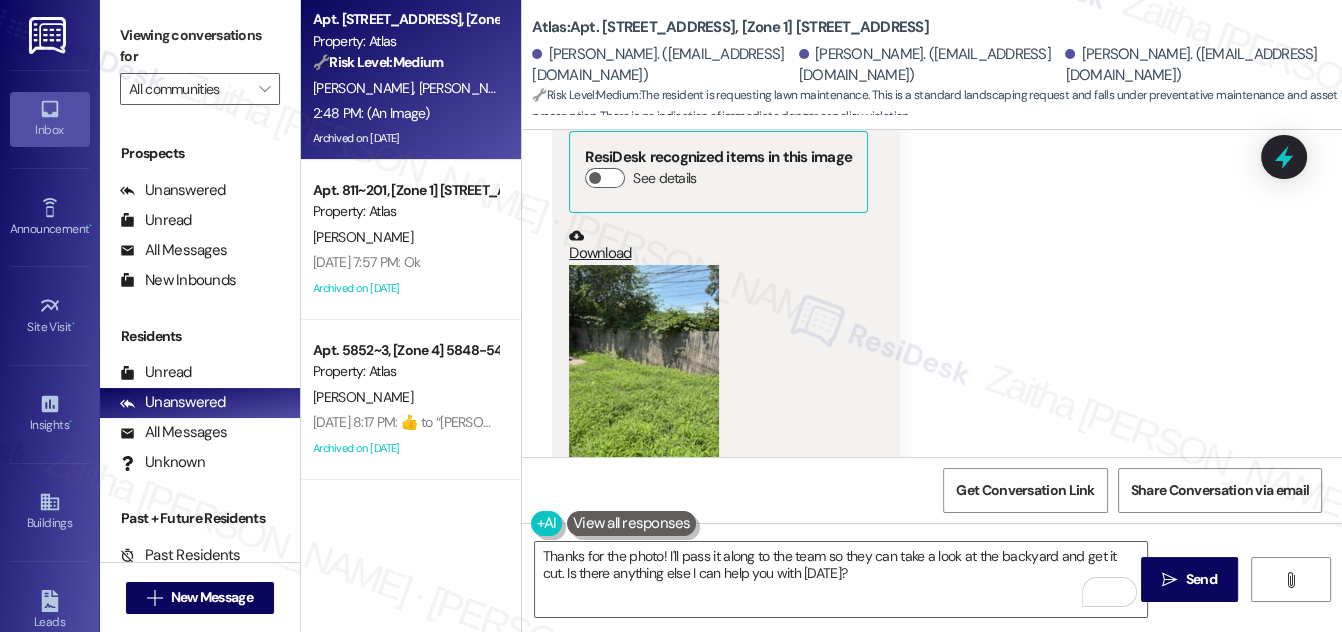 click at bounding box center [644, 365] 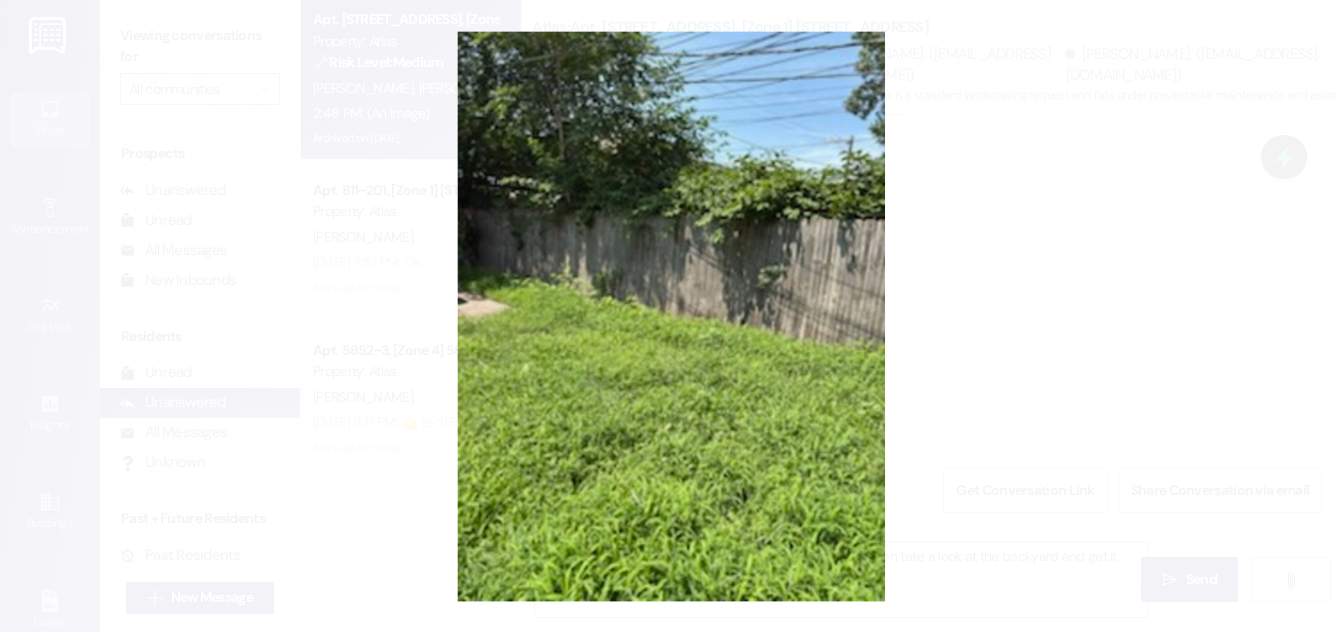 click at bounding box center (671, 316) 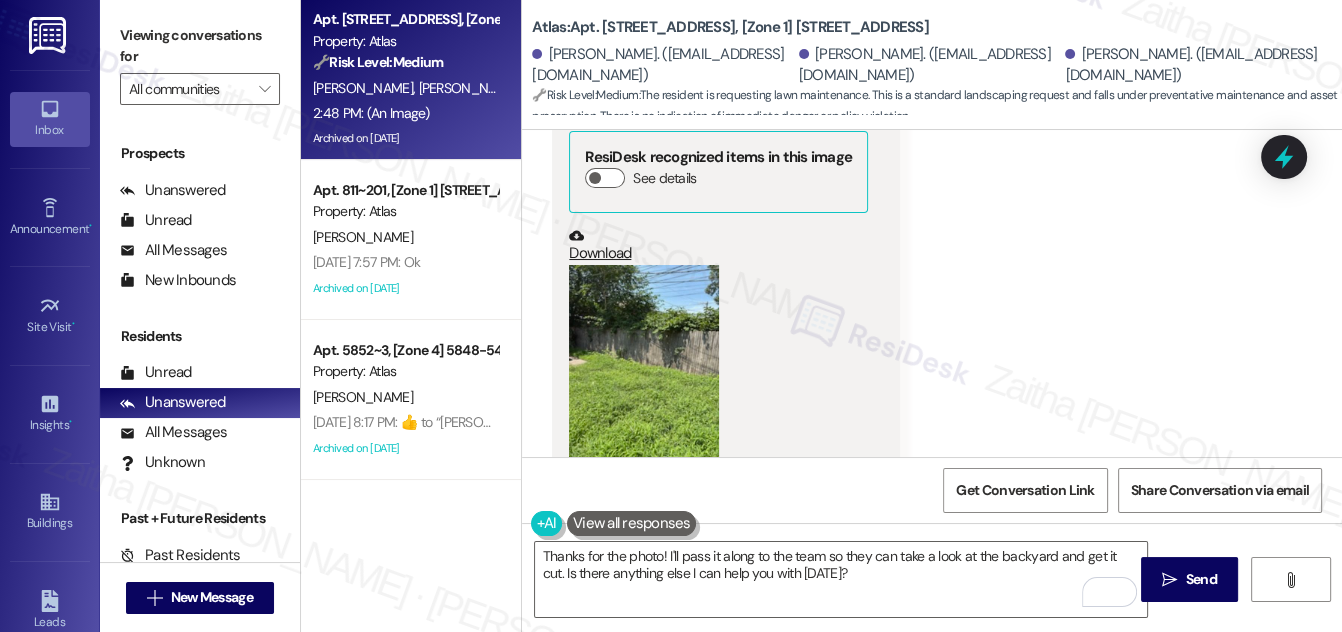 drag, startPoint x: 571, startPoint y: 16, endPoint x: 586, endPoint y: 45, distance: 32.649654 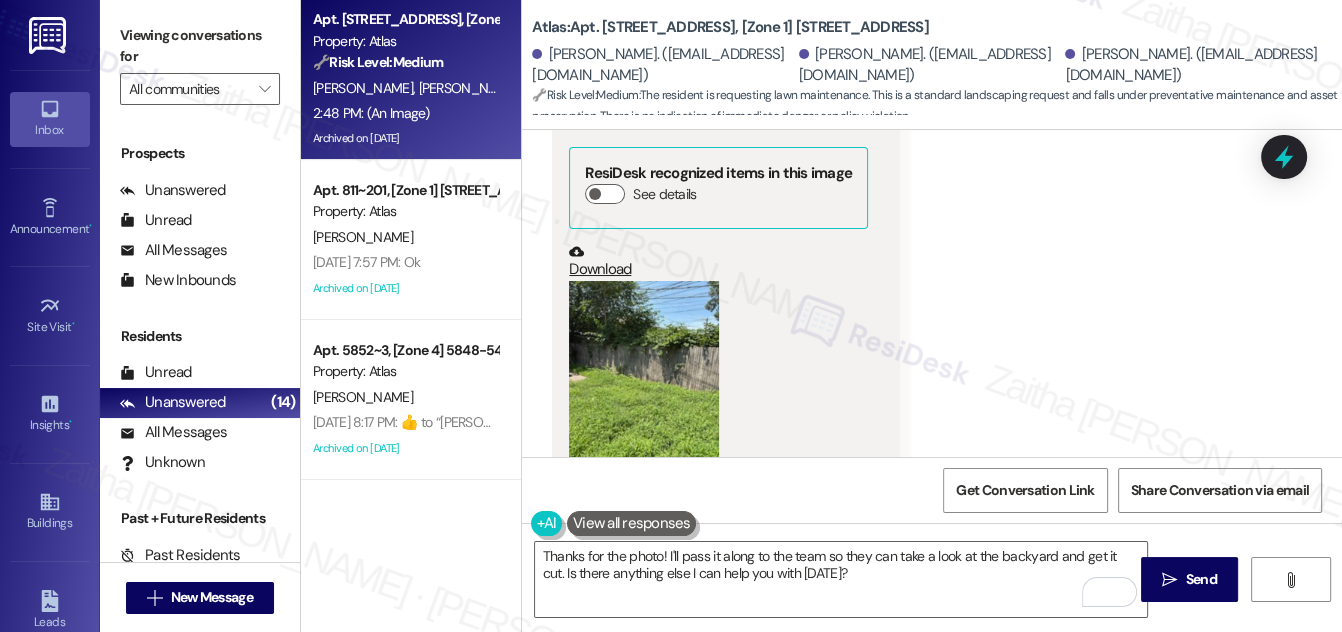 scroll, scrollTop: 12528, scrollLeft: 0, axis: vertical 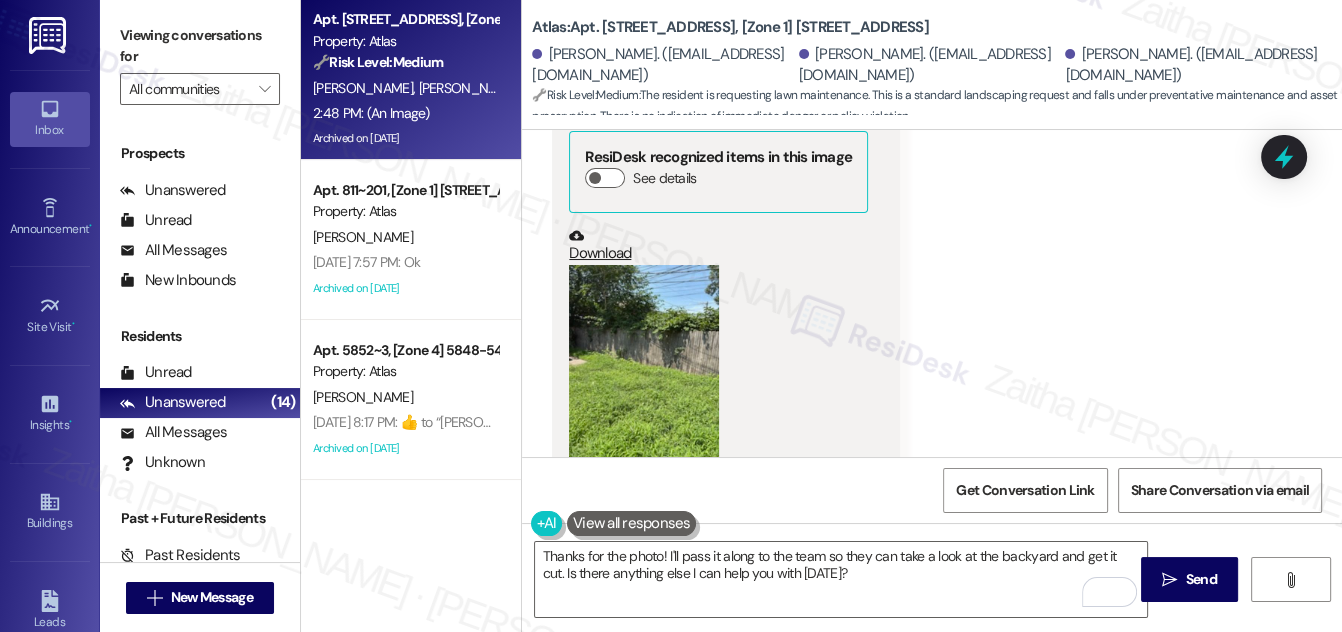 click at bounding box center (644, 365) 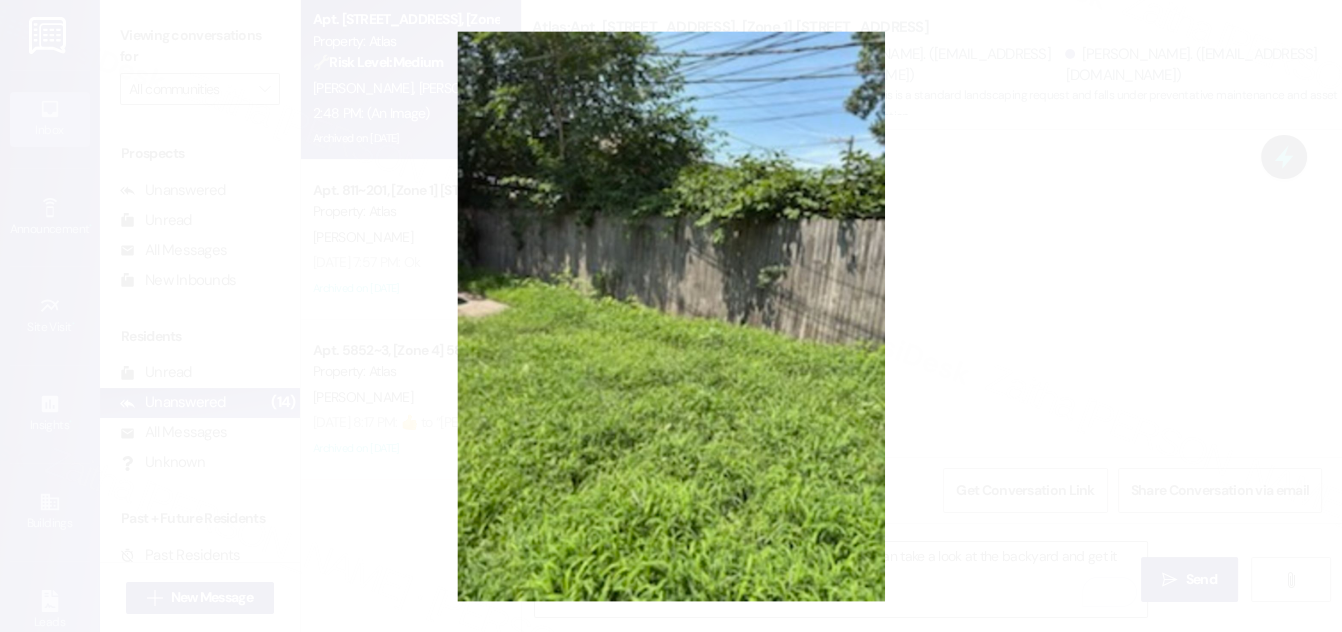 click at bounding box center (671, 316) 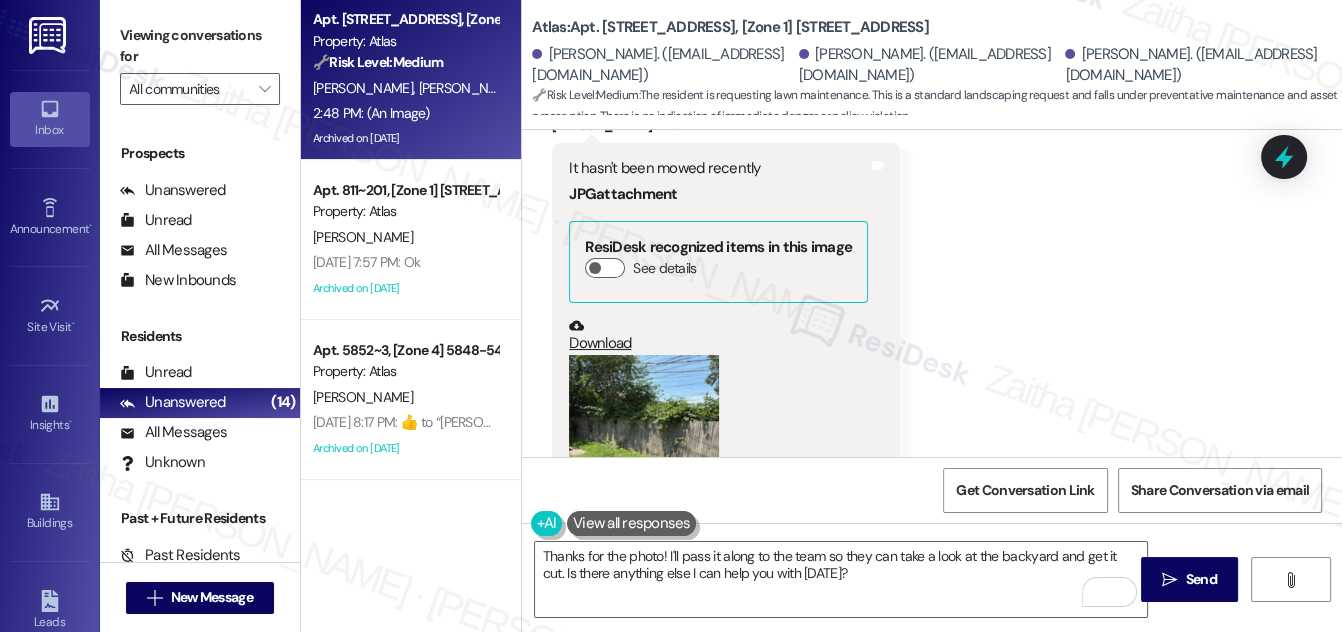 scroll, scrollTop: 12347, scrollLeft: 0, axis: vertical 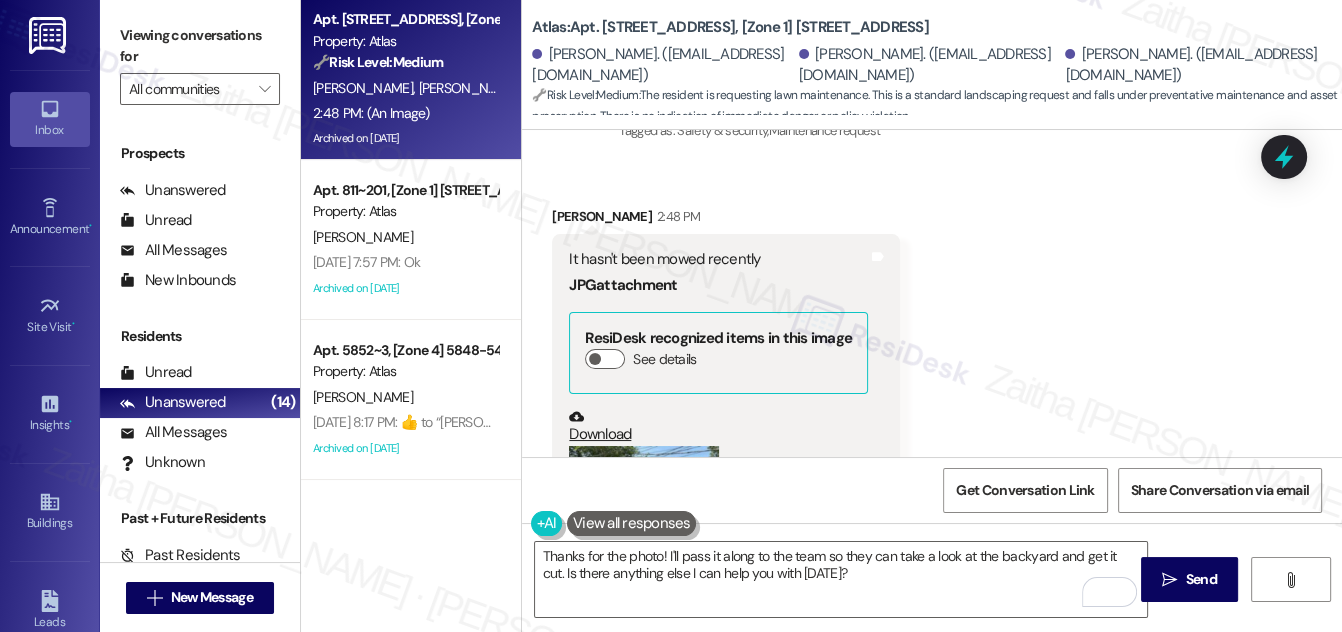 click on "Atlas:  Apt. 4626 S Calumet Ave ~ 101, [Zone 1] 4626 S Calumet Ave       Melanie Mccray. (karrme2@aol.com)     Karrington Mccray. (karri32@icloud.com)     Julius Newman. (juliusnewman@att.net)   🔧  Risk Level:  Medium :  The resident is requesting lawn maintenance. This is a standard landscaping request and falls under preventative maintenance and asset preservation. There is no indication of immediate danger or policy violation." at bounding box center (937, 60) 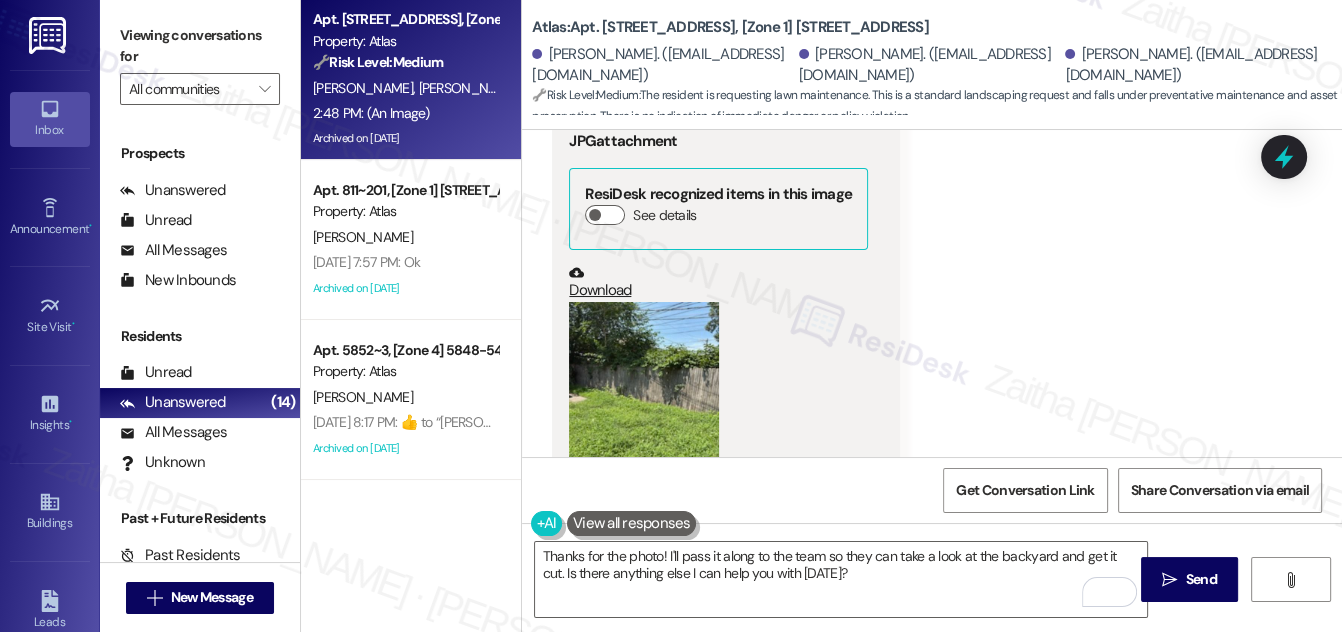 scroll, scrollTop: 12528, scrollLeft: 0, axis: vertical 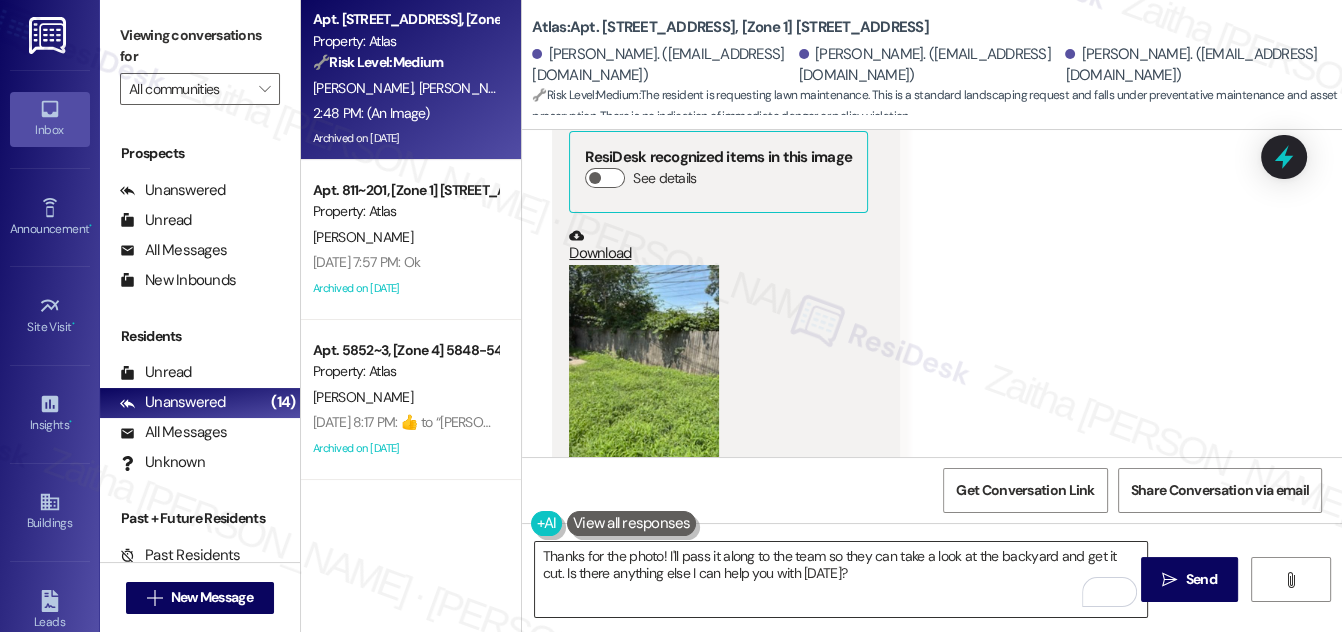 drag, startPoint x: 914, startPoint y: 500, endPoint x: 685, endPoint y: 558, distance: 236.23082 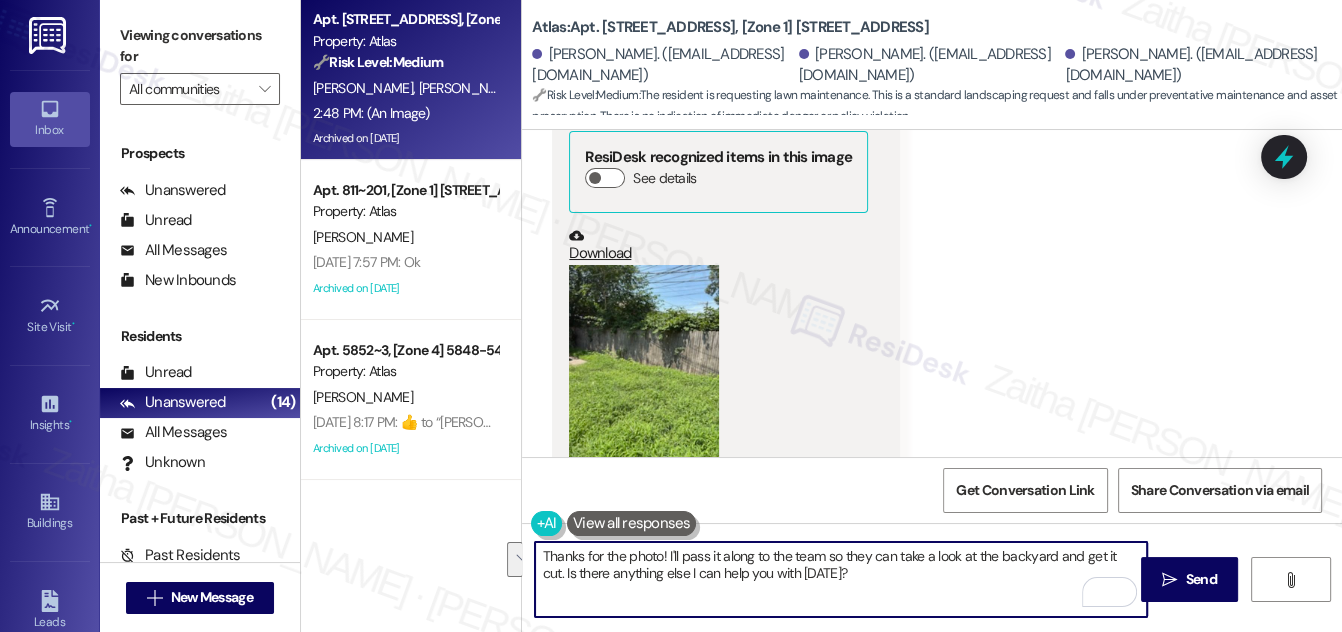 drag, startPoint x: 666, startPoint y: 554, endPoint x: 866, endPoint y: 593, distance: 203.76703 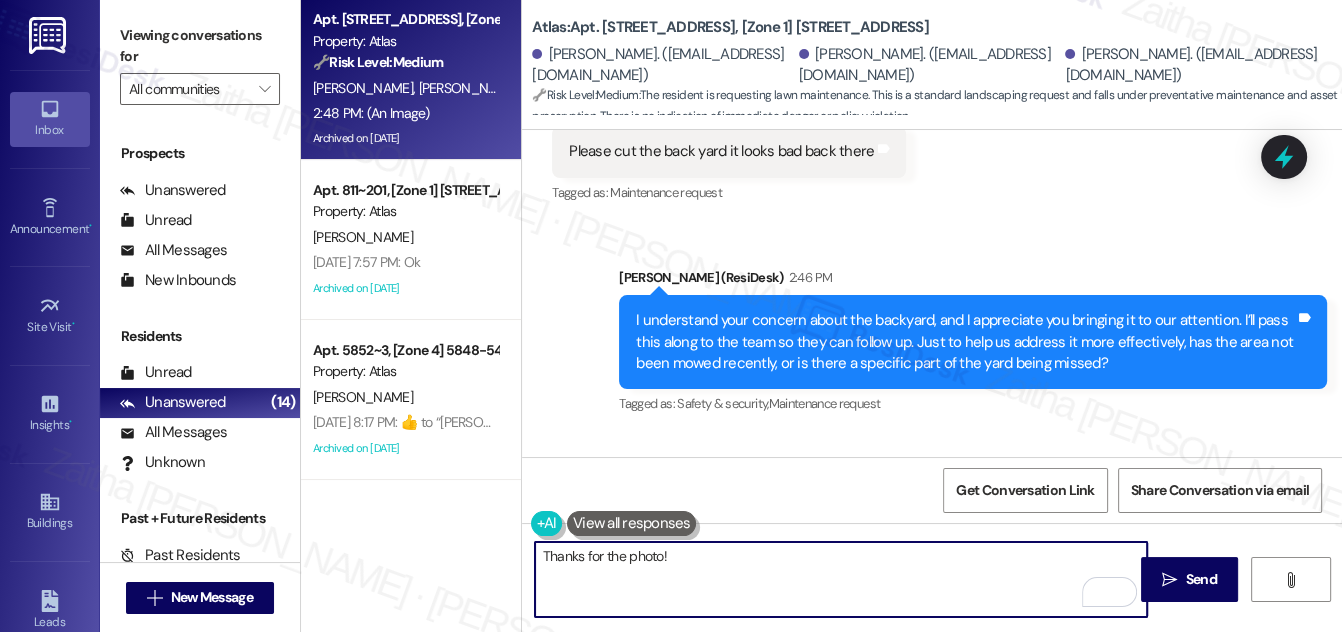 scroll, scrollTop: 12165, scrollLeft: 0, axis: vertical 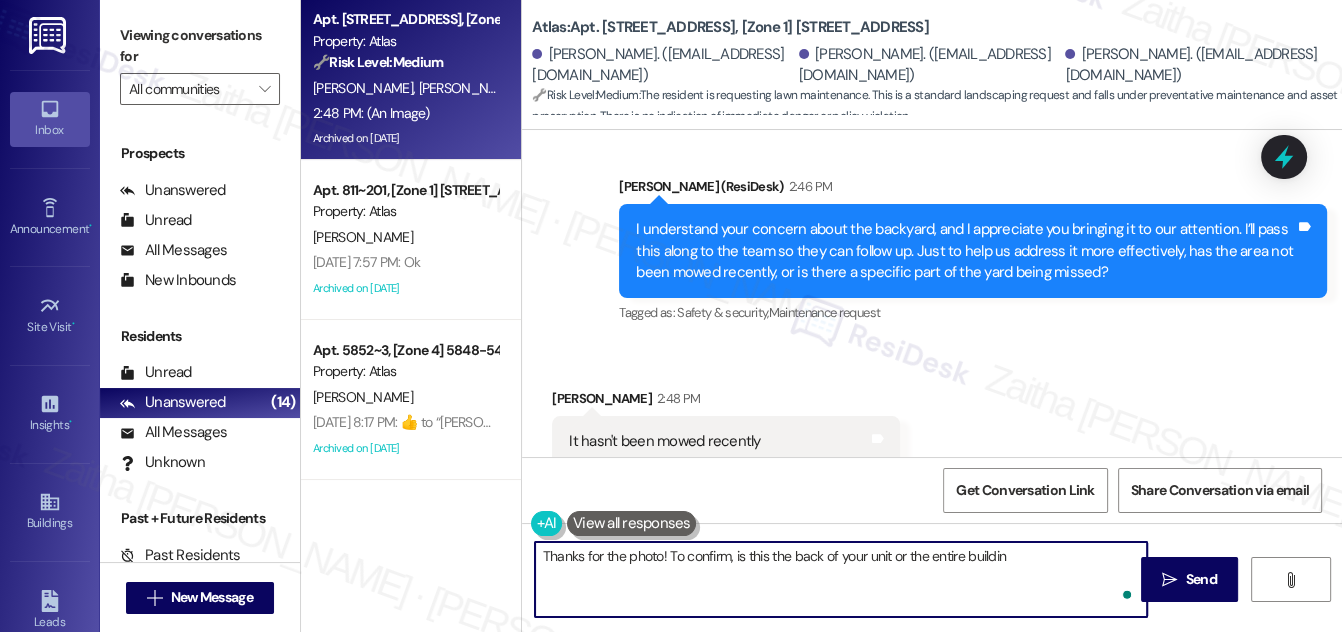 type on "Thanks for the photo! To confirm, is this the back of your unit or the entire building" 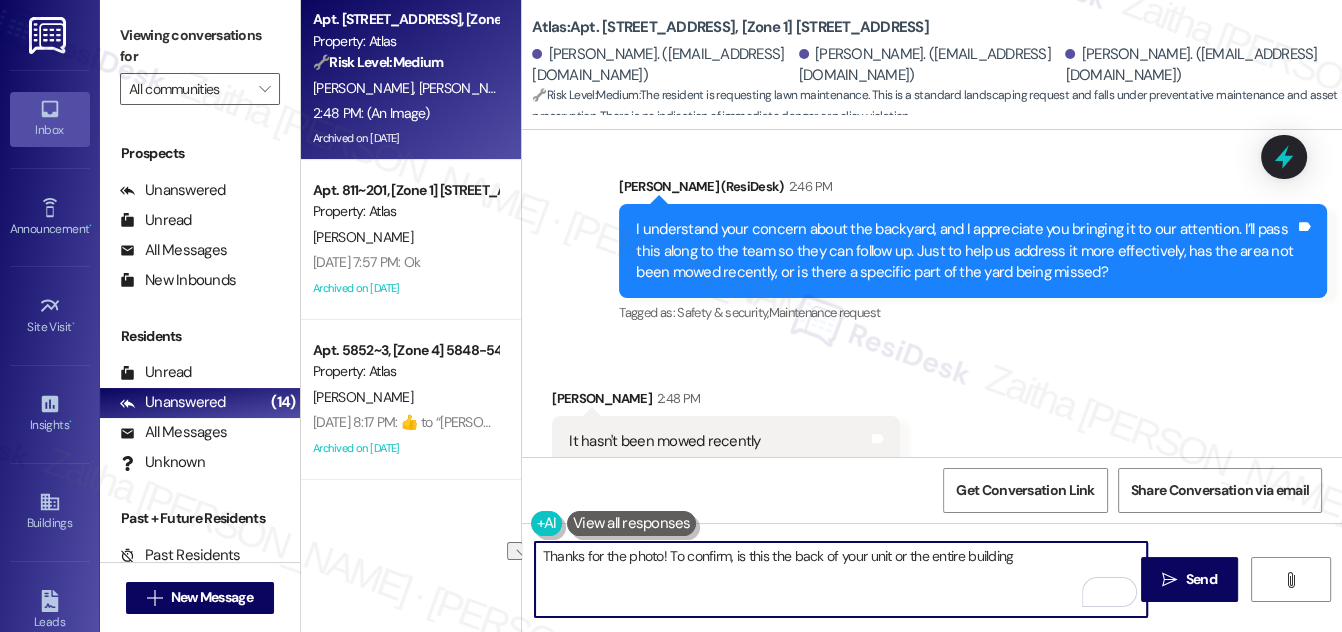 drag, startPoint x: 537, startPoint y: 554, endPoint x: 1029, endPoint y: 576, distance: 492.49164 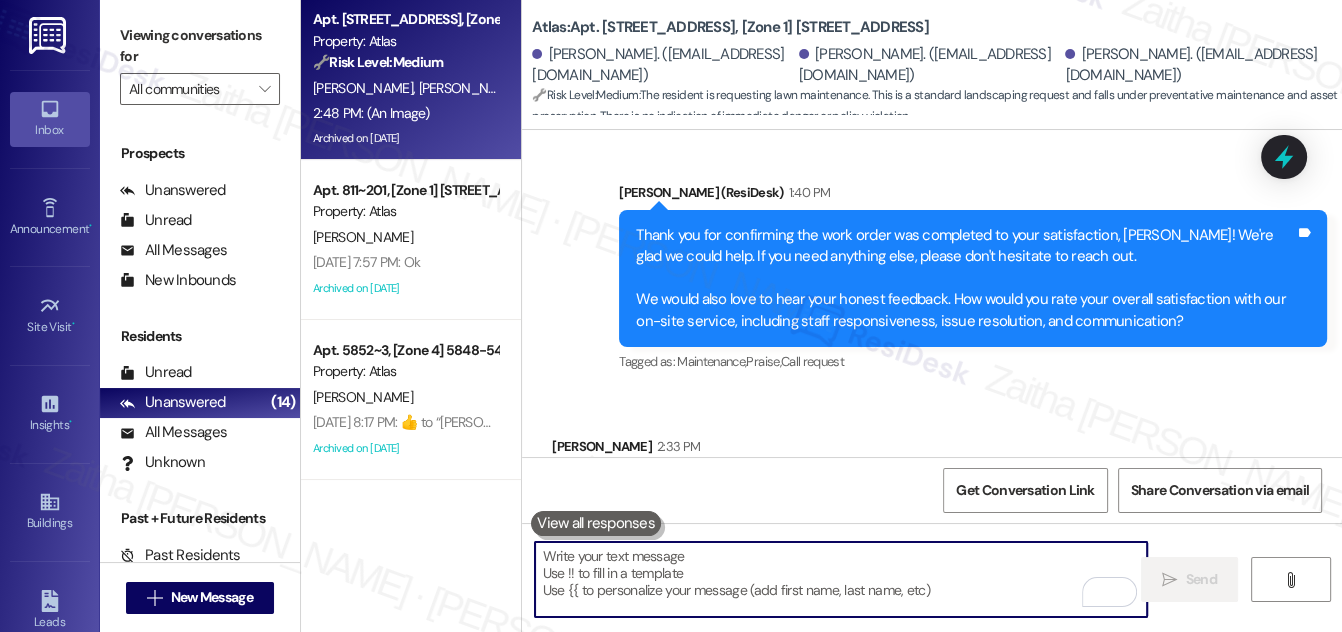 scroll, scrollTop: 11710, scrollLeft: 0, axis: vertical 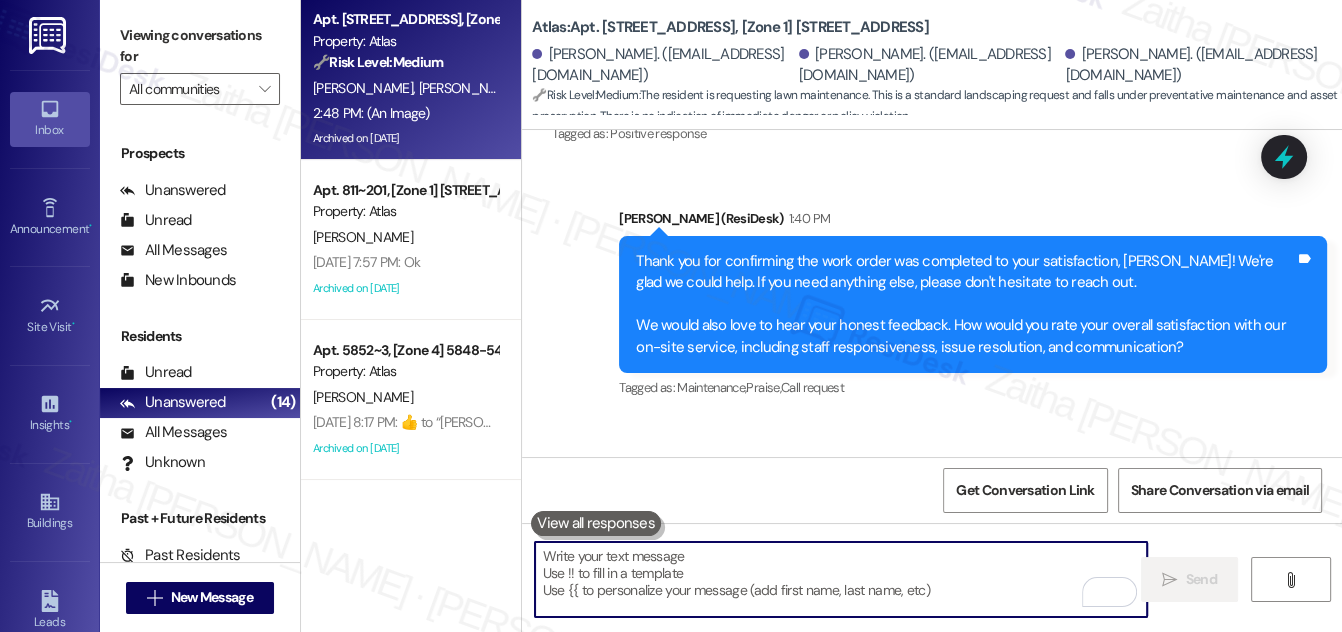 click at bounding box center (841, 579) 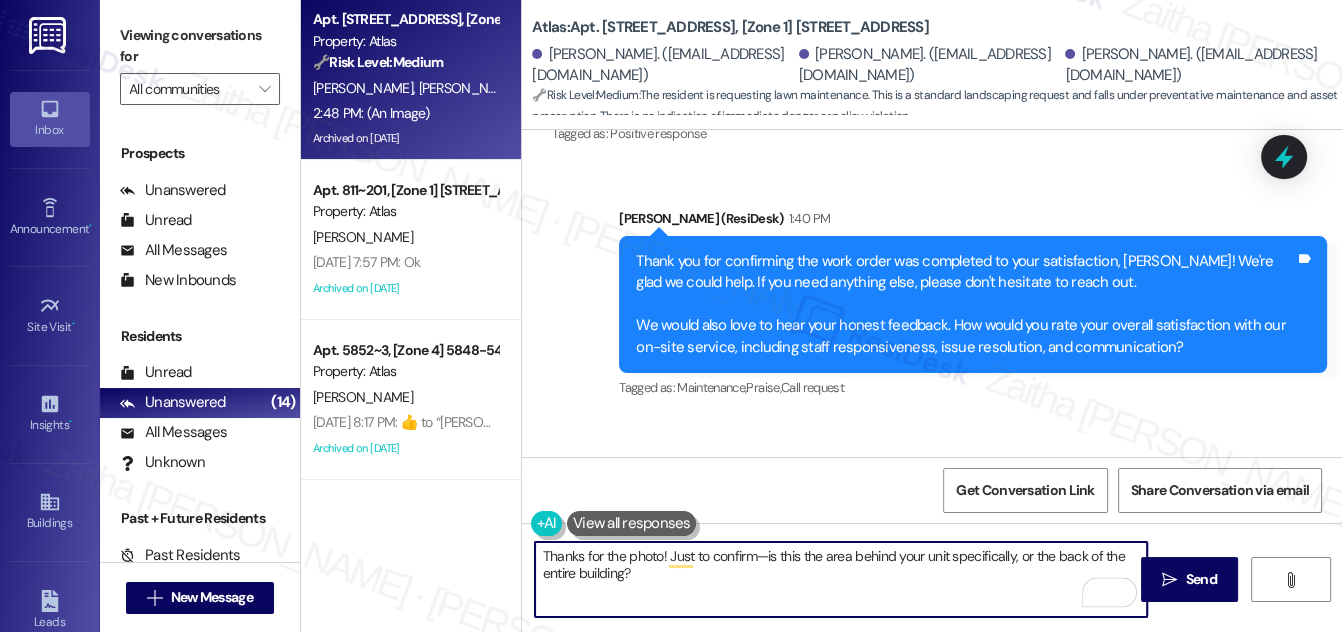 click on "Thanks for the photo! Just to confirm—is this the area behind your unit specifically, or the back of the entire building?" at bounding box center [841, 579] 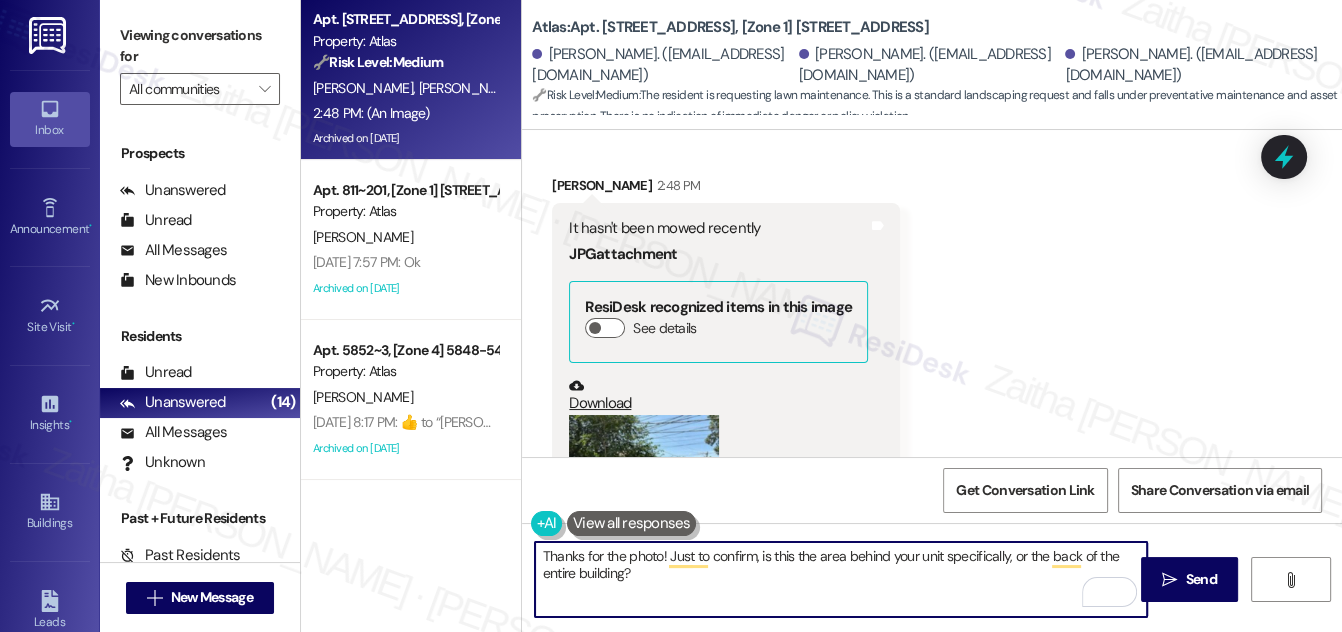 scroll, scrollTop: 12528, scrollLeft: 0, axis: vertical 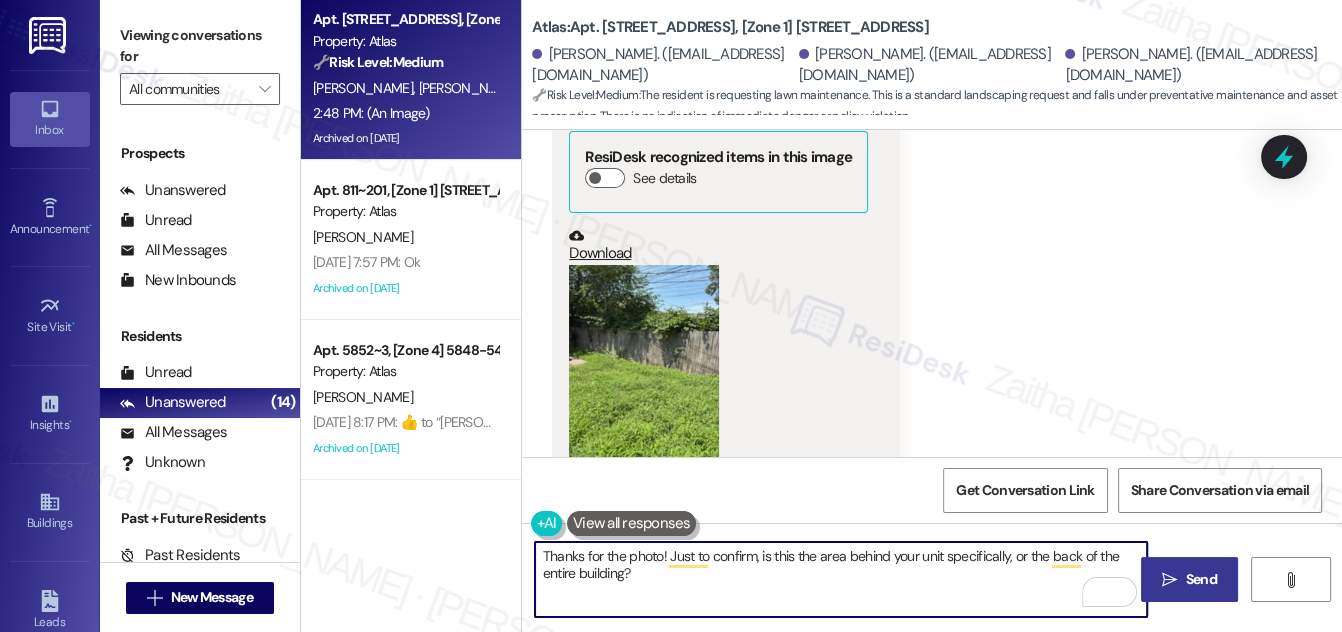 type on "Thanks for the photo! Just to confirm, is this the area behind your unit specifically, or the back of the entire building?" 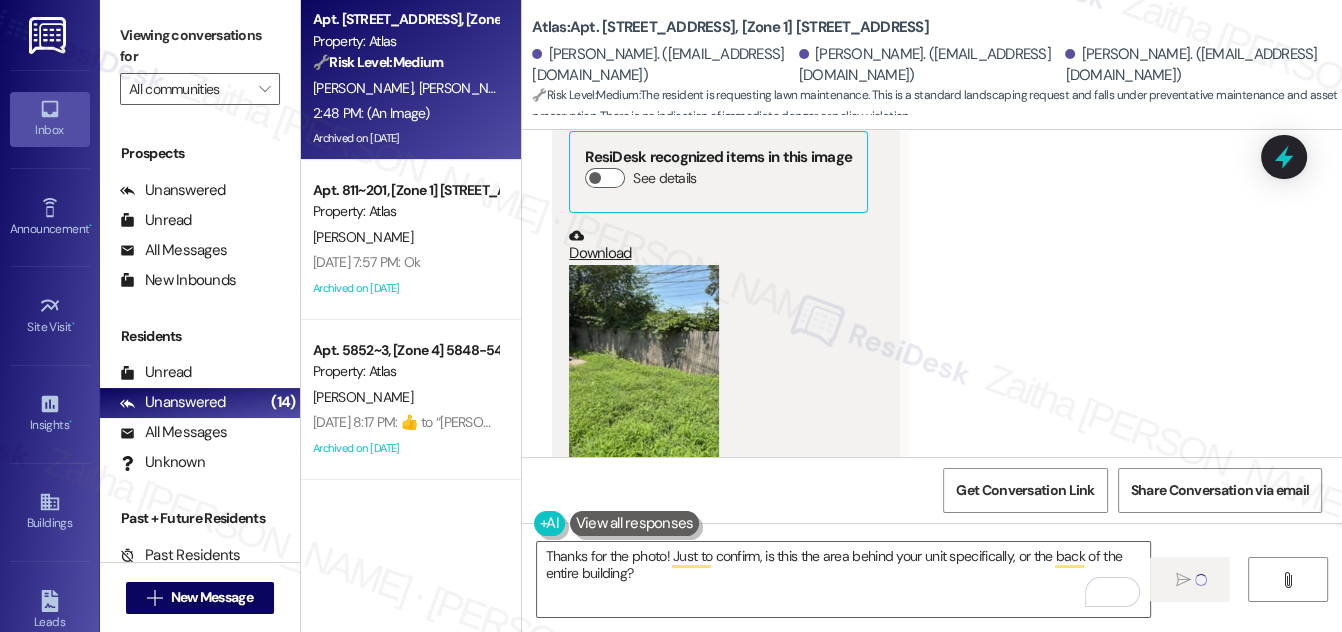 type 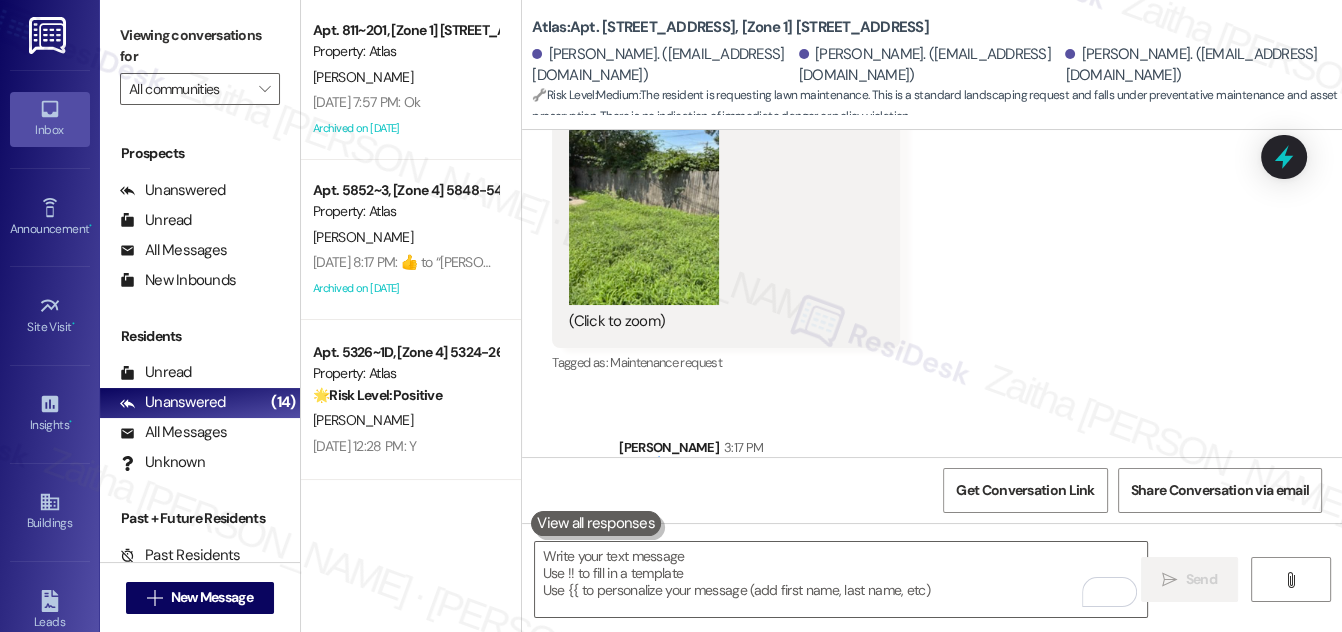 scroll, scrollTop: 12690, scrollLeft: 0, axis: vertical 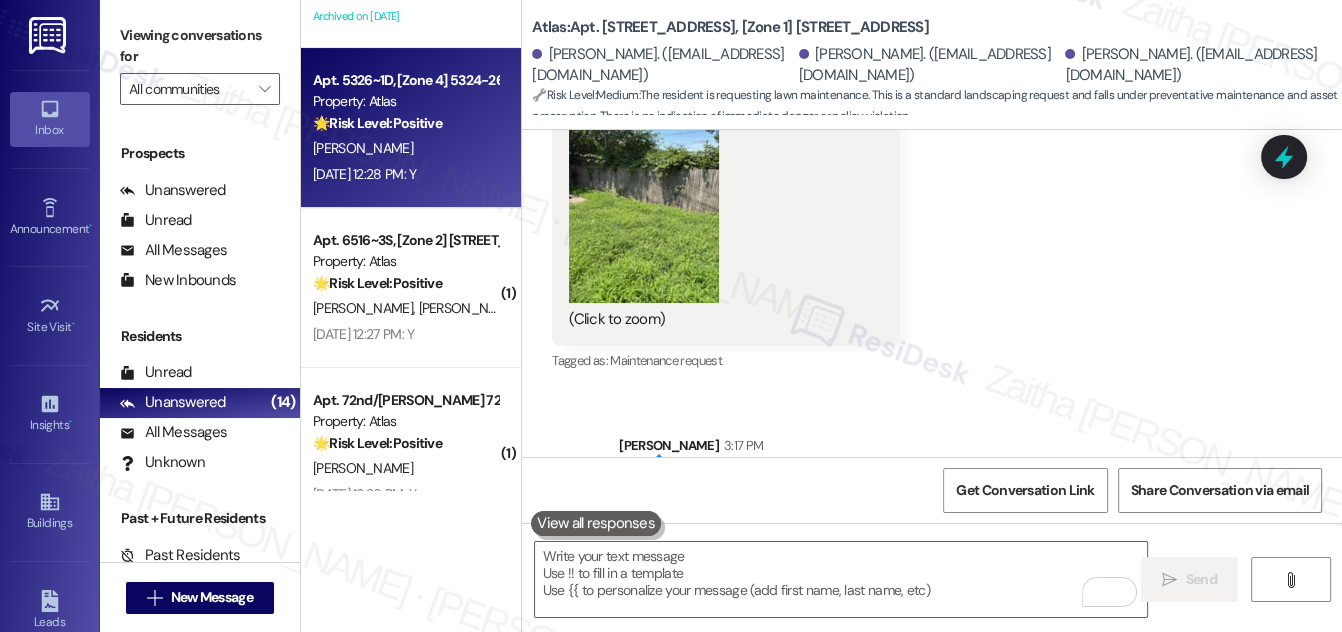 click on "O. Perez" at bounding box center [405, 148] 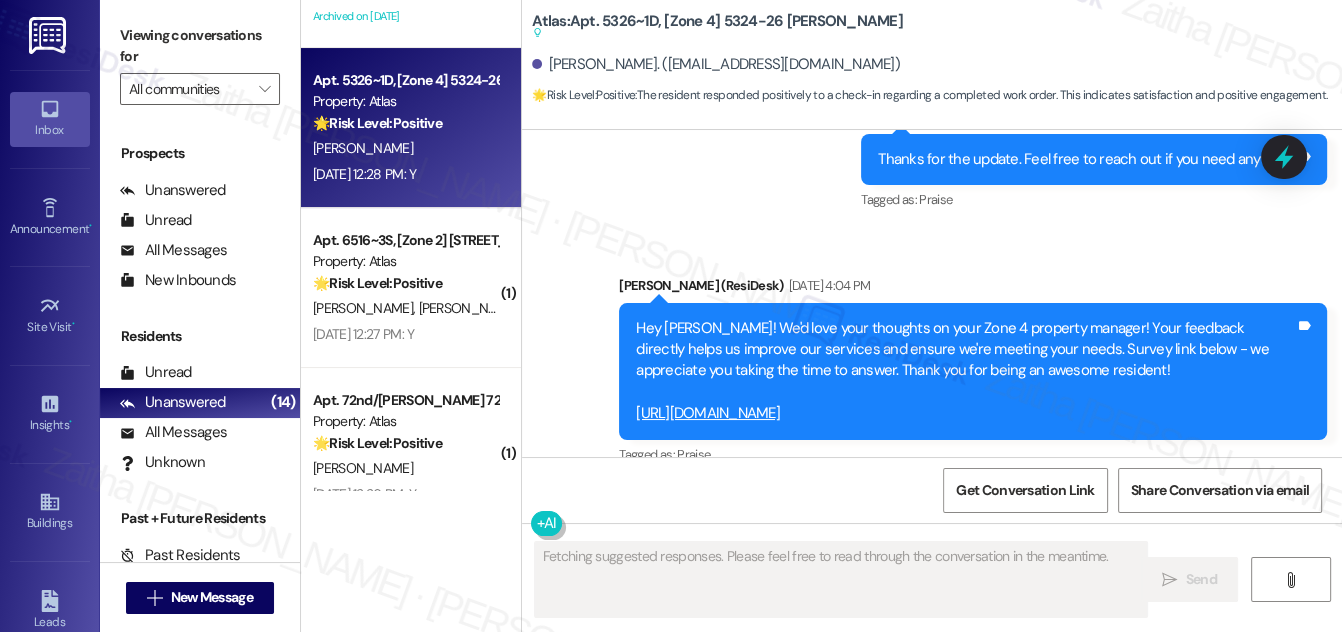 scroll, scrollTop: 7478, scrollLeft: 0, axis: vertical 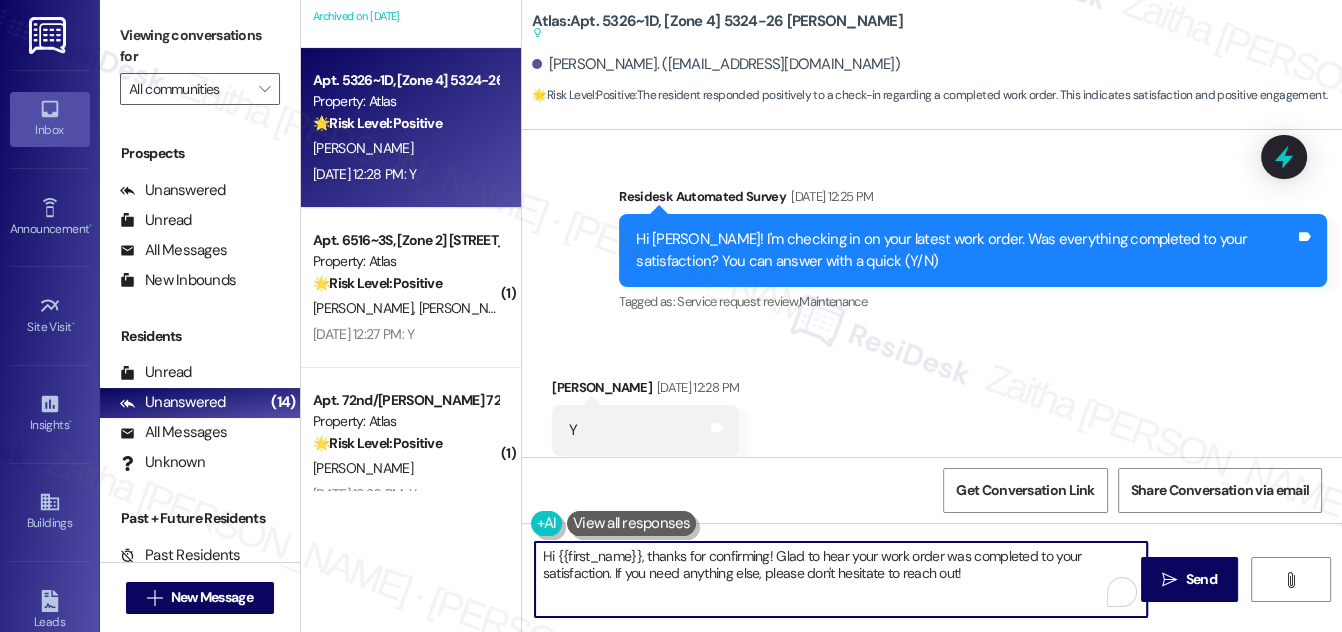 click on "Hi {{first_name}}, thanks for confirming! Glad to hear your work order was completed to your satisfaction. If you need anything else, please don't hesitate to reach out!" at bounding box center [841, 579] 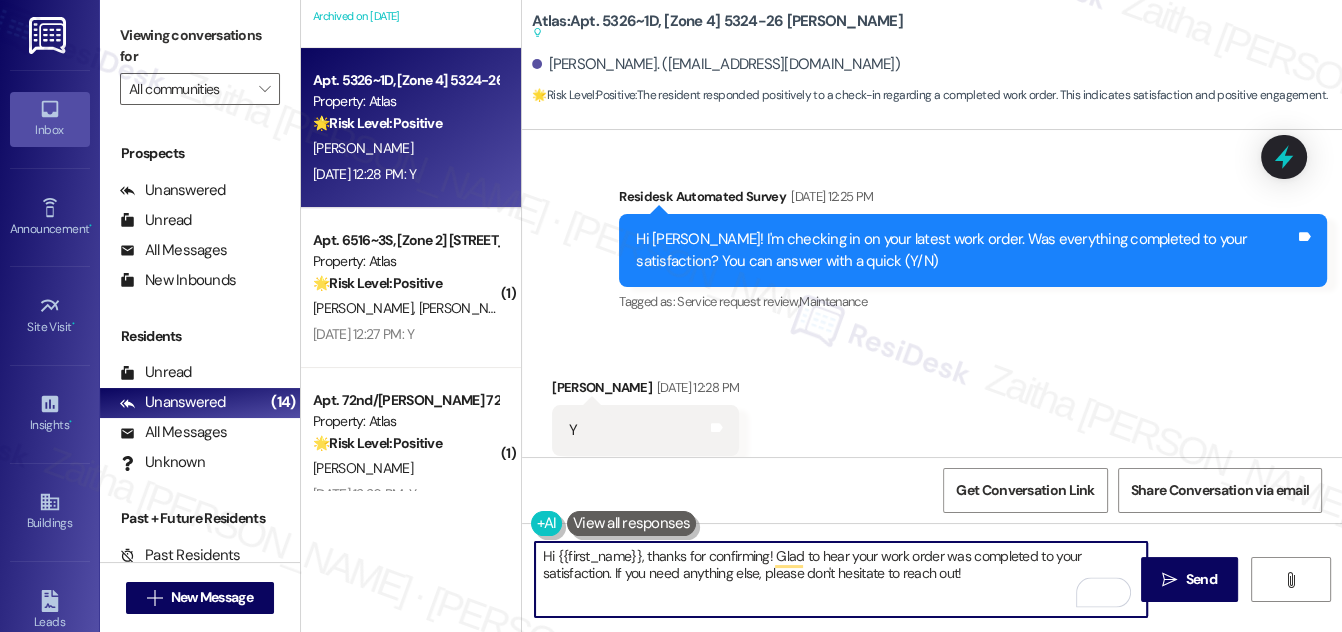paste on "We would love to hear your honest feedback. How would you rate your overall satisfaction with our on-site service, including staff responsiveness, issue resolution, and communication?" 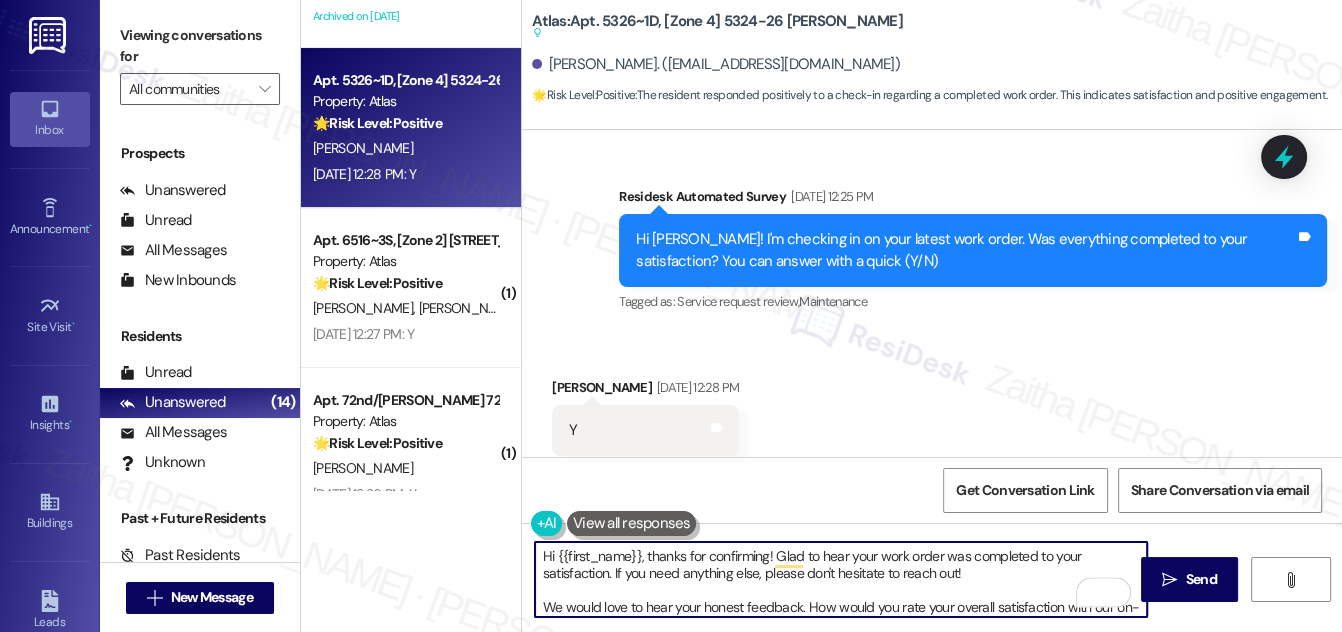 scroll, scrollTop: 16, scrollLeft: 0, axis: vertical 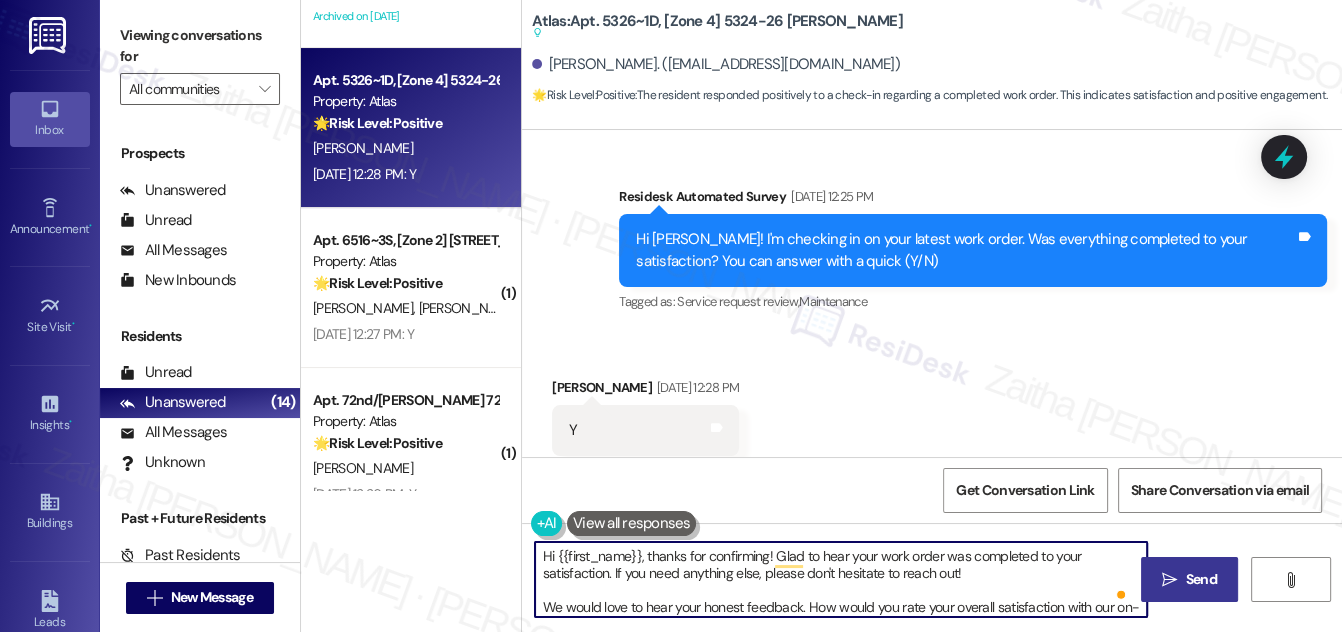 type on "Hi {{first_name}}, thanks for confirming! Glad to hear your work order was completed to your satisfaction. If you need anything else, please don't hesitate to reach out!
We would love to hear your honest feedback. How would you rate your overall satisfaction with our on-site service, including staff responsiveness, issue resolution, and communication?" 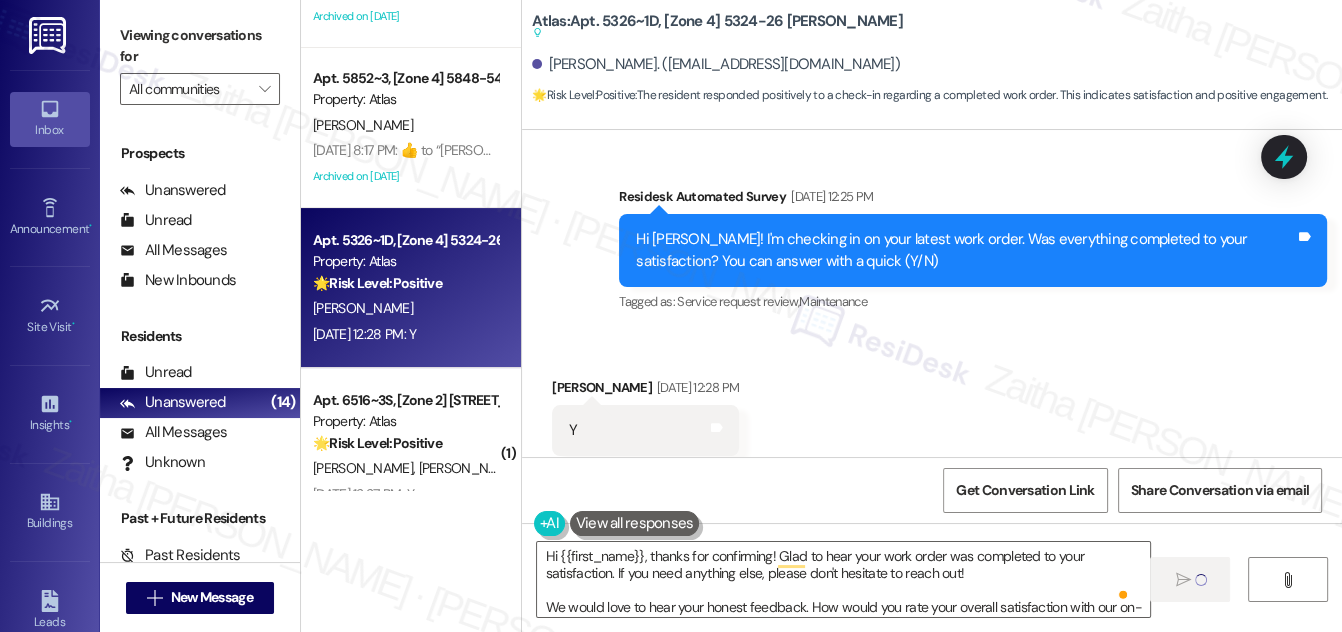 type 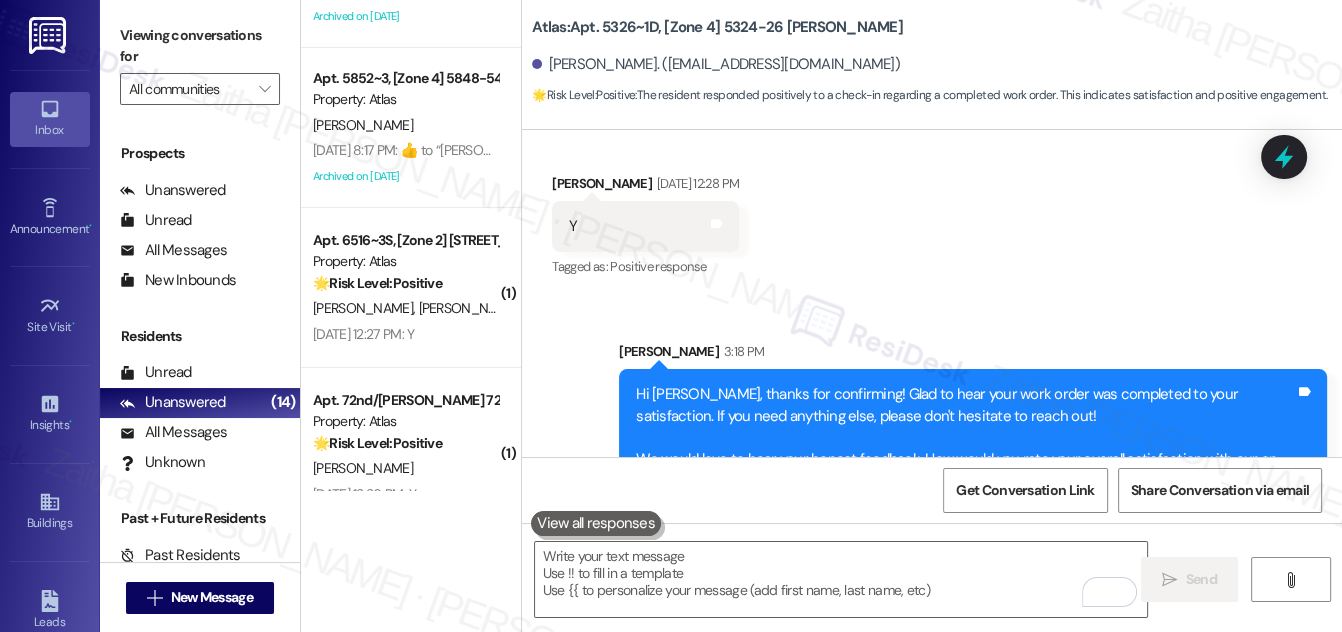 scroll, scrollTop: 7704, scrollLeft: 0, axis: vertical 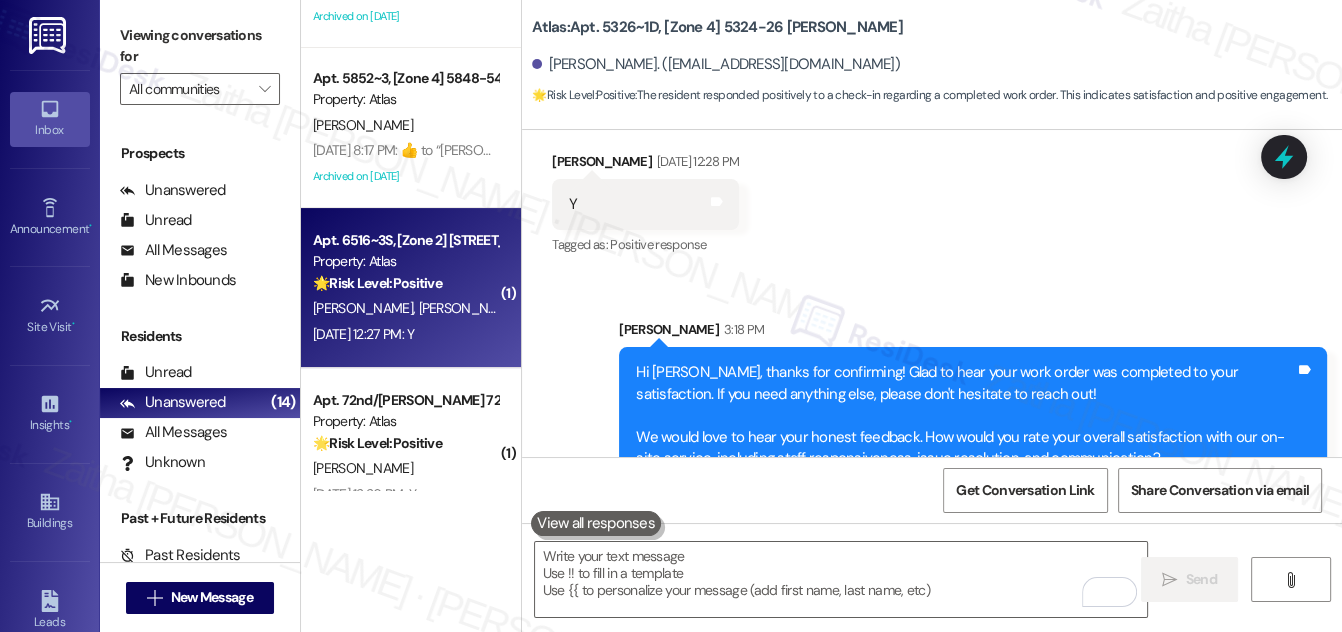 click on "T. Sanders K. Sanders" at bounding box center (405, 308) 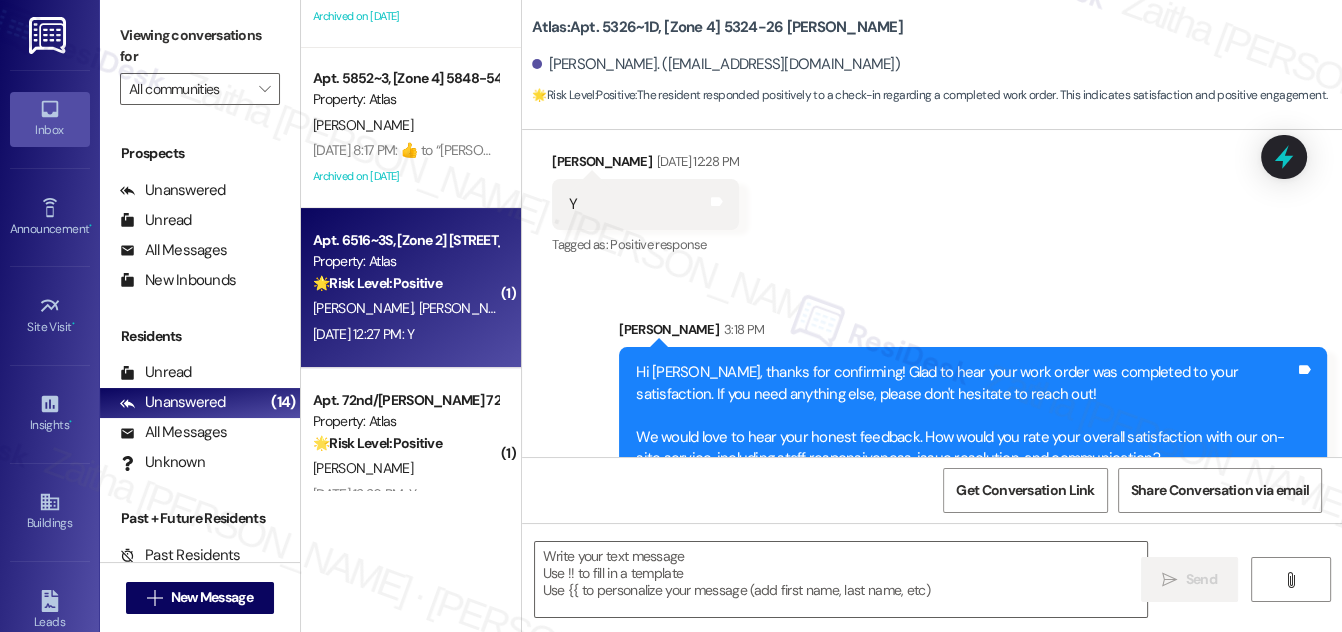 type on "Fetching suggested responses. Please feel free to read through the conversation in the meantime." 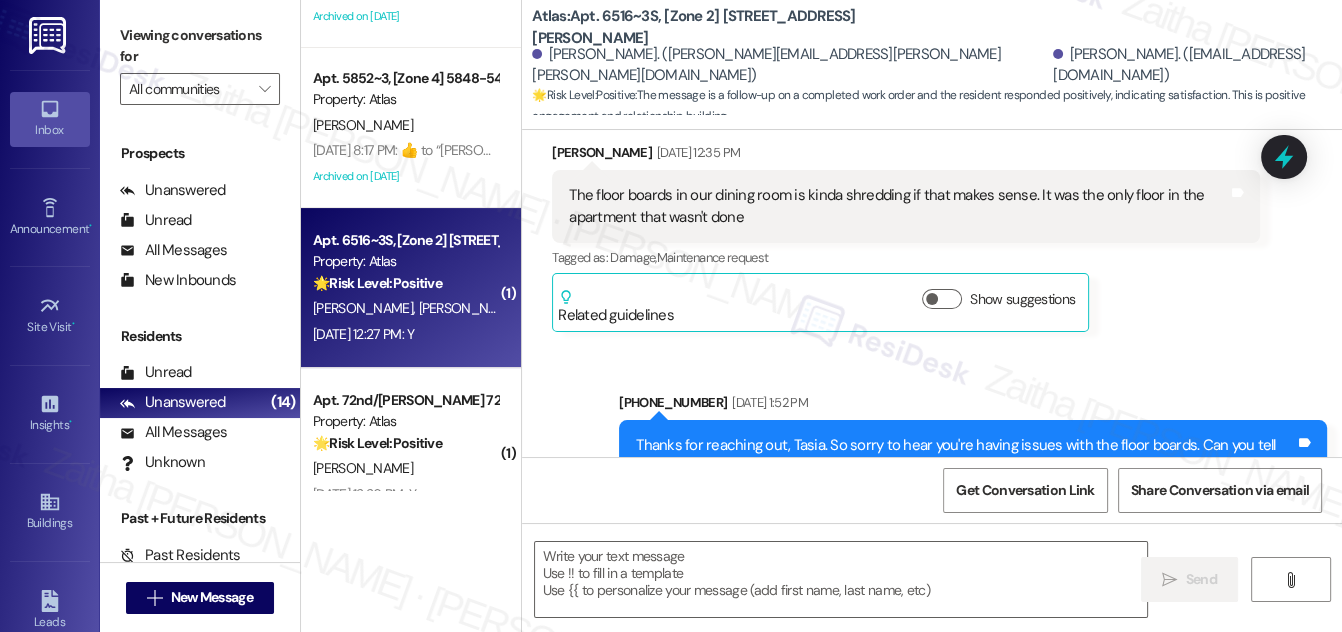type on "Fetching suggested responses. Please feel free to read through the conversation in the meantime." 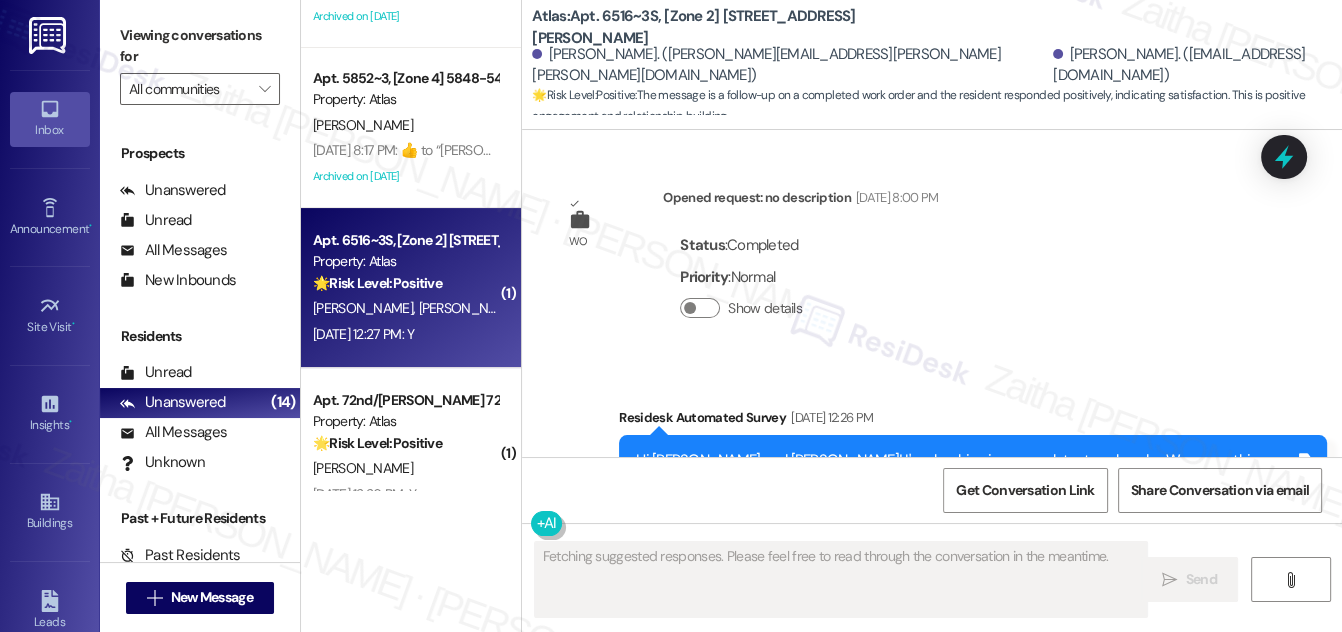 scroll, scrollTop: 7736, scrollLeft: 0, axis: vertical 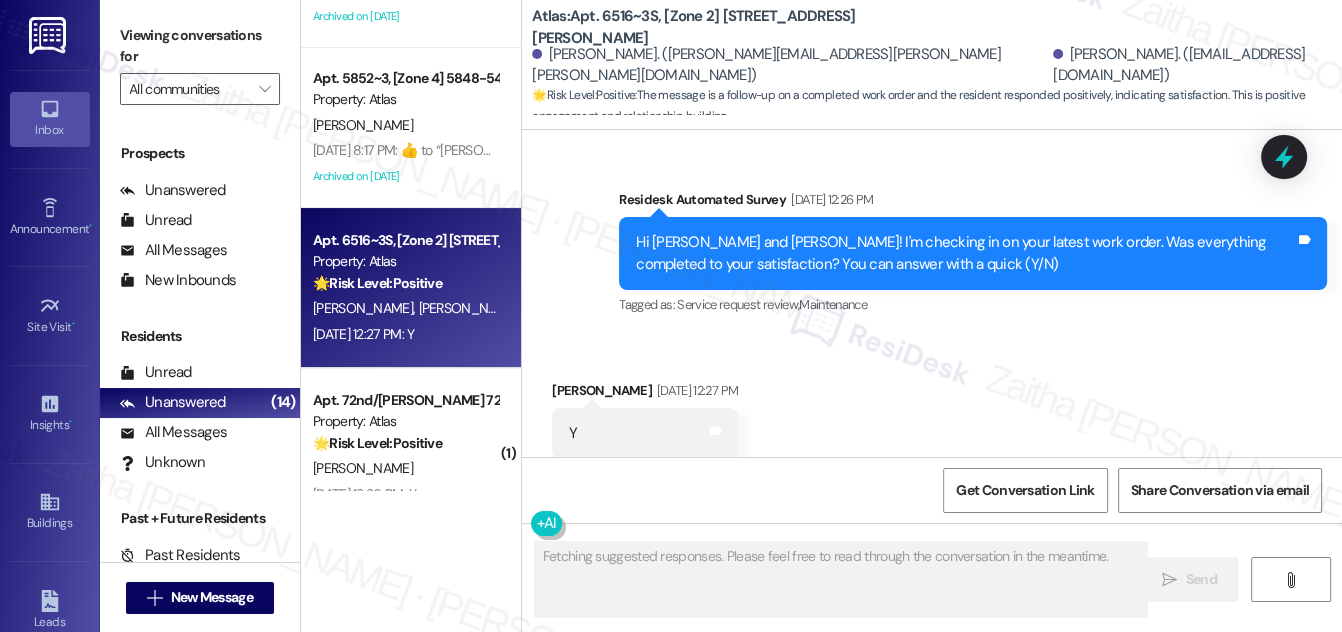 type 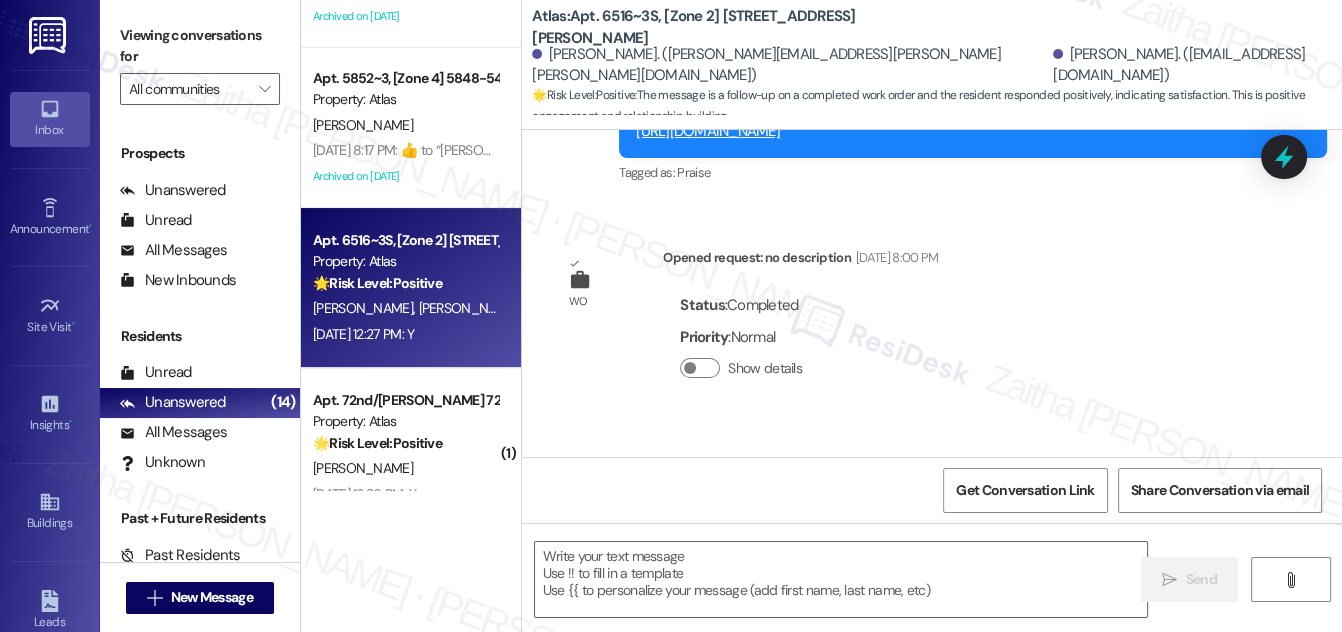scroll, scrollTop: 7282, scrollLeft: 0, axis: vertical 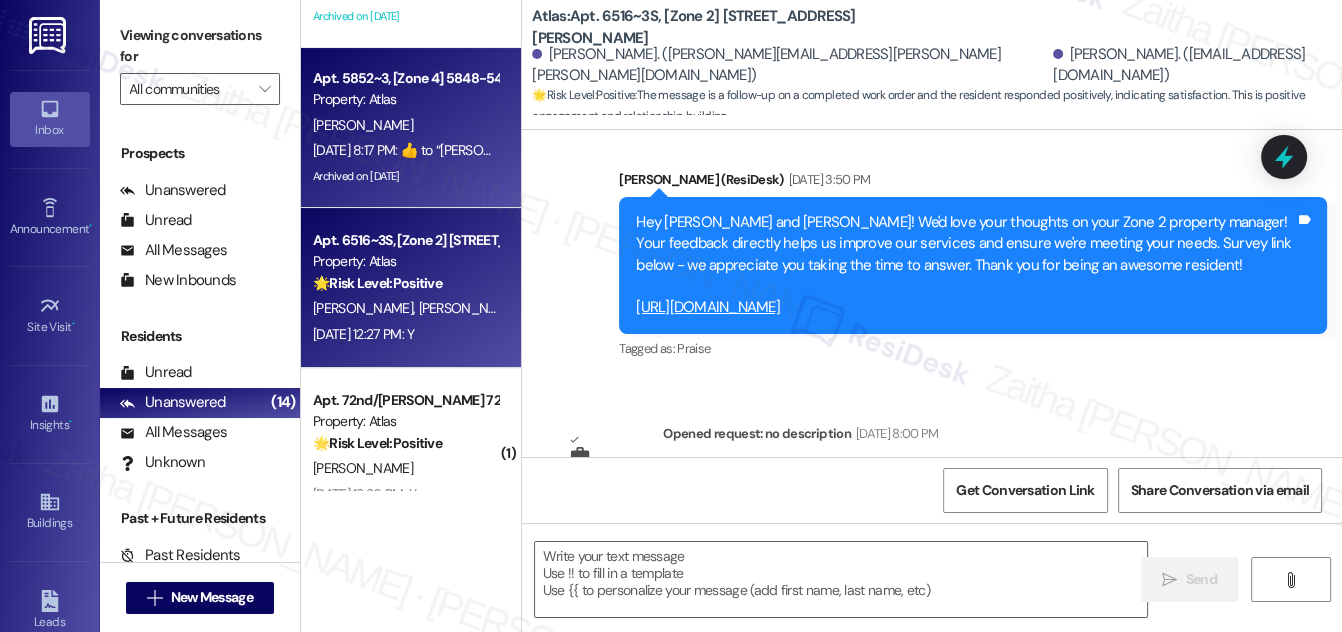 click on "[PERSON_NAME]" at bounding box center [405, 125] 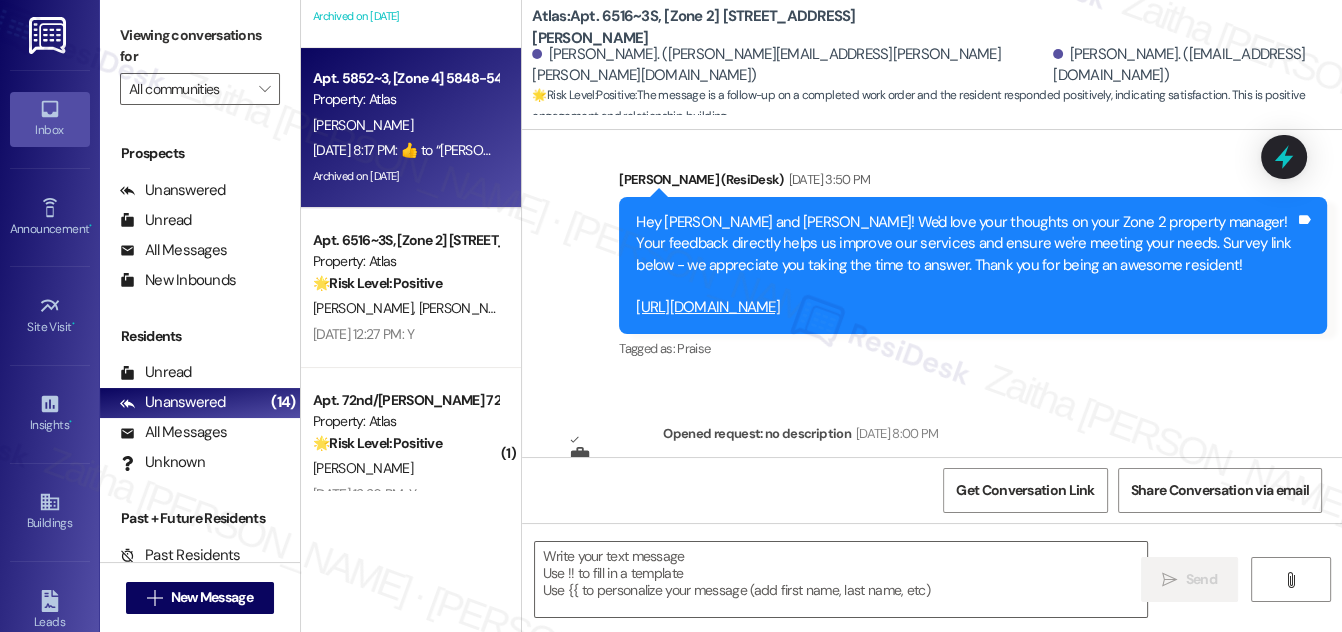 type on "Fetching suggested responses. Please feel free to read through the conversation in the meantime." 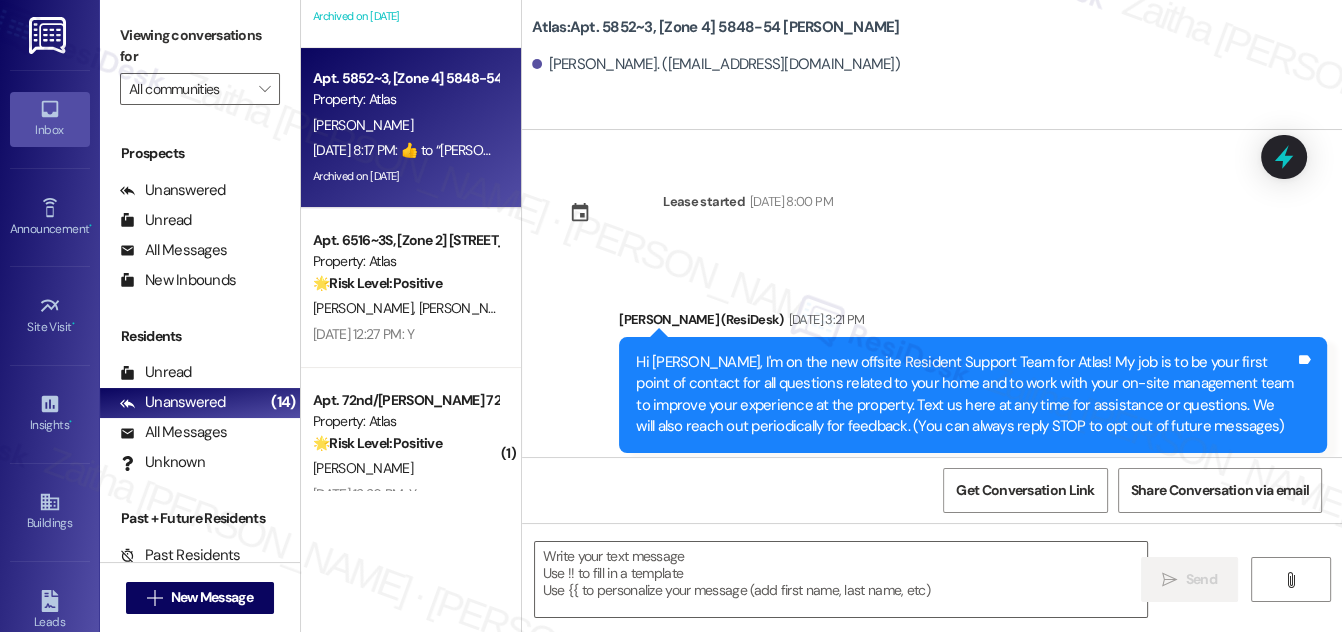 type on "Fetching suggested responses. Please feel free to read through the conversation in the meantime." 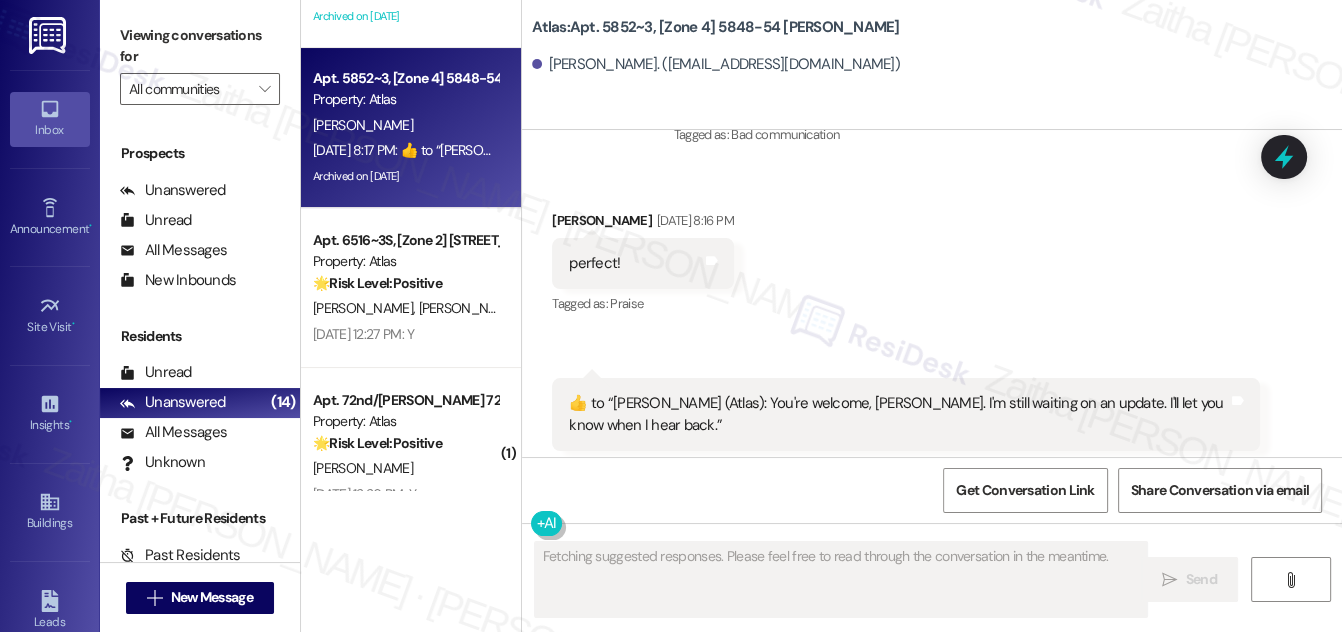 scroll, scrollTop: 14913, scrollLeft: 0, axis: vertical 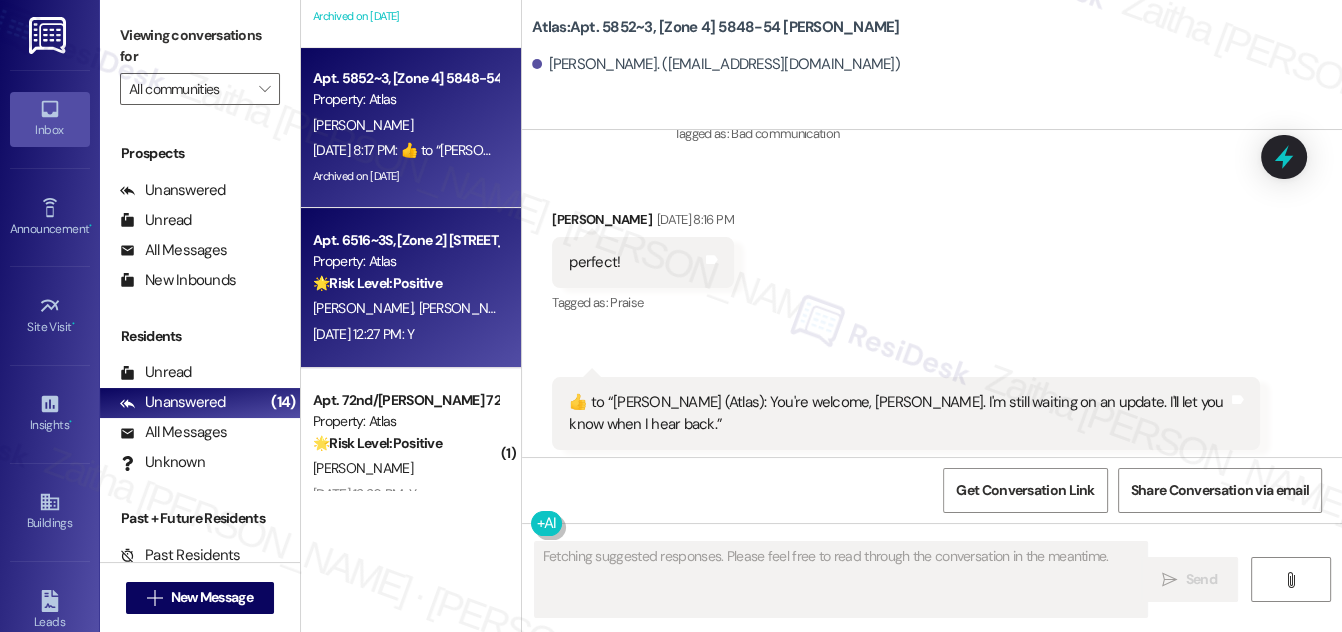 click on "T. Sanders K. Sanders" at bounding box center [405, 308] 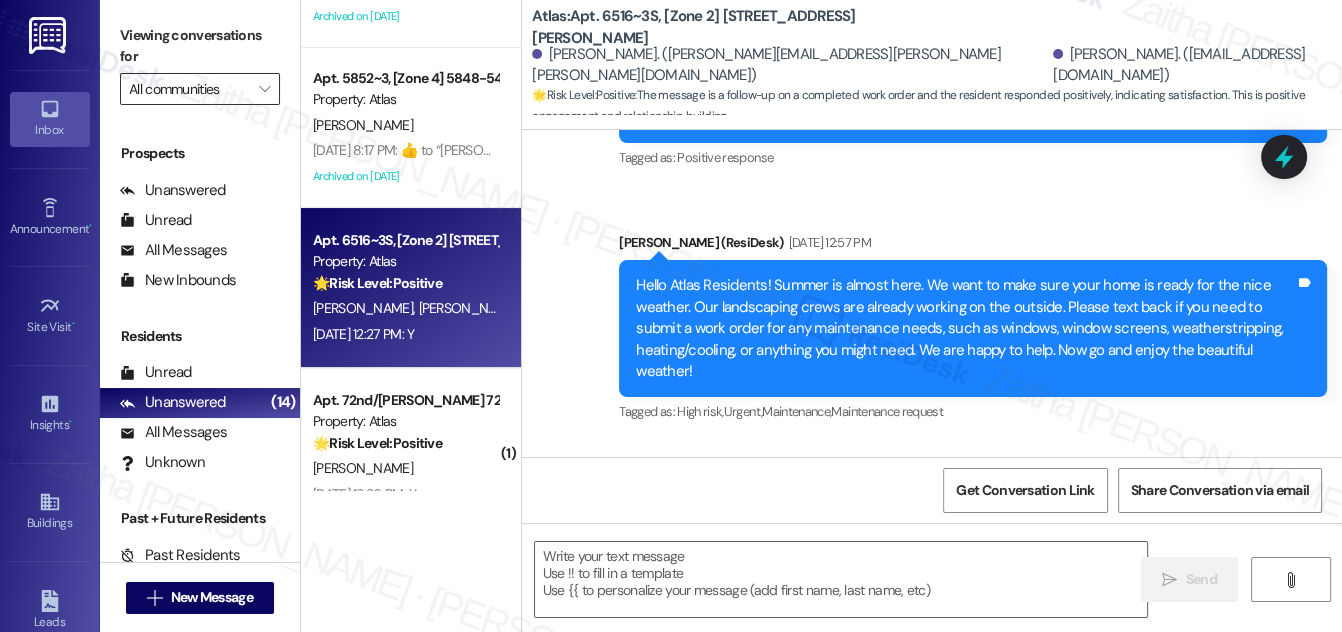 type on "Fetching suggested responses. Please feel free to read through the conversation in the meantime." 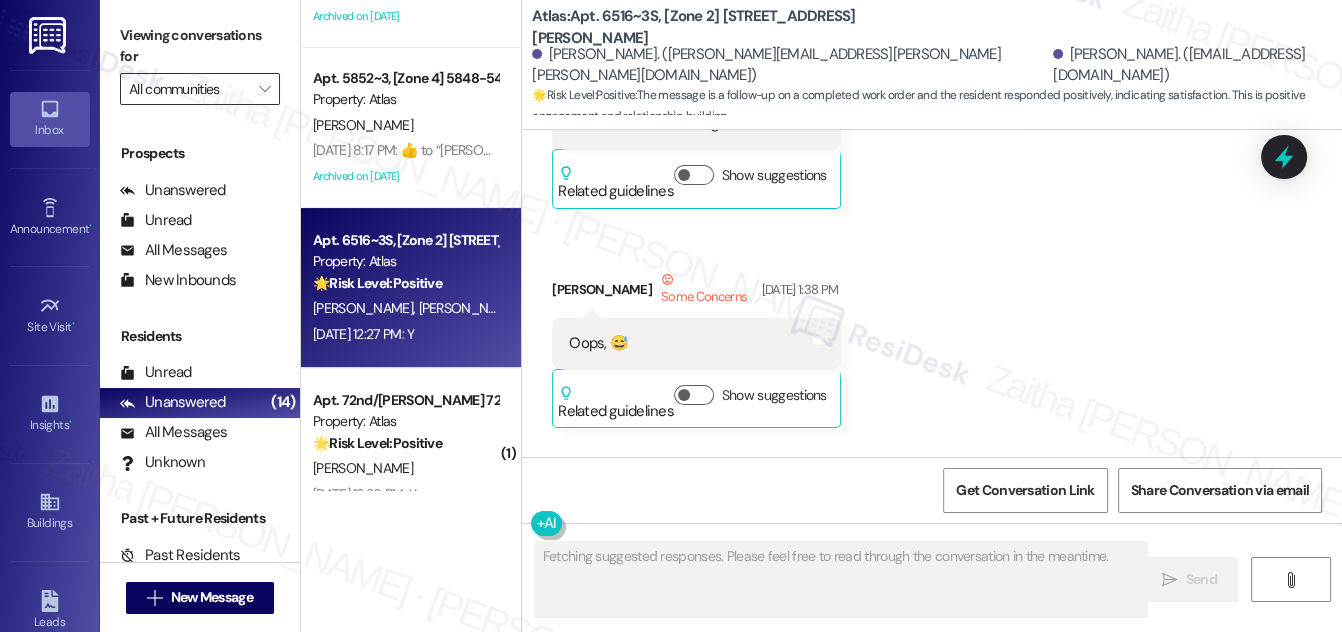 click on "All communities" at bounding box center [188, 89] 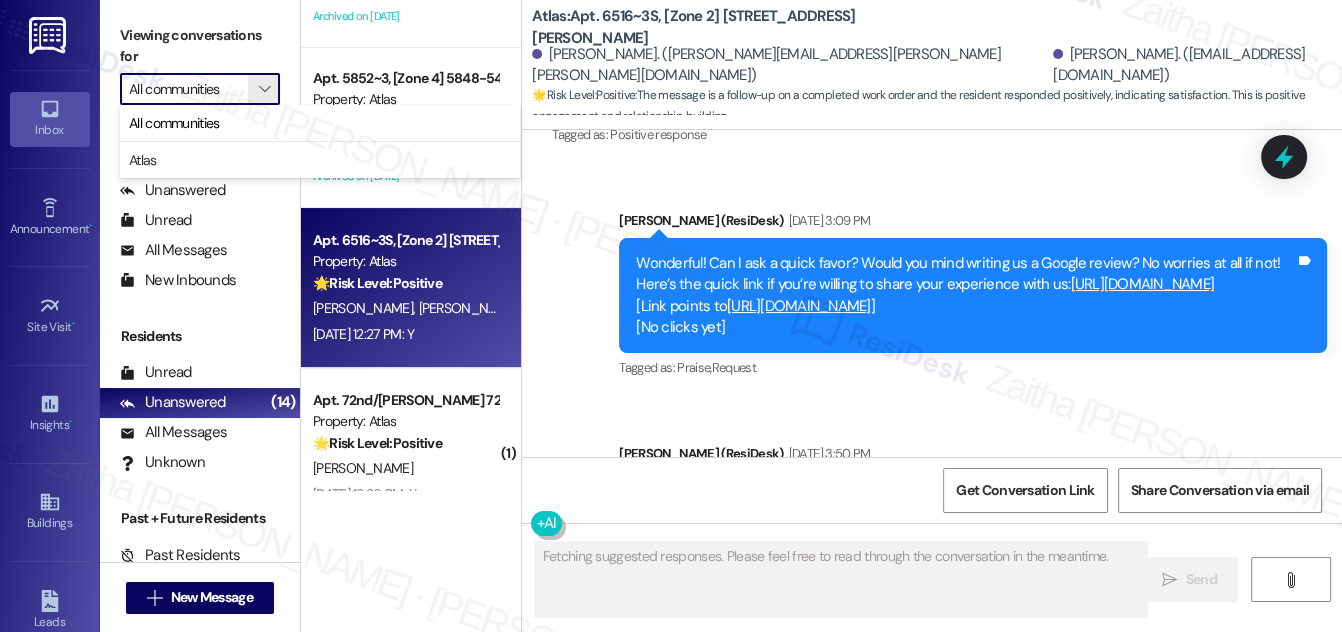 scroll, scrollTop: 7736, scrollLeft: 0, axis: vertical 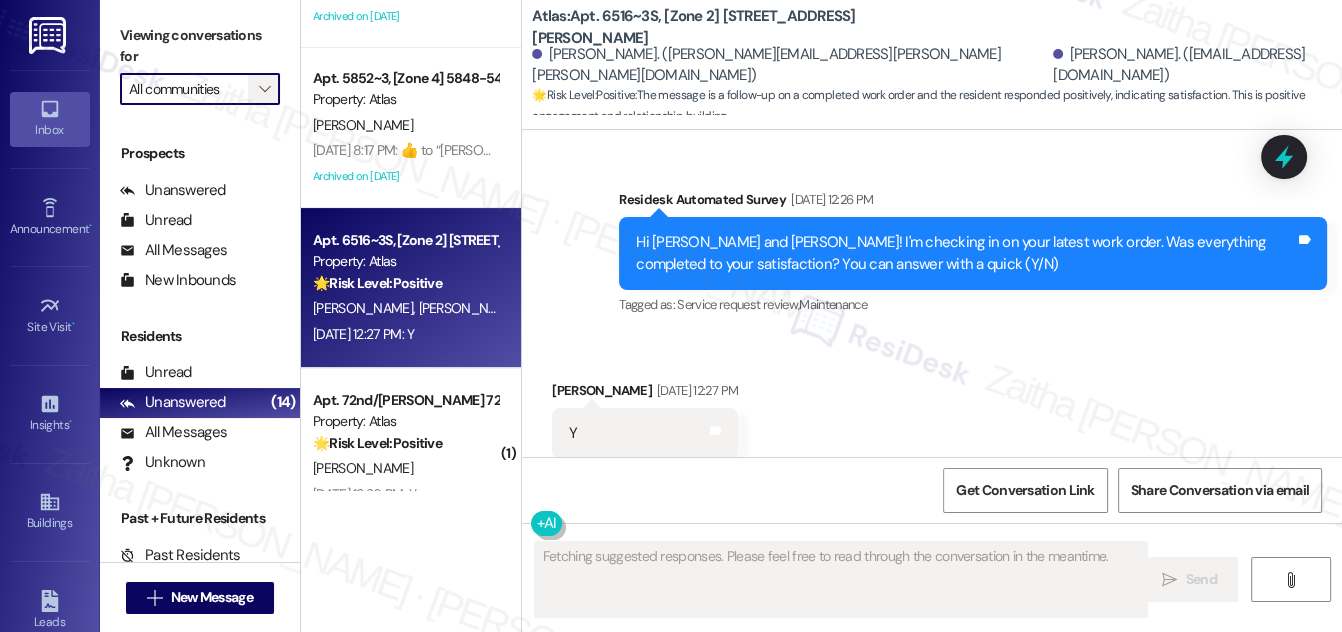 click on "" at bounding box center [264, 89] 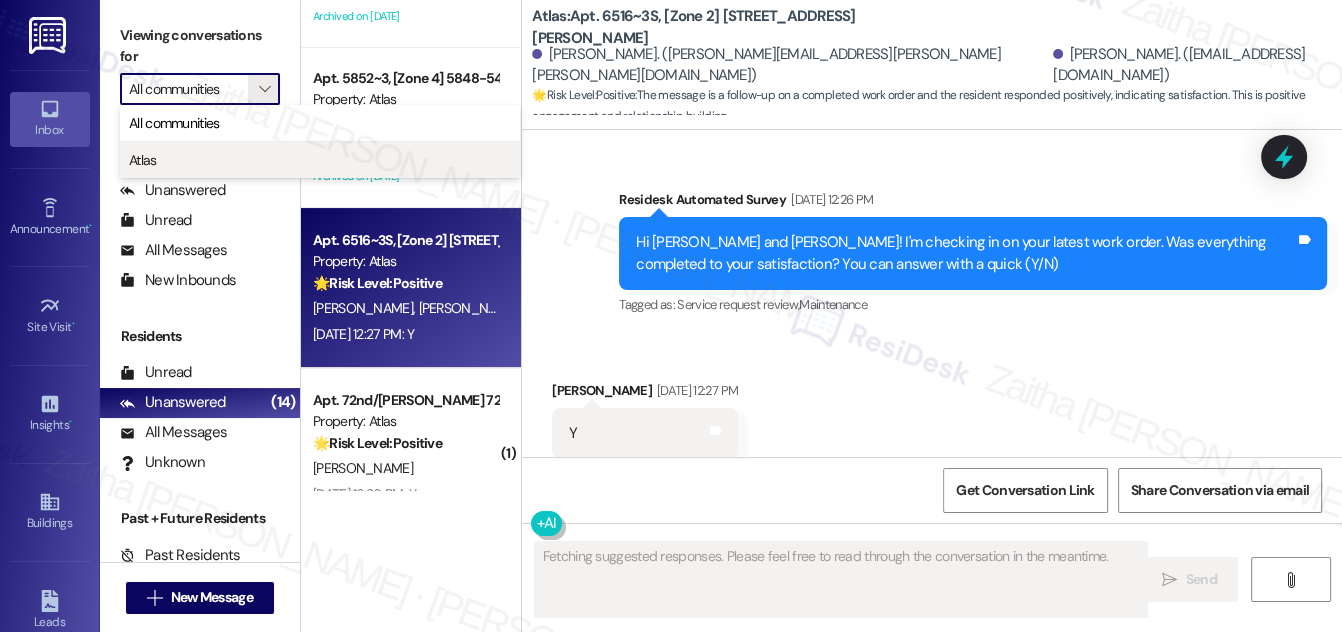click on "Atlas" at bounding box center [320, 160] 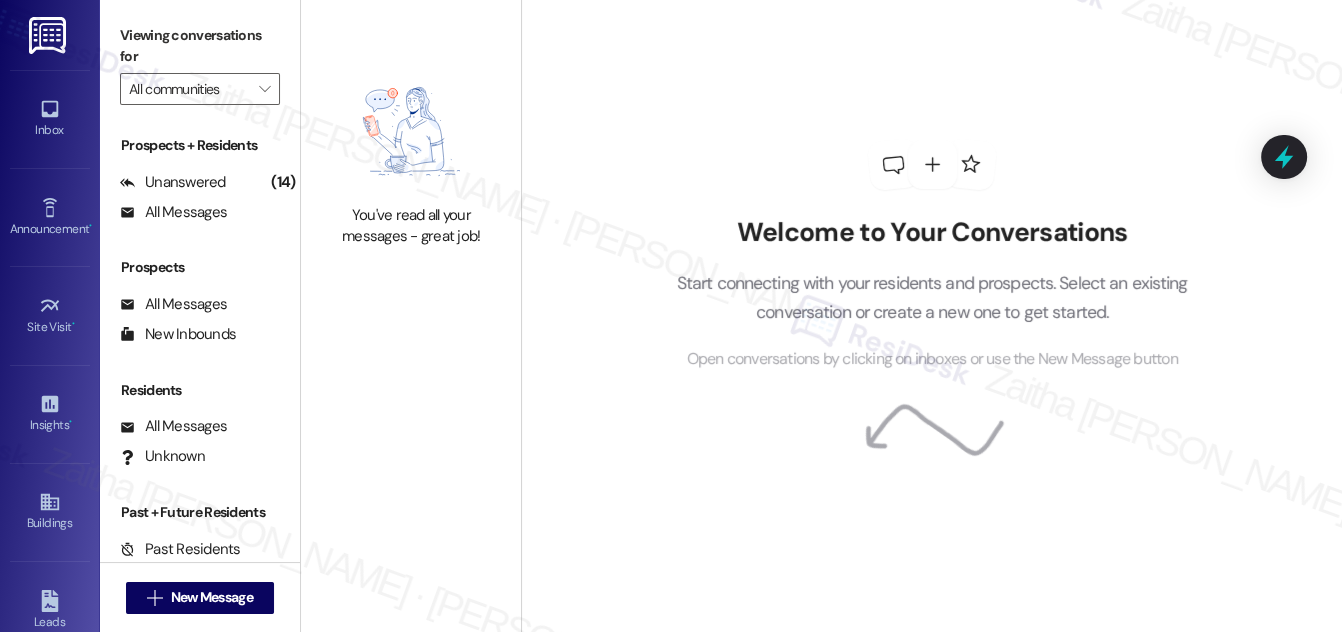 type on "Atlas" 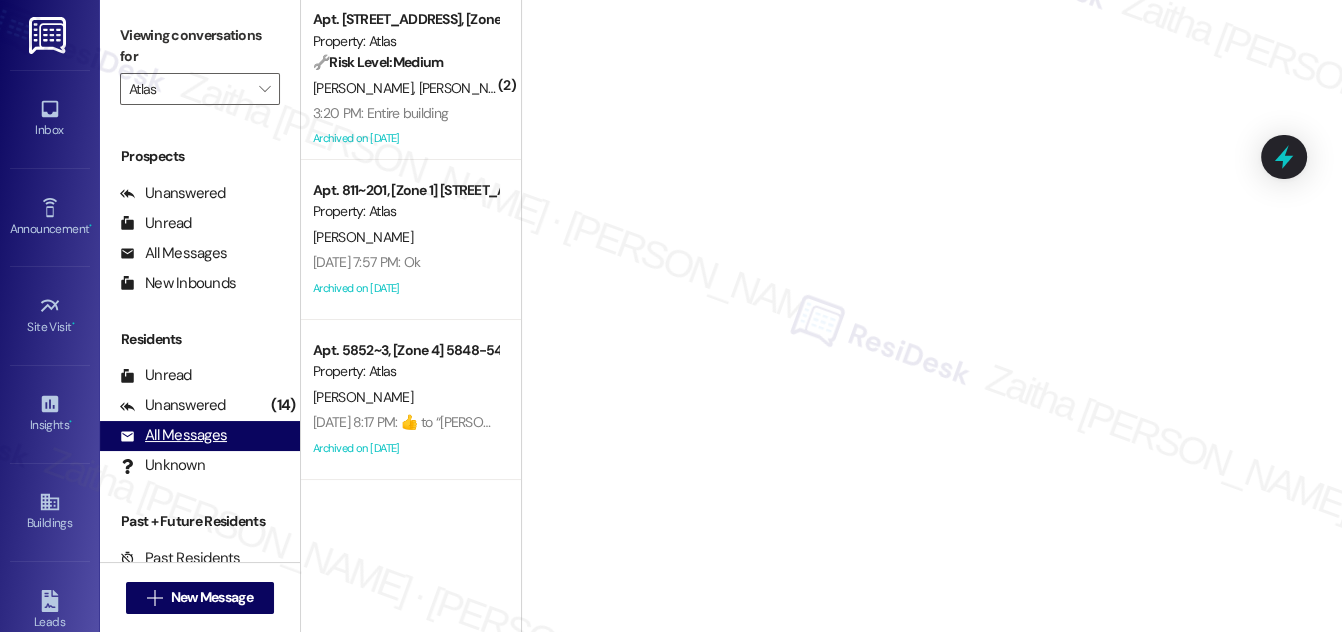 scroll, scrollTop: 264, scrollLeft: 0, axis: vertical 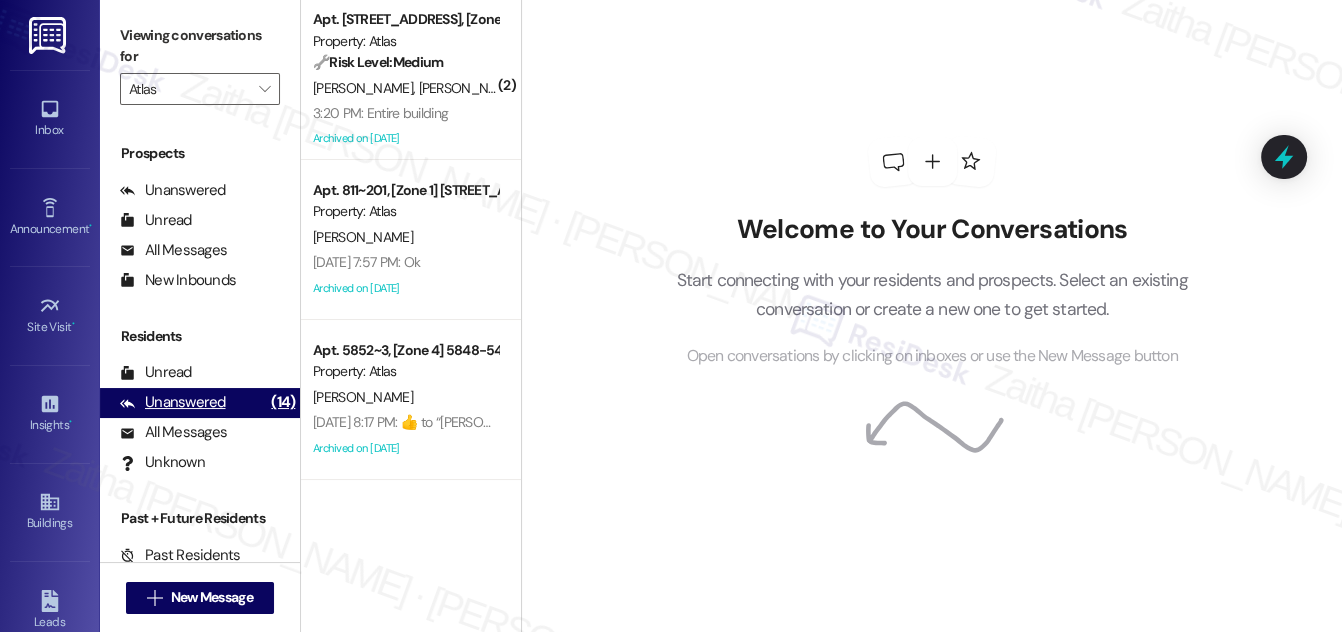 click on "Unanswered" at bounding box center [173, 402] 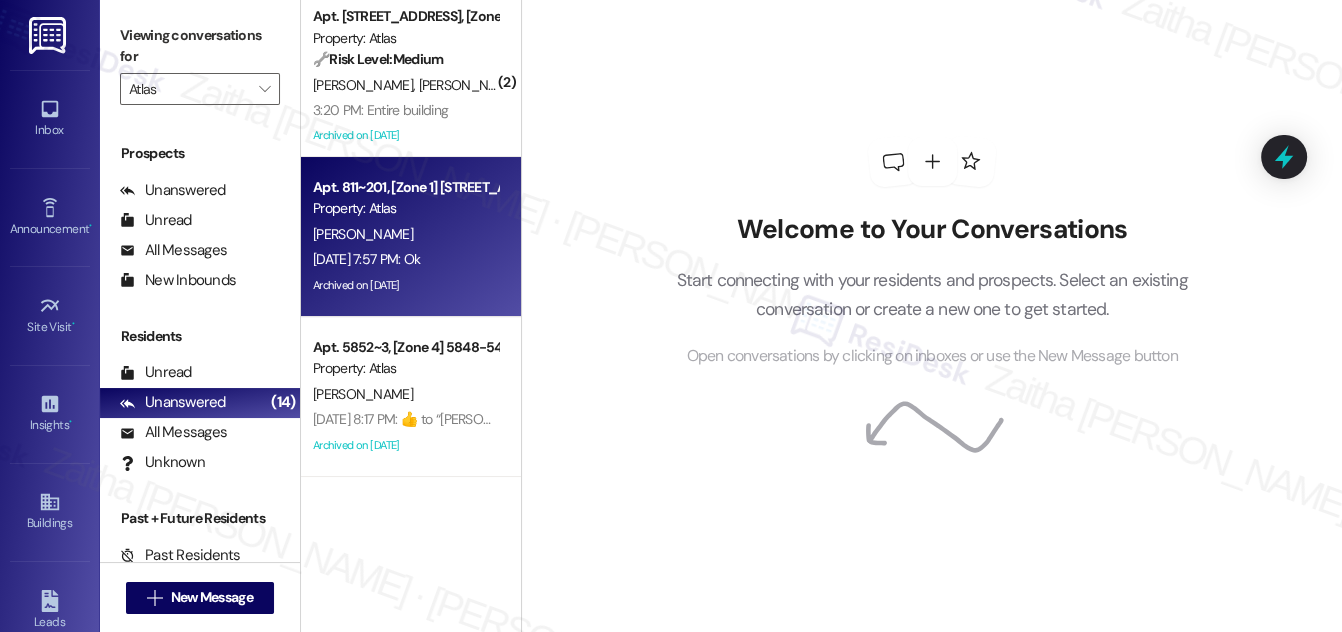 scroll, scrollTop: 0, scrollLeft: 0, axis: both 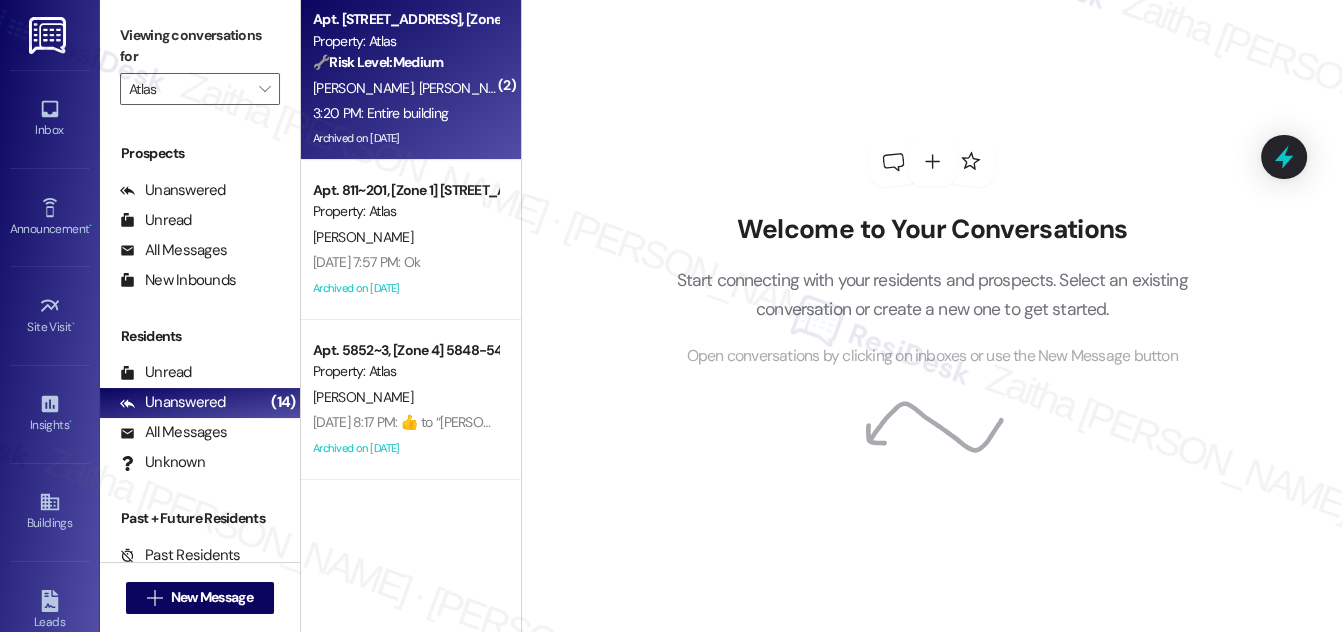 click on "Property: Atlas" at bounding box center [405, 41] 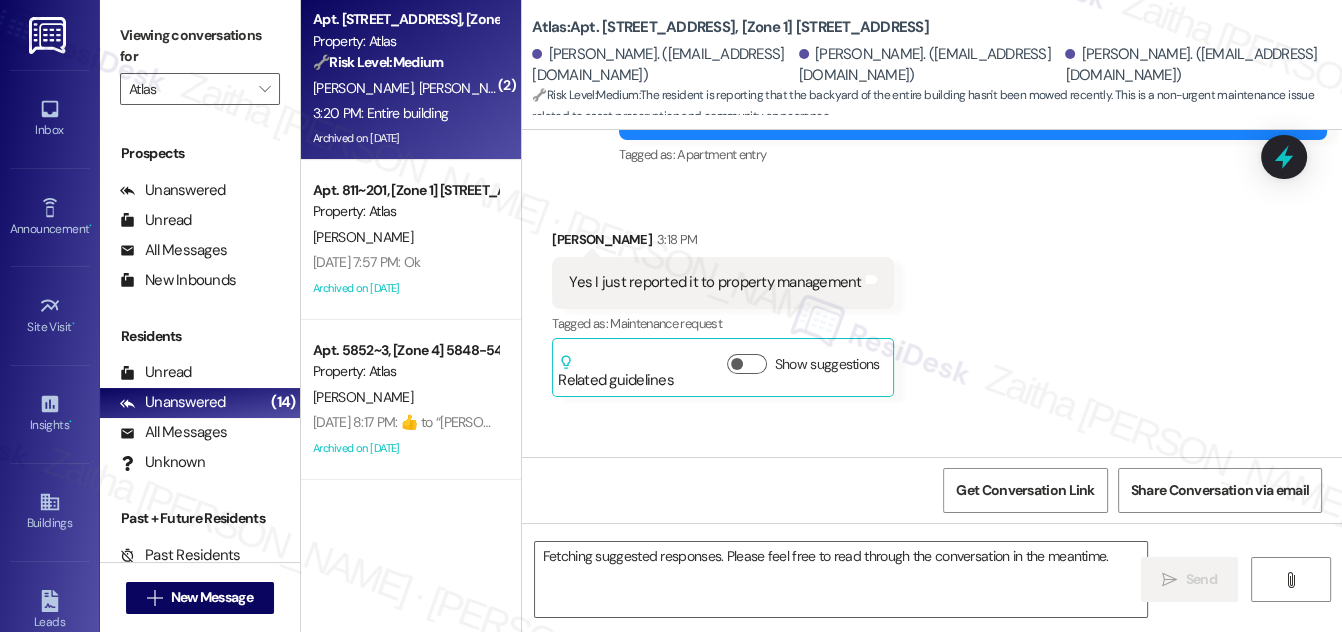 scroll, scrollTop: 13085, scrollLeft: 0, axis: vertical 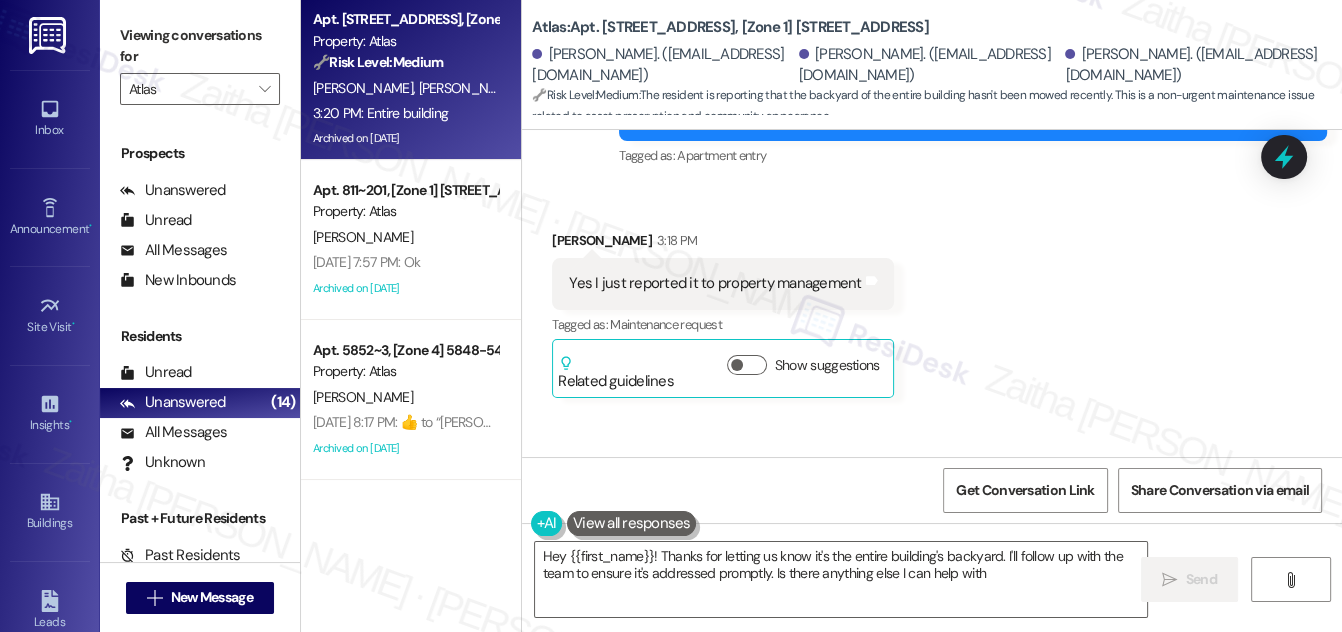 type on "Hey {{first_name}}! Thanks for letting us know it's the entire building's backyard. I'll follow up with the team to ensure it's addressed promptly. Is there anything else I can help with?" 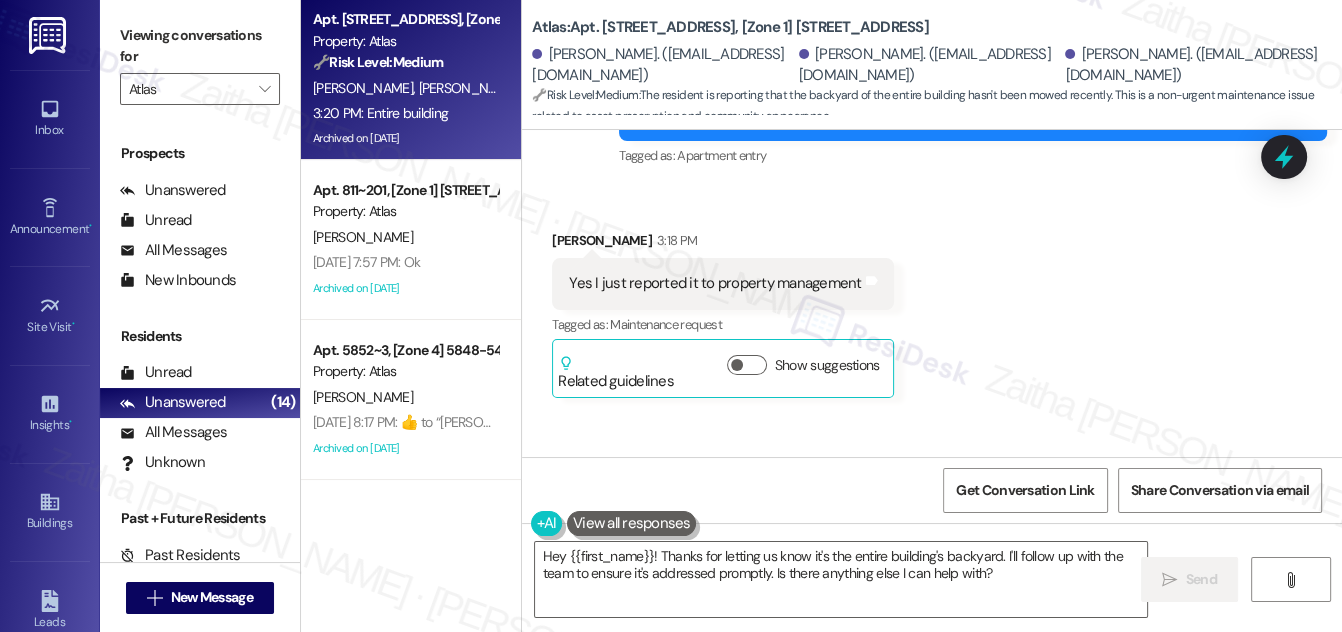 scroll, scrollTop: 13086, scrollLeft: 0, axis: vertical 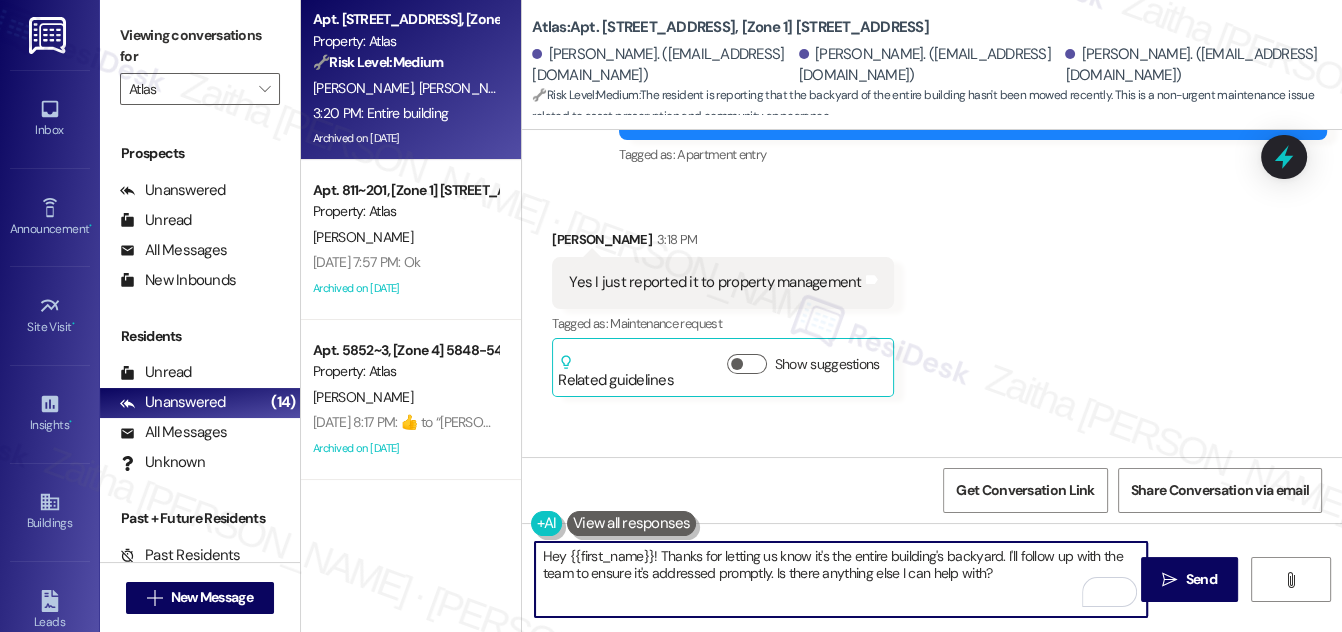 drag, startPoint x: 536, startPoint y: 557, endPoint x: 1001, endPoint y: 567, distance: 465.1075 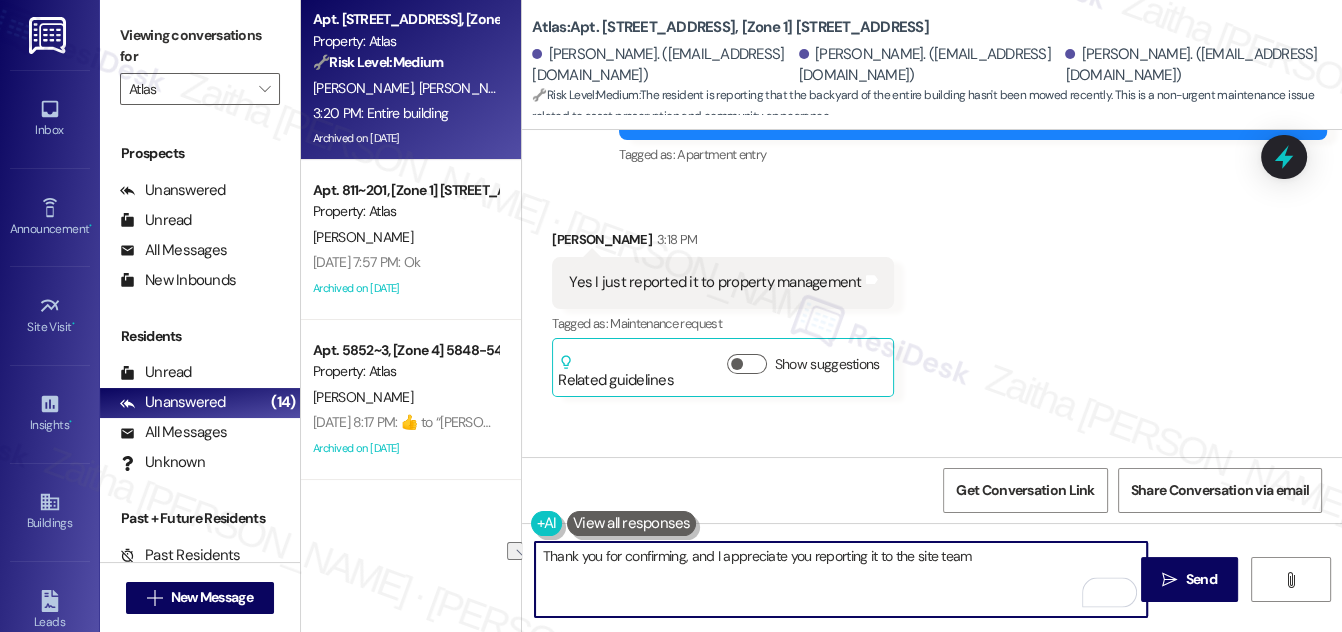 drag, startPoint x: 909, startPoint y: 556, endPoint x: 992, endPoint y: 561, distance: 83.15047 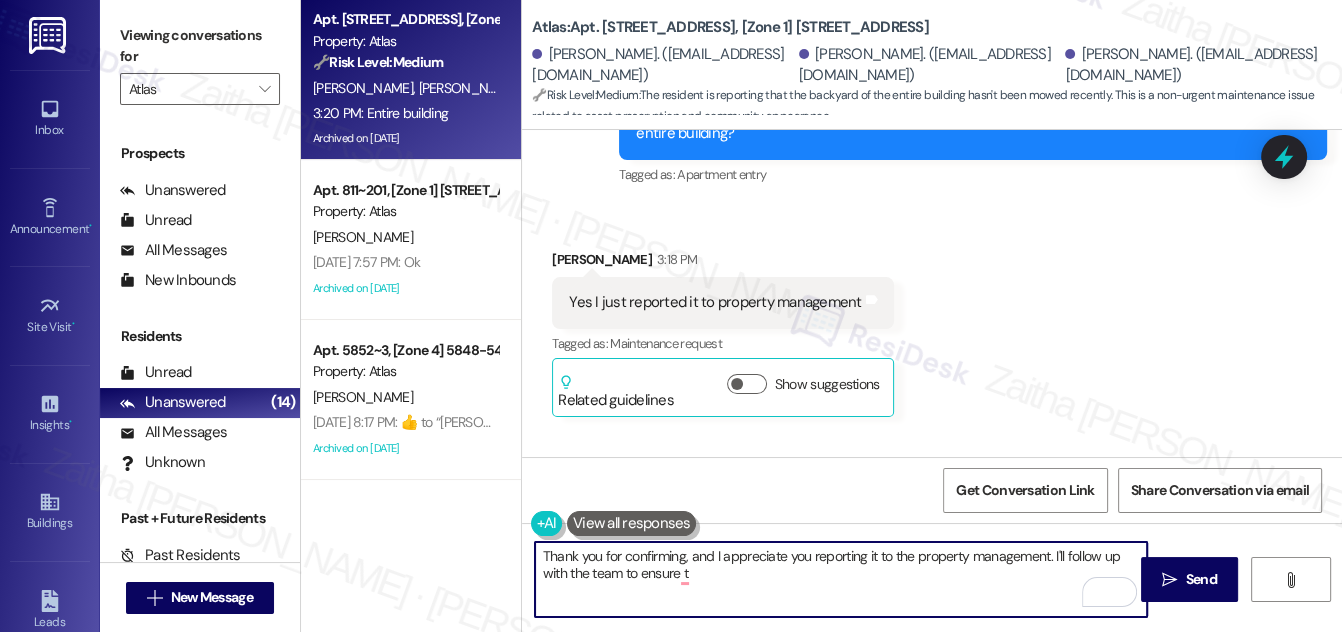 scroll, scrollTop: 13086, scrollLeft: 0, axis: vertical 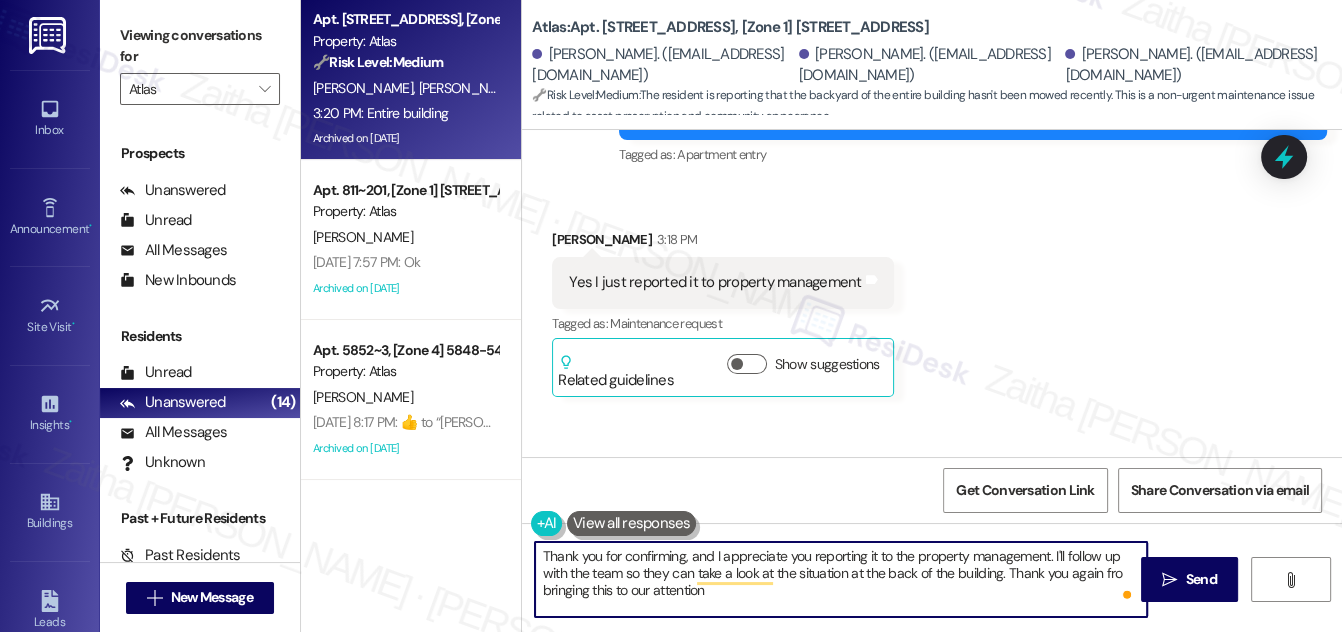 type on "Thank you for confirming, and I appreciate you reporting it to the property management. I'll follow up with the team so they can take a look at the situation at the back of the building. Thank you again fro bringing this to our attention." 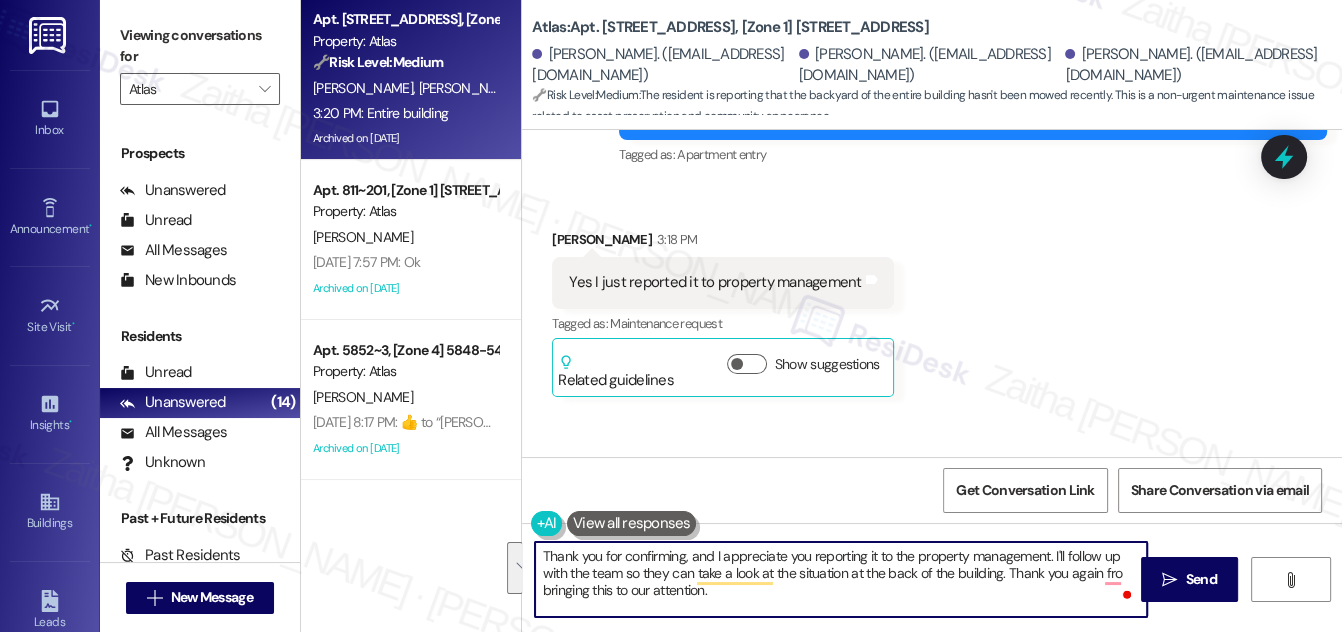 drag, startPoint x: 542, startPoint y: 554, endPoint x: 738, endPoint y: 594, distance: 200.04 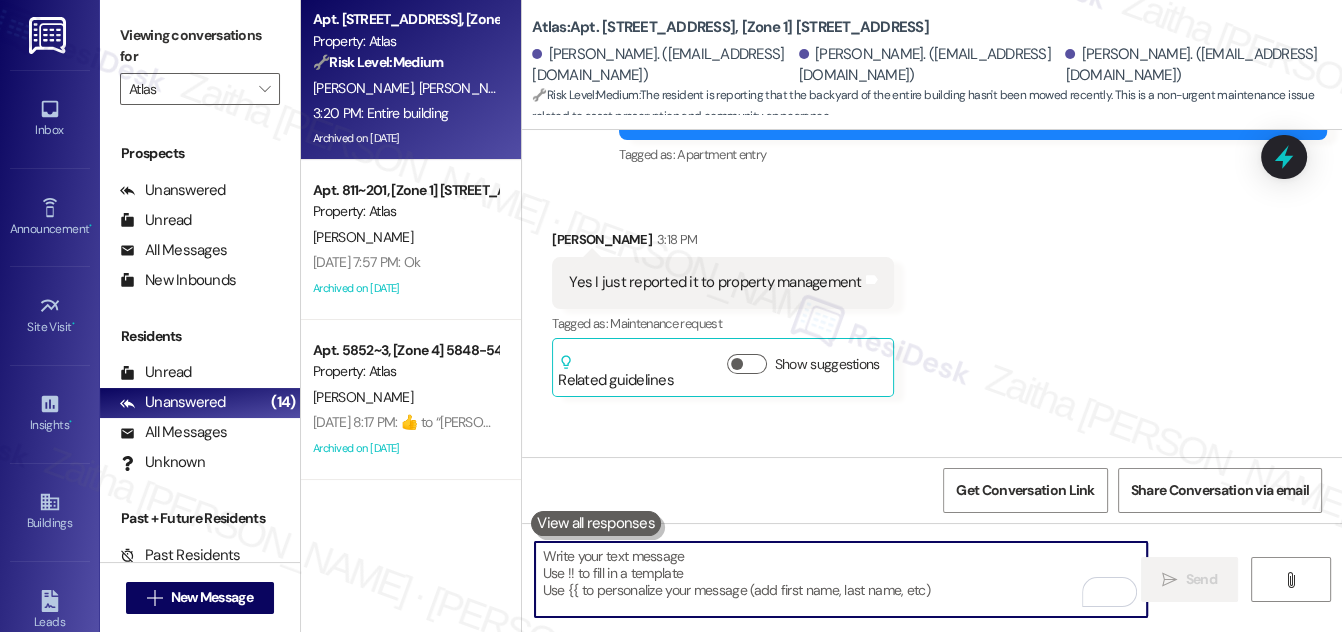paste on "Thank you for confirming, and I appreciate you reporting this to property management. I’ll follow up with the team so they can take a look at the situation behind the building. I appreciate you bringing this to our attention." 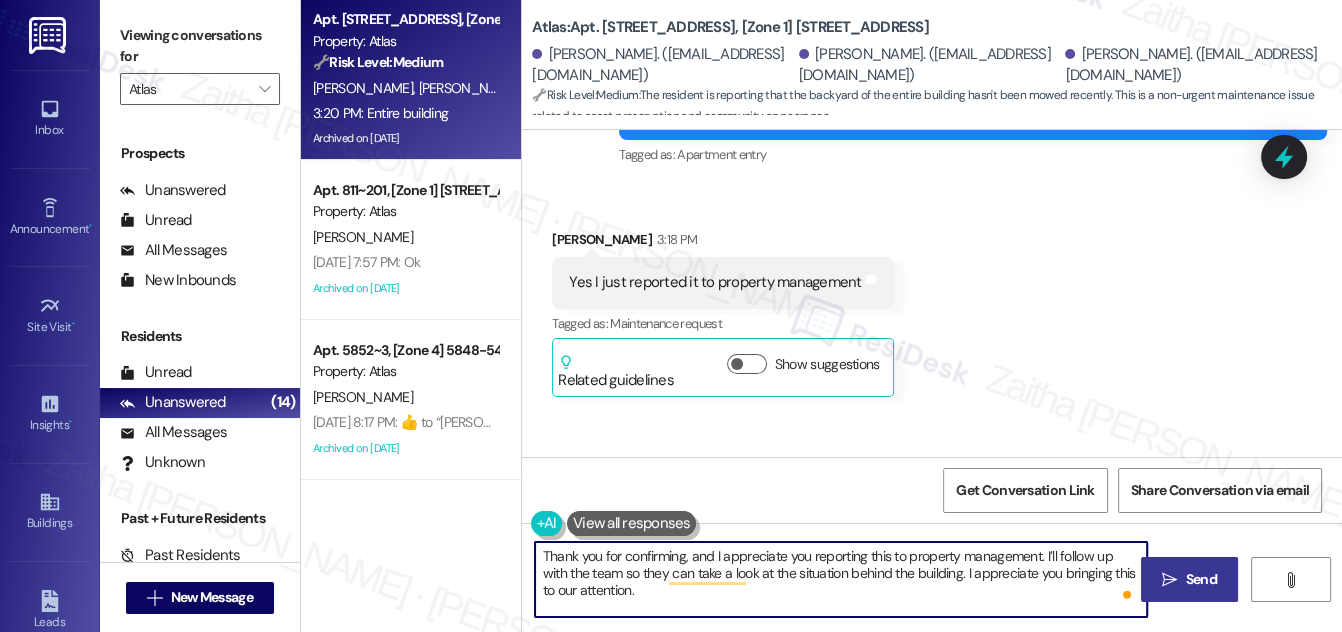 type on "Thank you for confirming, and I appreciate you reporting this to property management. I’ll follow up with the team so they can take a look at the situation behind the building. I appreciate you bringing this to our attention." 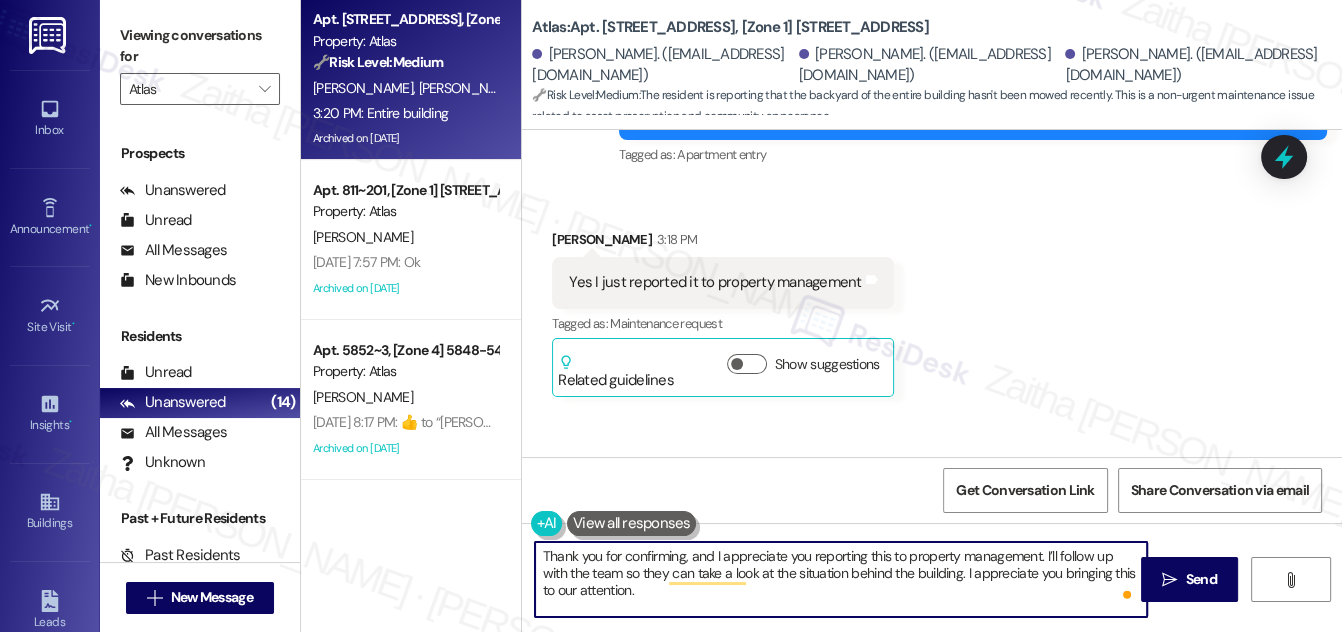 drag, startPoint x: 1192, startPoint y: 578, endPoint x: 1184, endPoint y: 552, distance: 27.202942 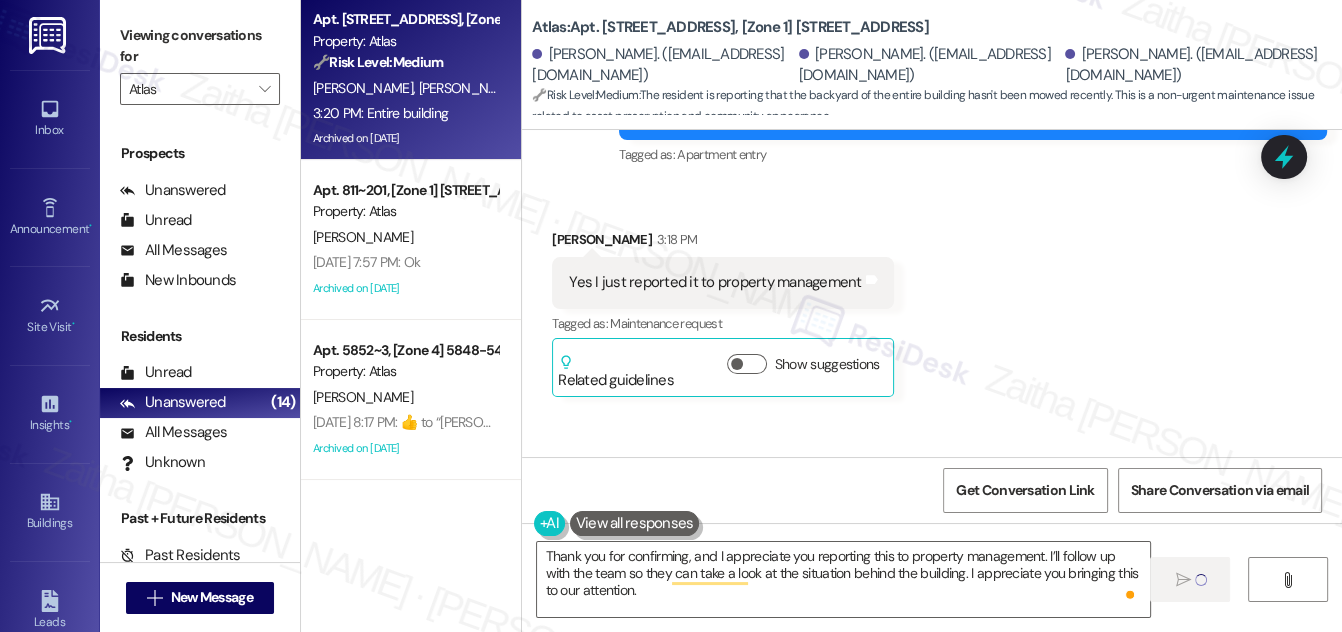 type 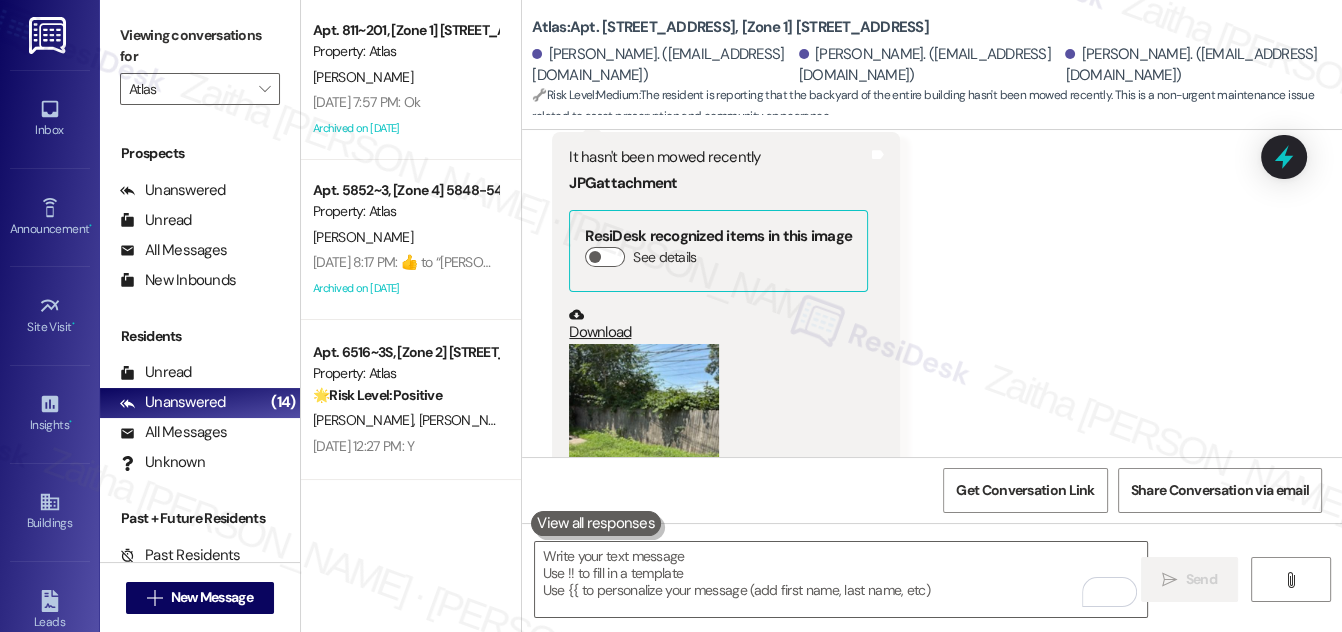 scroll, scrollTop: 12540, scrollLeft: 0, axis: vertical 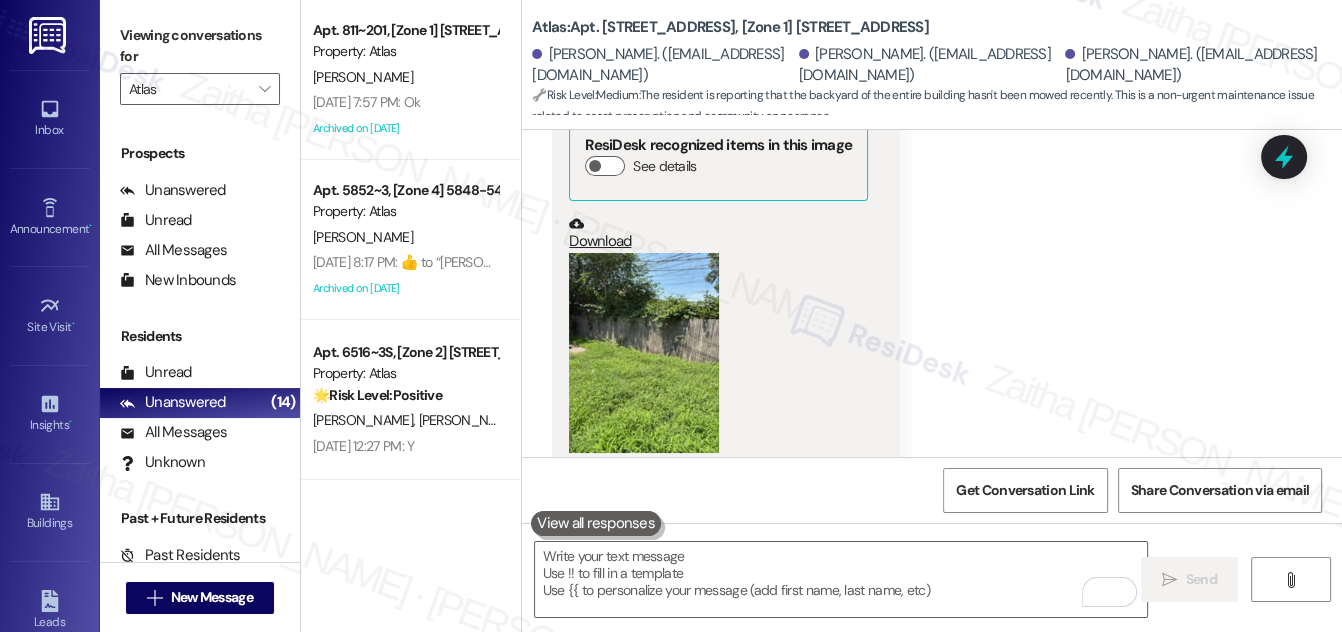 click at bounding box center [644, 353] 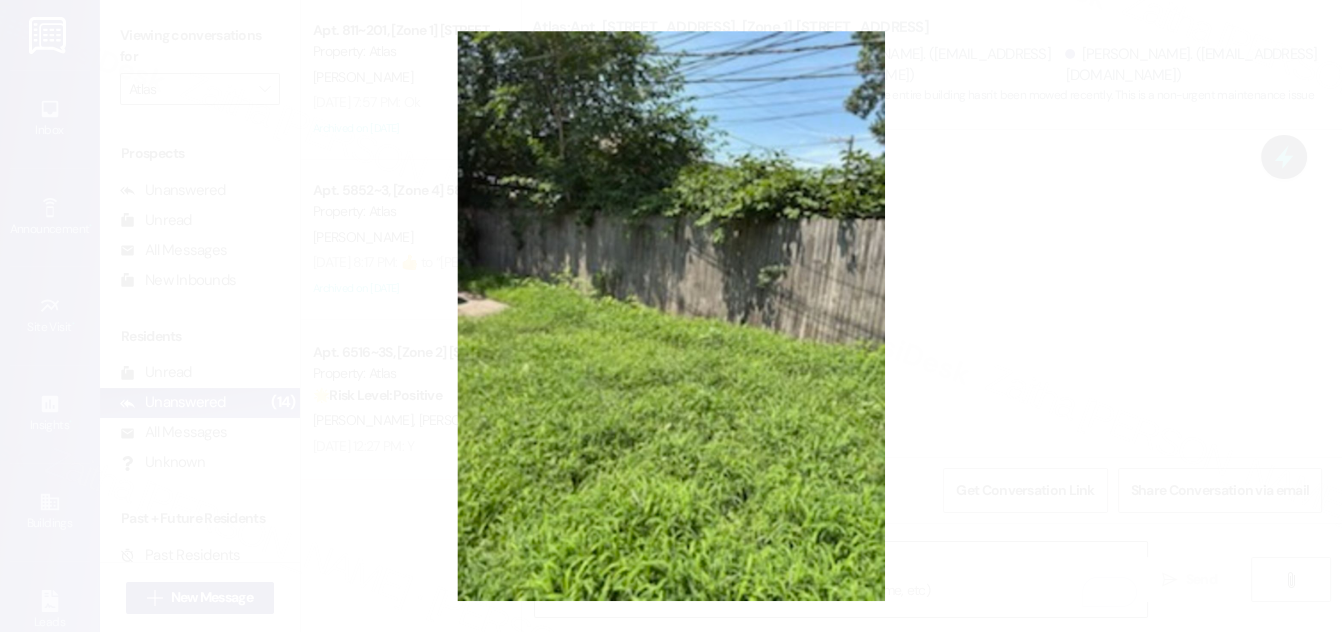 click at bounding box center (671, 316) 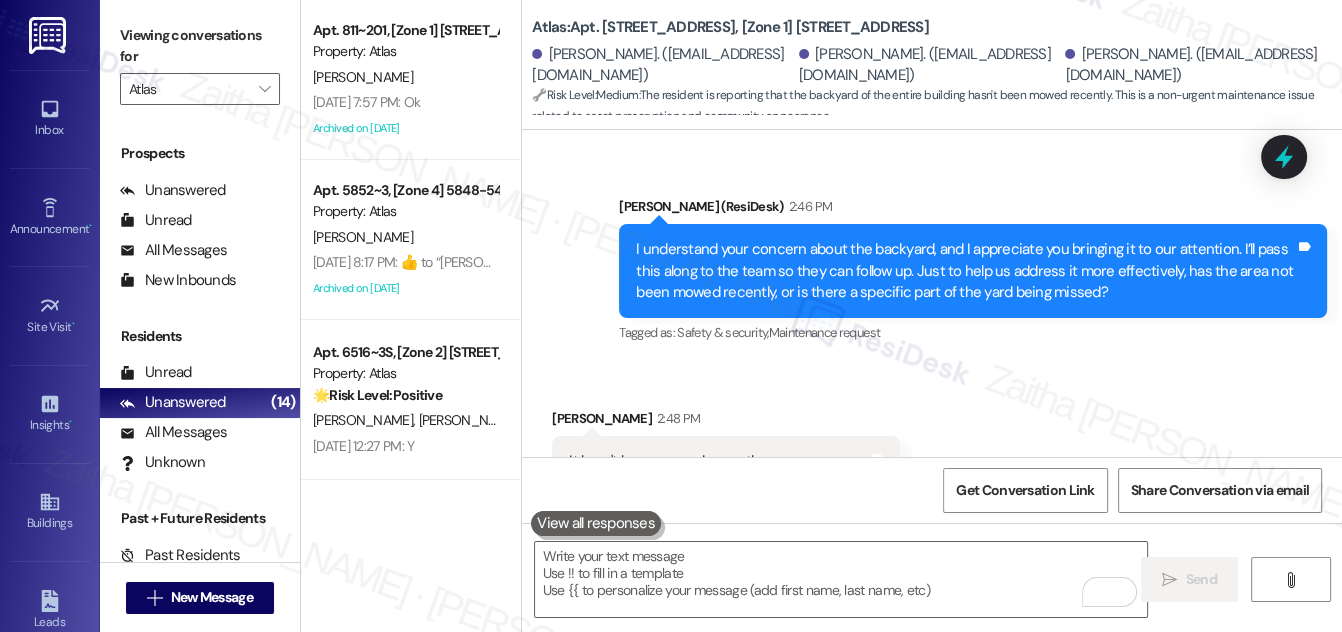scroll, scrollTop: 12085, scrollLeft: 0, axis: vertical 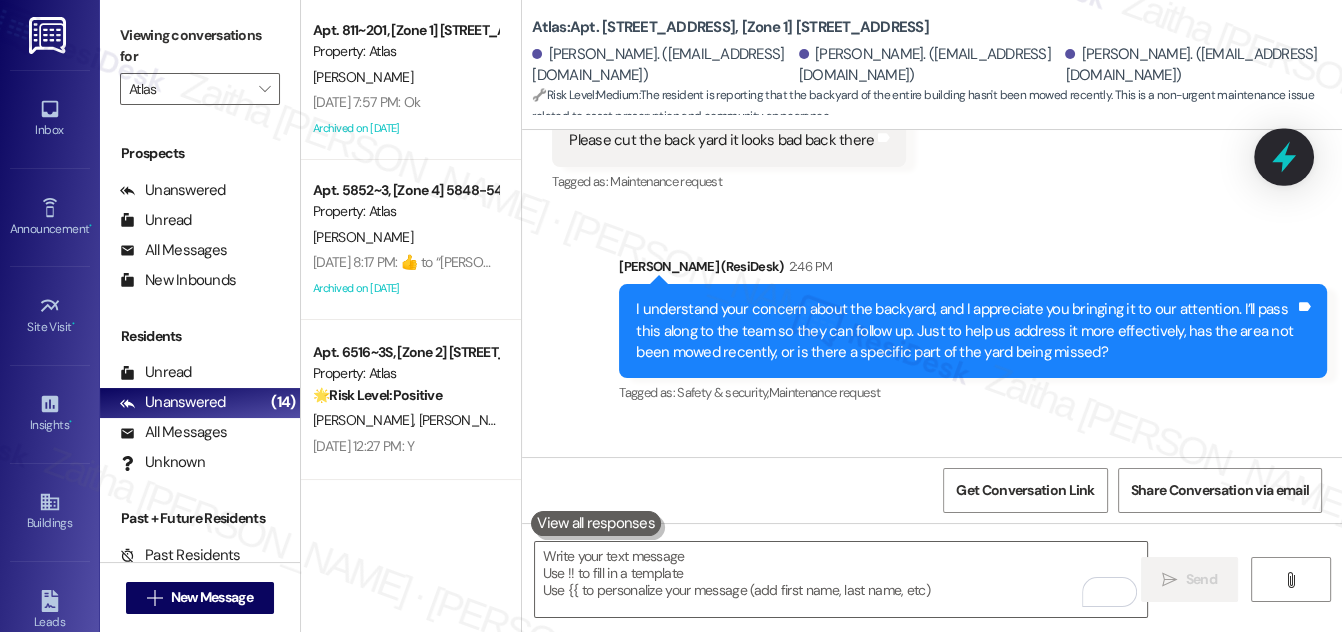 click 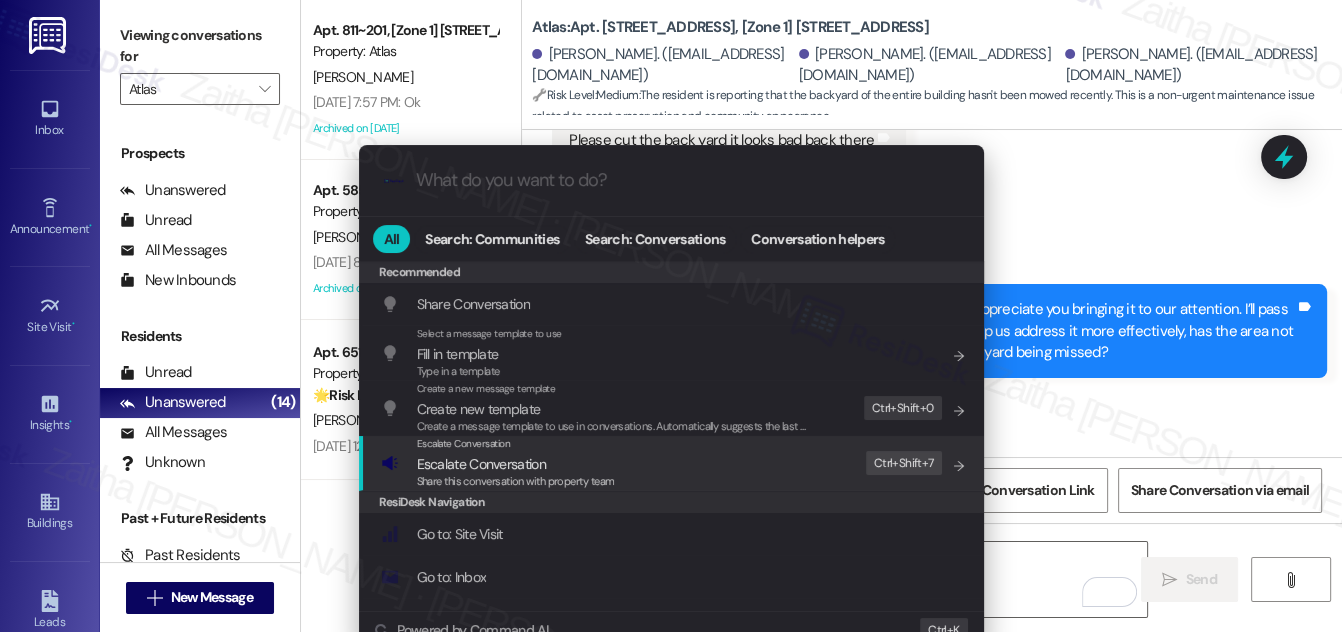 click on "Escalate Conversation" at bounding box center [481, 464] 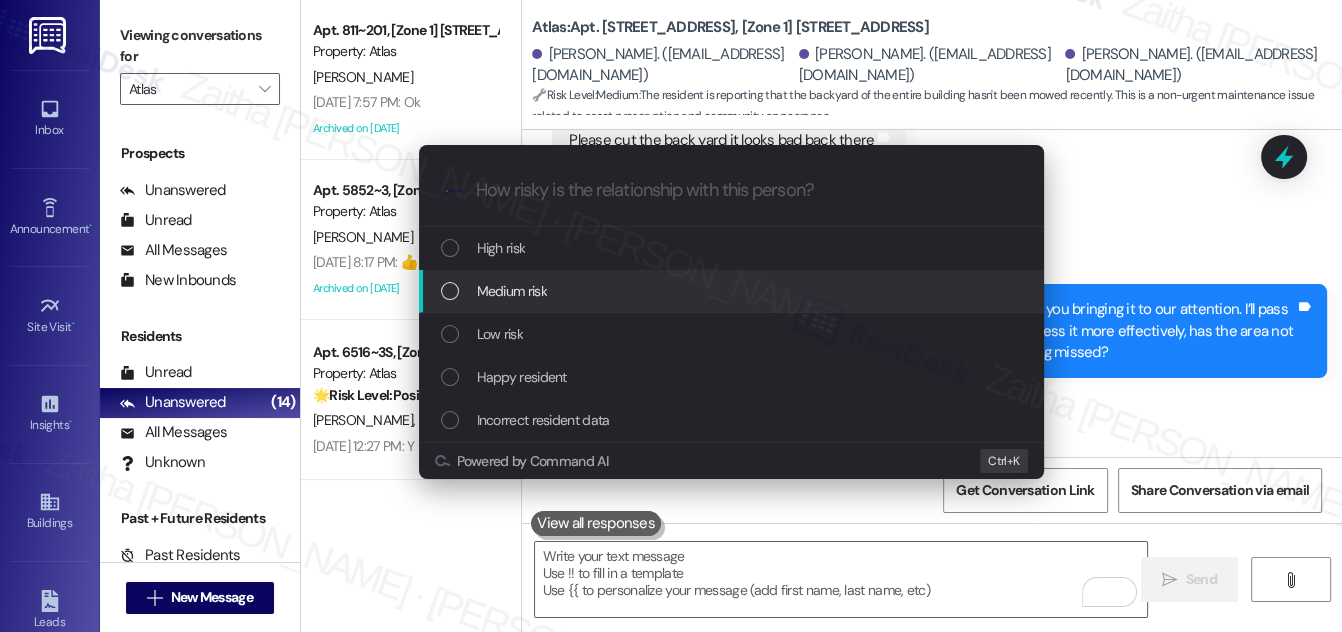 click on "Medium risk" at bounding box center [733, 291] 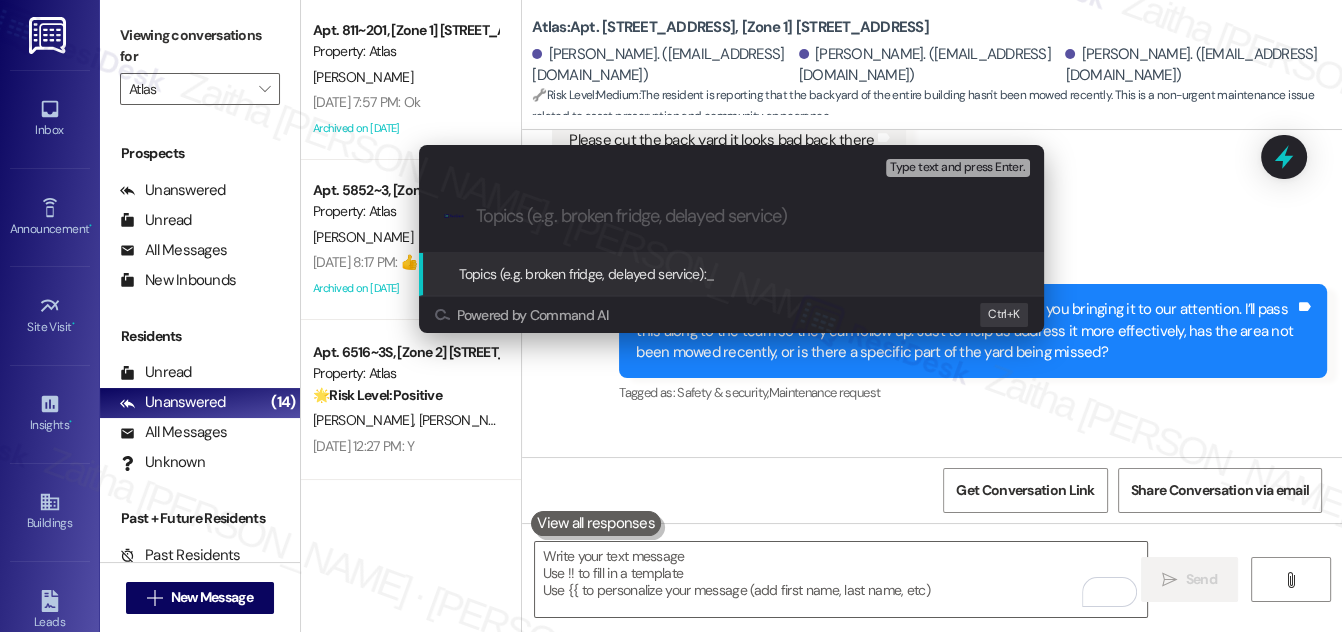 paste on "Property Concern – Back Area Inspection" 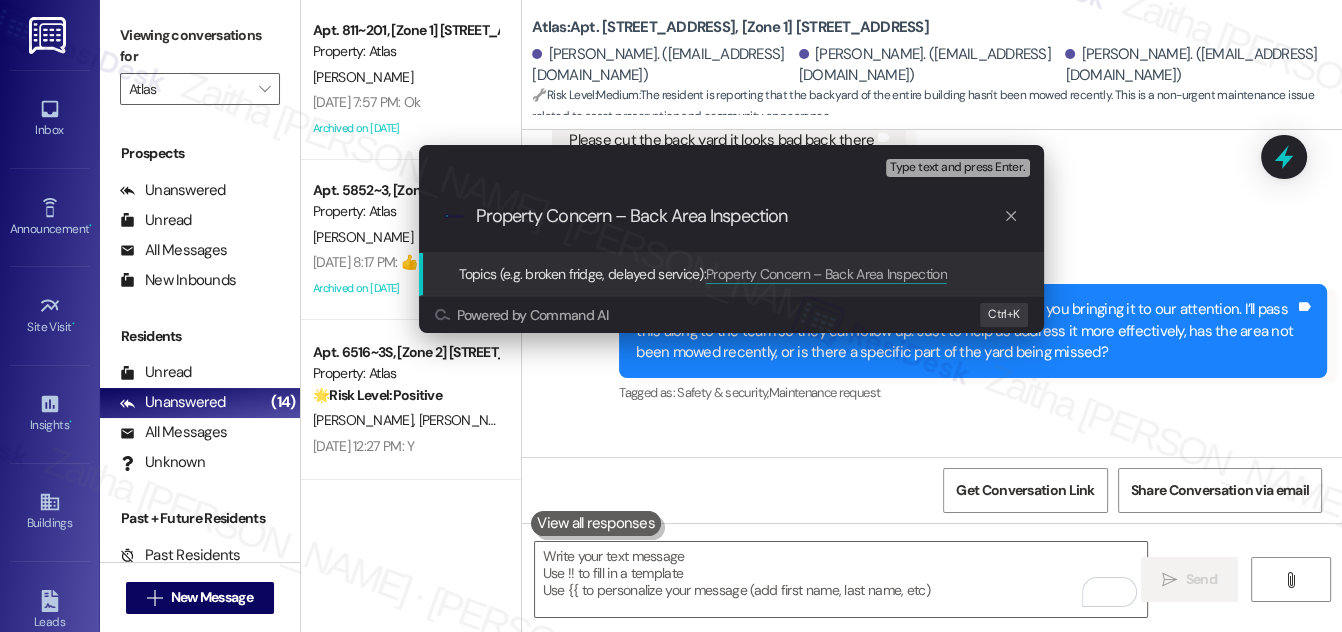 type 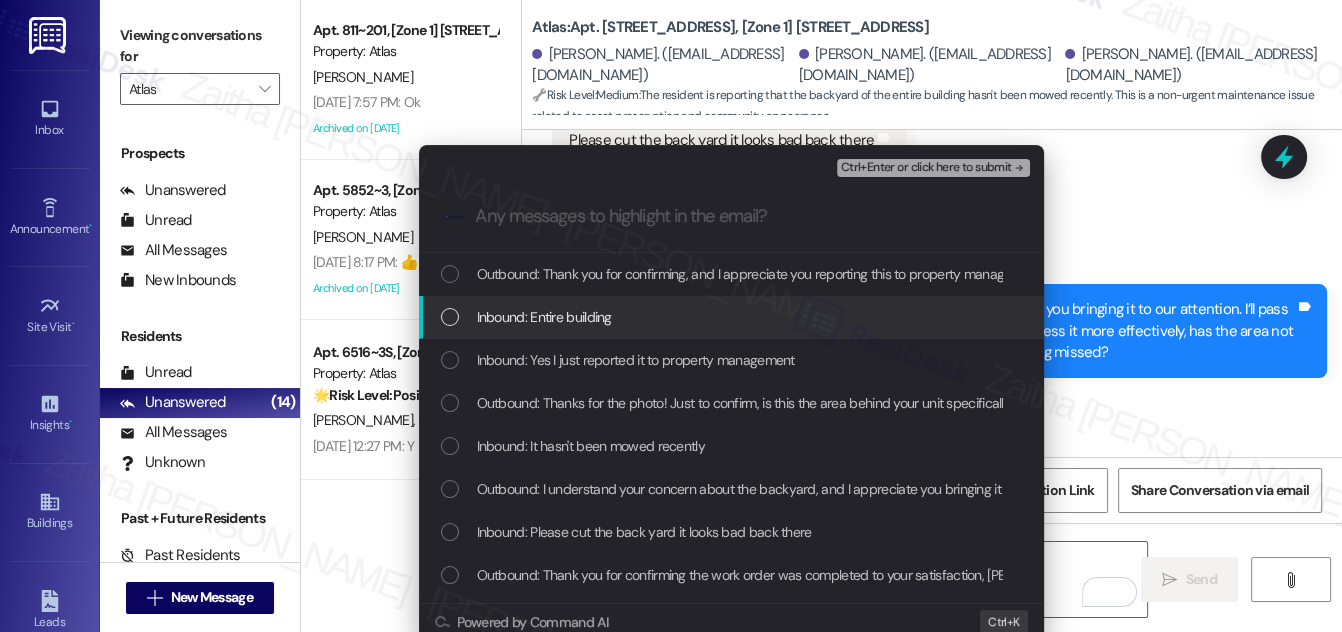 click at bounding box center [450, 317] 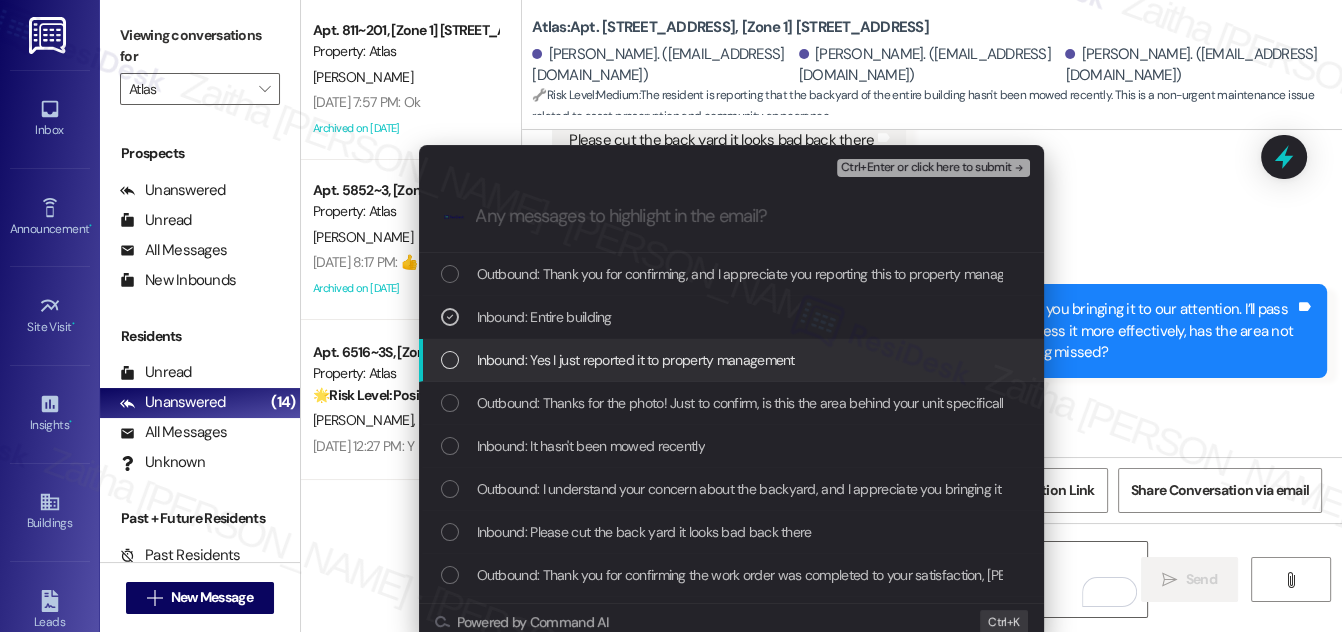 click at bounding box center [450, 360] 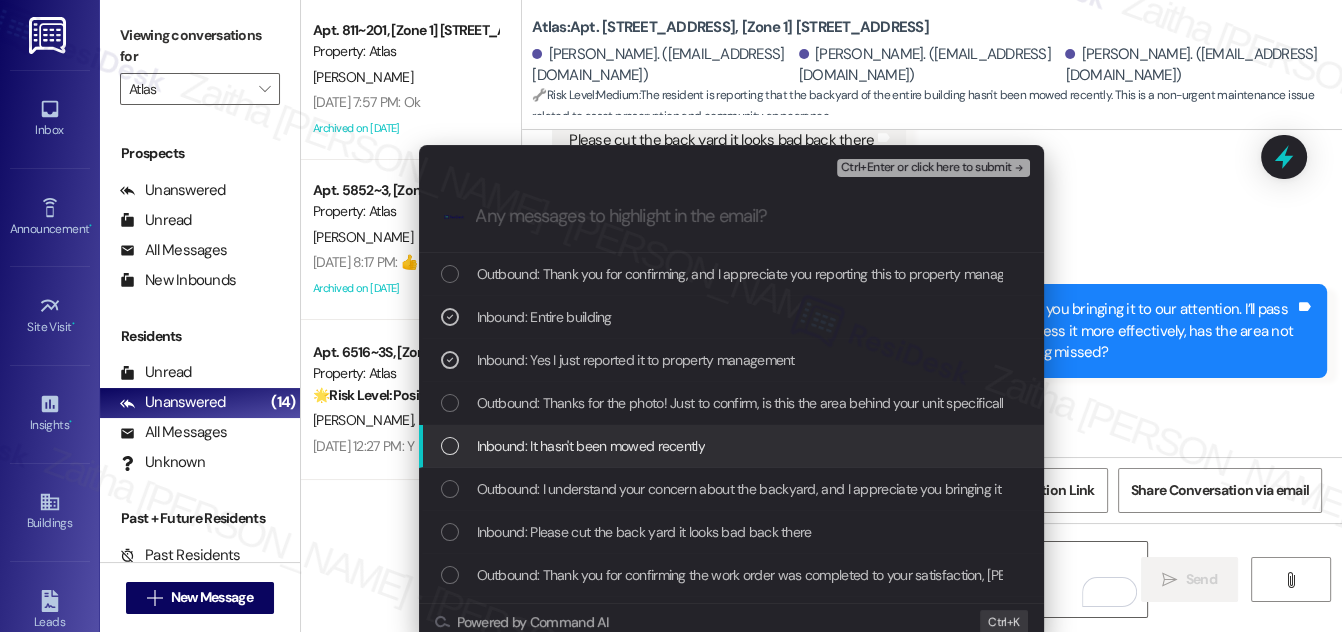 click at bounding box center (450, 446) 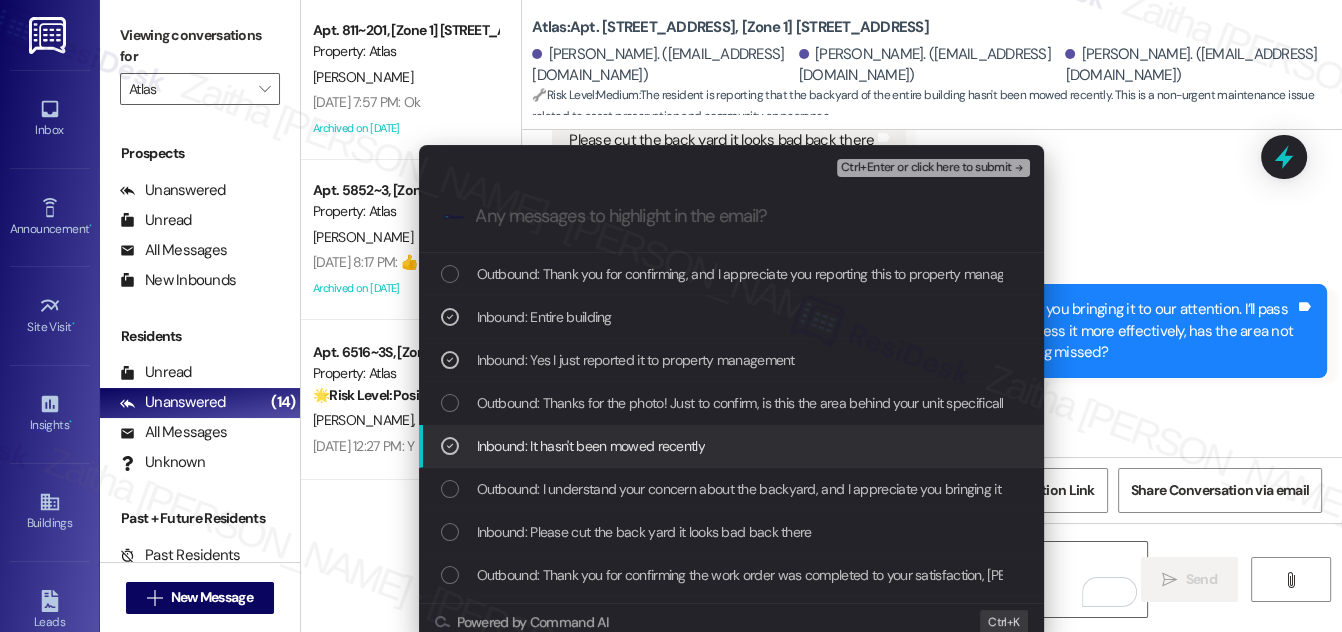 scroll, scrollTop: 90, scrollLeft: 0, axis: vertical 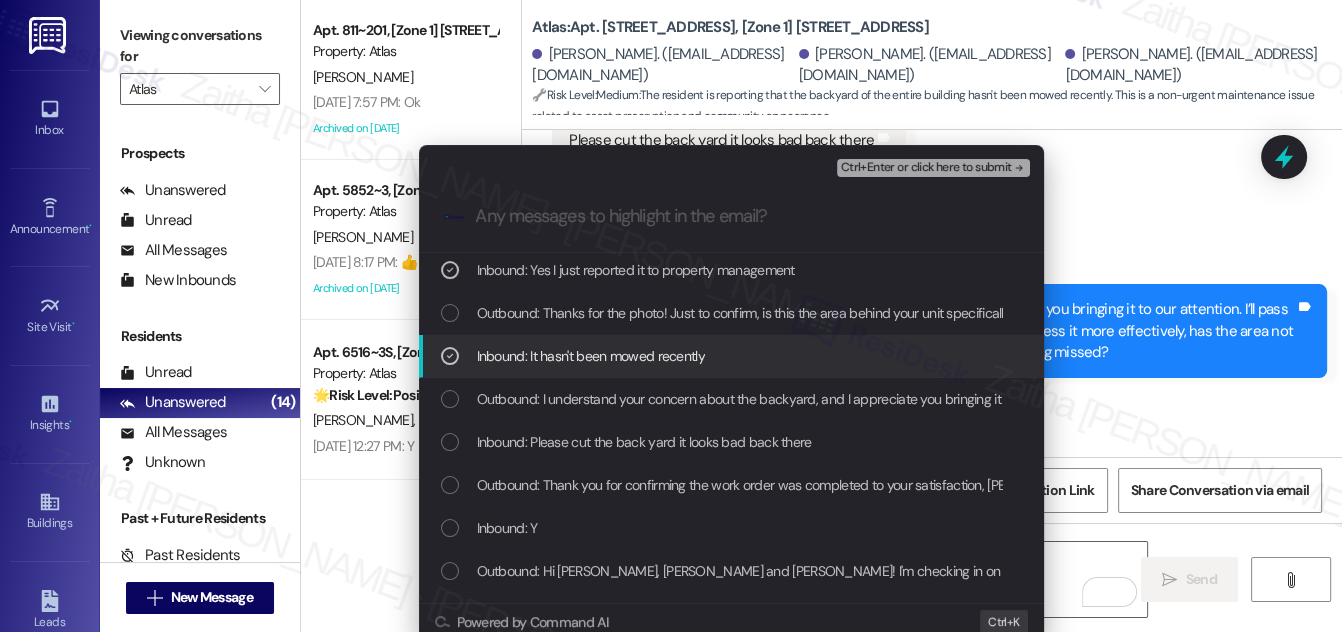 click at bounding box center (450, 442) 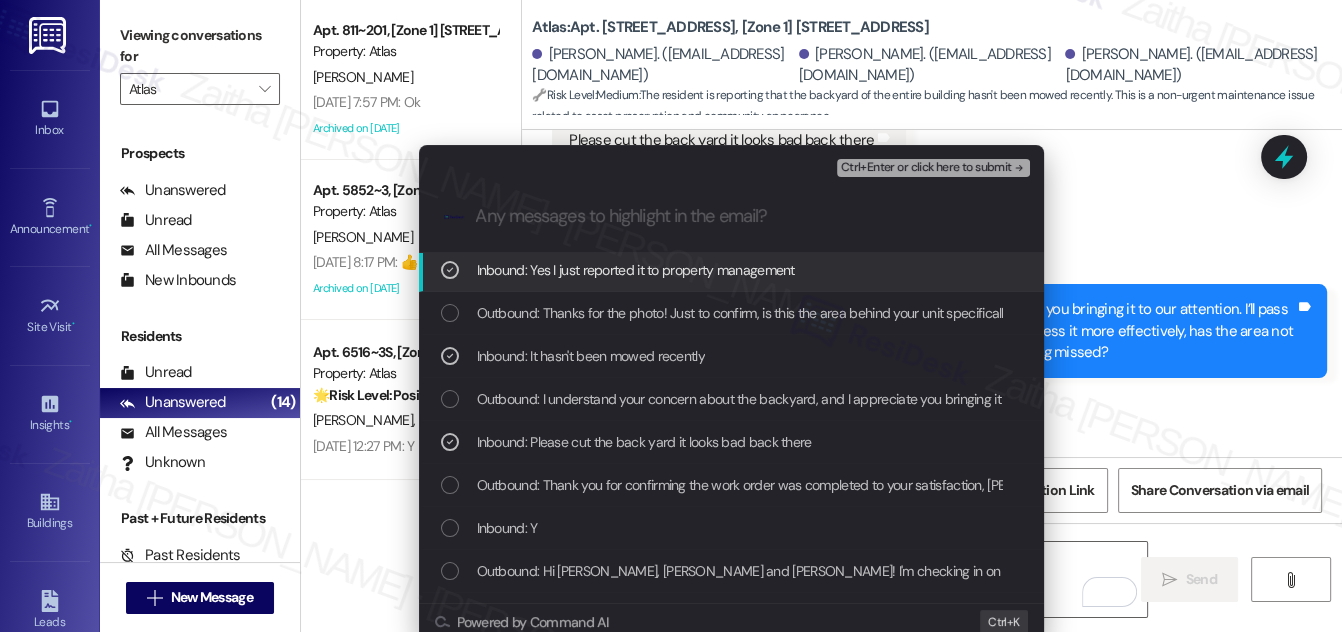 click on "Ctrl+Enter or click here to submit" at bounding box center [926, 168] 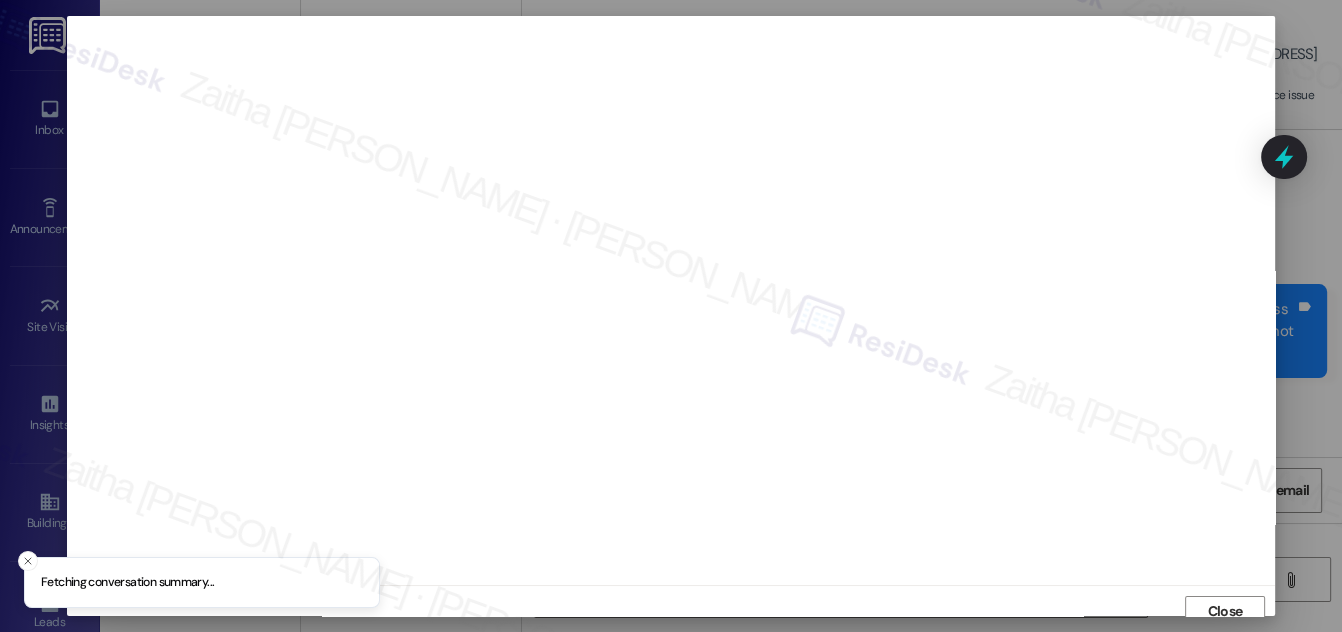 scroll, scrollTop: 11, scrollLeft: 0, axis: vertical 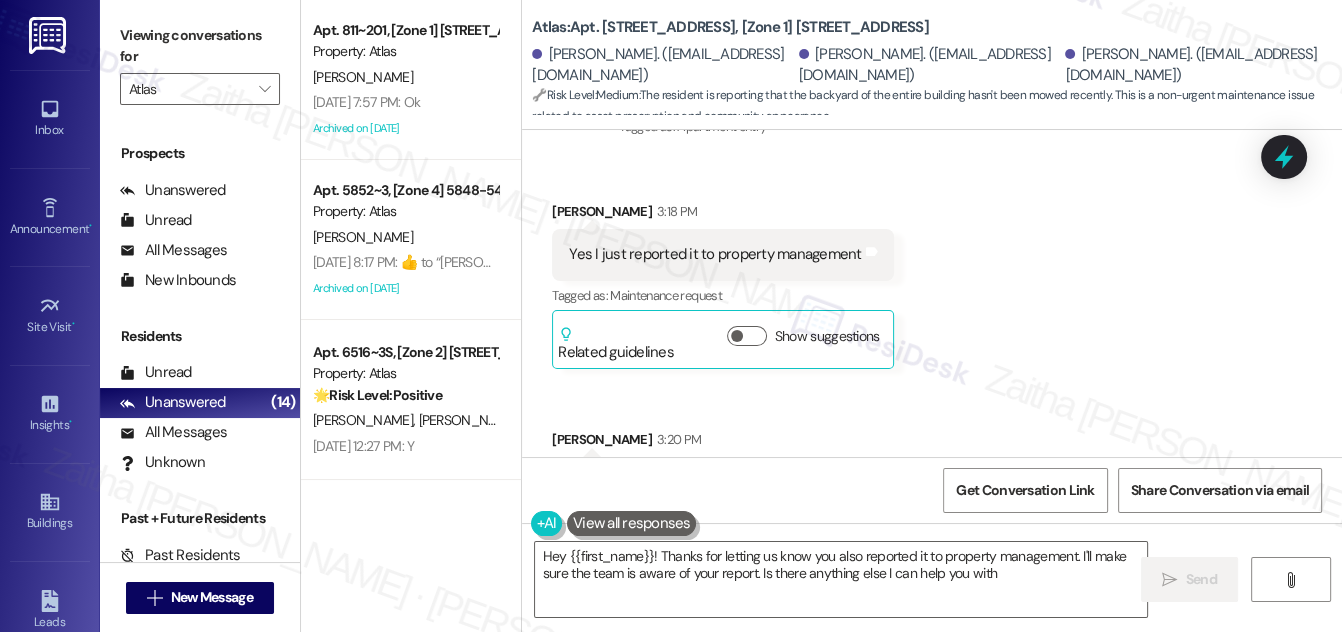 type on "Hey {{first_name}}! Thanks for letting us know you also reported it to property management. I'll make sure the team is aware of your report. Is there anything else I can help you with?" 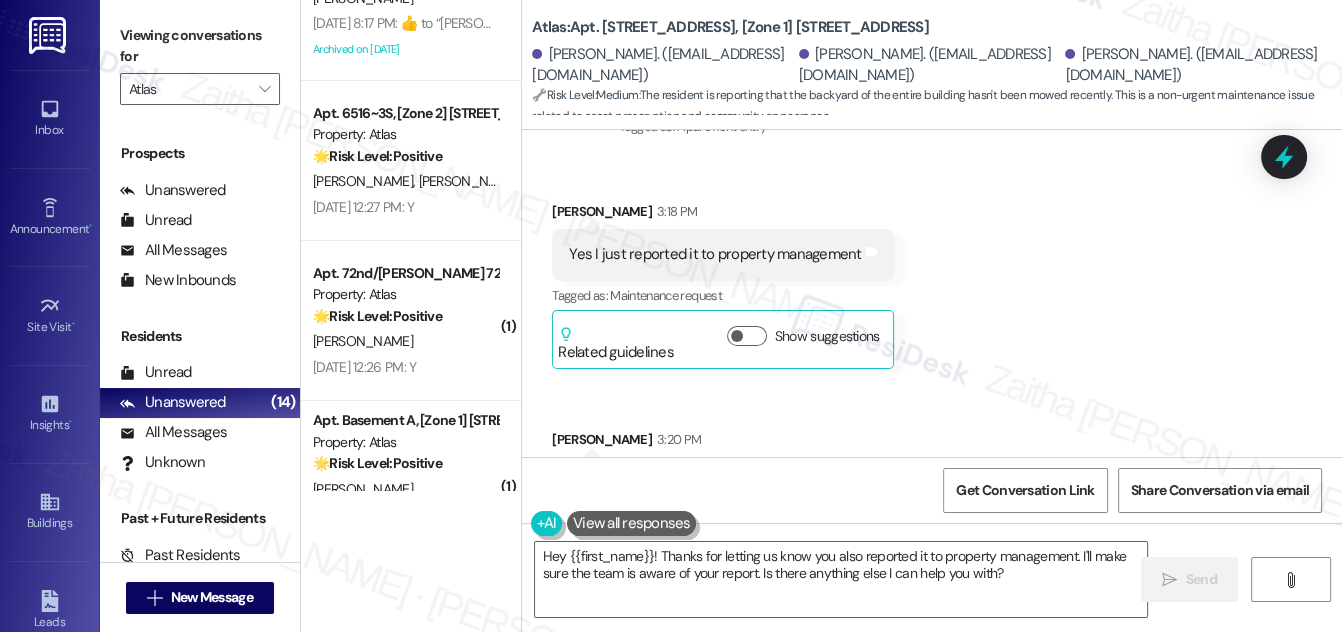 scroll, scrollTop: 272, scrollLeft: 0, axis: vertical 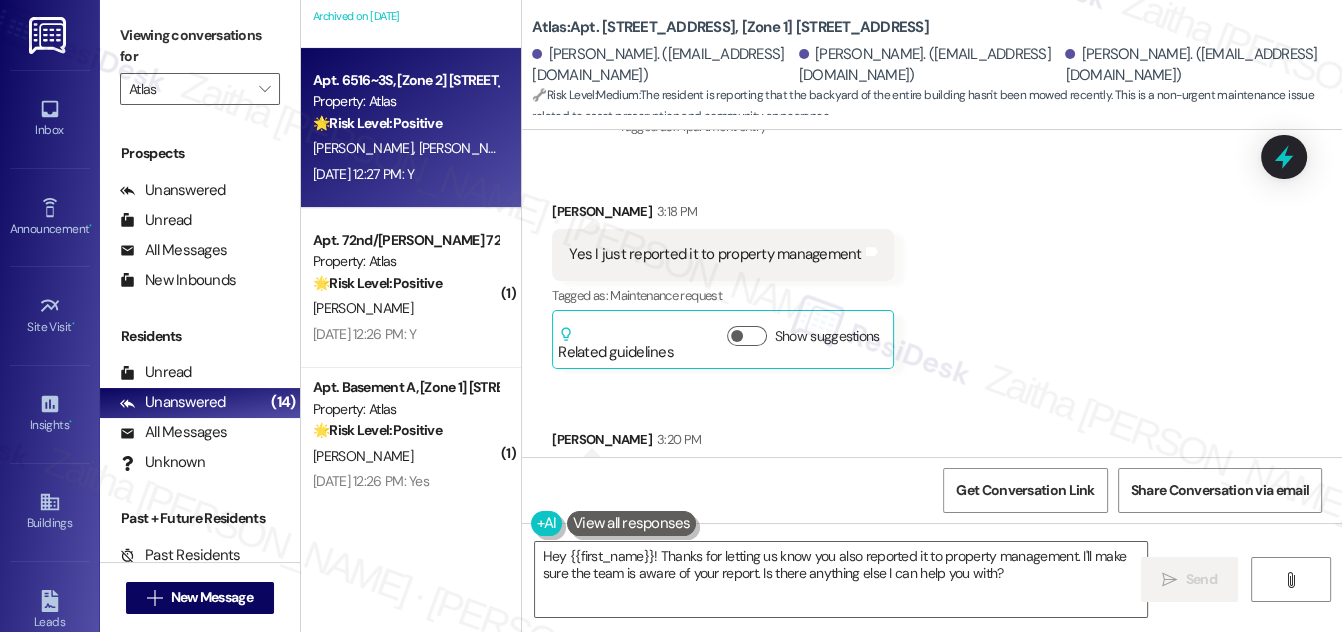 click on "🌟  Risk Level:  Positive The message is a follow-up on a completed work order and the resident responded positively, indicating satisfaction. This is positive engagement and relationship building." at bounding box center [405, 123] 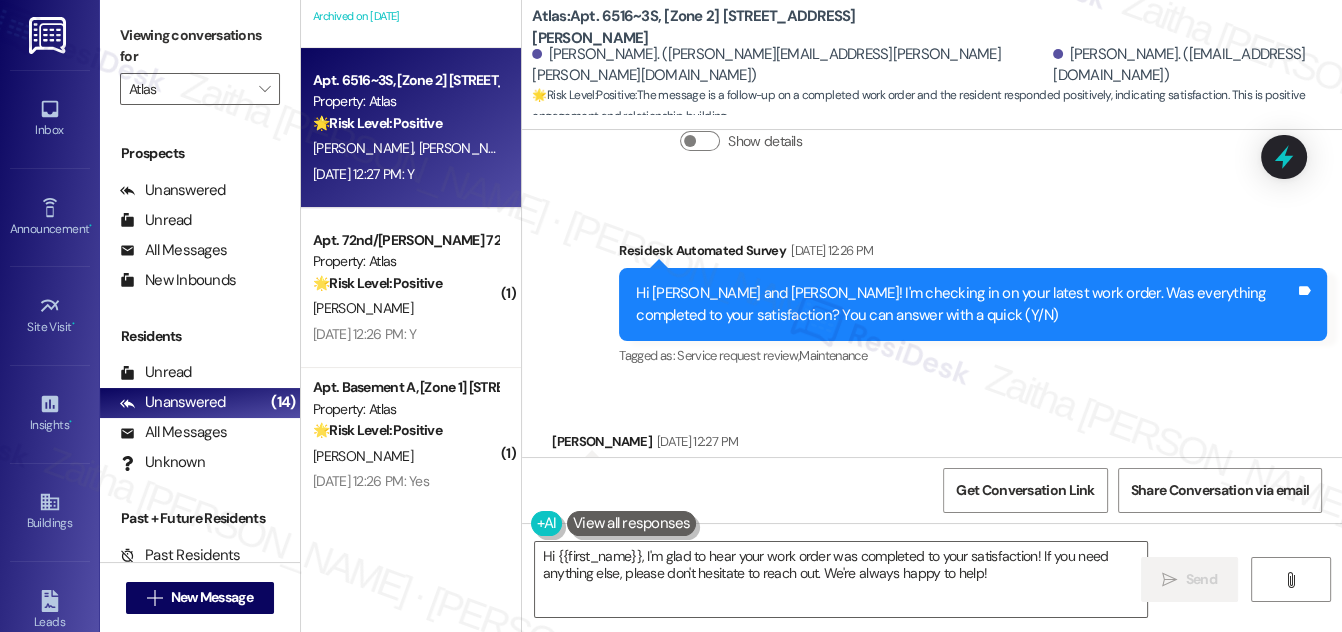 scroll, scrollTop: 7736, scrollLeft: 0, axis: vertical 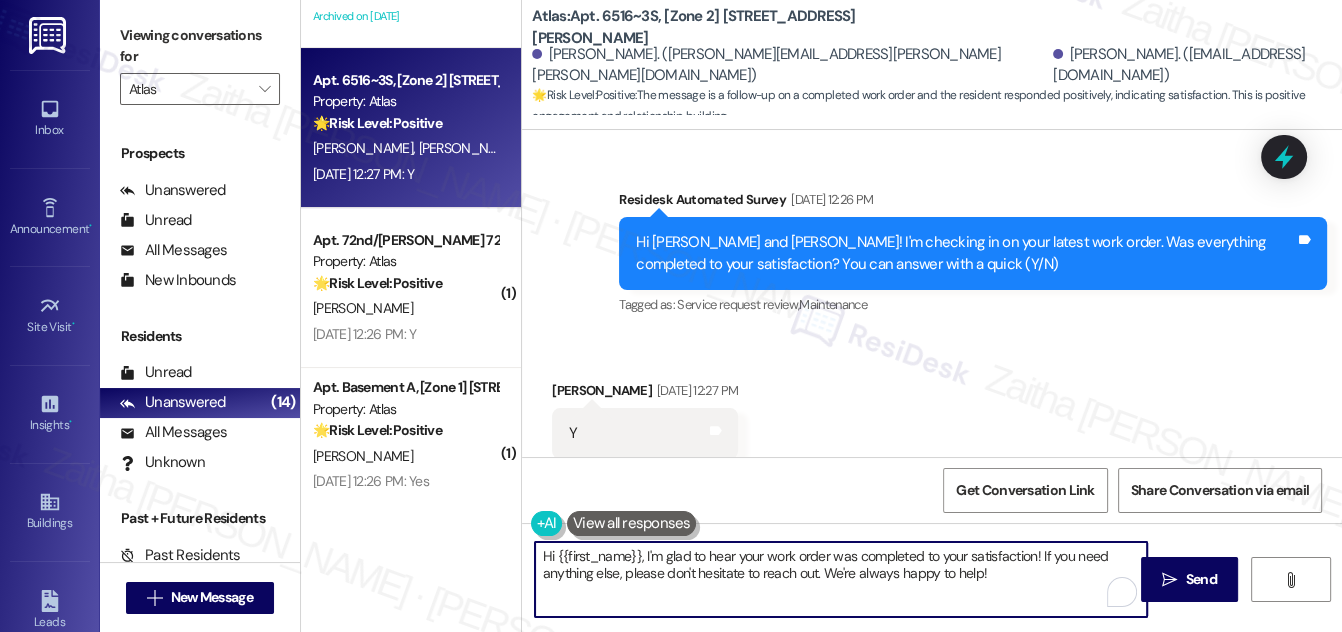 click on "Hi {{first_name}}, I'm glad to hear your work order was completed to your satisfaction! If you need anything else, please don't hesitate to reach out. We're always happy to help!" at bounding box center (841, 579) 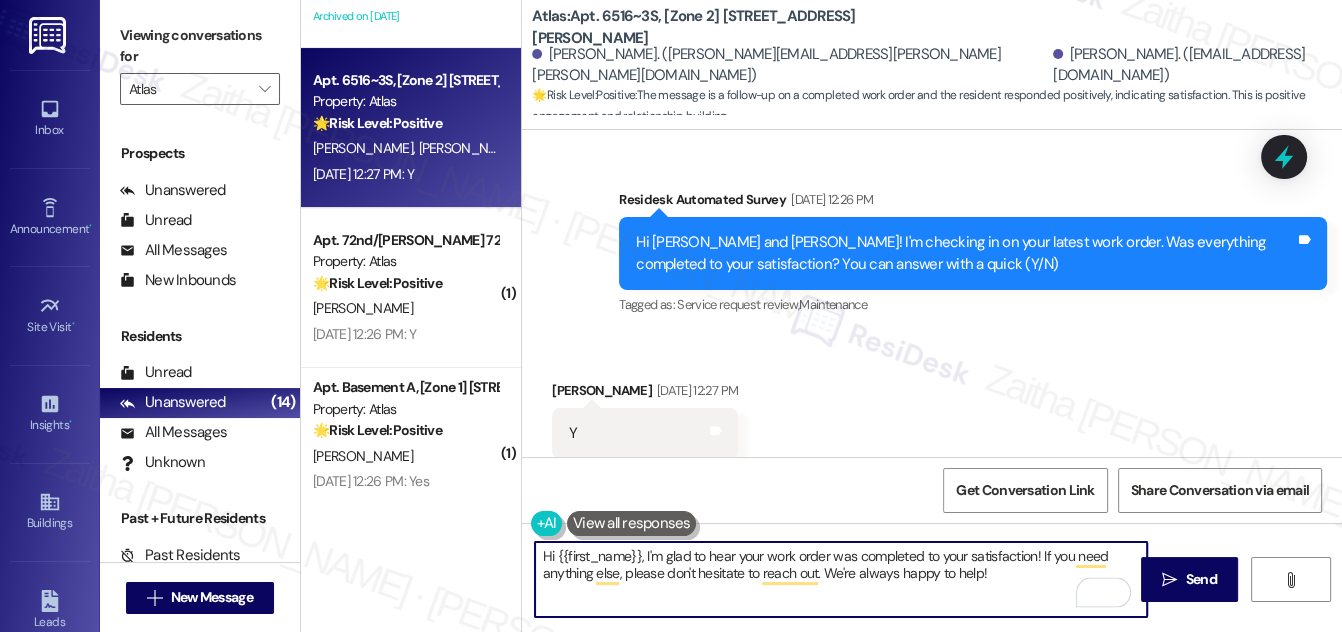 paste on "We would love to hear your honest feedback. How would you rate your overall satisfaction with our on-site service, including staff responsiveness, issue resolution, and communication?" 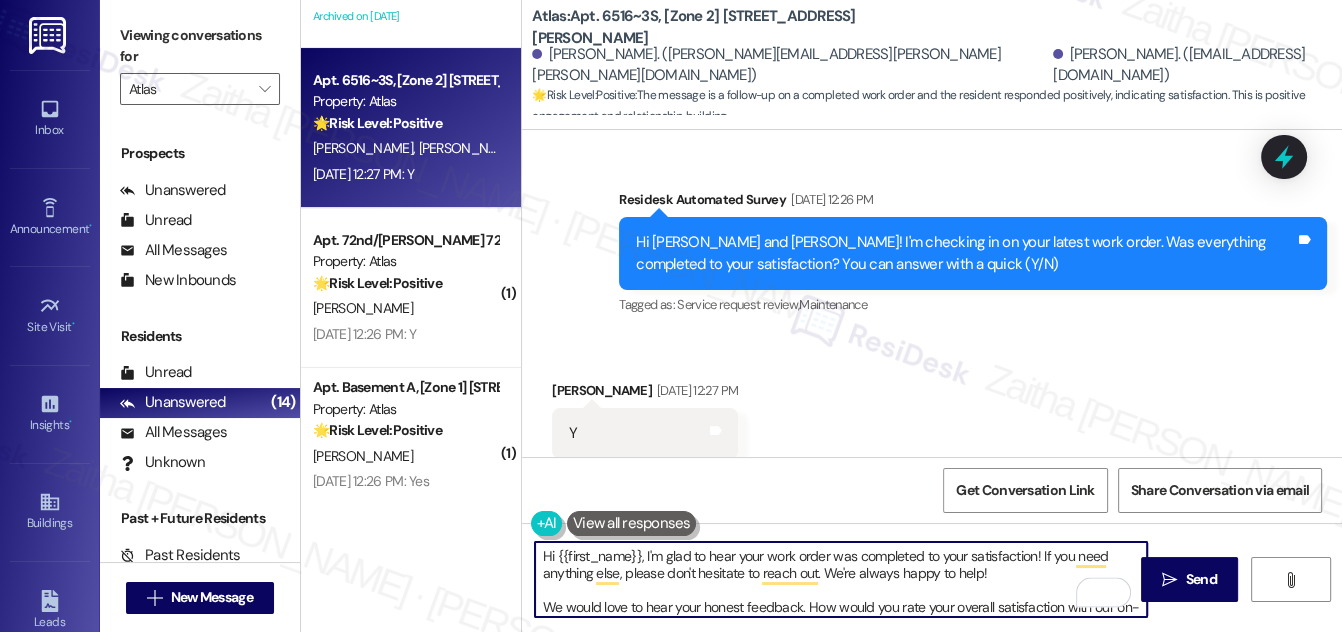 scroll, scrollTop: 16, scrollLeft: 0, axis: vertical 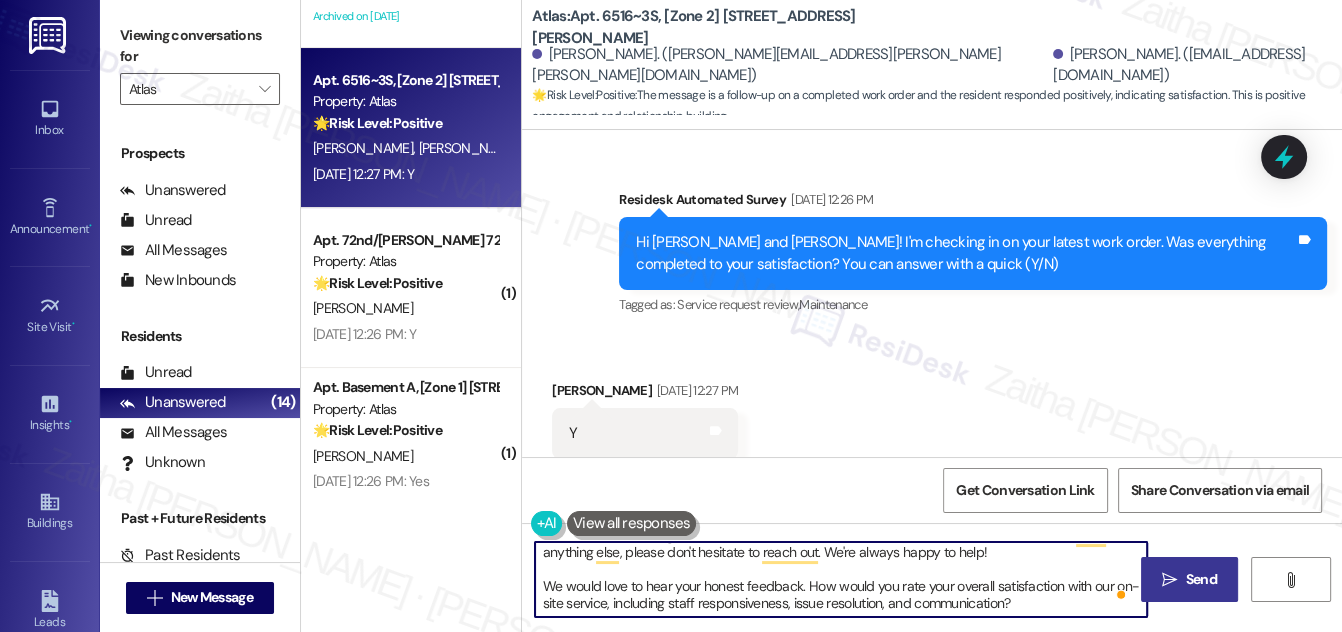 type on "Hi {{first_name}}, I'm glad to hear your work order was completed to your satisfaction! If you need anything else, please don't hesitate to reach out. We're always happy to help!
We would love to hear your honest feedback. How would you rate your overall satisfaction with our on-site service, including staff responsiveness, issue resolution, and communication?" 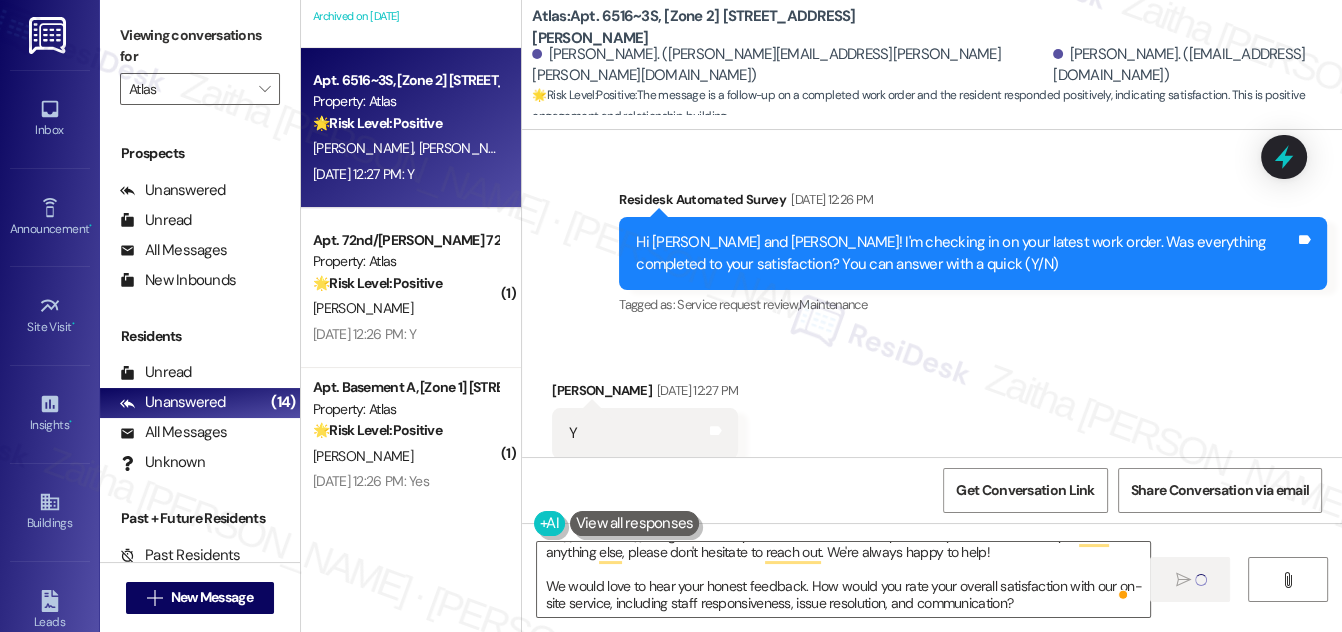 type 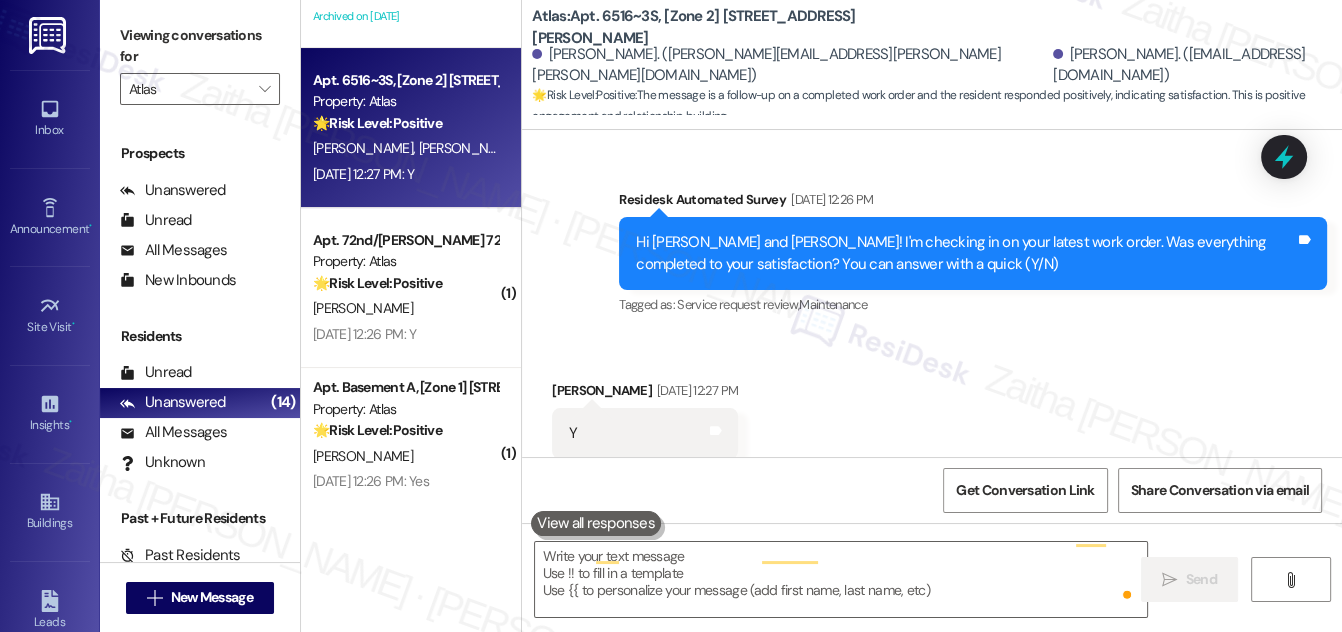 scroll, scrollTop: 0, scrollLeft: 0, axis: both 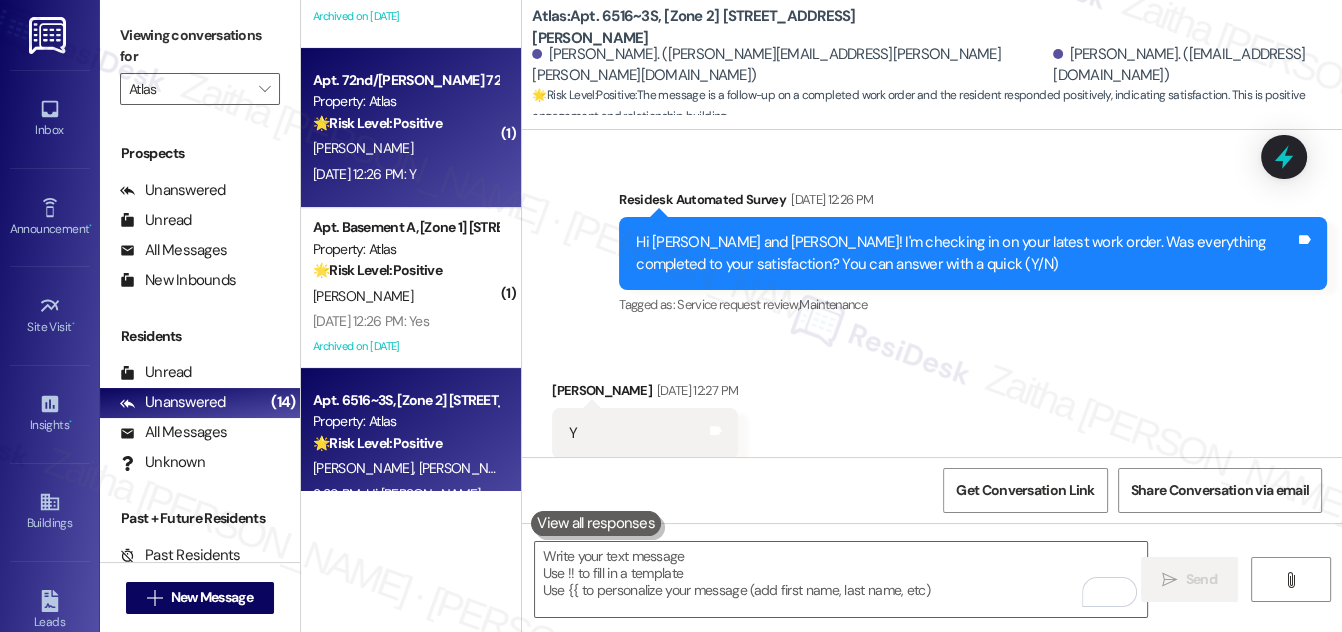 click on "D. Armstrong" at bounding box center (405, 148) 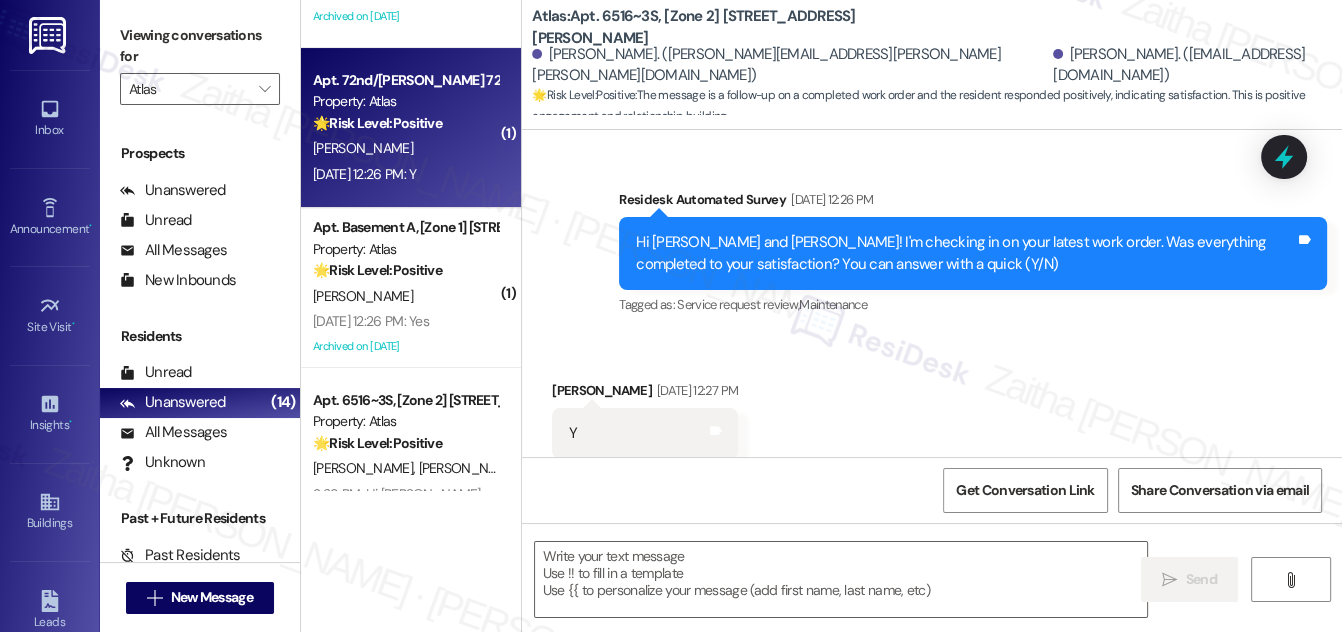 type on "Fetching suggested responses. Please feel free to read through the conversation in the meantime." 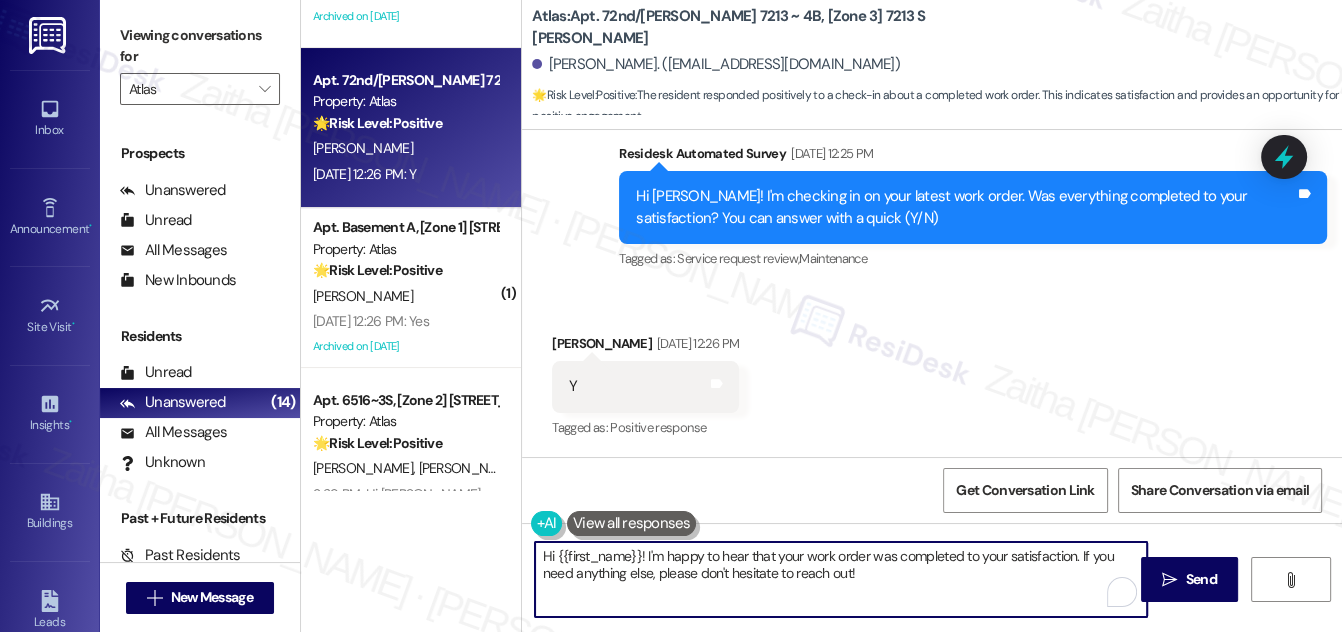 click on "Hi {{first_name}}! I'm happy to hear that your work order was completed to your satisfaction. If you need anything else, please don't hesitate to reach out!" at bounding box center [841, 579] 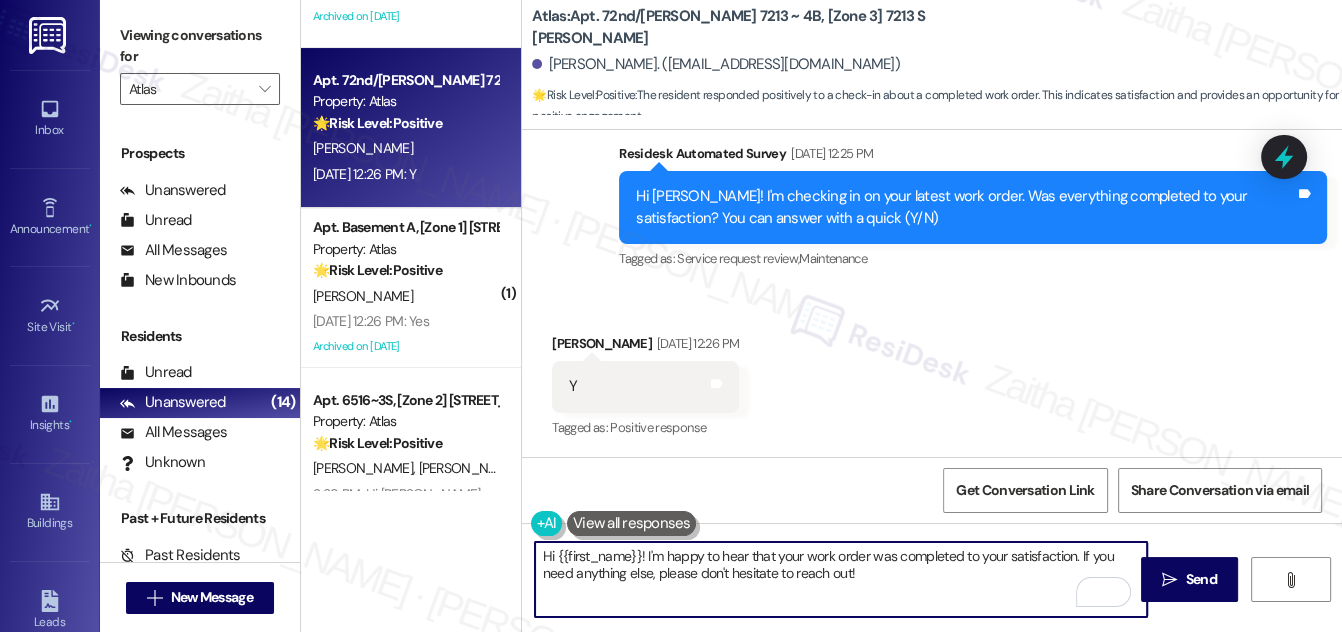paste on "We would love to hear your honest feedback. How would you rate your overall satisfaction with our on-site service, including staff responsiveness, issue resolution, and communication?" 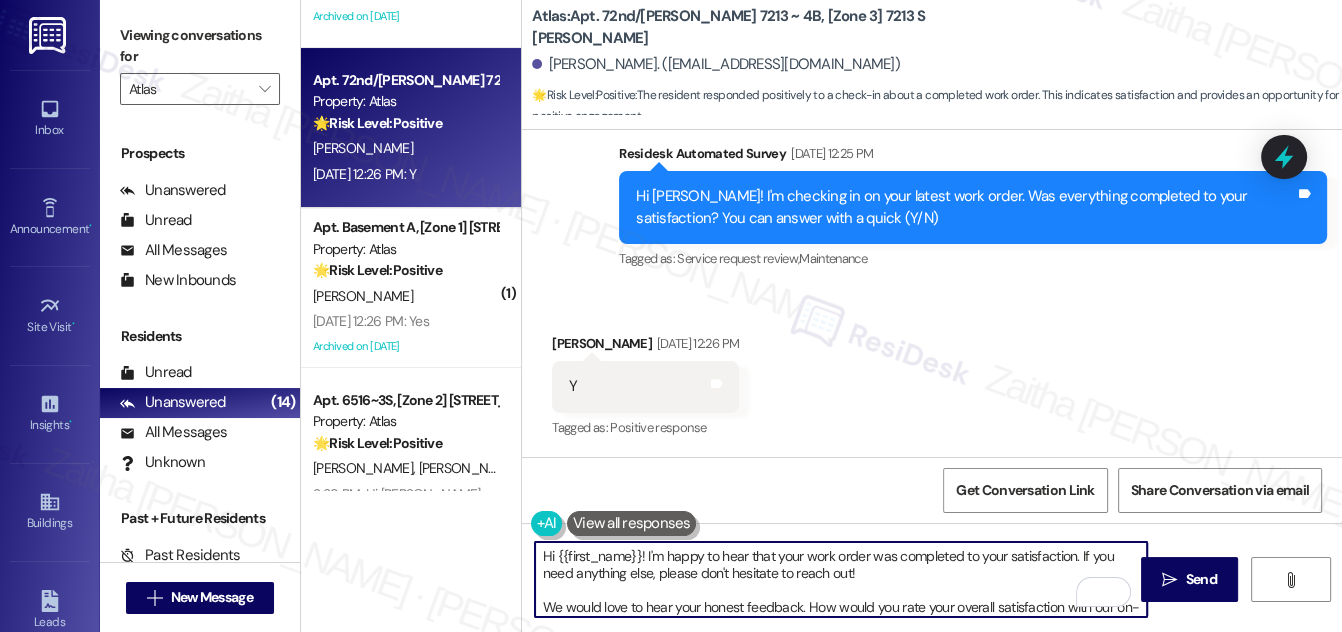 scroll, scrollTop: 16, scrollLeft: 0, axis: vertical 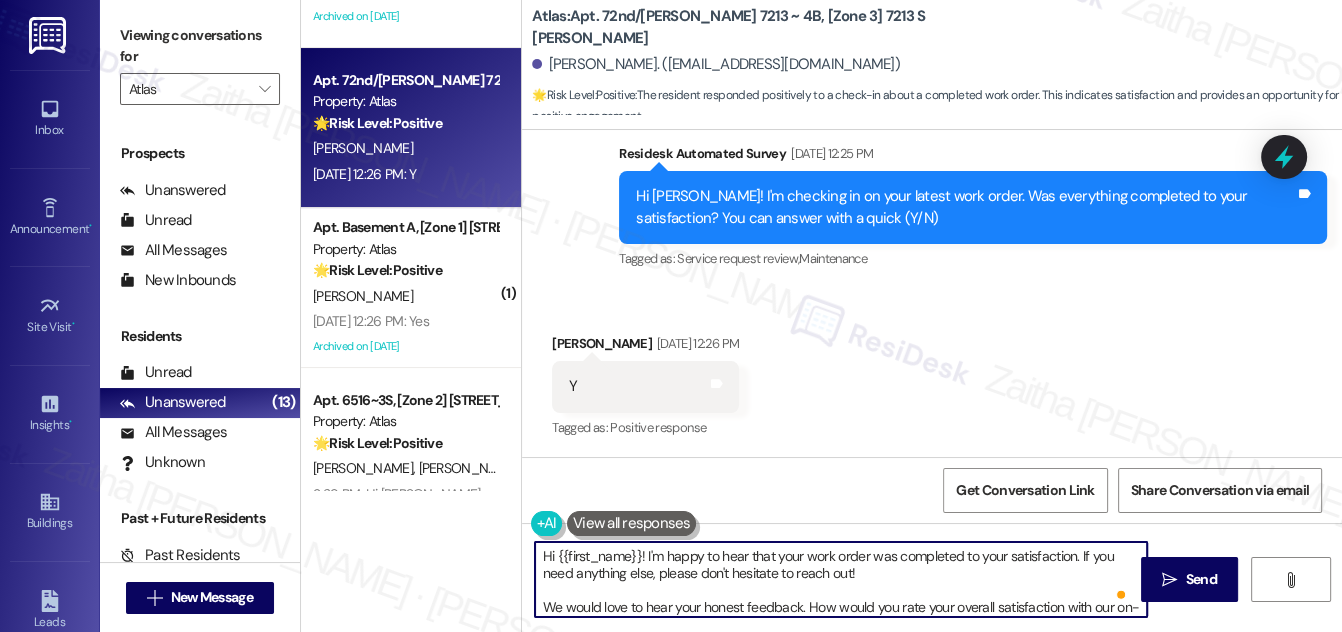 click on "Hi {{first_name}}! I'm happy to hear that your work order was completed to your satisfaction. If you need anything else, please don't hesitate to reach out!
We would love to hear your honest feedback. How would you rate your overall satisfaction with our on-site service, including staff responsiveness, issue resolution, and communication?" at bounding box center [841, 579] 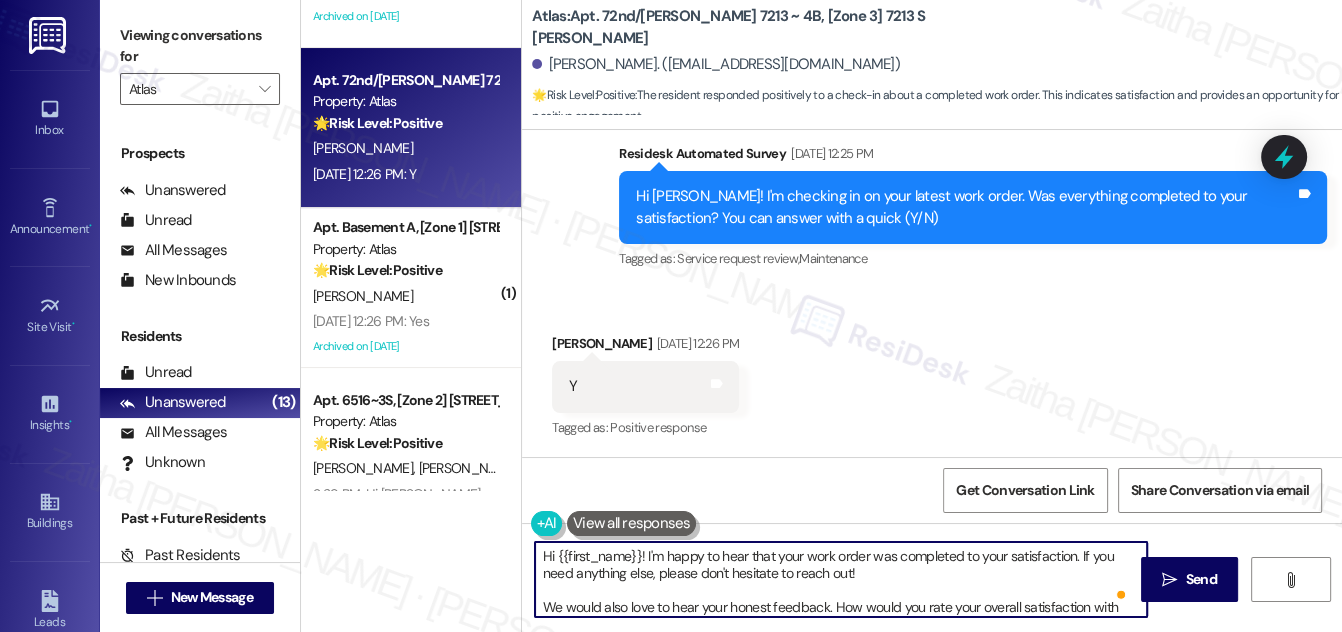 scroll, scrollTop: 16, scrollLeft: 0, axis: vertical 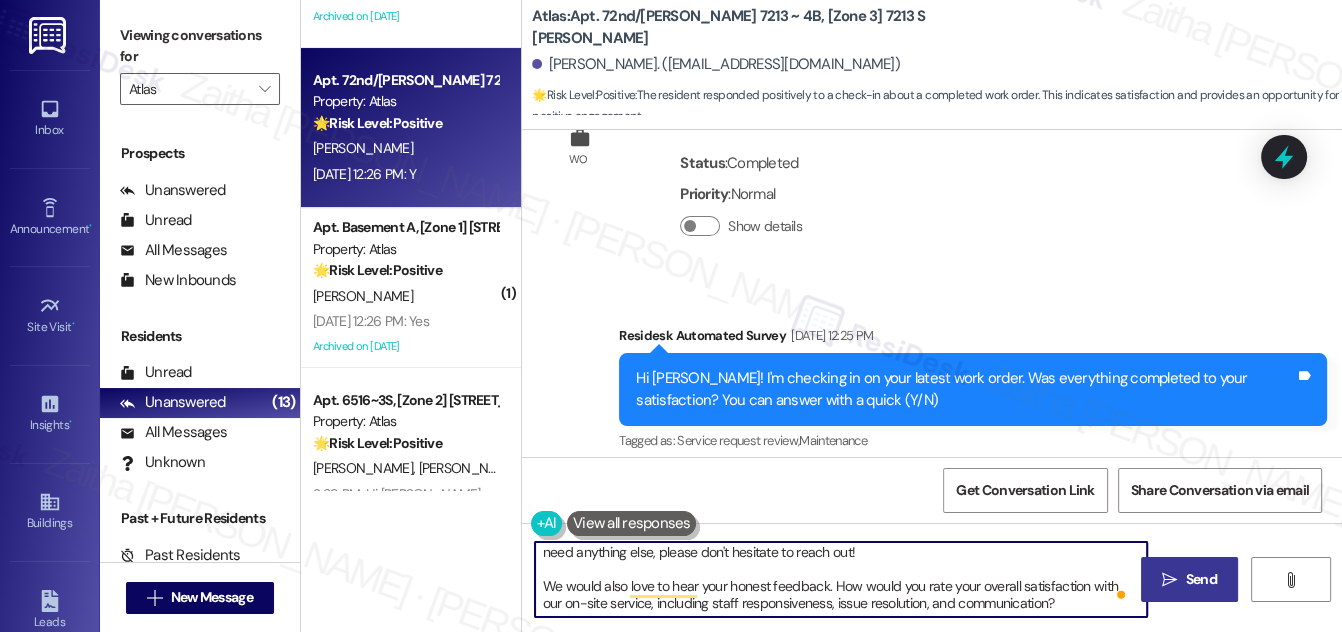 type on "Hi {{first_name}}! I'm happy to hear that your work order was completed to your satisfaction. If you need anything else, please don't hesitate to reach out!
We would also love to hear your honest feedback. How would you rate your overall satisfaction with our on-site service, including staff responsiveness, issue resolution, and communication?" 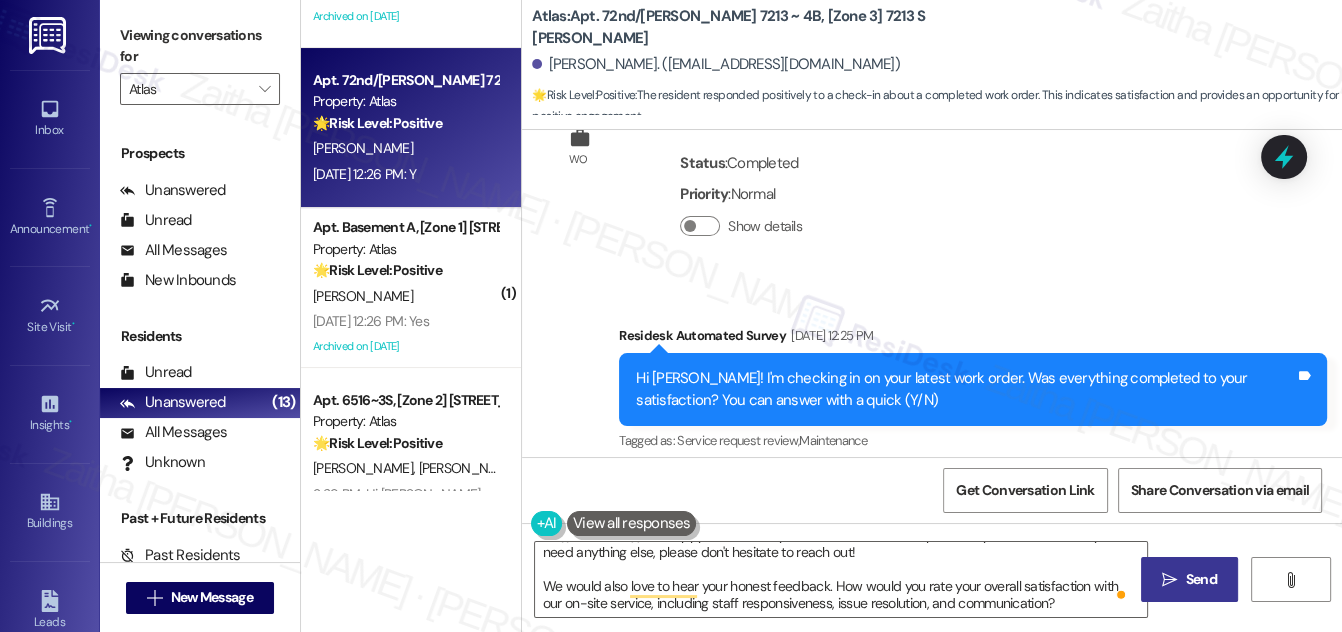 click on "Send" at bounding box center [1201, 579] 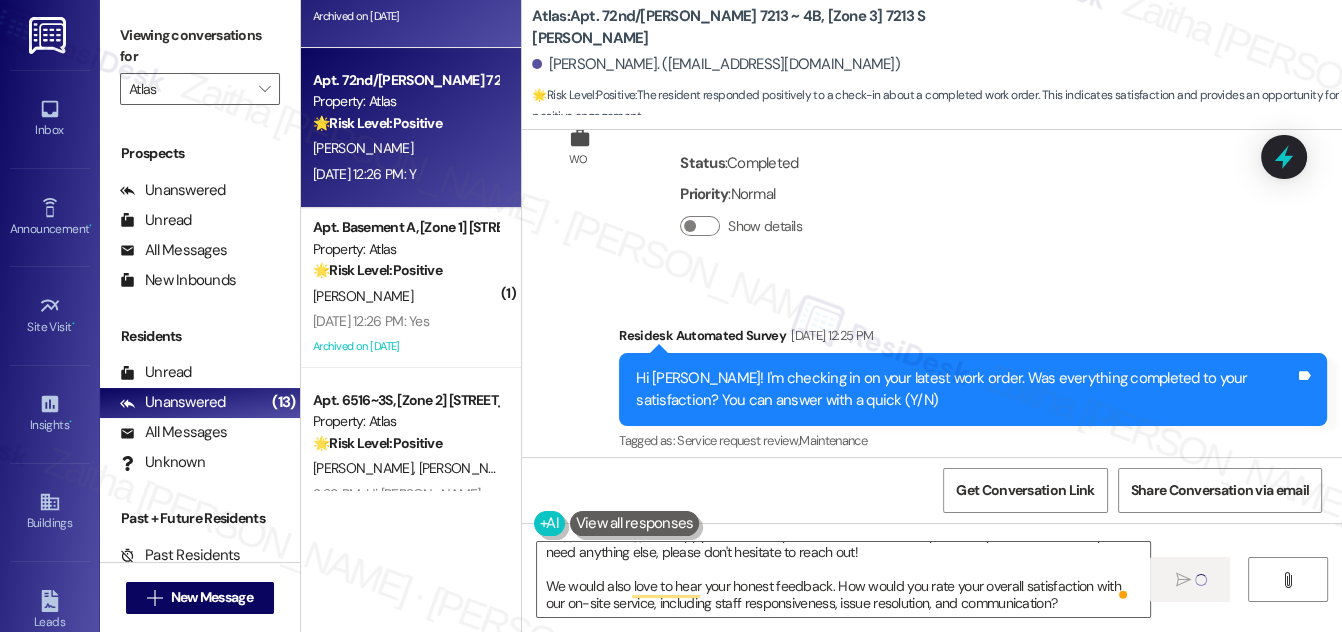 type 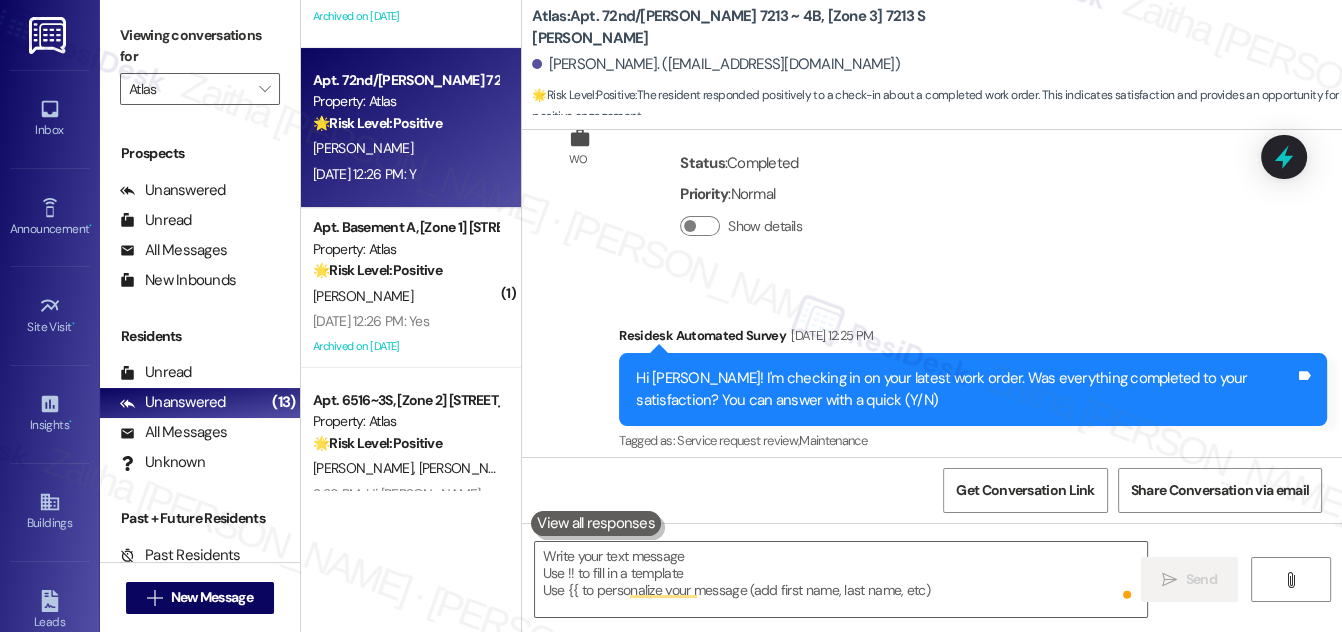scroll, scrollTop: 0, scrollLeft: 0, axis: both 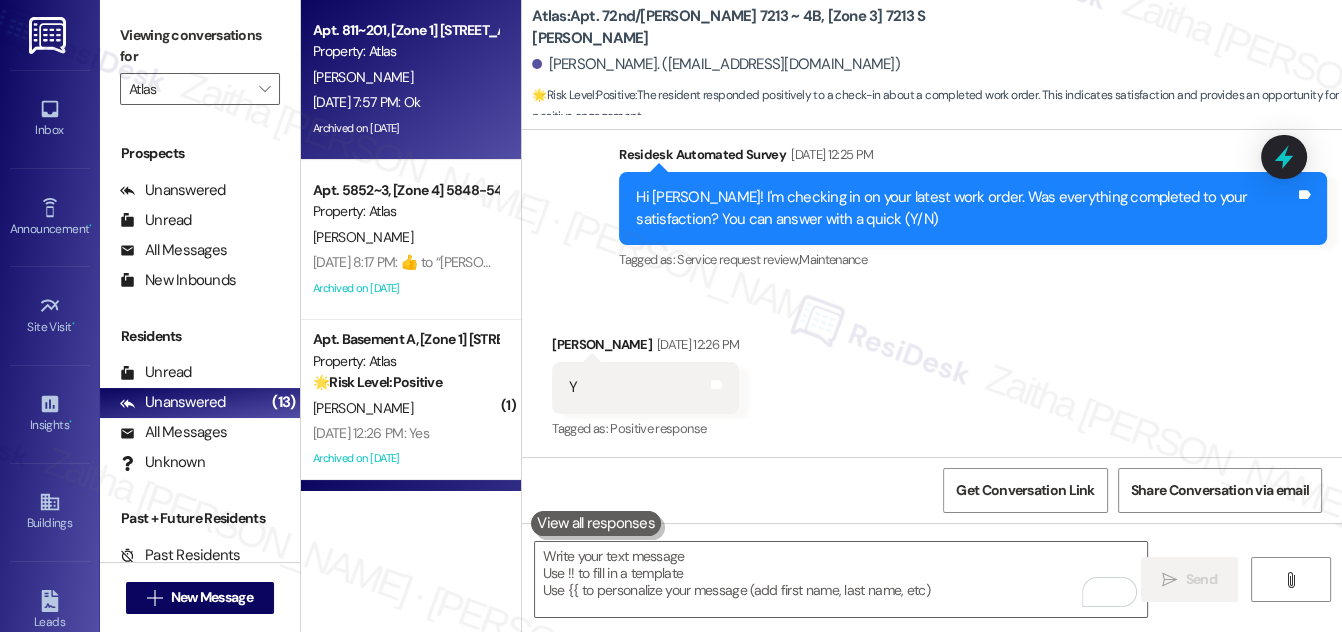 click on "Property: Atlas" at bounding box center (405, 51) 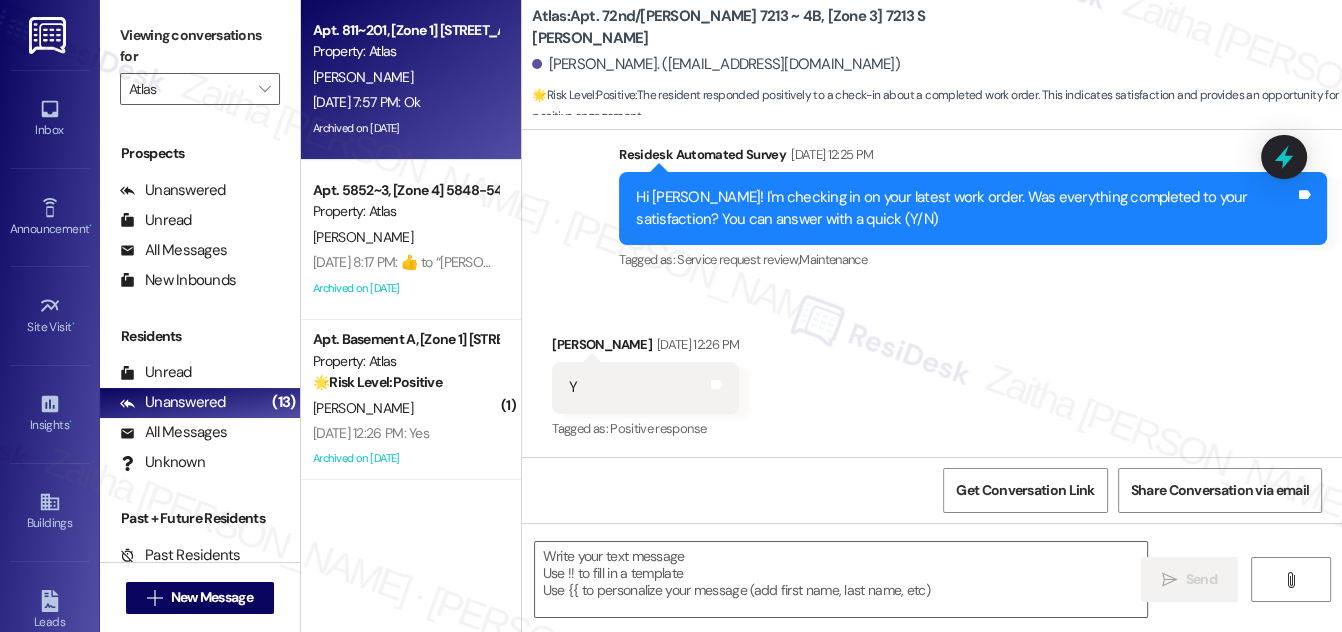 type on "Fetching suggested responses. Please feel free to read through the conversation in the meantime." 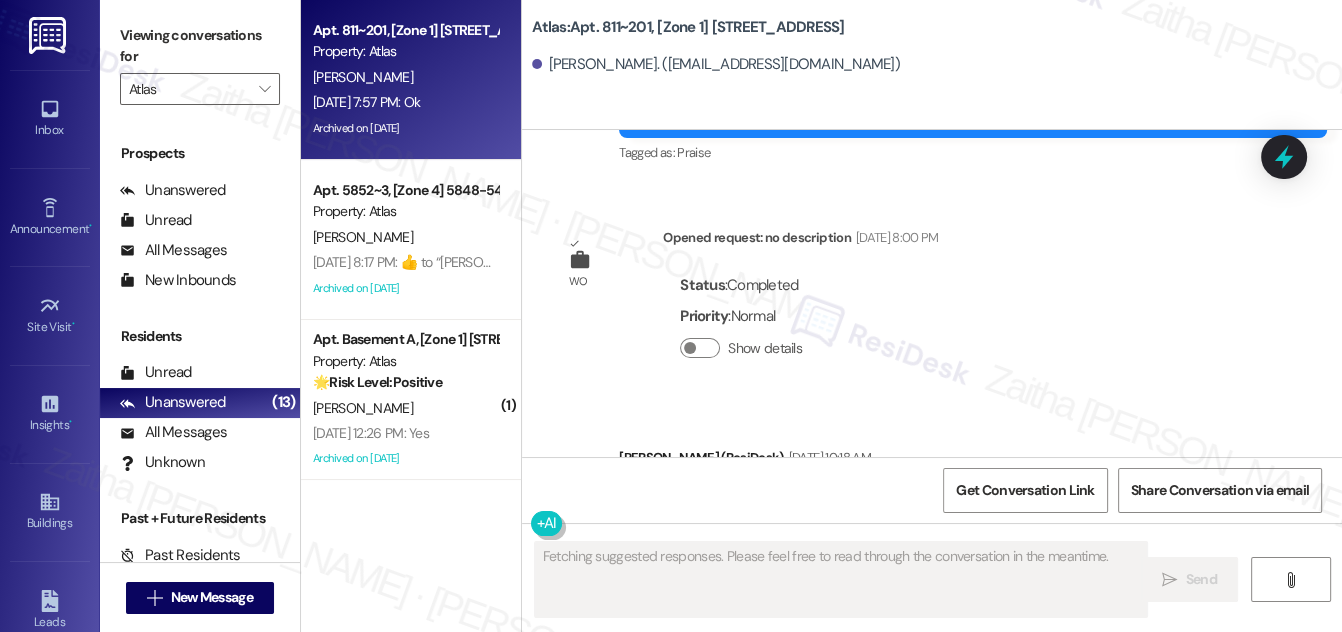 scroll, scrollTop: 13408, scrollLeft: 0, axis: vertical 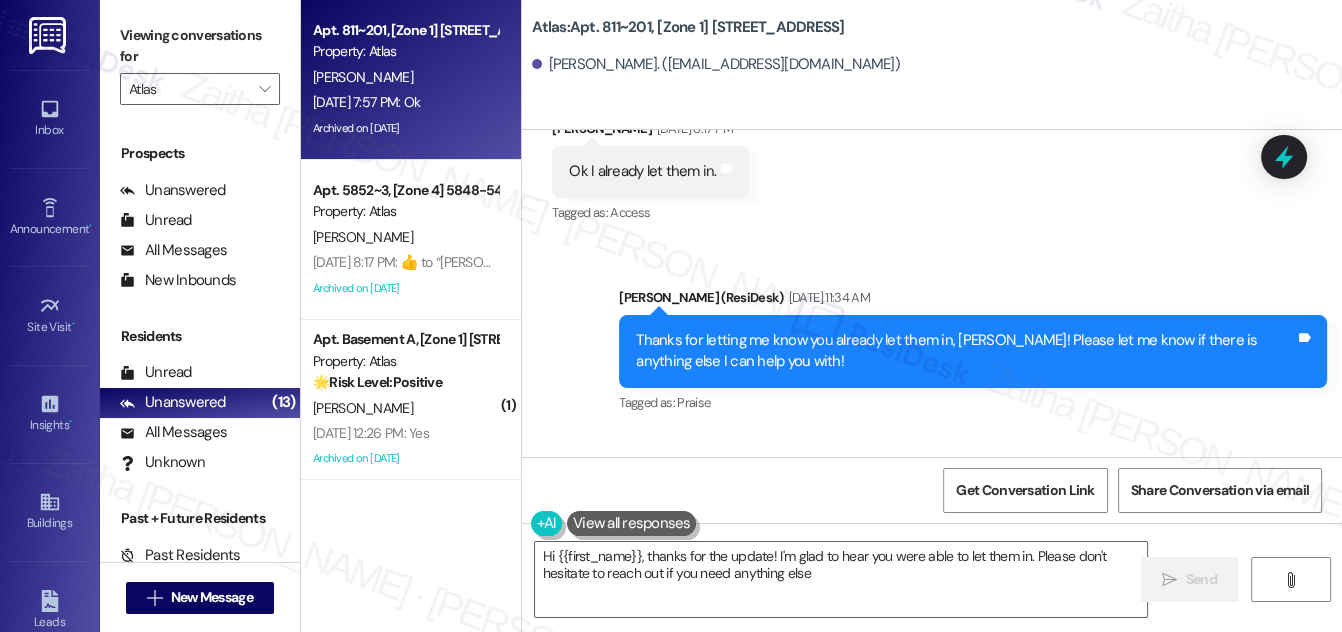 type on "Hi {{first_name}}, thanks for the update! I'm glad to hear you were able to let them in. Please don't hesitate to reach out if you need anything else!" 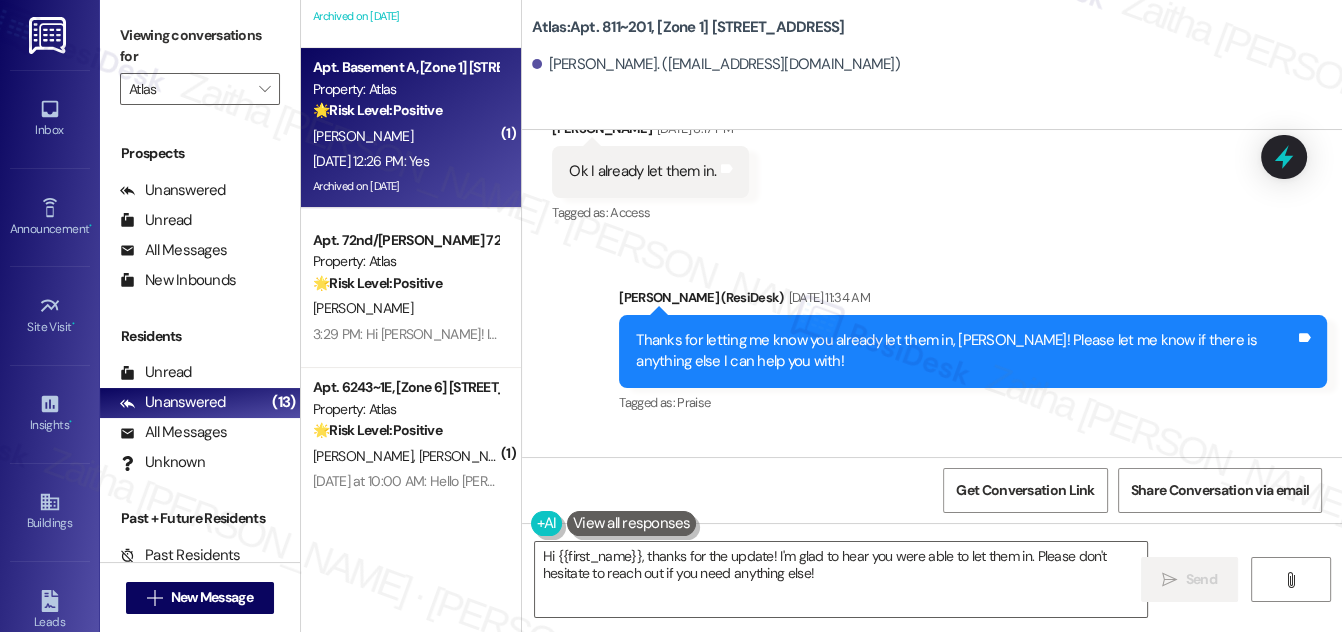 click on "J. Jackson" at bounding box center (405, 136) 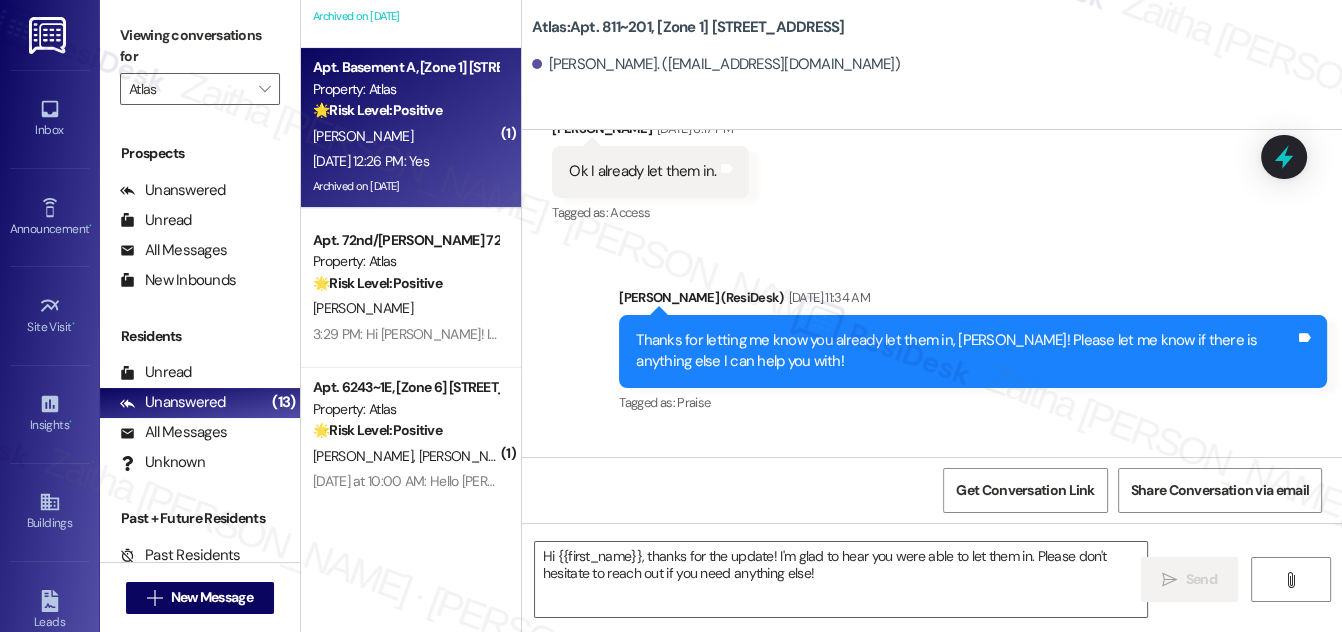 type on "Fetching suggested responses. Please feel free to read through the conversation in the meantime." 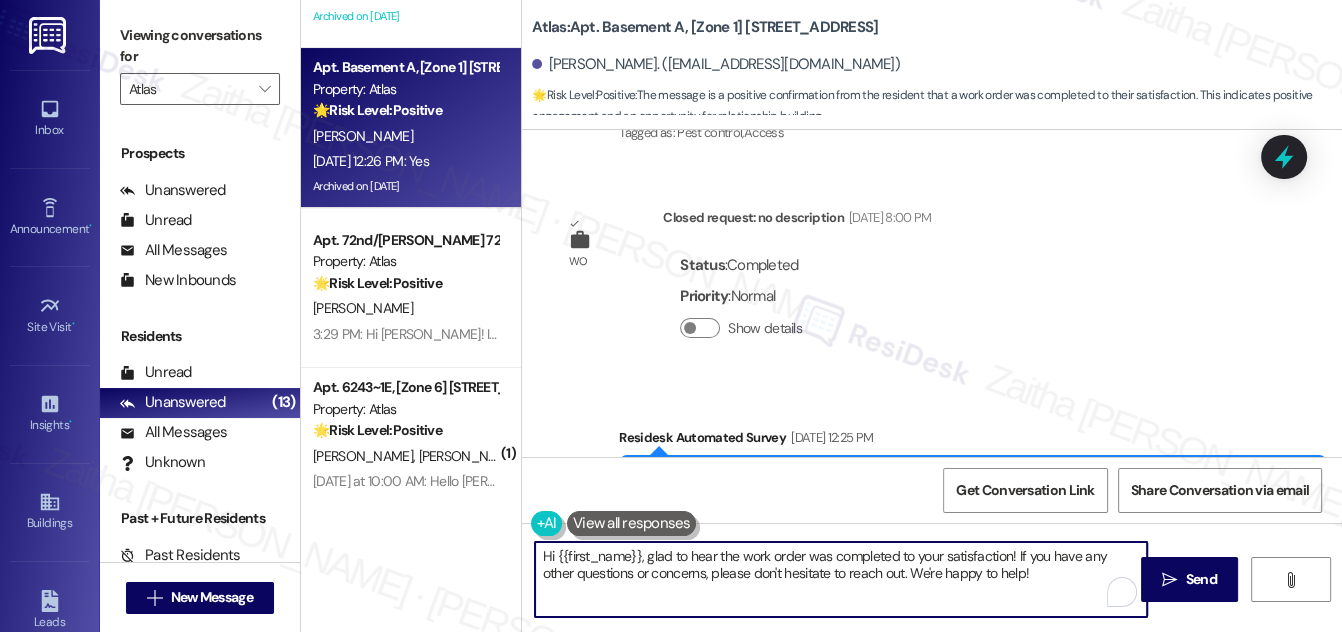 click on "Hi {{first_name}}, glad to hear the work order was completed to your satisfaction! If you have any other questions or concerns, please don't hesitate to reach out. We're happy to help!" at bounding box center (841, 579) 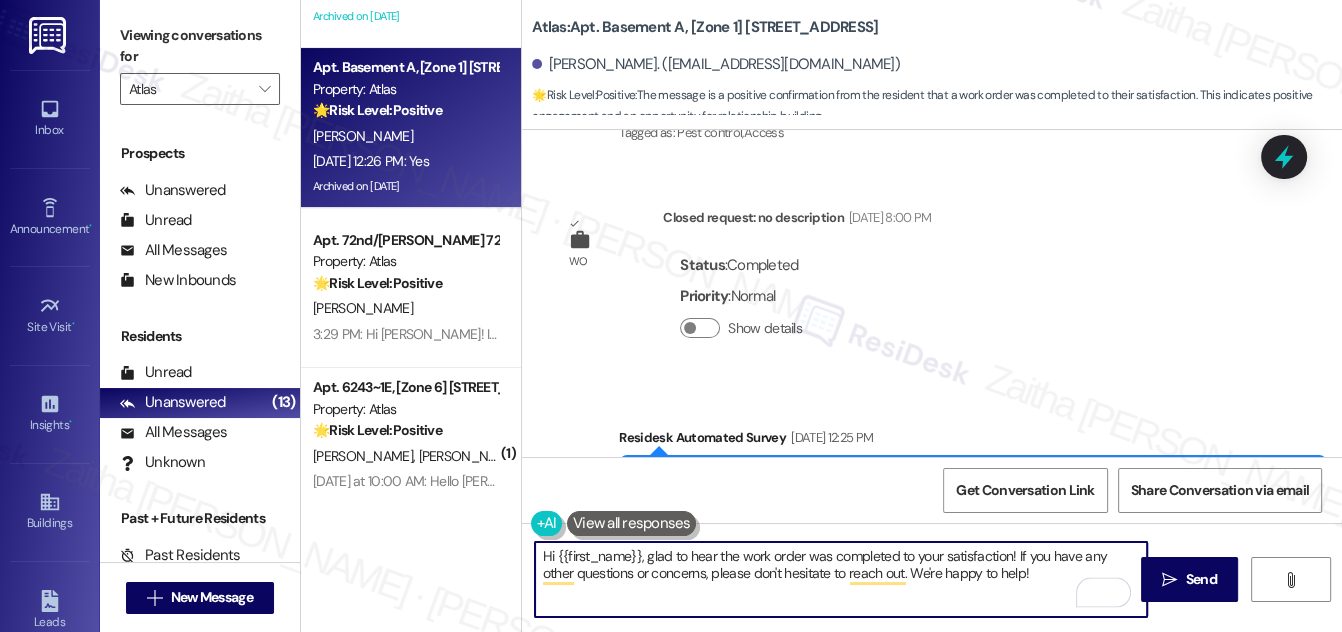 paste on "We would love to hear your honest feedback. How would you rate your overall satisfaction with our on-site service, including staff responsiveness, issue resolution, and communication?" 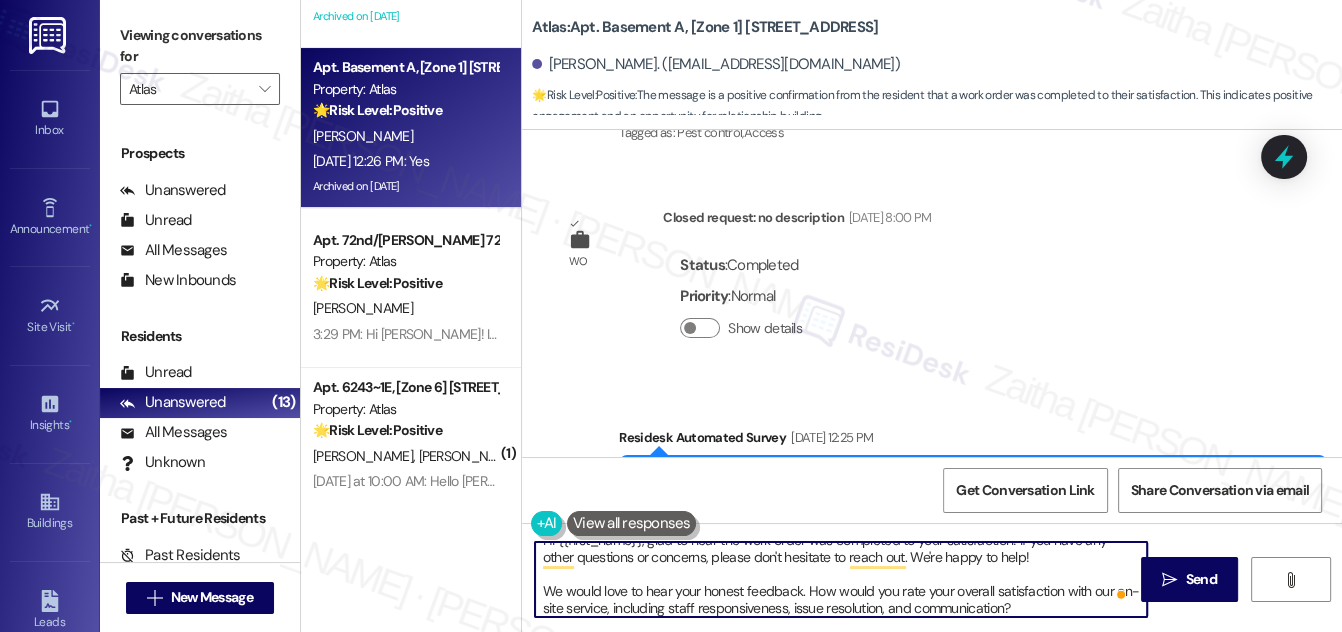 click on "Hi {{first_name}}, glad to hear the work order was completed to your satisfaction! If you have any other questions or concerns, please don't hesitate to reach out. We're happy to help!
We would love to hear your honest feedback. How would you rate your overall satisfaction with our on-site service, including staff responsiveness, issue resolution, and communication?" at bounding box center (841, 579) 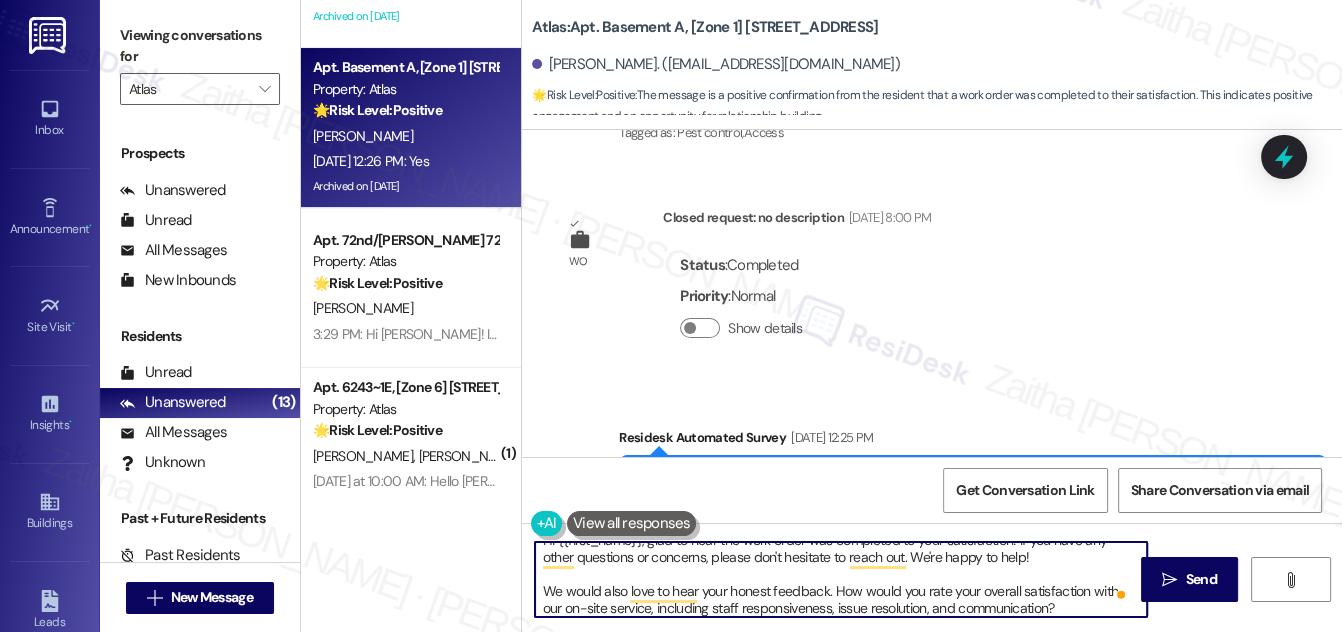 scroll, scrollTop: 3, scrollLeft: 0, axis: vertical 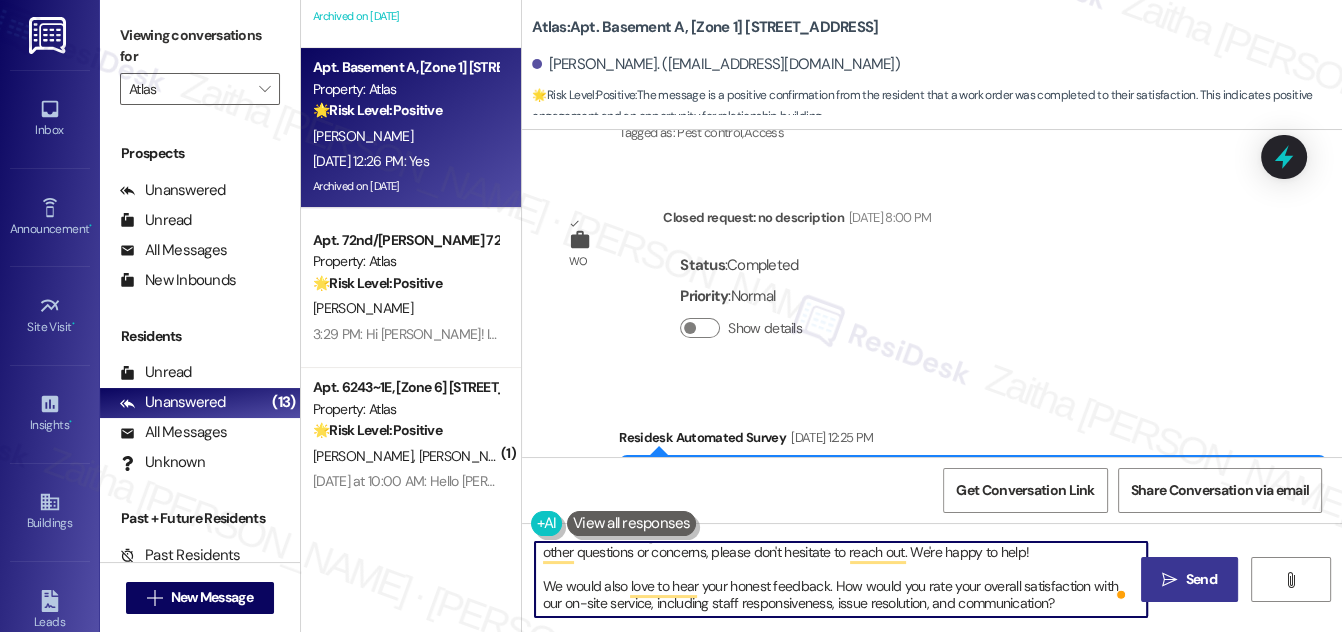 type on "Hi {{first_name}}, glad to hear the work order was completed to your satisfaction! If you have any other questions or concerns, please don't hesitate to reach out. We're happy to help!
We would also love to hear your honest feedback. How would you rate your overall satisfaction with our on-site service, including staff responsiveness, issue resolution, and communication?" 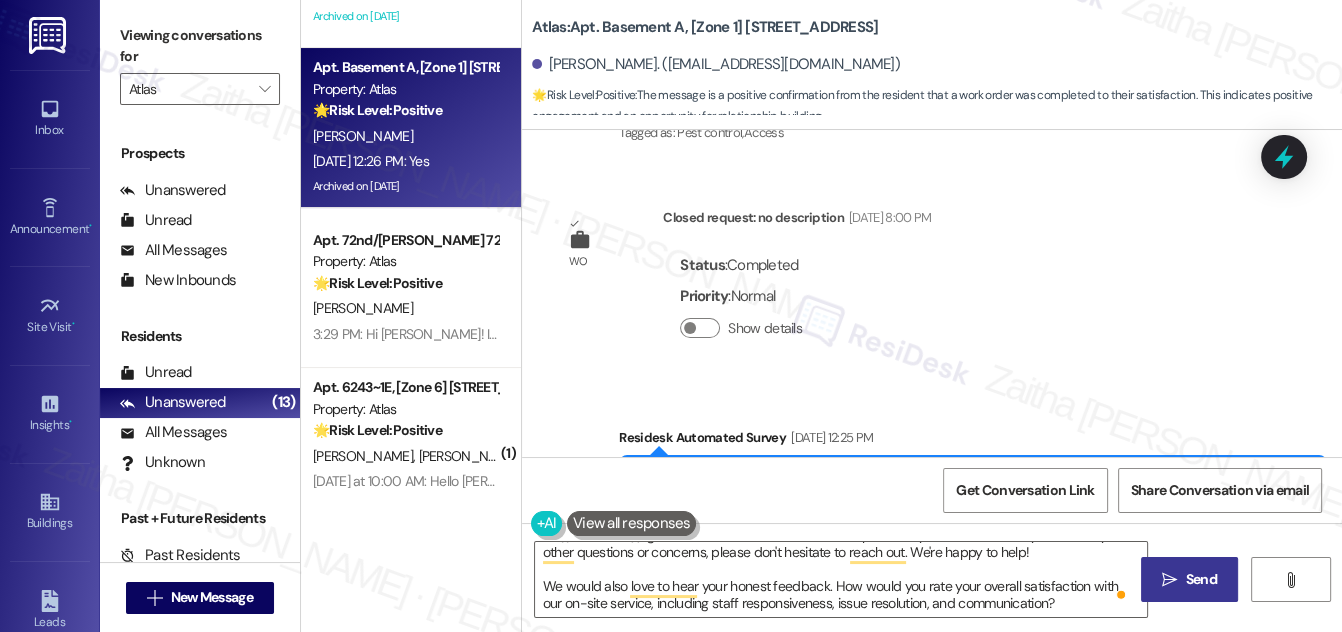 click on " Send" at bounding box center [1189, 579] 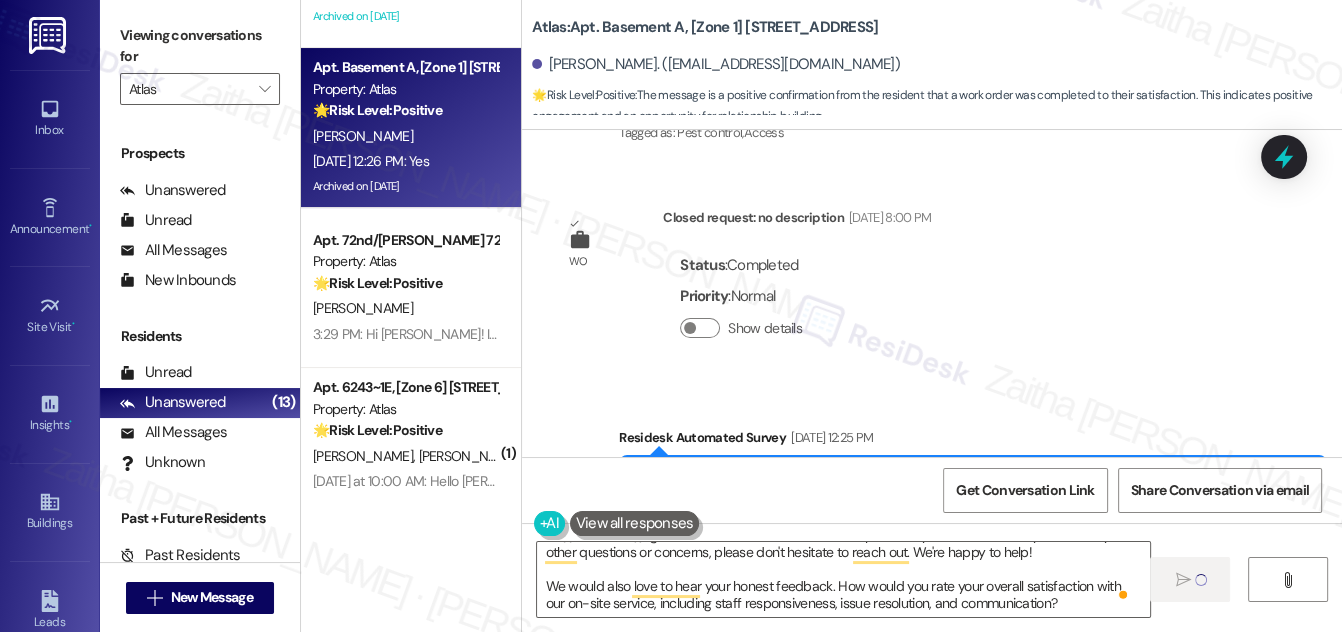 type 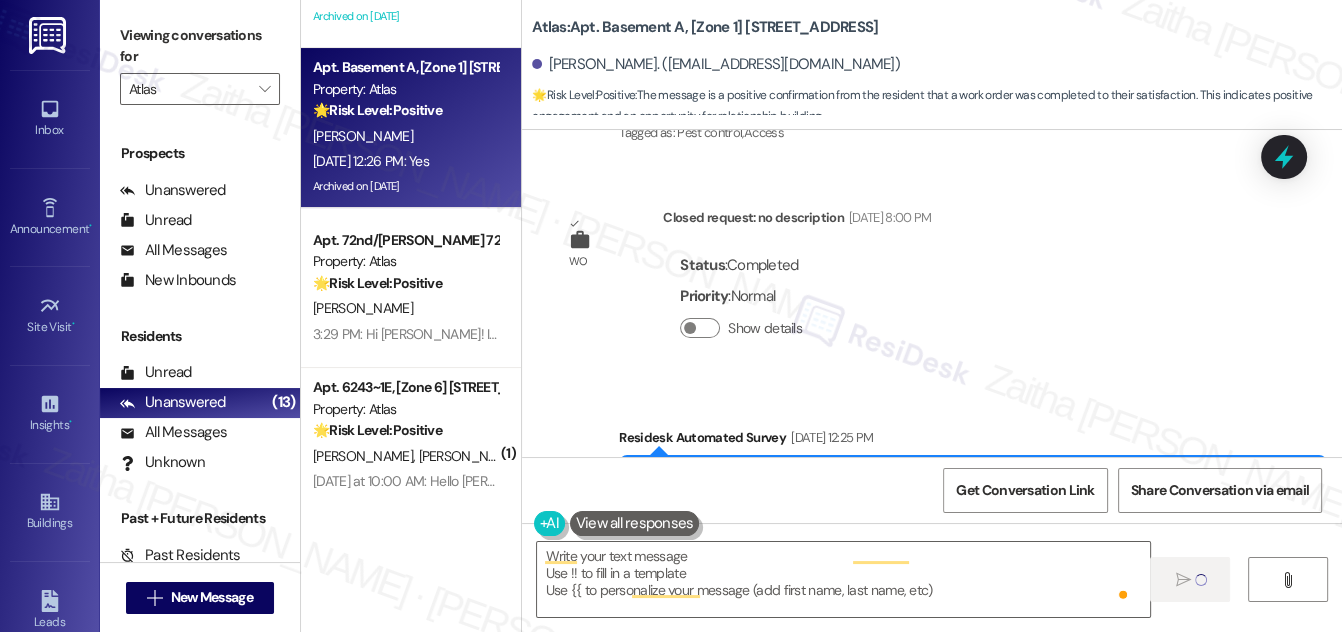 scroll, scrollTop: 0, scrollLeft: 0, axis: both 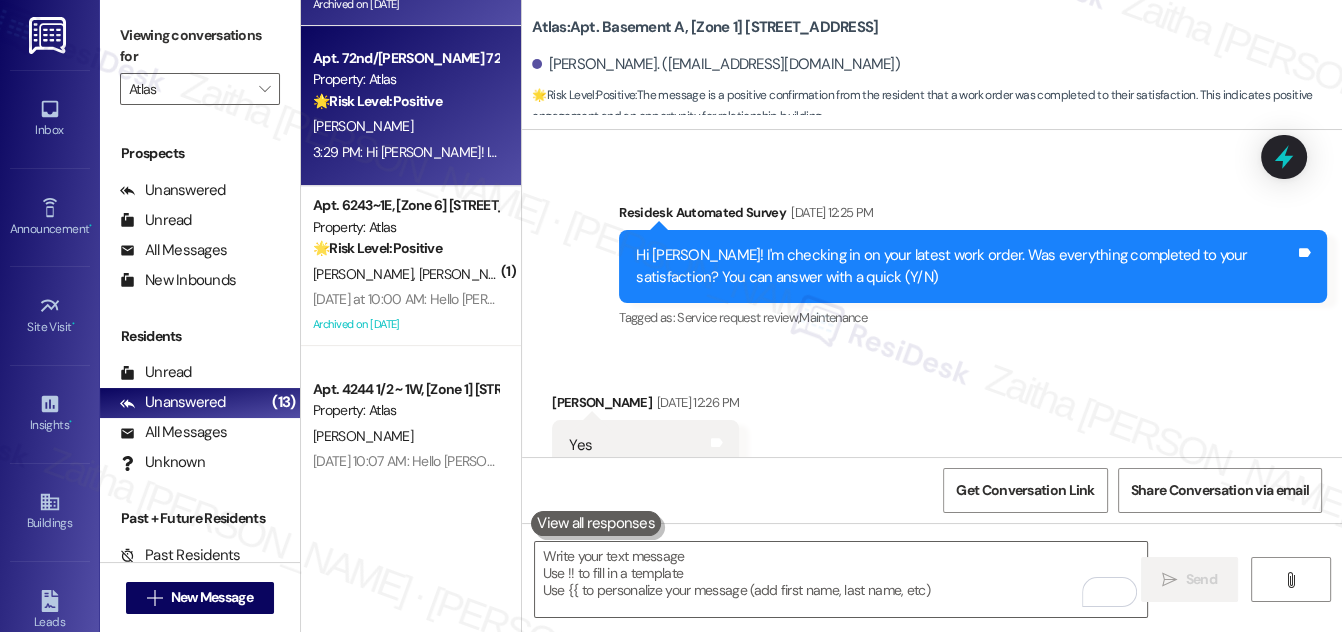 click on "🌟  Risk Level:  Positive The resident responded positively to a check-in about a completed work order. This indicates satisfaction and provides an opportunity for positive engagement." at bounding box center (405, 101) 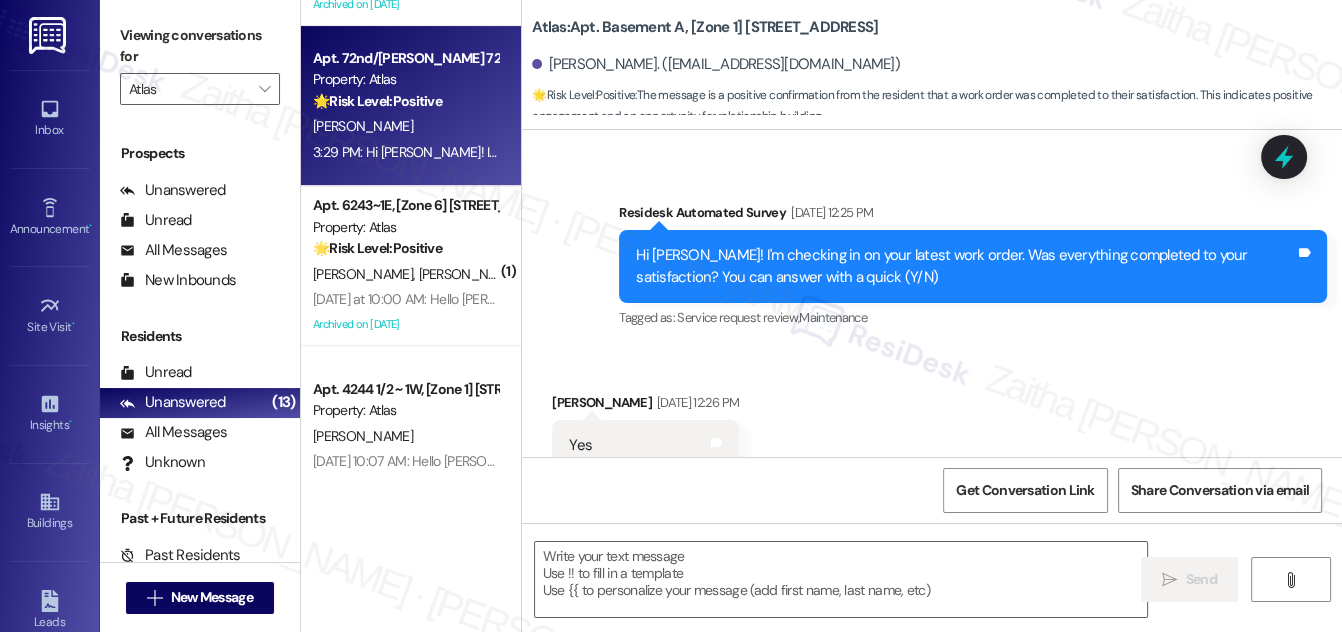 type on "Fetching suggested responses. Please feel free to read through the conversation in the meantime." 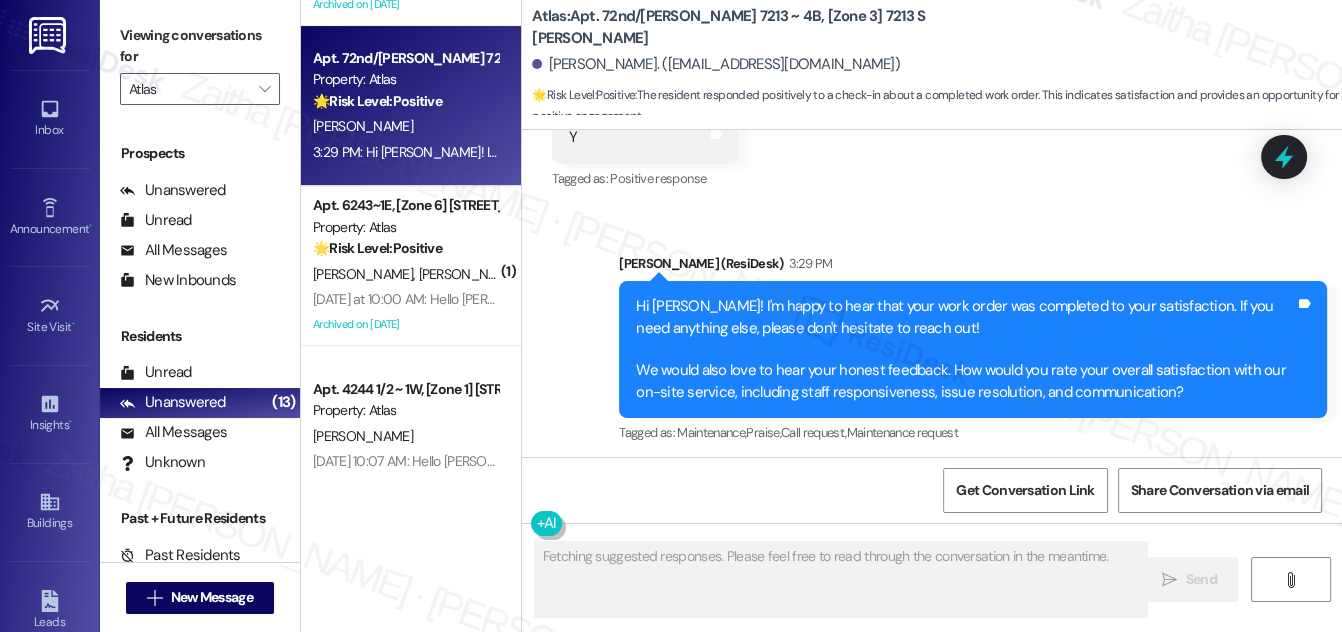 scroll, scrollTop: 3746, scrollLeft: 0, axis: vertical 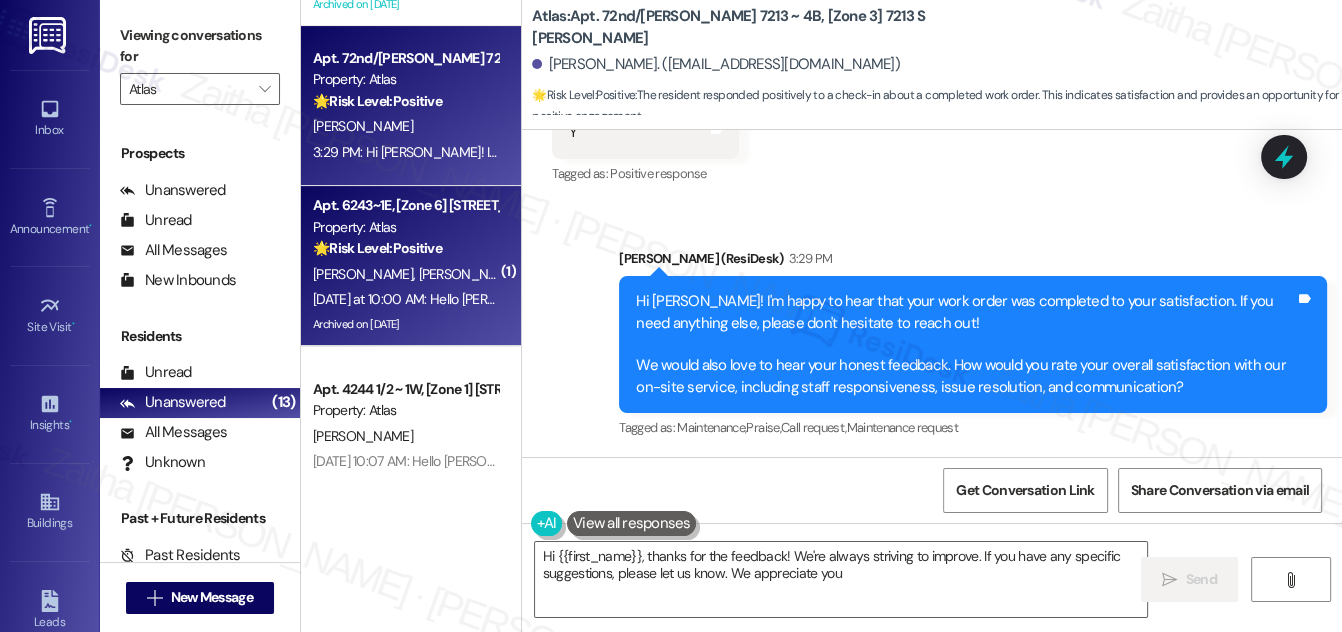 type on "Hi {{first_name}}, thanks for the feedback! We're always striving to improve. If you have any specific suggestions, please let us know. We appreciate you!" 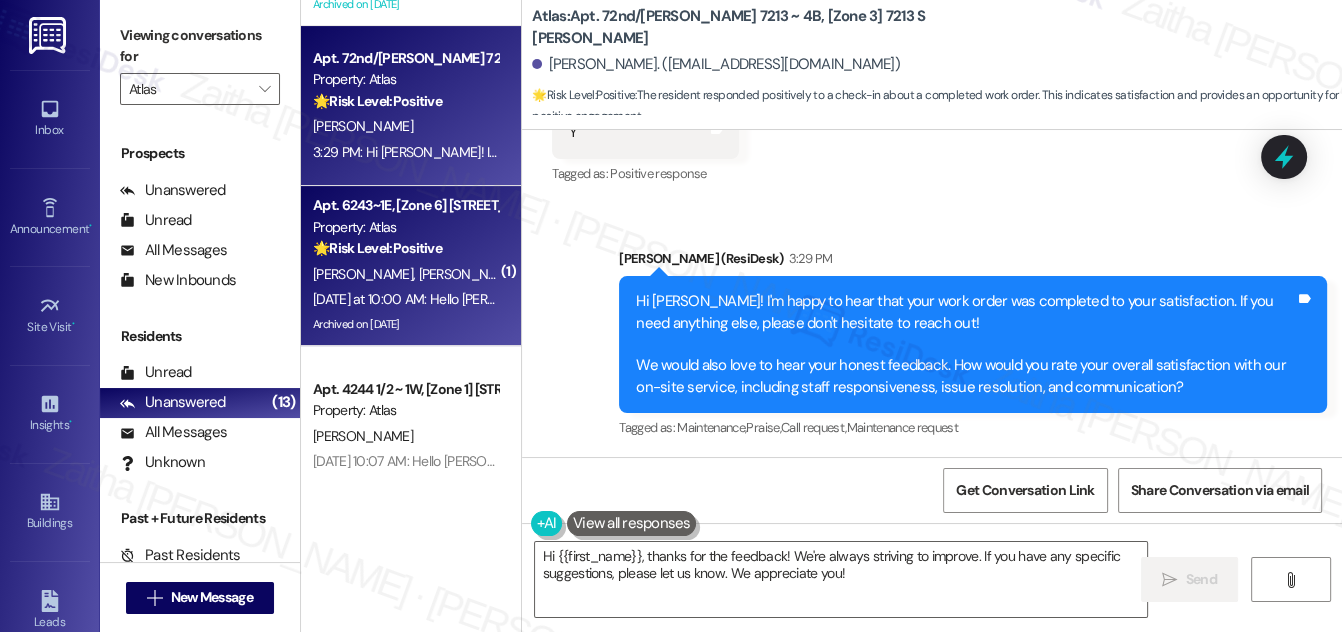 click on "C. Davis J. Dillard D. Bailey" at bounding box center [405, 274] 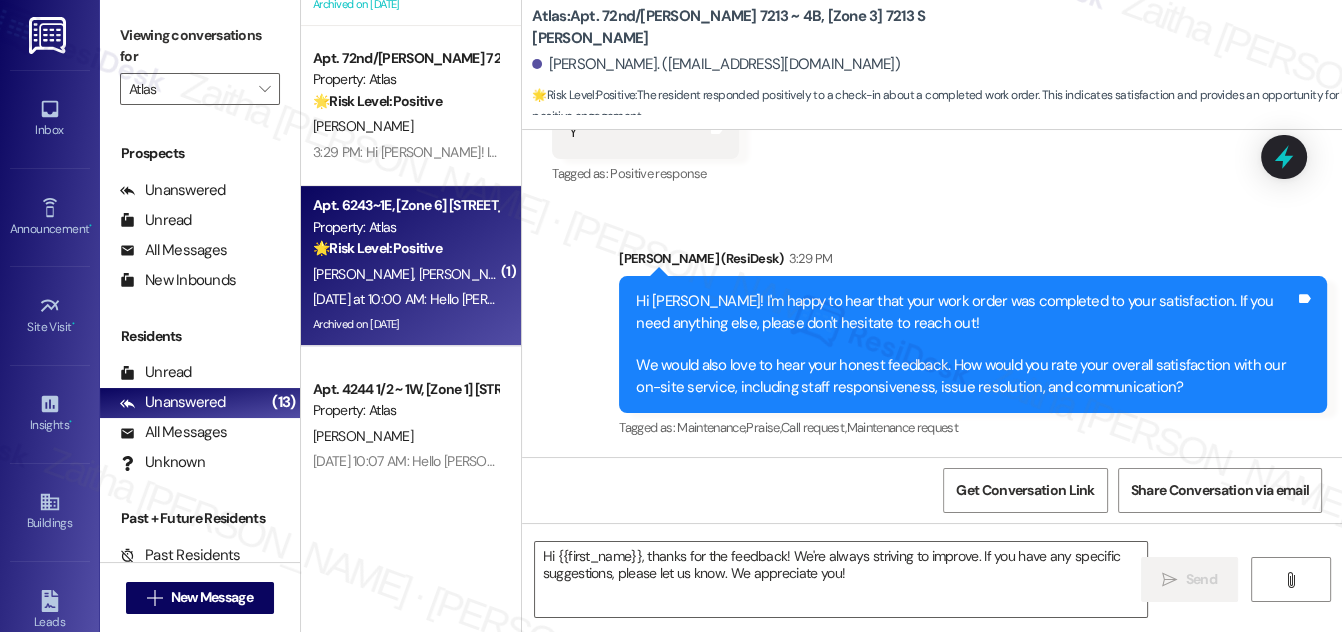type on "Fetching suggested responses. Please feel free to read through the conversation in the meantime." 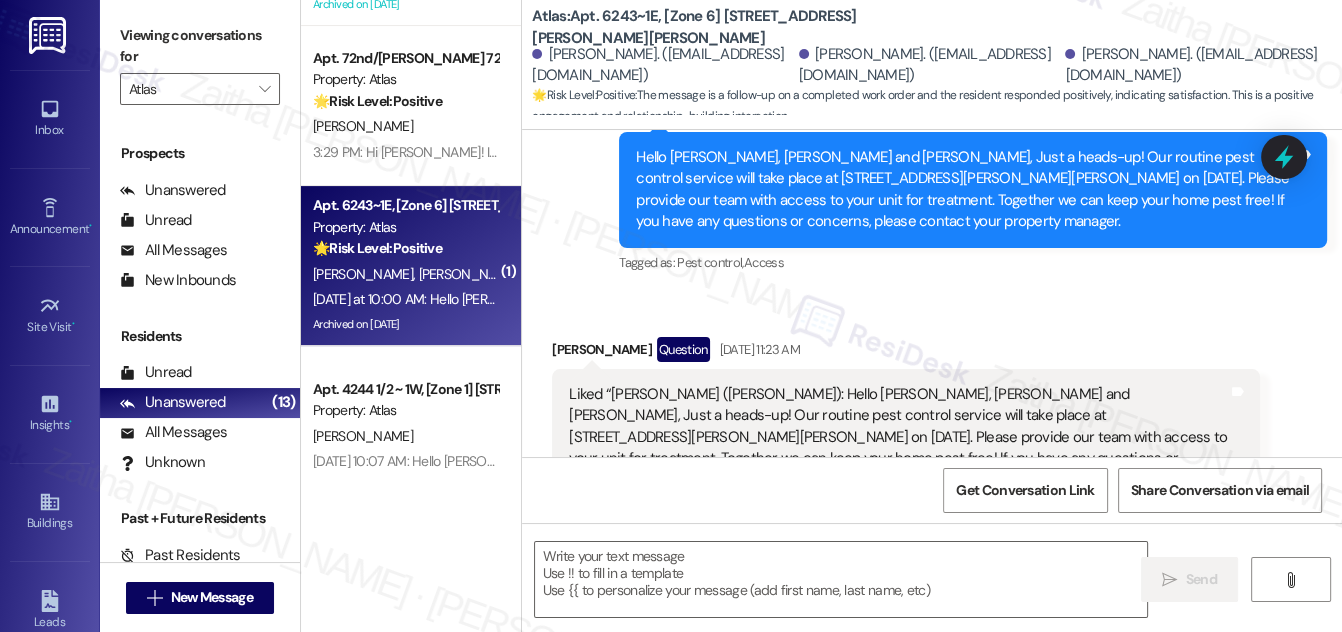 type on "Fetching suggested responses. Please feel free to read through the conversation in the meantime." 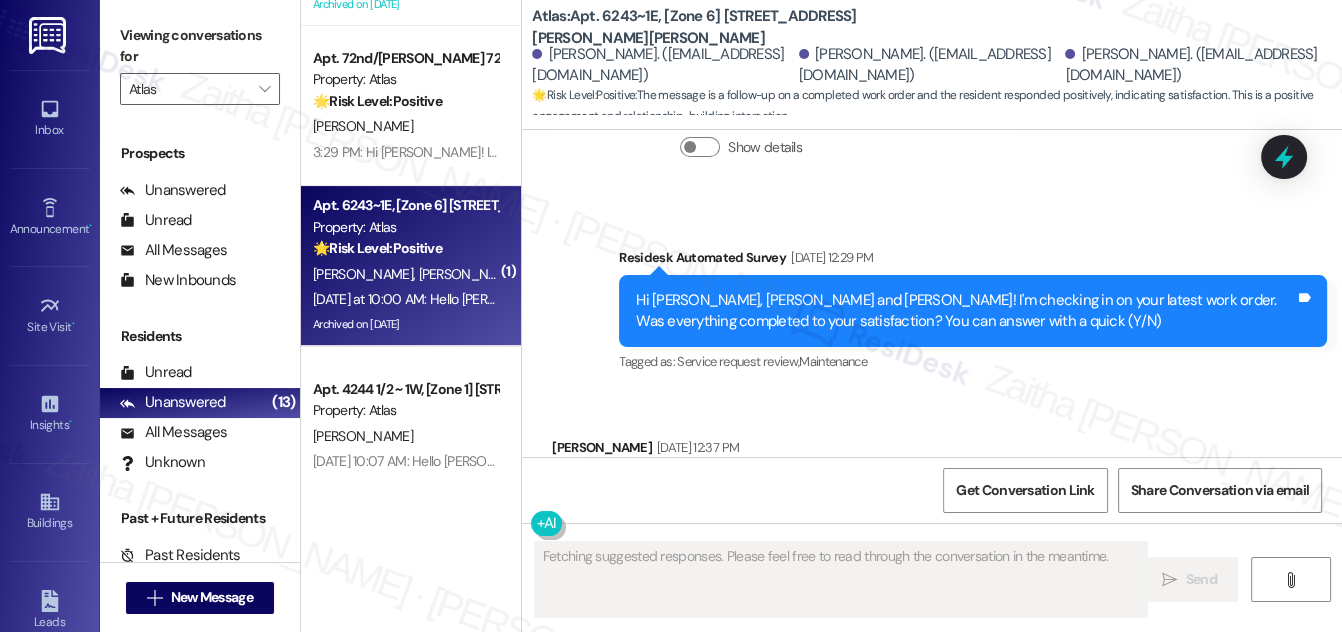 scroll, scrollTop: 3897, scrollLeft: 0, axis: vertical 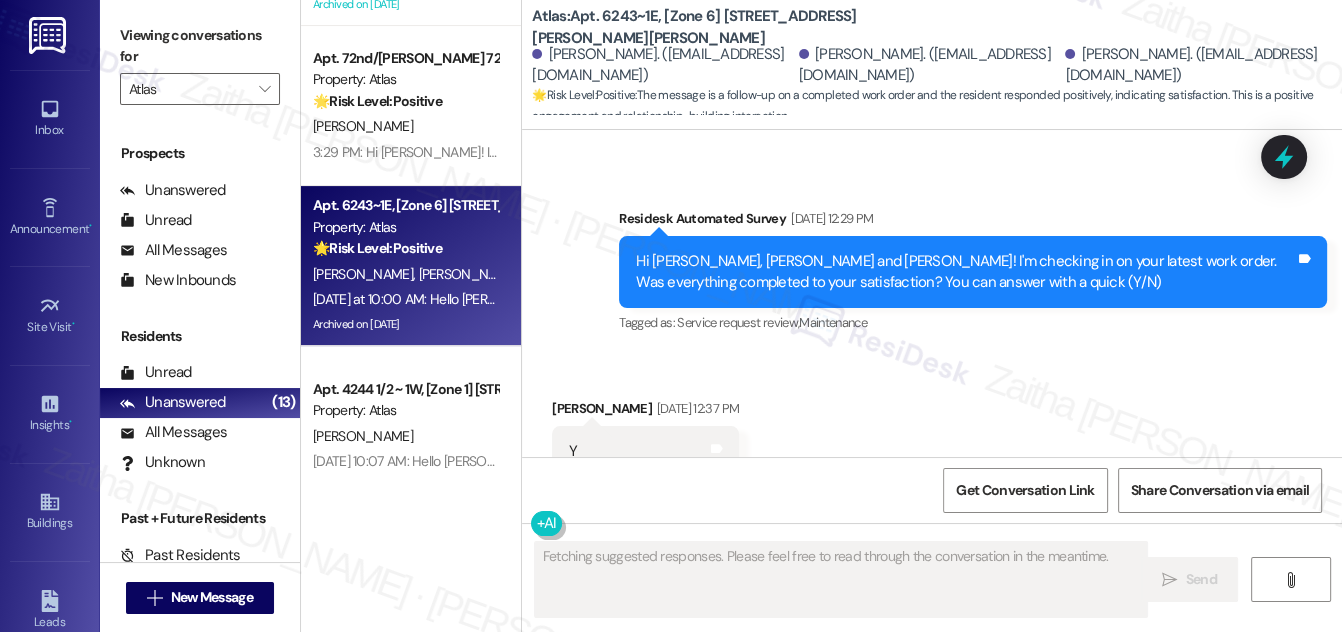 type 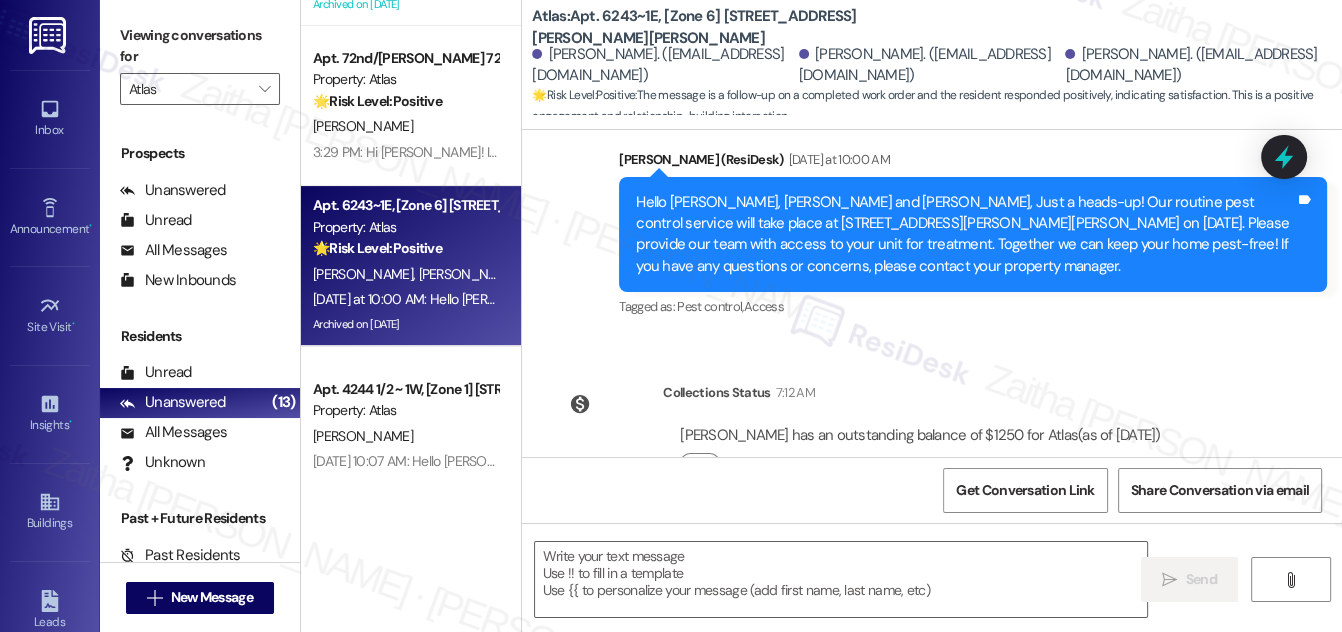 scroll, scrollTop: 4224, scrollLeft: 0, axis: vertical 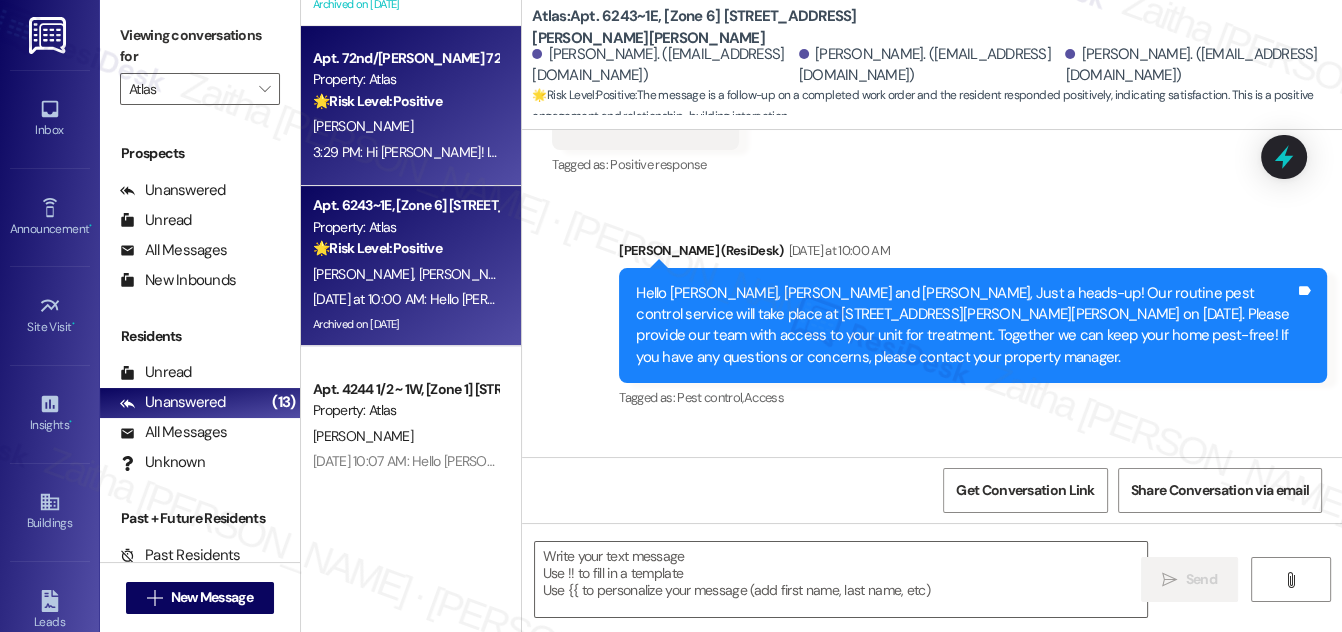 click on "D. Armstrong" at bounding box center (405, 126) 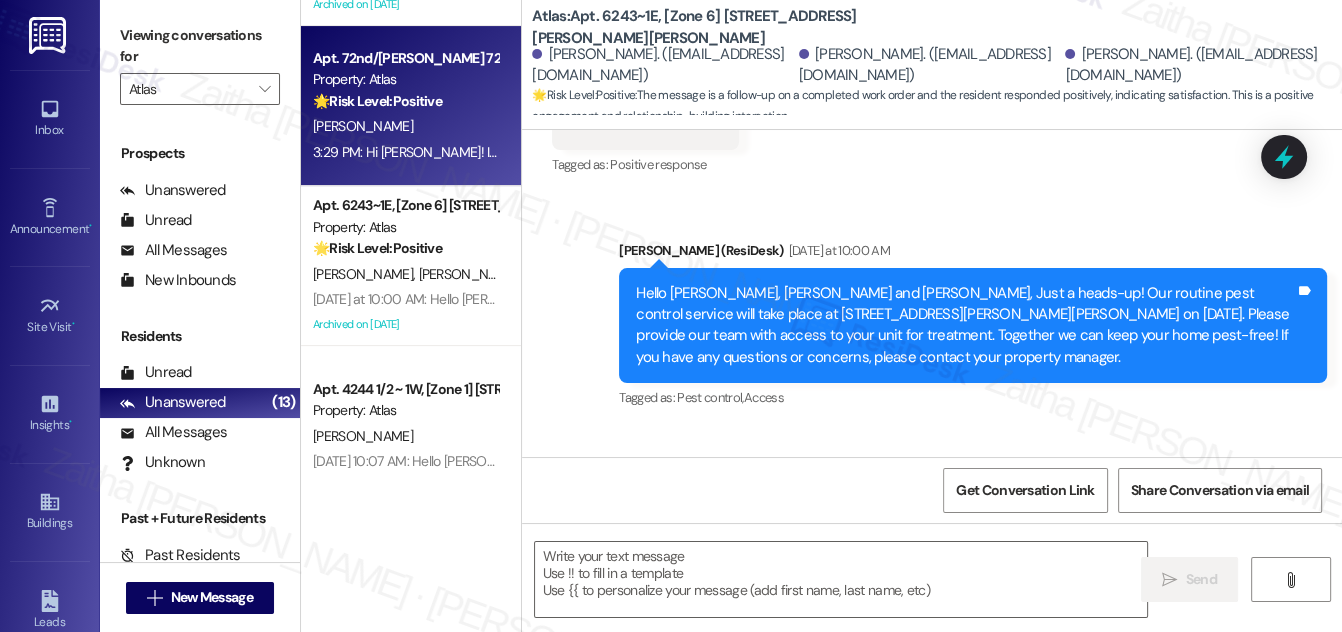 type on "Fetching suggested responses. Please feel free to read through the conversation in the meantime." 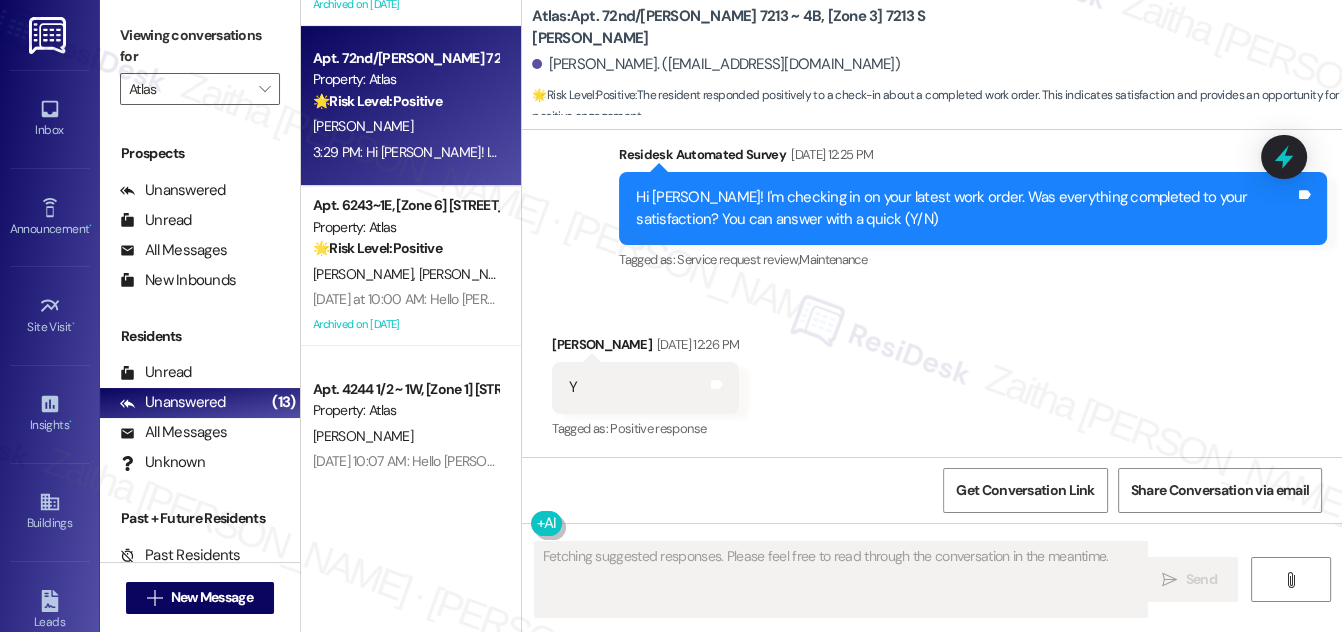 scroll, scrollTop: 3746, scrollLeft: 0, axis: vertical 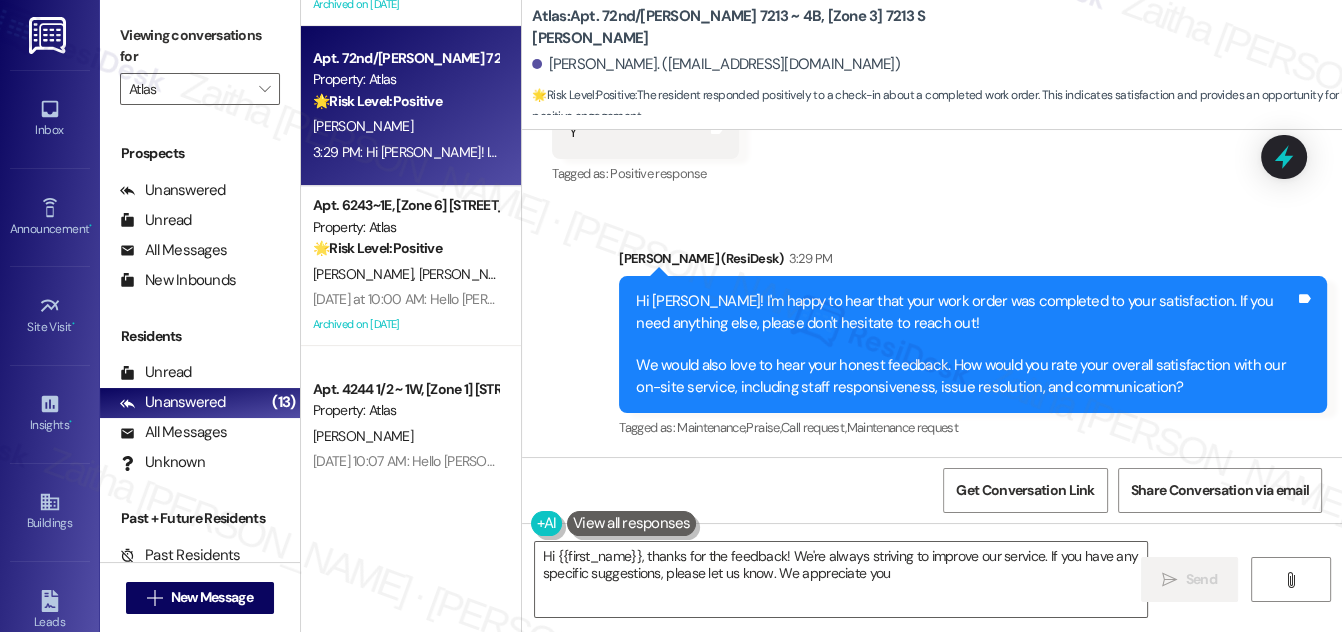 type on "Hi {{first_name}}, thanks for the feedback! We're always striving to improve our service. If you have any specific suggestions, please let us know. We appreciate you!" 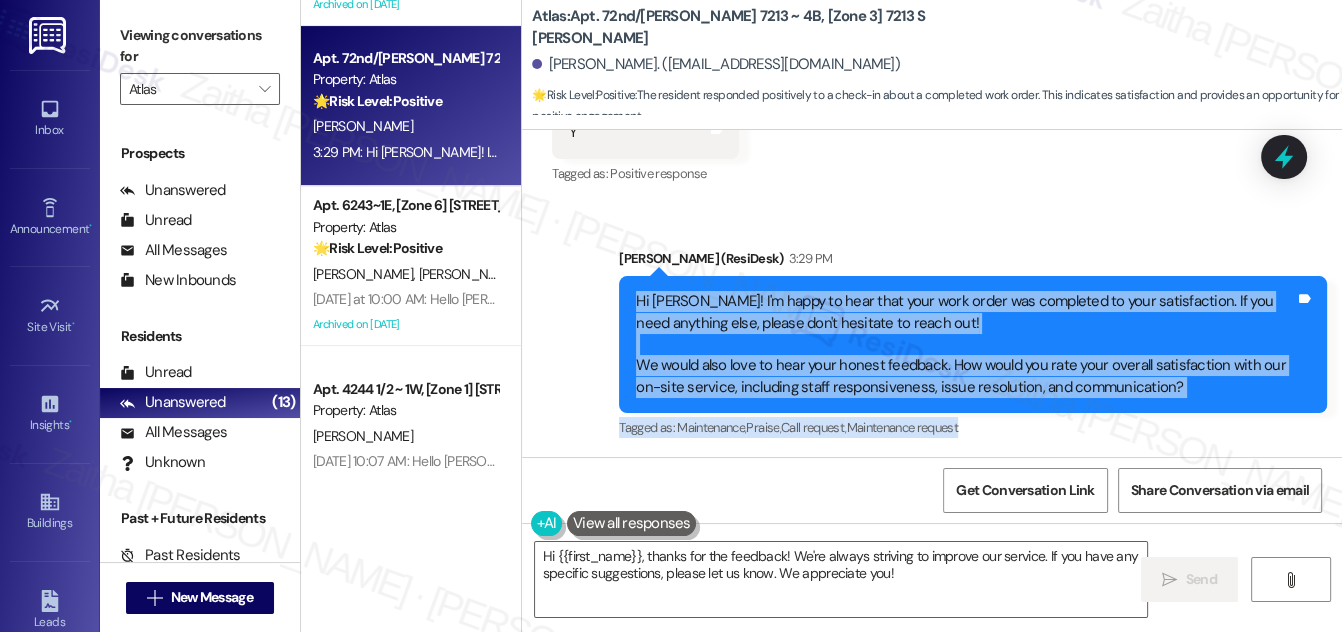 drag, startPoint x: 637, startPoint y: 301, endPoint x: 1184, endPoint y: 414, distance: 558.5499 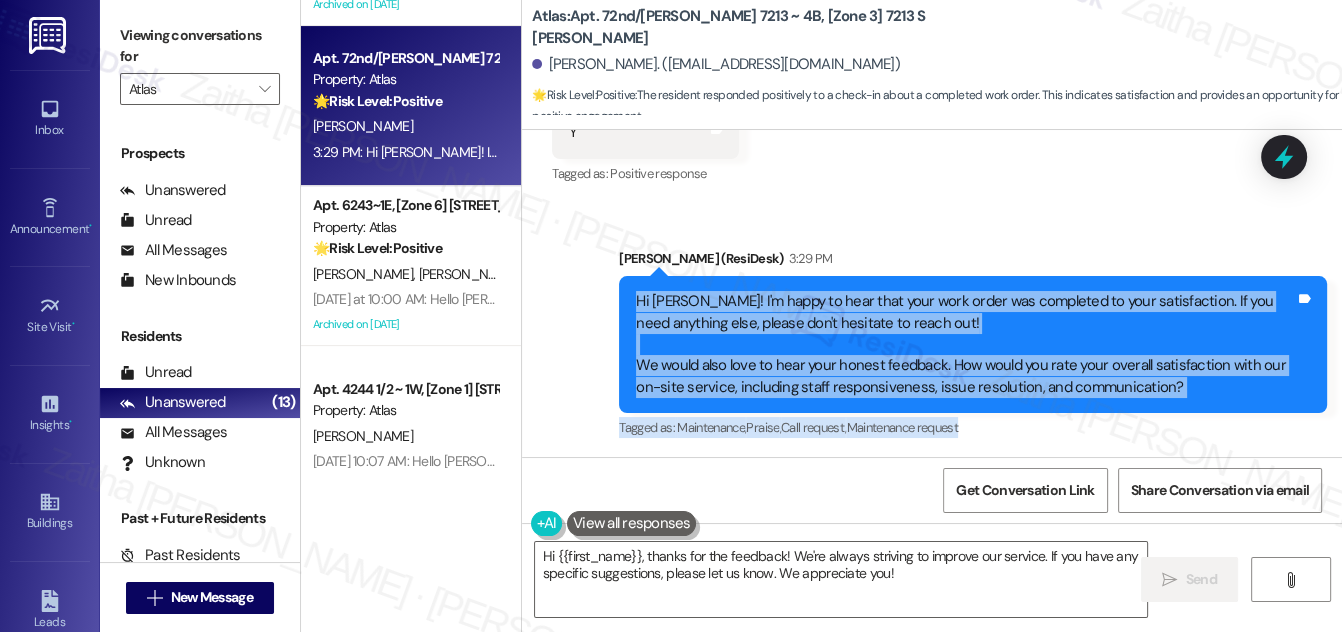 drag, startPoint x: 1128, startPoint y: 334, endPoint x: 1082, endPoint y: 325, distance: 46.872166 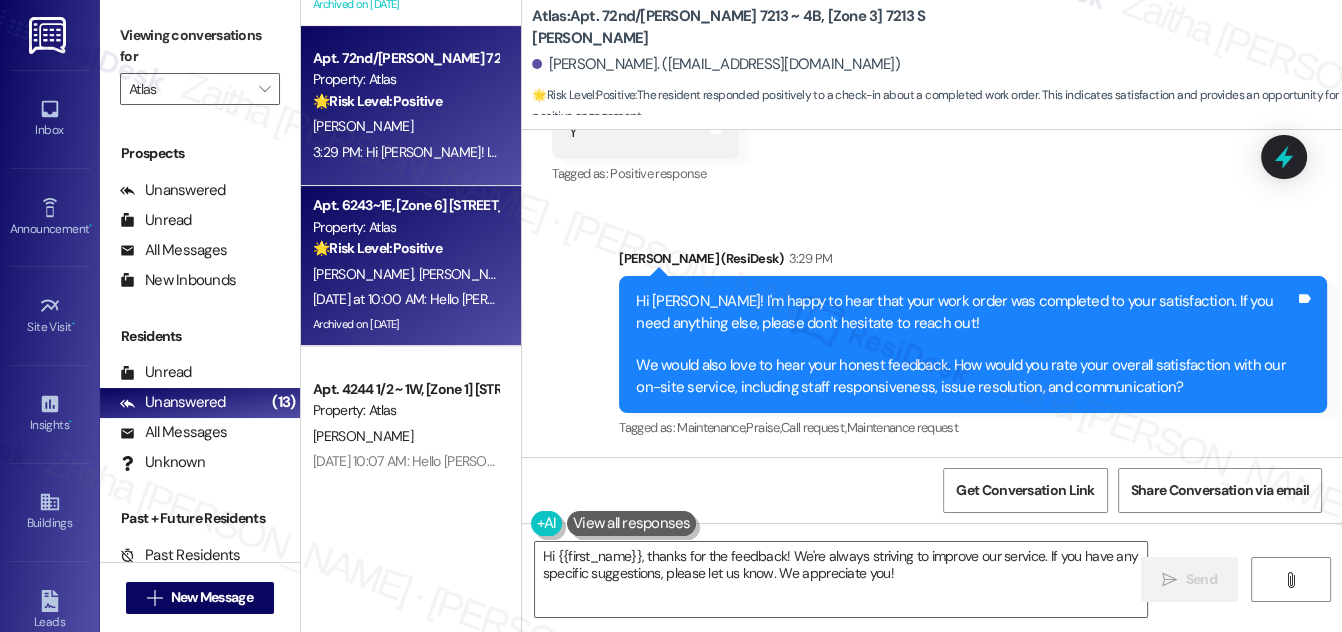 click on "🌟  Risk Level:  Positive The message is a follow-up on a completed work order and the resident responded positively, indicating satisfaction. This is a positive engagement and relationship-building interaction." at bounding box center [405, 248] 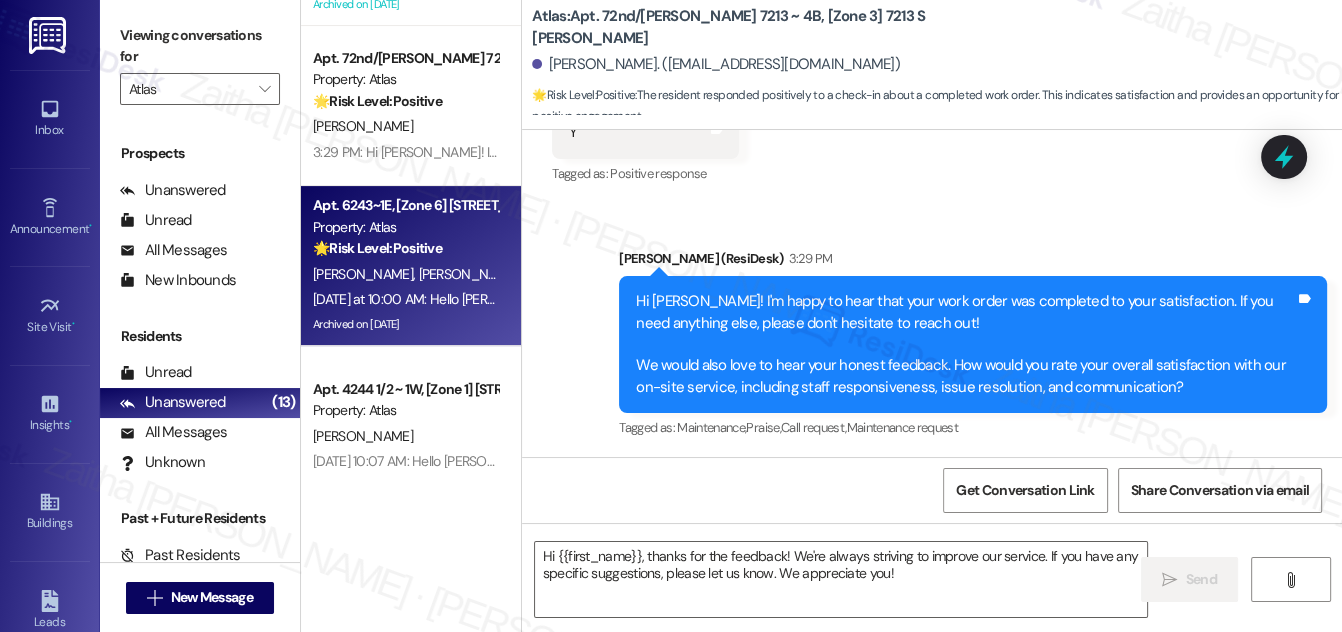 type on "Fetching suggested responses. Please feel free to read through the conversation in the meantime." 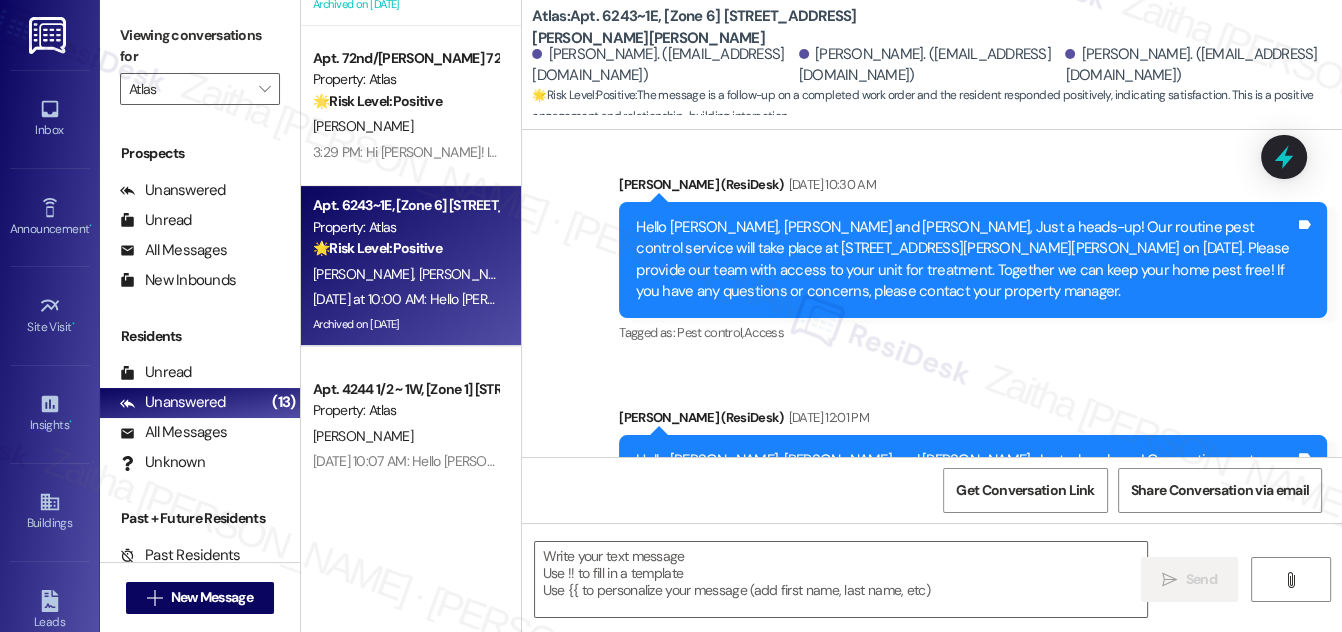 type on "Fetching suggested responses. Please feel free to read through the conversation in the meantime." 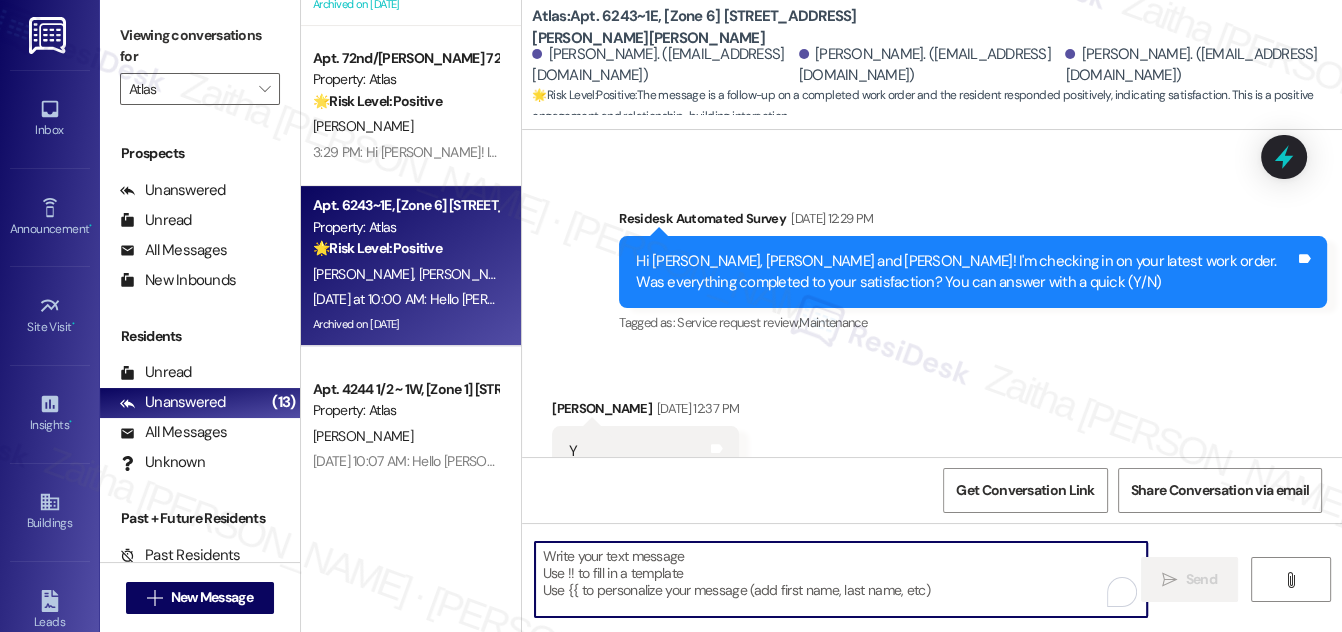 click at bounding box center (841, 579) 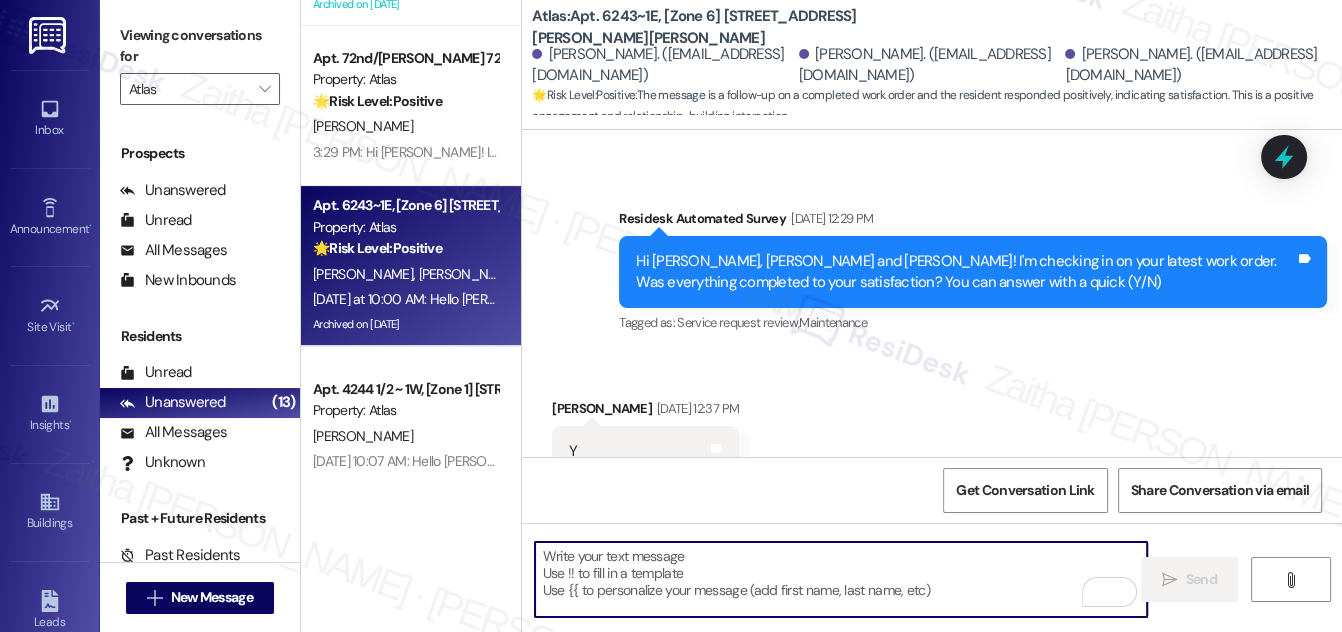 paste on "Hi Douglas! I'm happy to hear that your work order was completed to your satisfaction. If you need anything else, please don't hesitate to reach out!
We would also love to hear your honest feedback. How would you rate your overall satisfaction with our on-site service, including staff responsiveness, issue resolution, and communication?
Tagged as: Maintenance, Praise, Call request, Maintenance request" 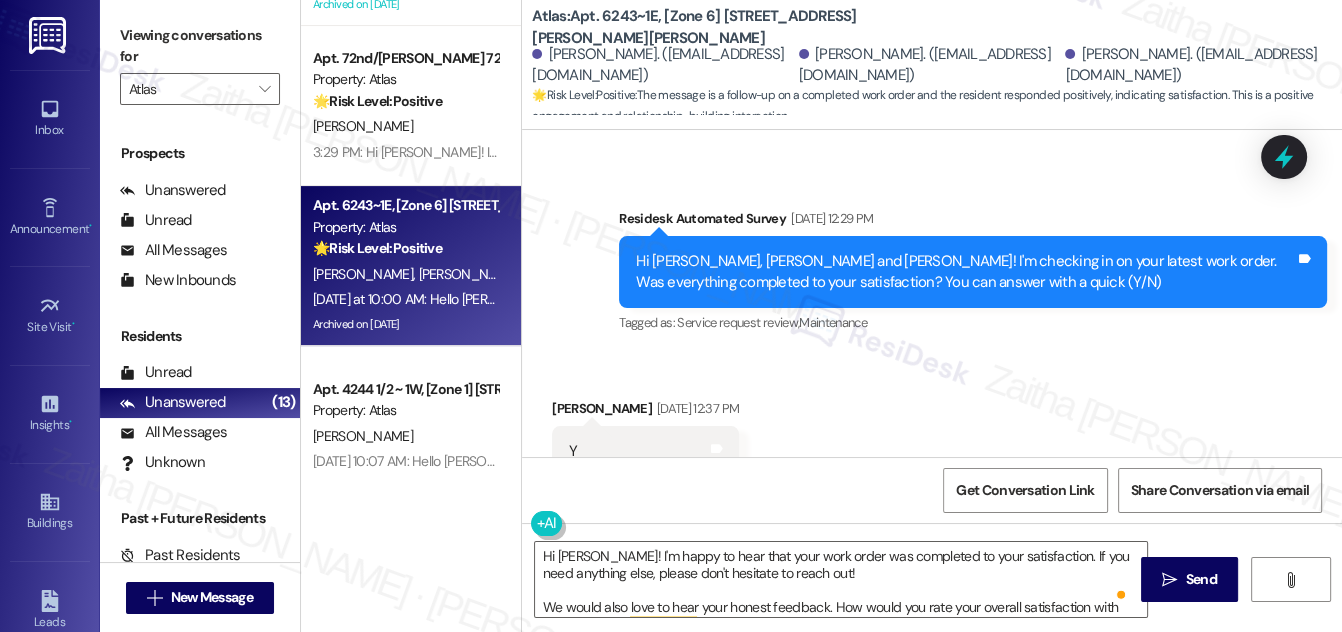 click on "Jacqueline Dillard Jul 25, 2025 at 12:37 PM" at bounding box center [645, 412] 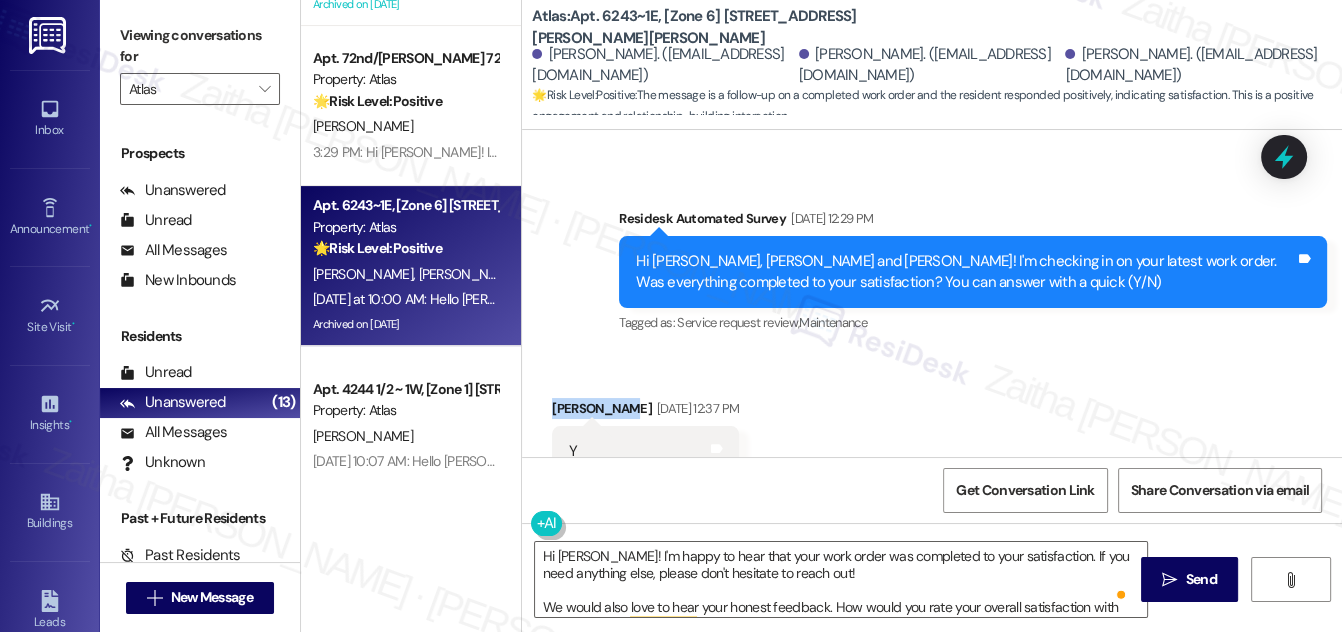 click on "Jacqueline Dillard Jul 25, 2025 at 12:37 PM" at bounding box center [645, 412] 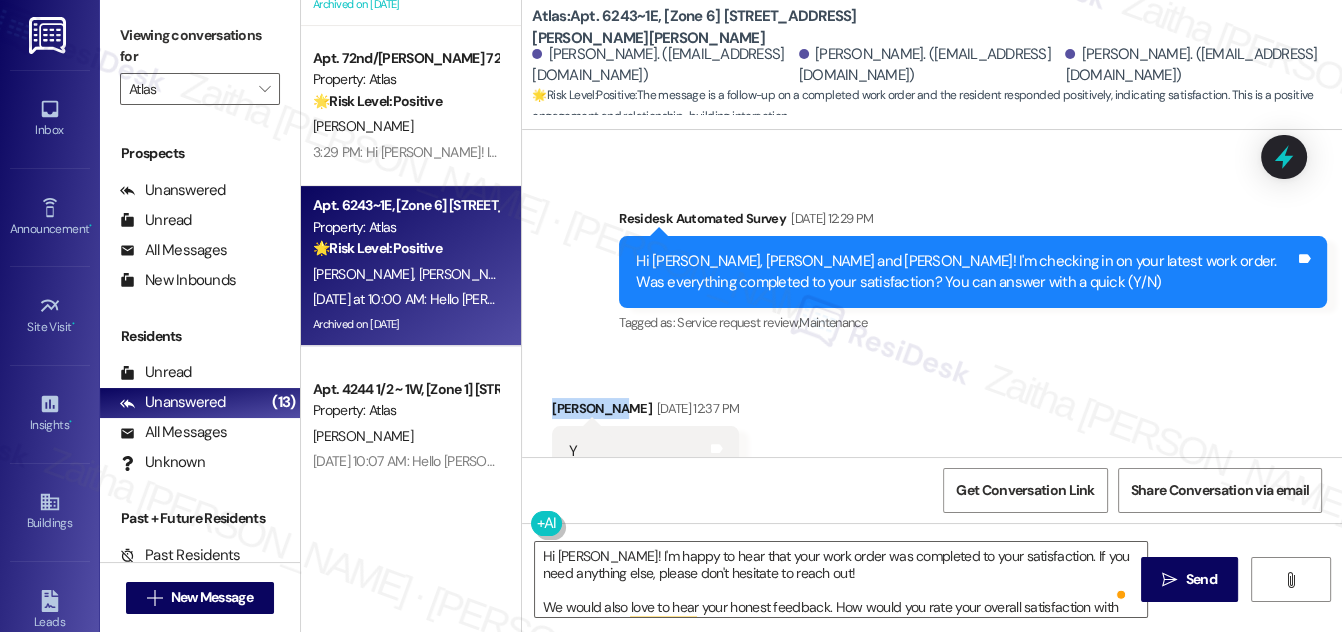 copy on "Jacqueline" 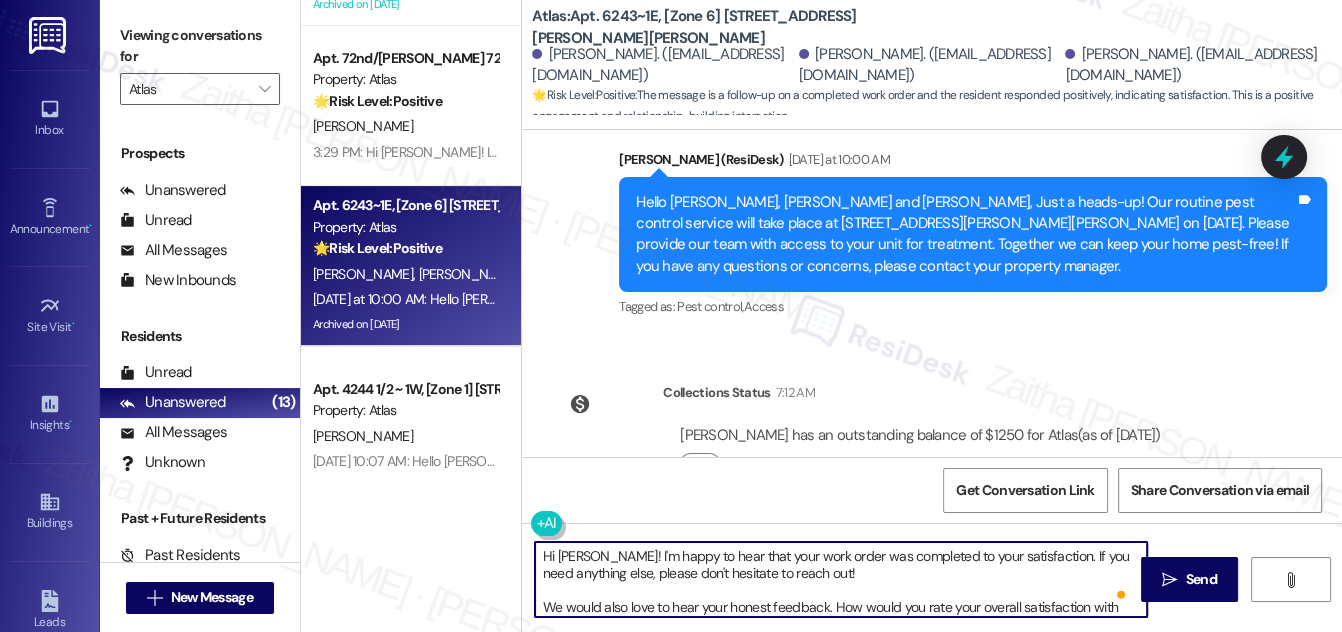 click on "Hi Douglas! I'm happy to hear that your work order was completed to your satisfaction. If you need anything else, please don't hesitate to reach out!
We would also love to hear your honest feedback. How would you rate your overall satisfaction with our on-site service, including staff responsiveness, issue resolution, and communication?
Tagged as: Maintenance, Praise, Call request, Maintenance request" at bounding box center [841, 579] 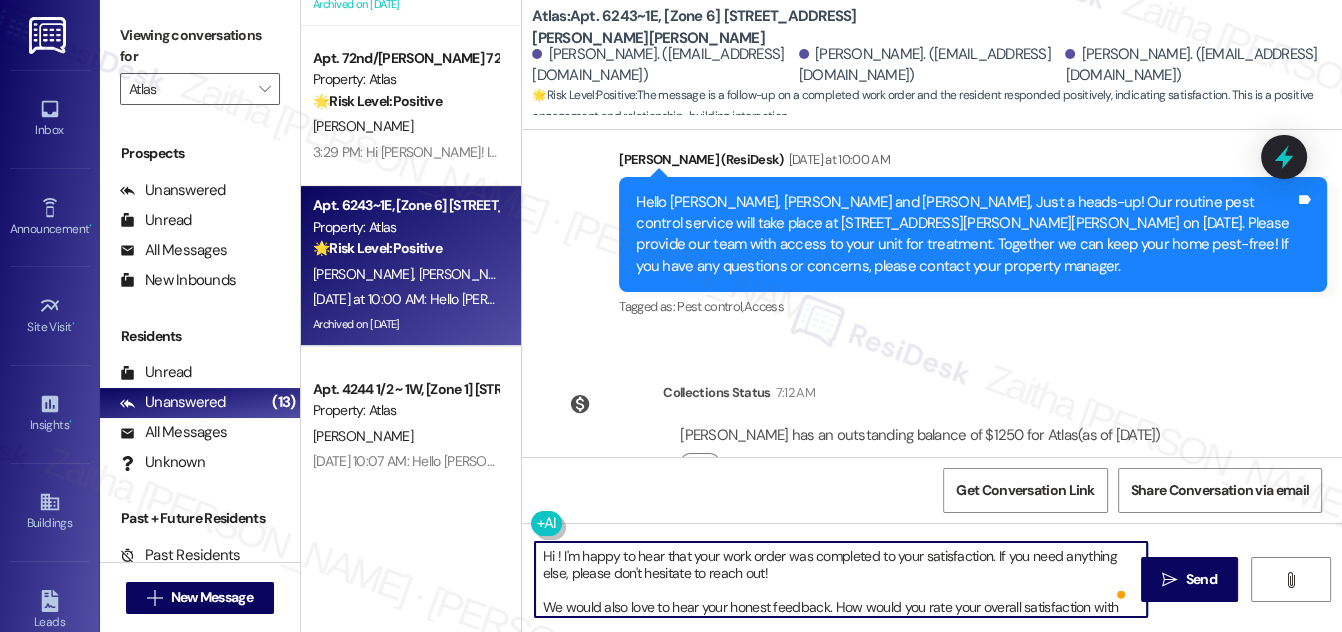 paste on "Jacqueline" 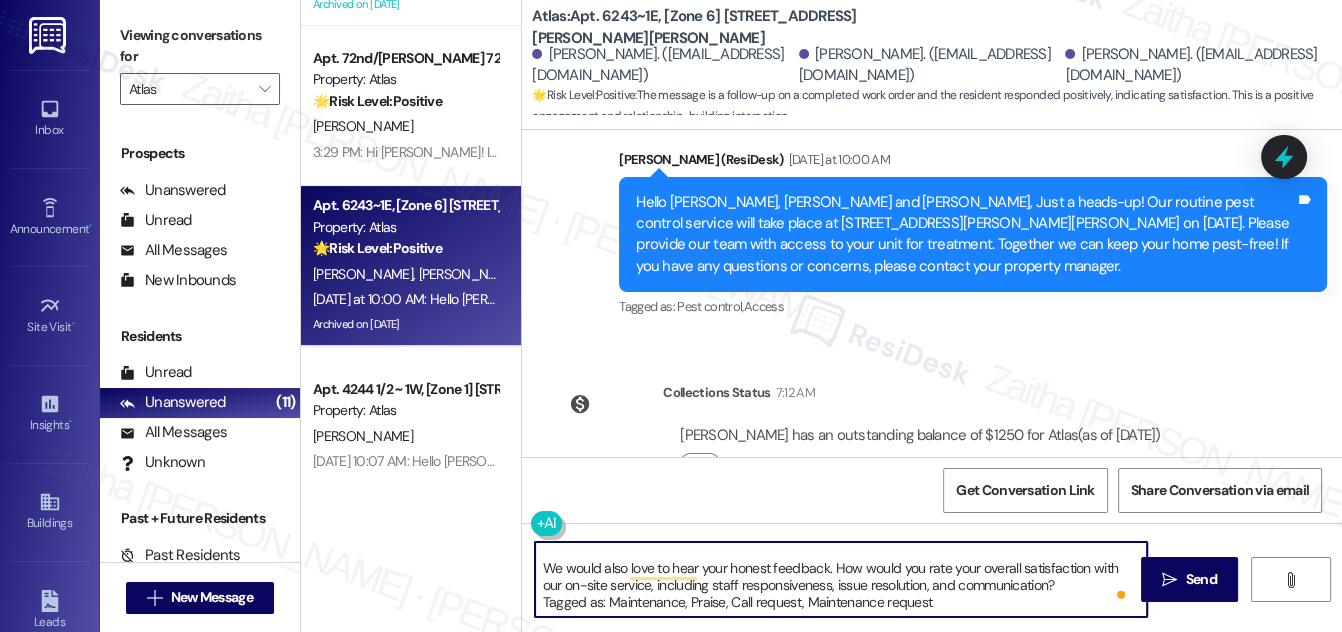 drag, startPoint x: 938, startPoint y: 599, endPoint x: 544, endPoint y: 600, distance: 394.00128 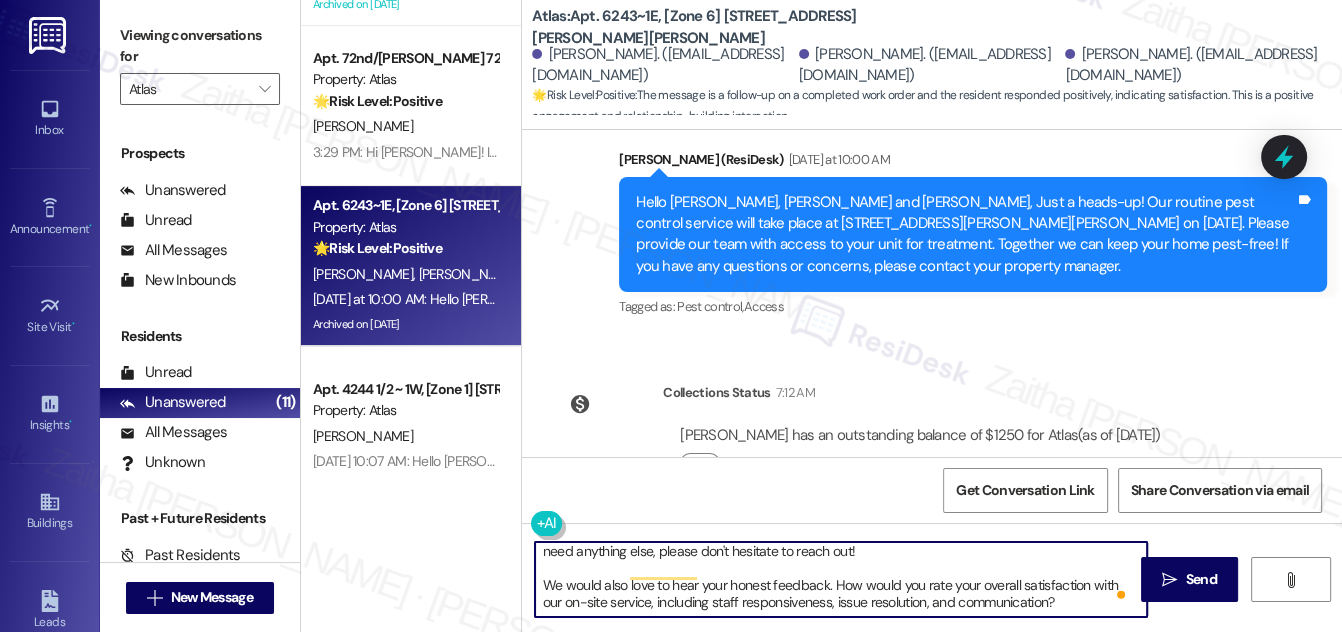 scroll, scrollTop: 21, scrollLeft: 0, axis: vertical 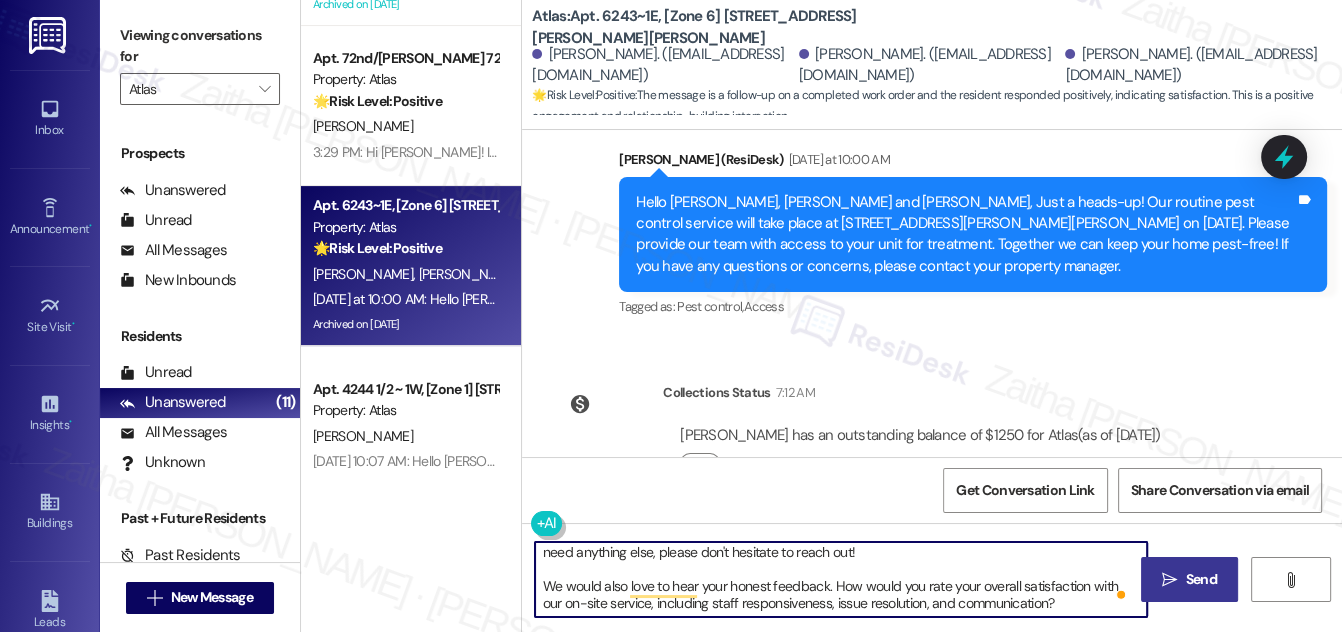 type on "Hi Jacqueline! I'm happy to hear that your work order was completed to your satisfaction. If you need anything else, please don't hesitate to reach out!
We would also love to hear your honest feedback. How would you rate your overall satisfaction with our on-site service, including staff responsiveness, issue resolution, and communication?" 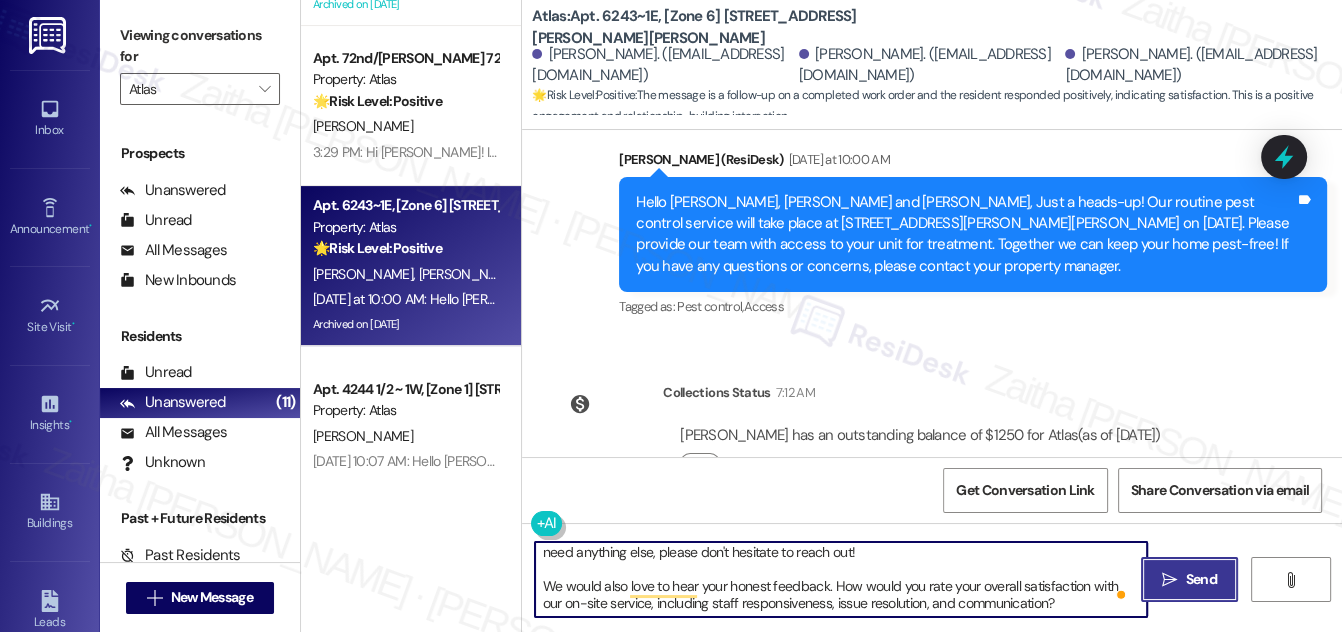 click on "Send" at bounding box center [1201, 579] 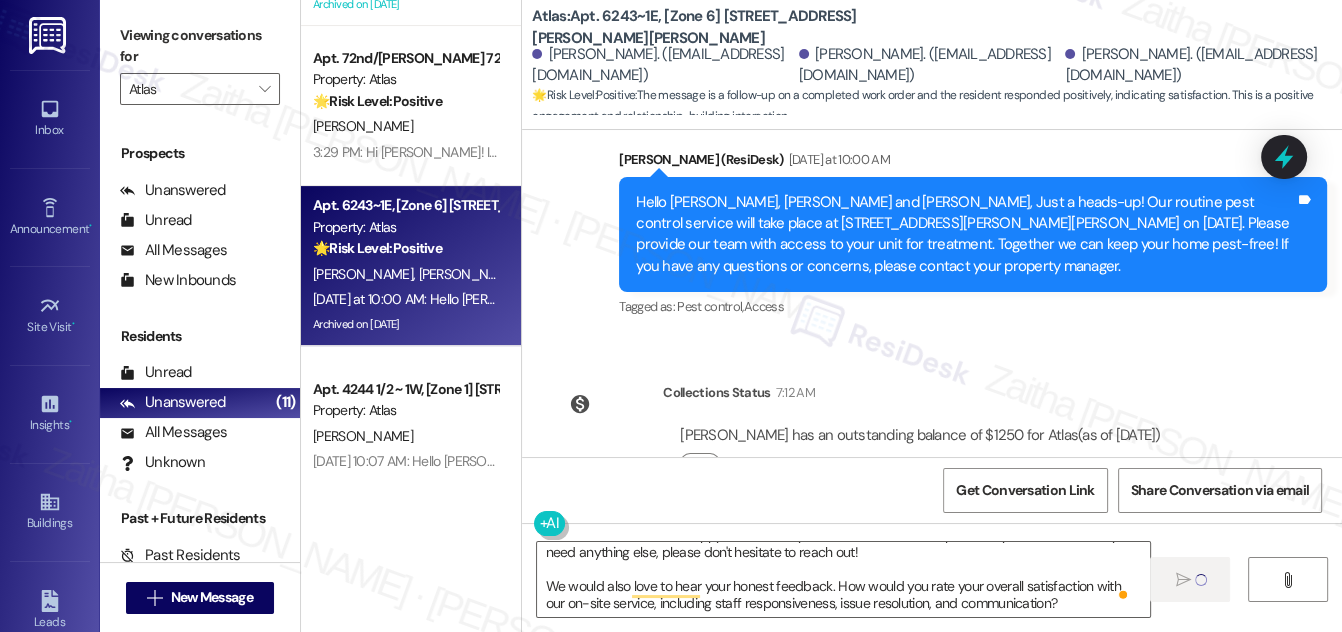 type 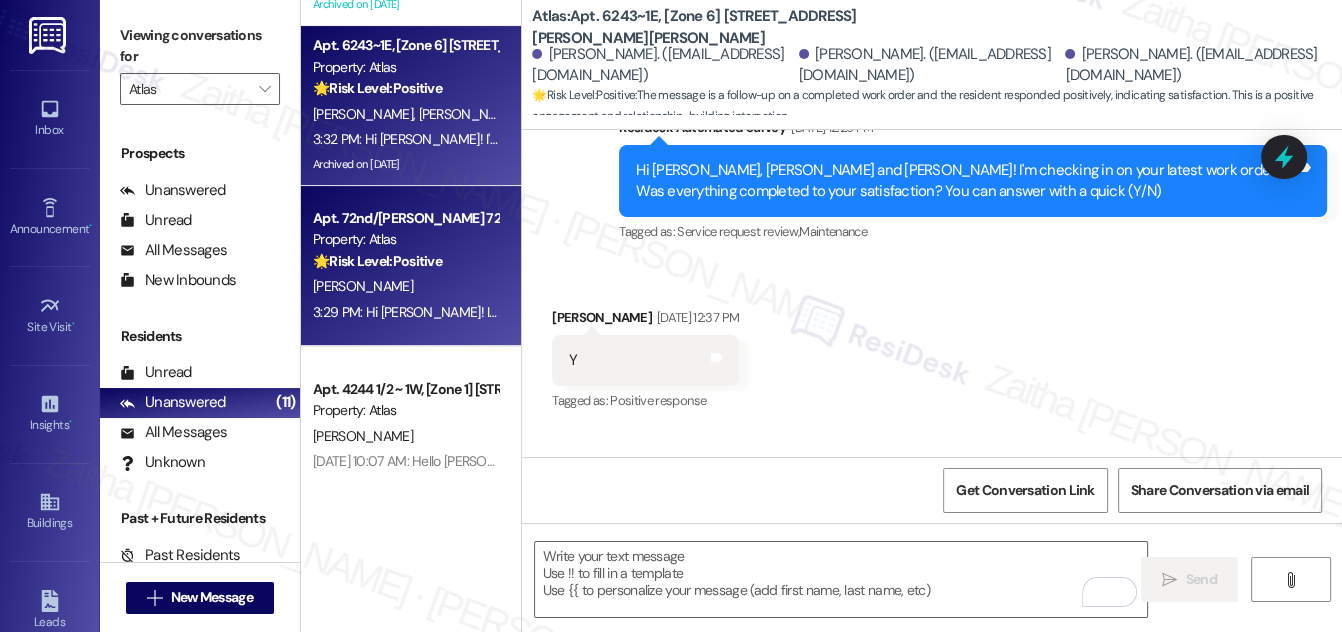 click on "🌟  Risk Level:  Positive The resident responded positively to a check-in about a completed work order. This indicates satisfaction and provides an opportunity for positive engagement." at bounding box center (405, 261) 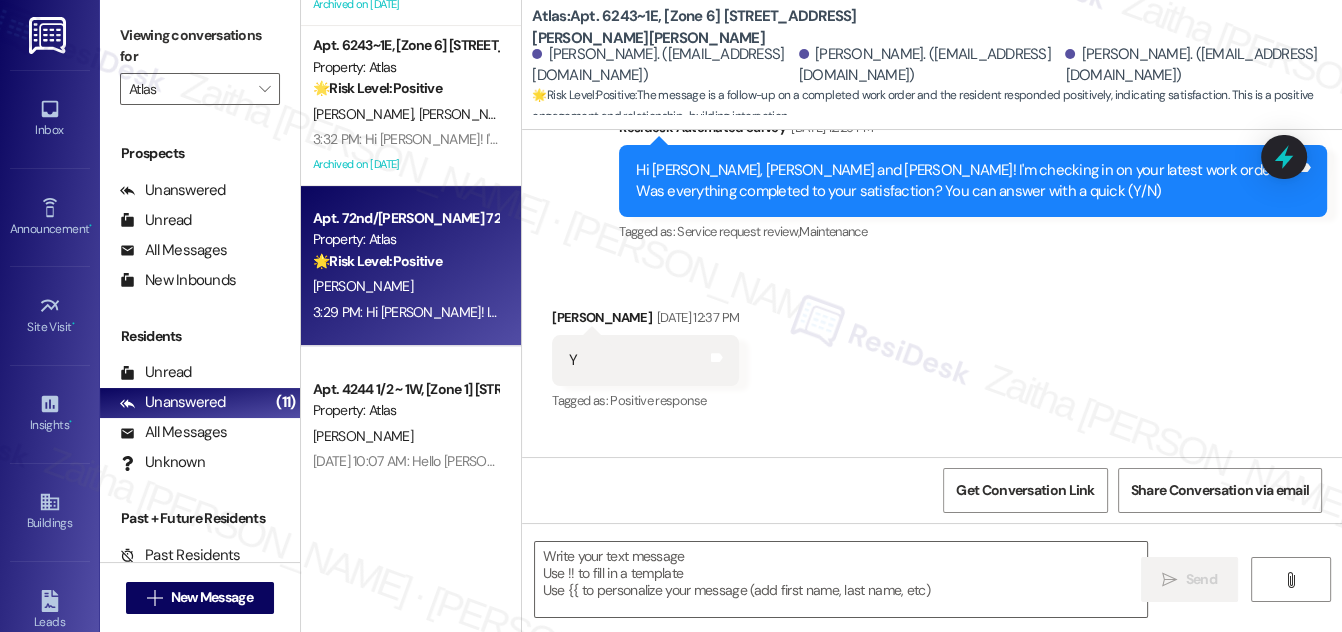 type on "Fetching suggested responses. Please feel free to read through the conversation in the meantime." 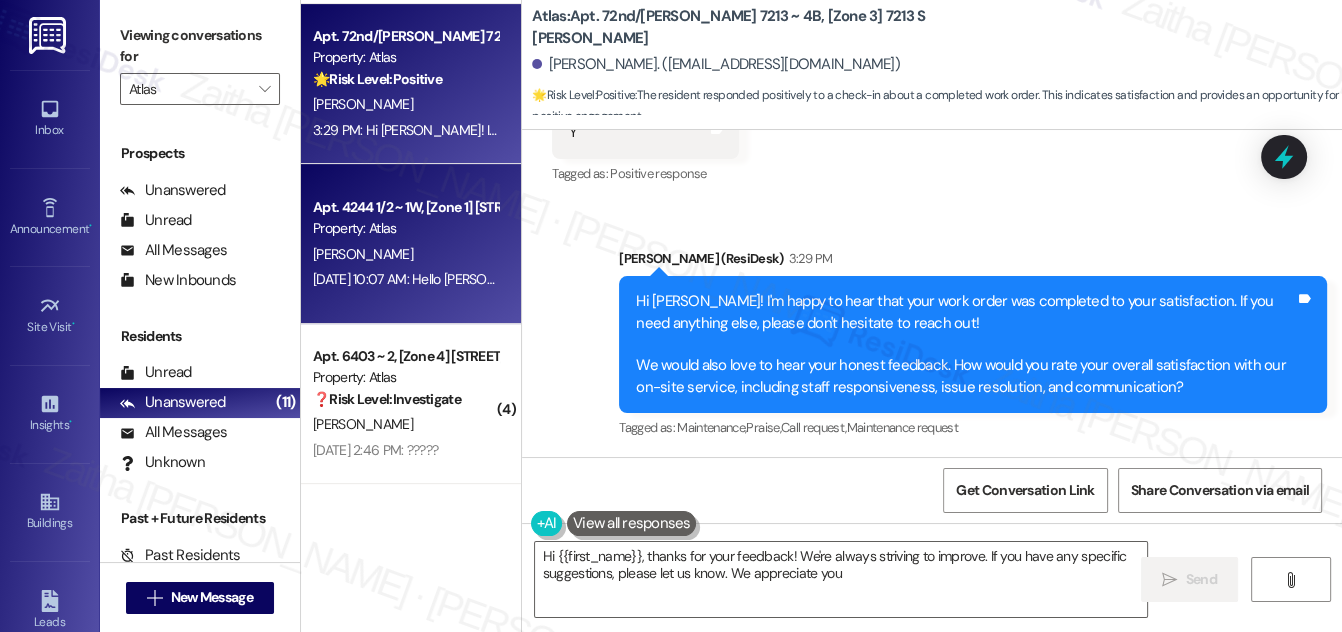 type on "Hi {{first_name}}, thanks for your feedback! We're always striving to improve. If you have any specific suggestions, please let us know. We appreciate you!" 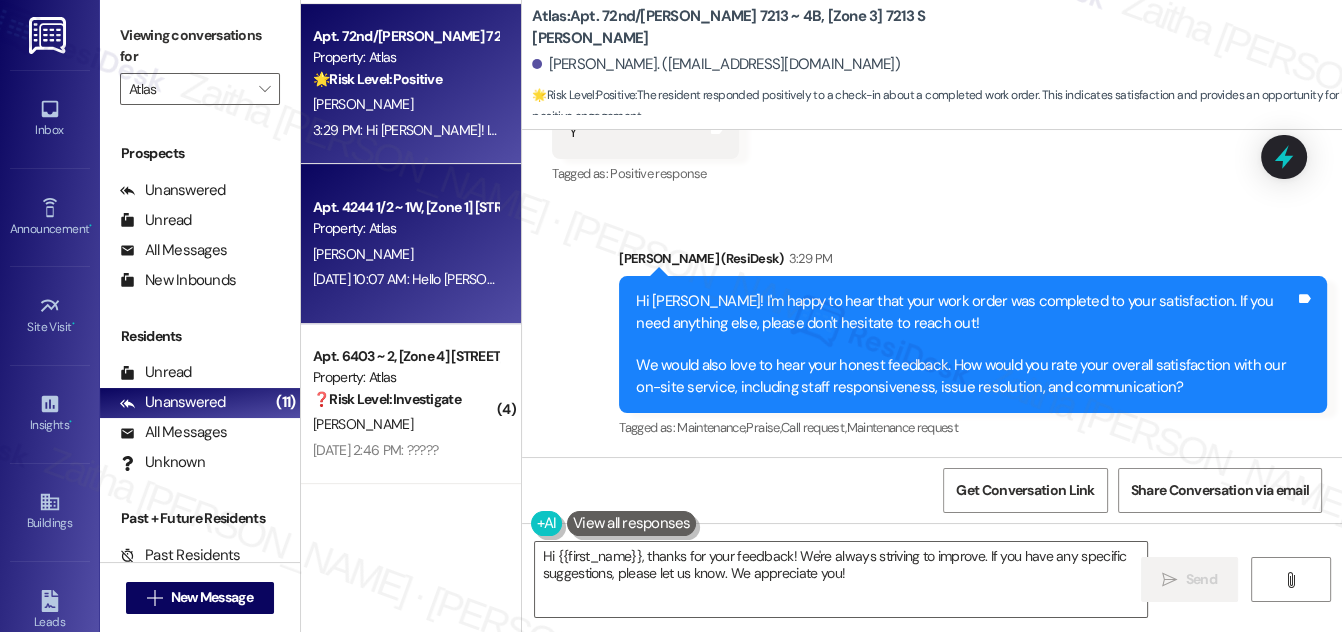 click on "[PERSON_NAME]" at bounding box center (405, 254) 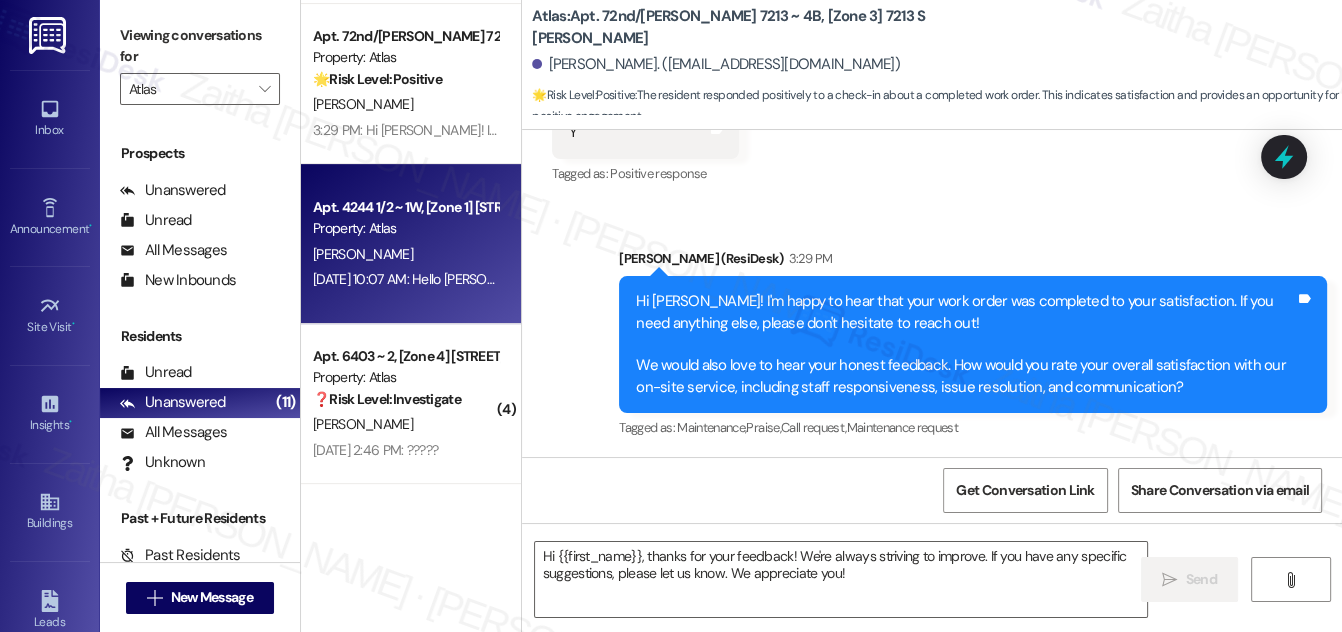 type on "Fetching suggested responses. Please feel free to read through the conversation in the meantime." 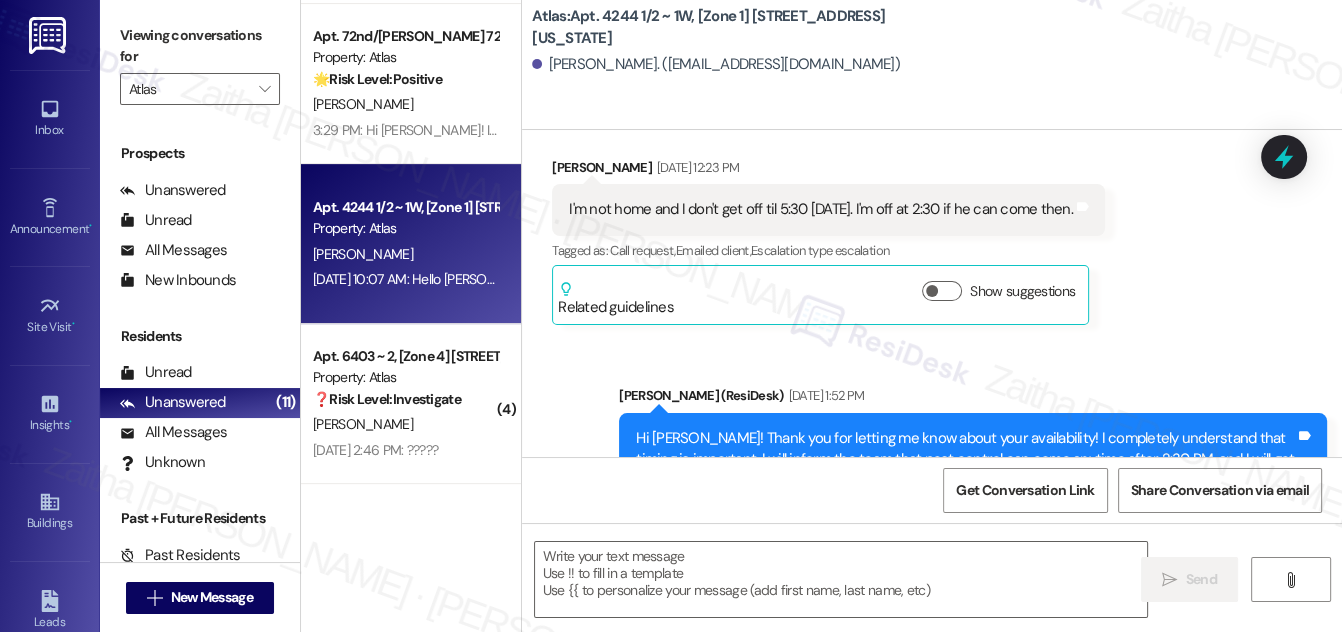 type on "Fetching suggested responses. Please feel free to read through the conversation in the meantime." 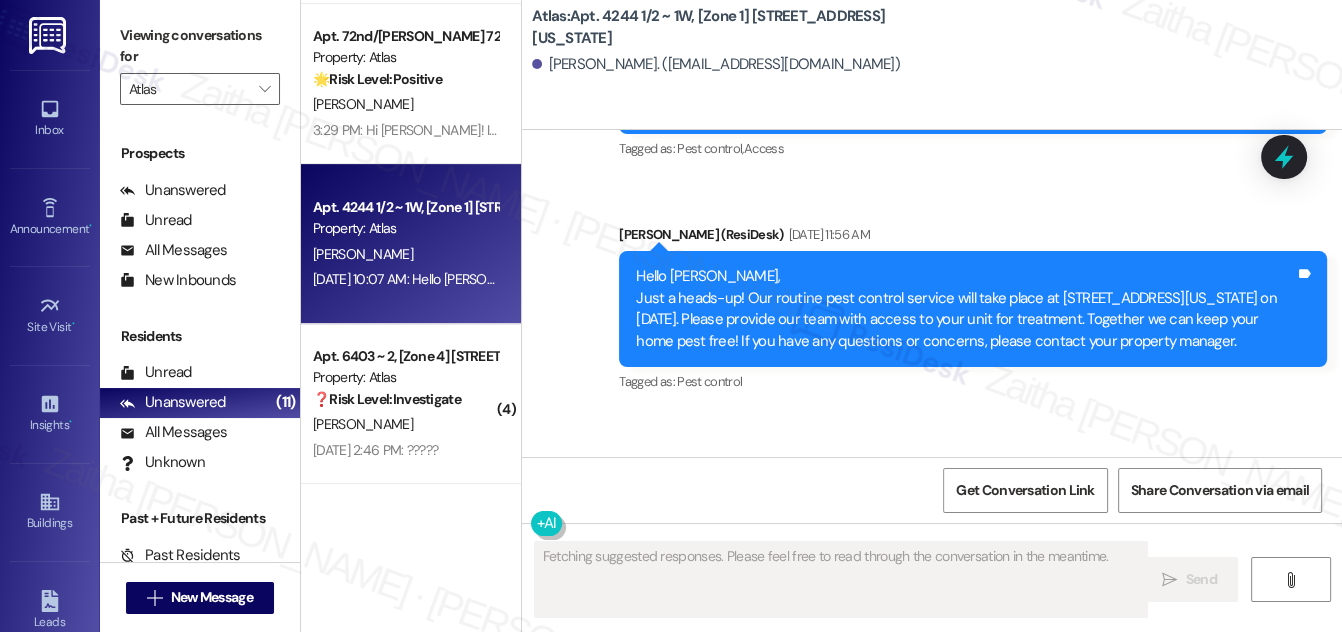 type 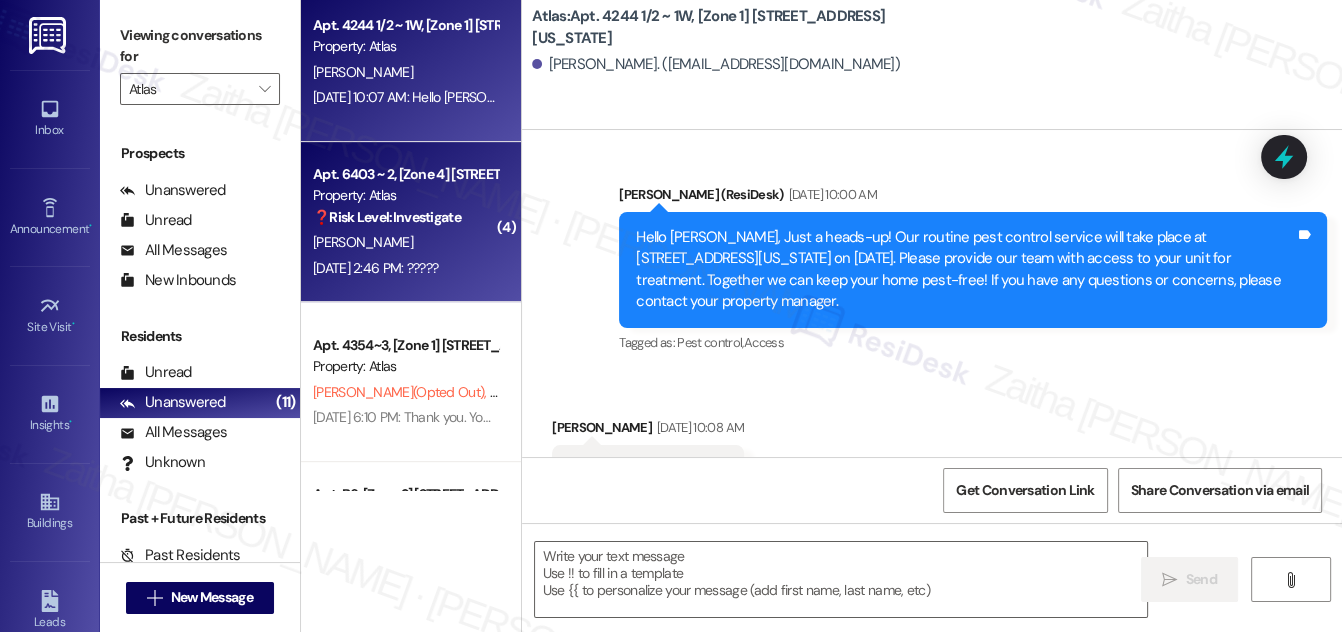 click on "J. Hunt" at bounding box center [405, 242] 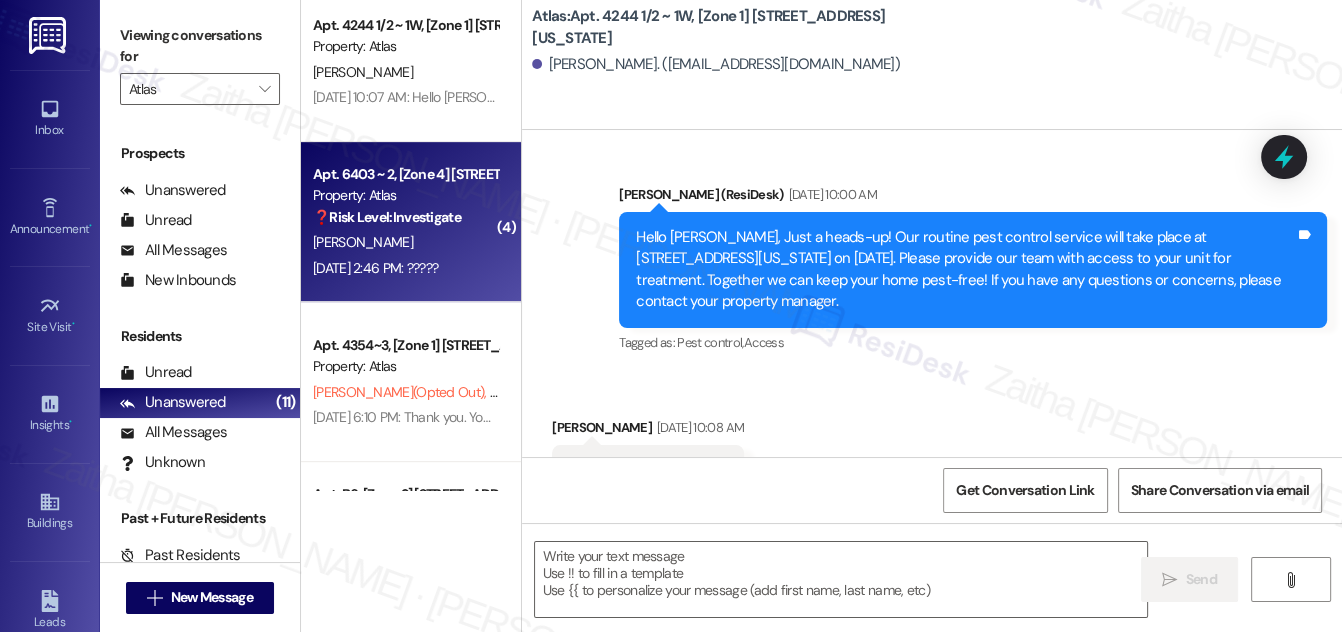 type on "Fetching suggested responses. Please feel free to read through the conversation in the meantime." 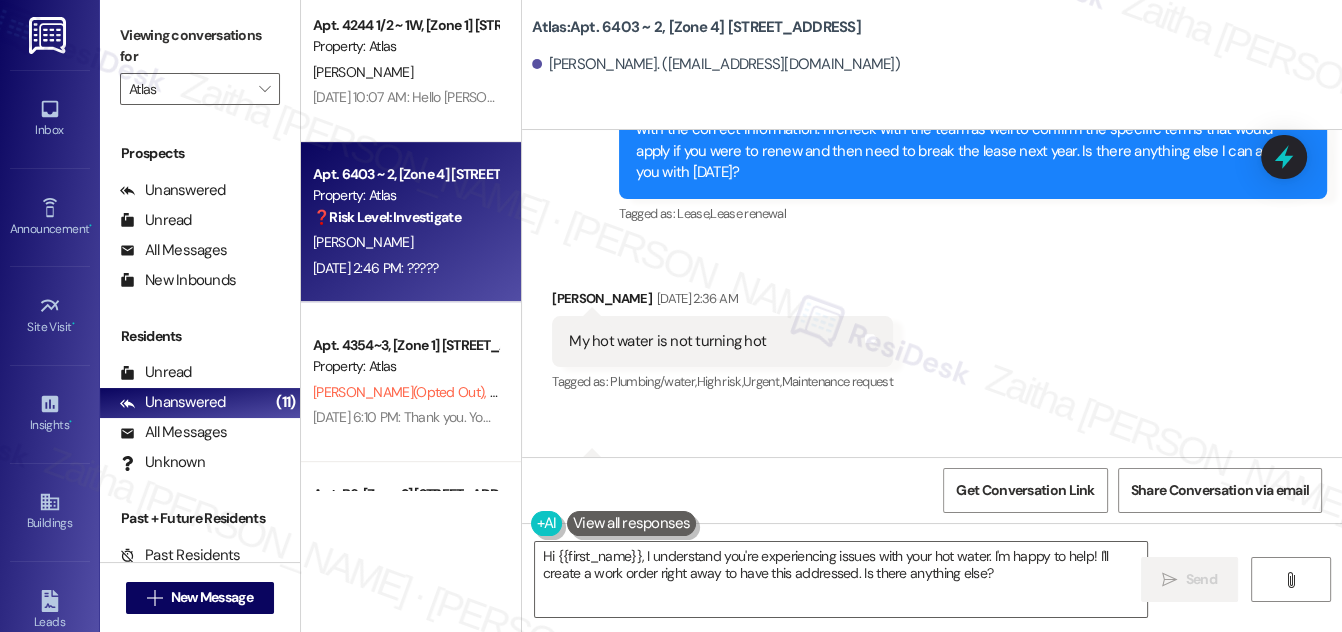 scroll, scrollTop: 39288, scrollLeft: 0, axis: vertical 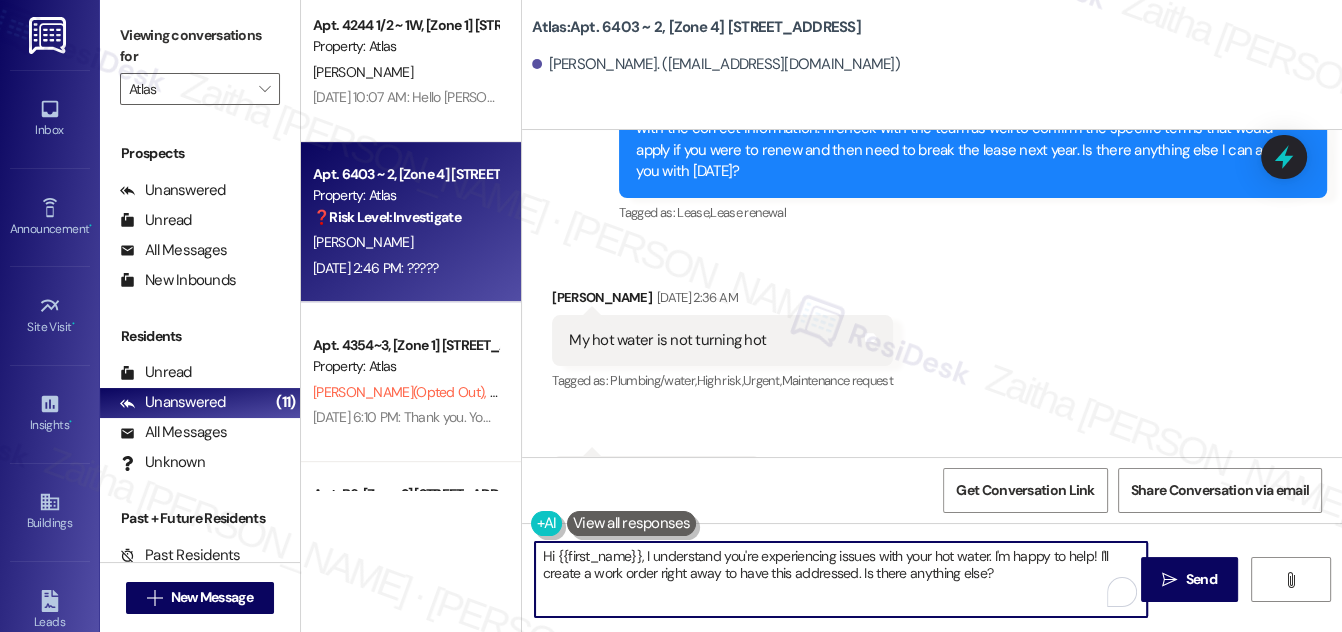 drag, startPoint x: 991, startPoint y: 551, endPoint x: 999, endPoint y: 575, distance: 25.298222 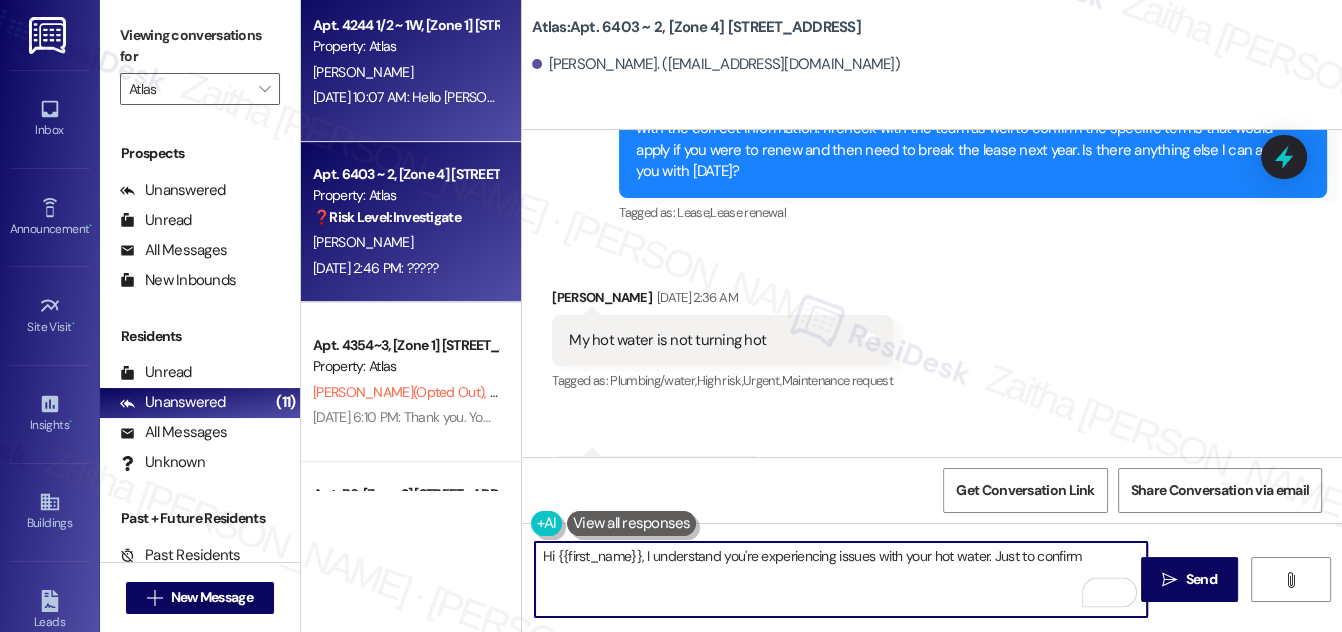 type on "Hi {{first_name}}, I understand you're experiencing issues with your hot water. Just to confirm" 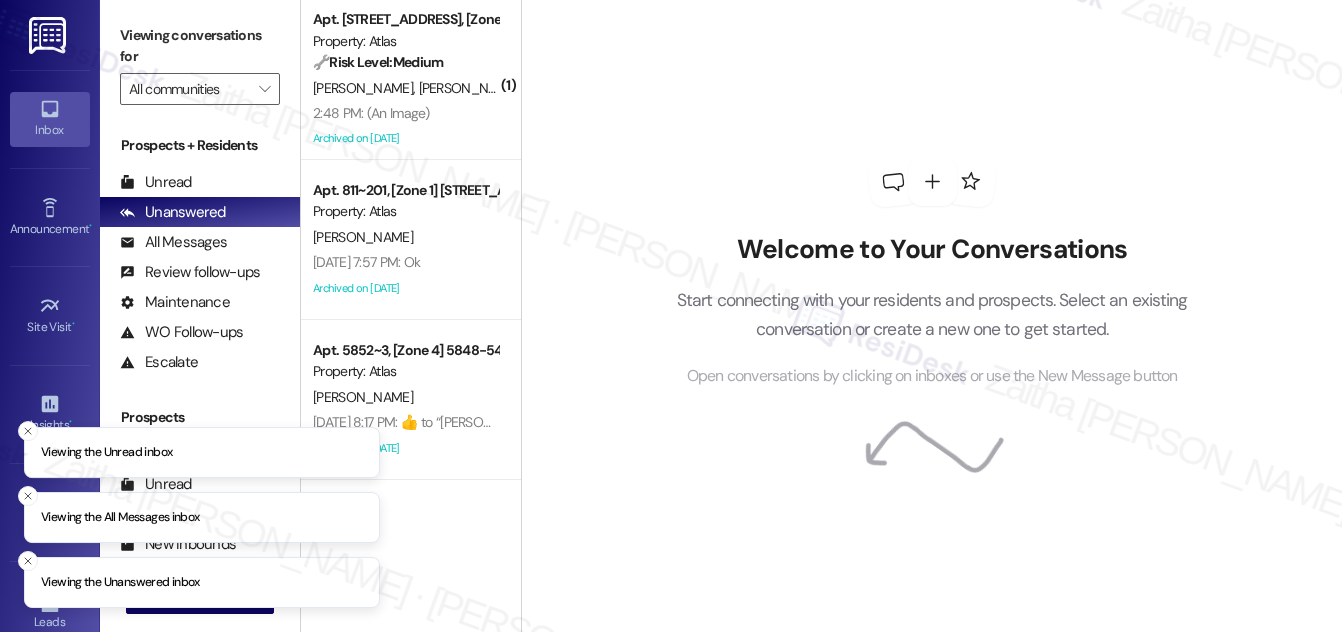 scroll, scrollTop: 0, scrollLeft: 0, axis: both 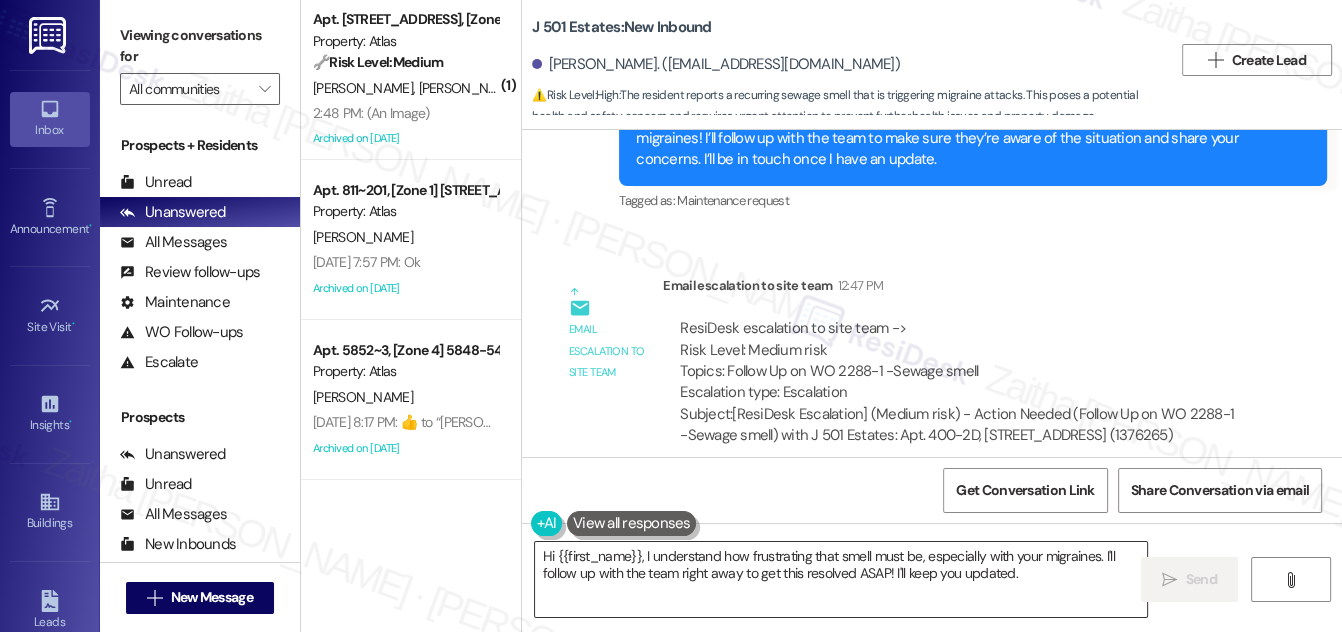 click on "Hi {{first_name}}, I understand how frustrating that smell must be, especially with your migraines. I'll follow up with the team right away to get this resolved ASAP! I'll keep you updated." at bounding box center [841, 579] 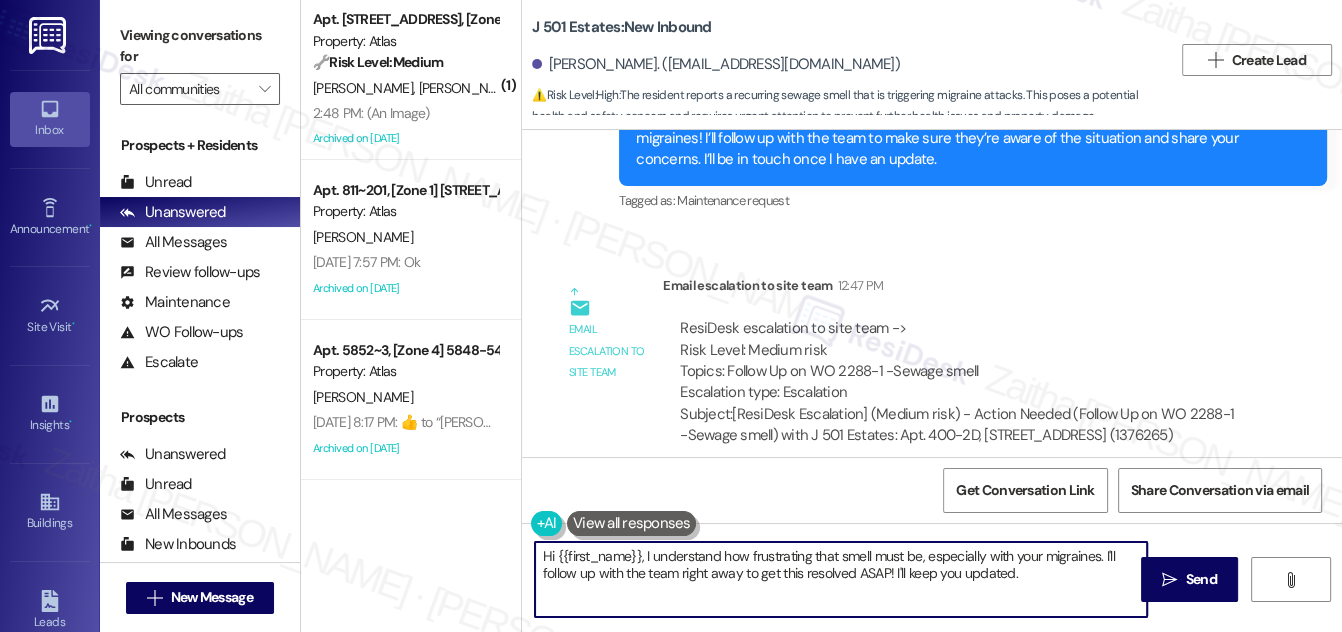 click on "Hi {{first_name}}, I understand how frustrating that smell must be, especially with your migraines. I'll follow up with the team right away to get this resolved ASAP! I'll keep you updated." at bounding box center [841, 579] 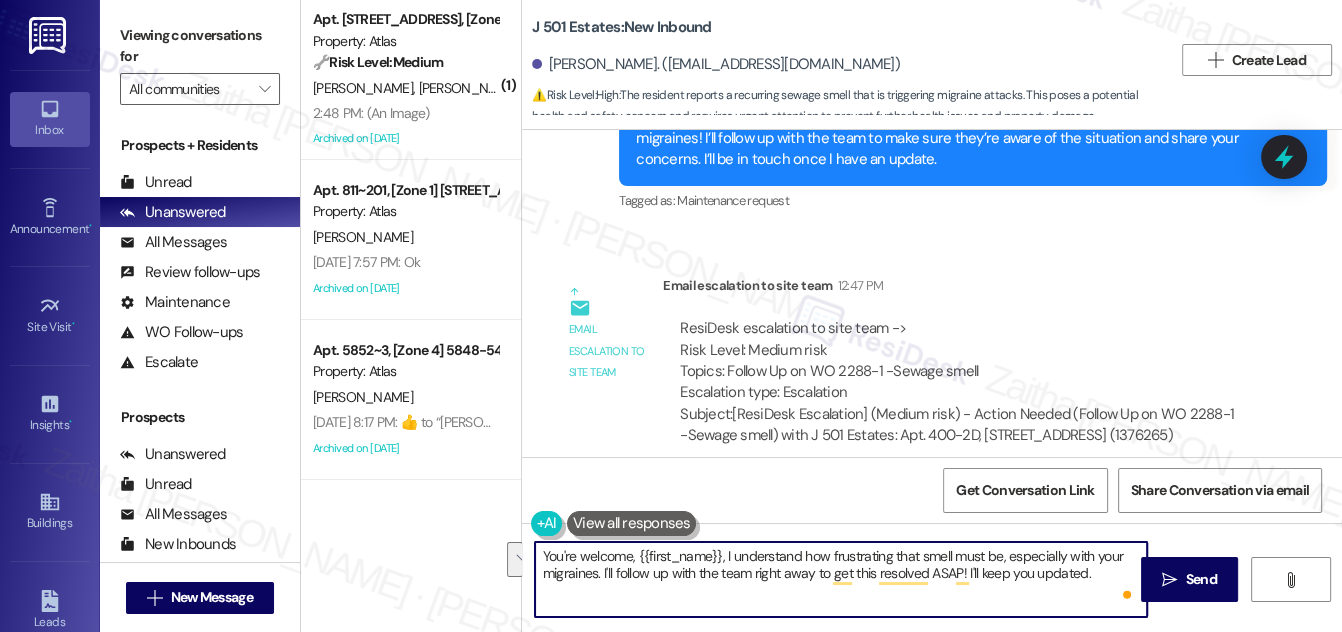 drag, startPoint x: 720, startPoint y: 554, endPoint x: 1095, endPoint y: 599, distance: 377.69034 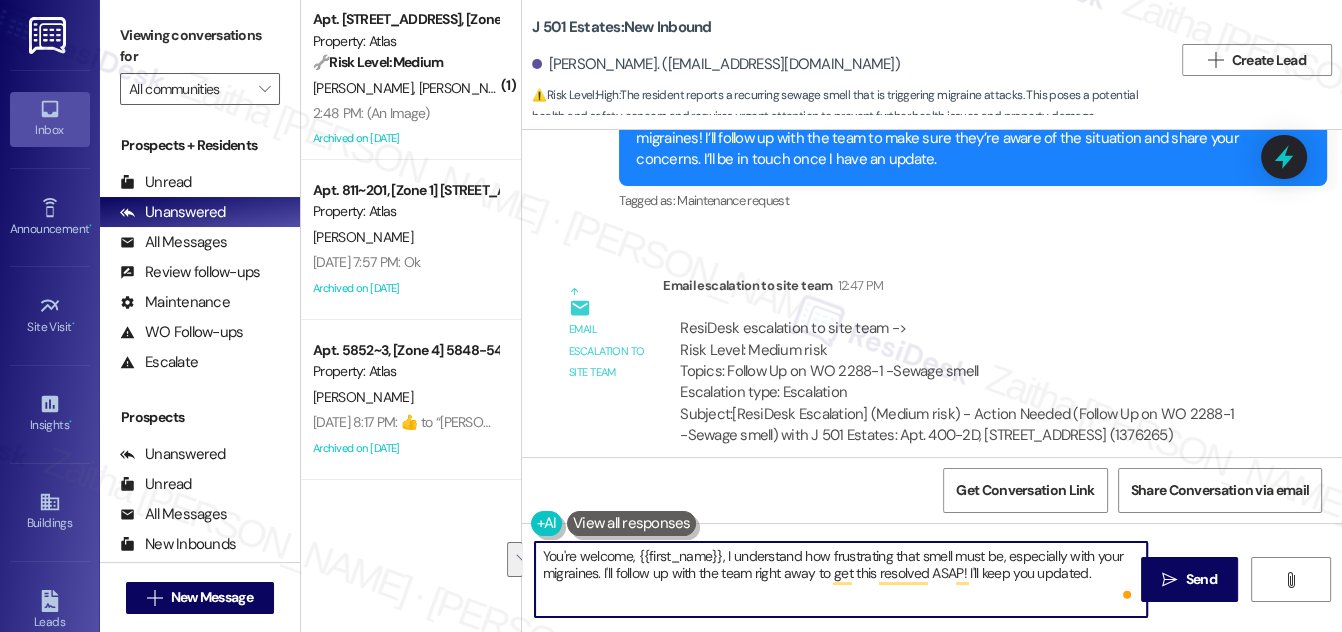 click on "You're welcome, {{first_name}}, I understand how frustrating that smell must be, especially with your migraines. I'll follow up with the team right away to get this resolved ASAP! I'll keep you updated." at bounding box center [841, 579] 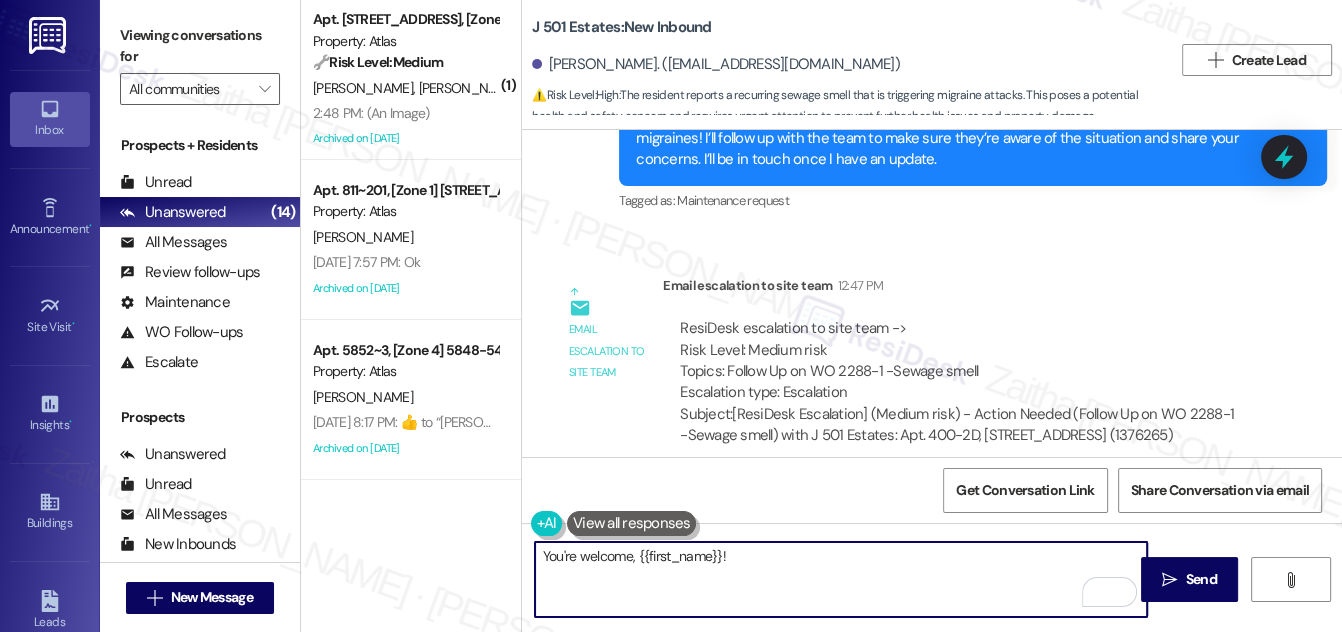 click on "You're welcome, {{first_name}}!" at bounding box center (841, 579) 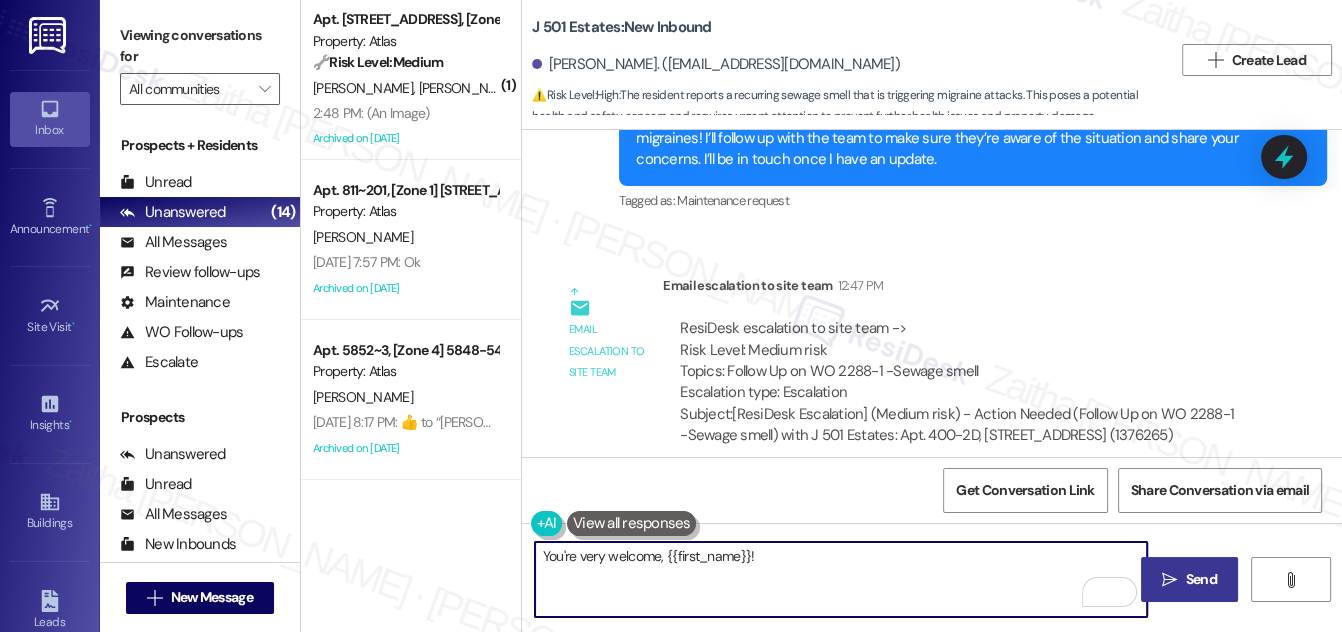 type on "You're very welcome, {{first_name}}!" 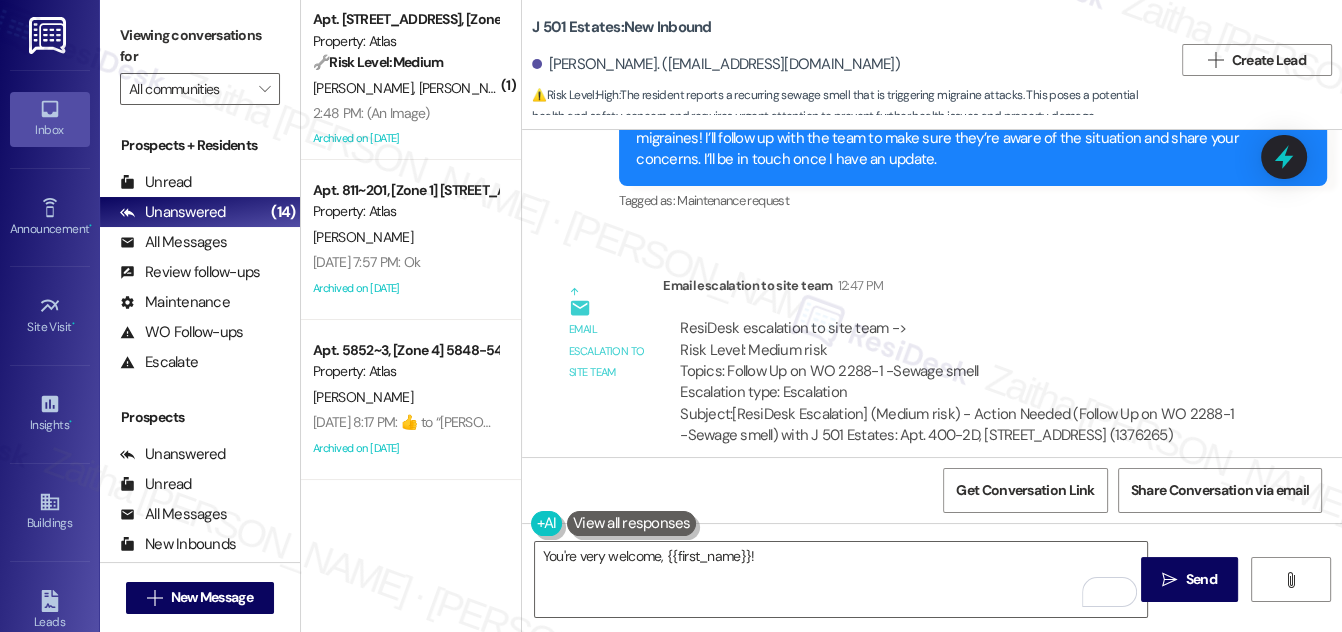 drag, startPoint x: 1182, startPoint y: 572, endPoint x: 1160, endPoint y: 539, distance: 39.661064 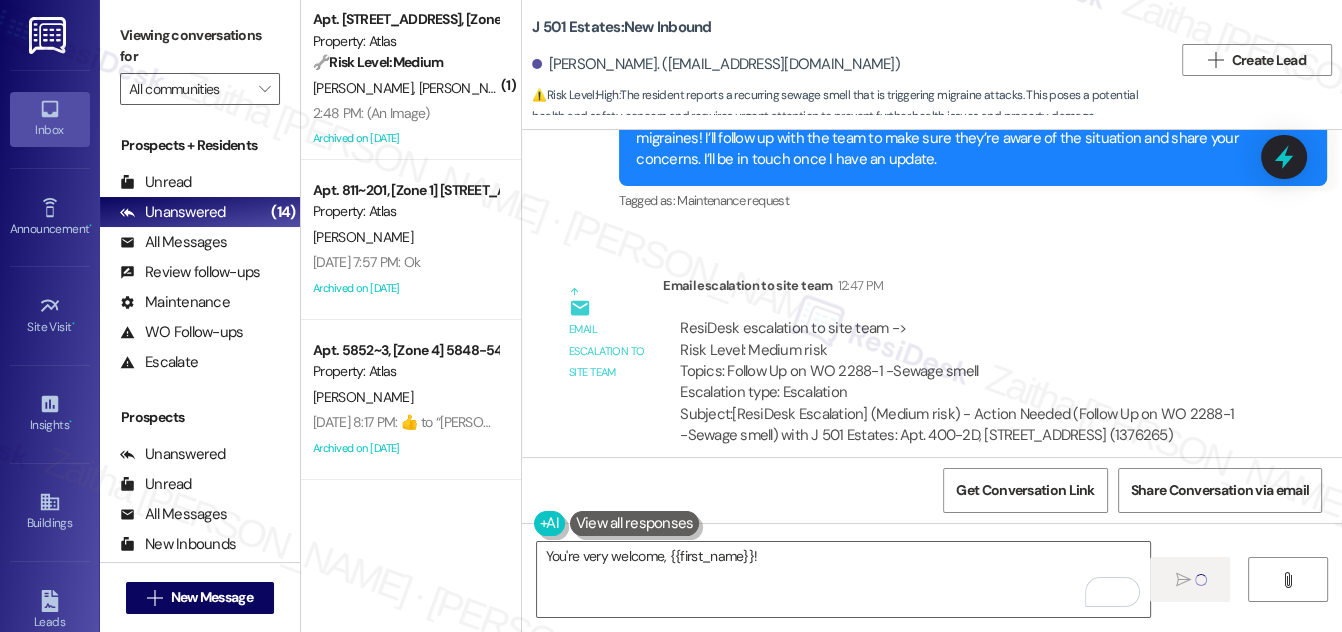 type 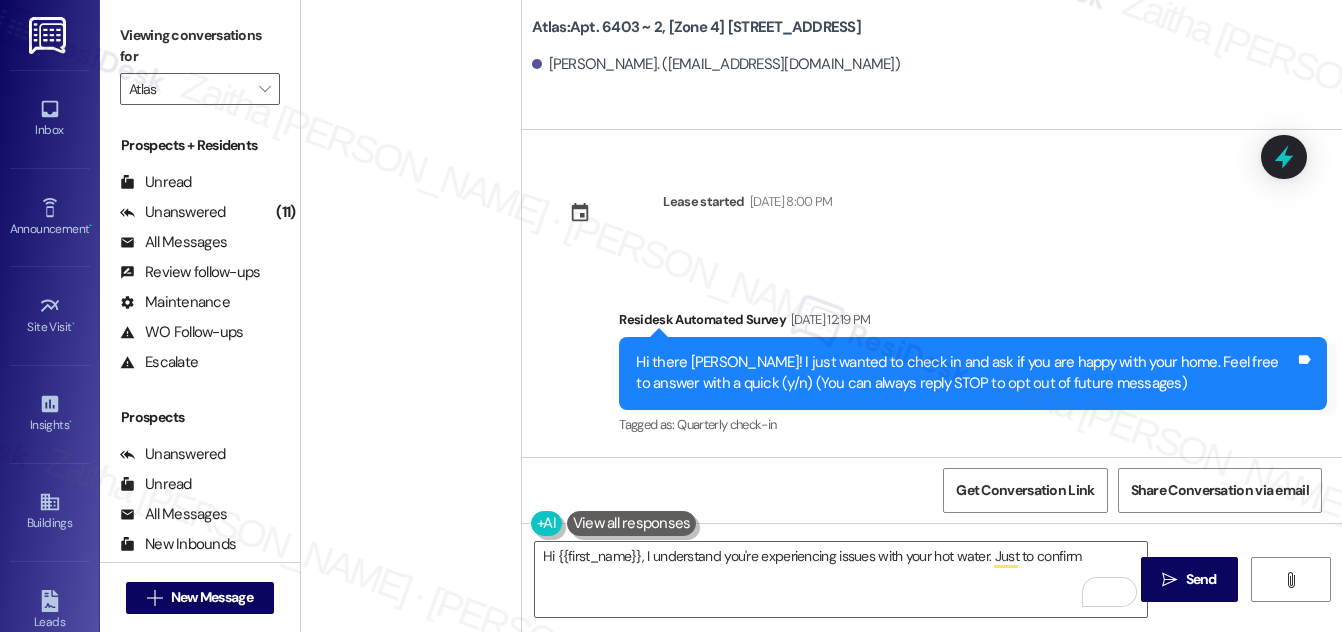 scroll, scrollTop: 0, scrollLeft: 0, axis: both 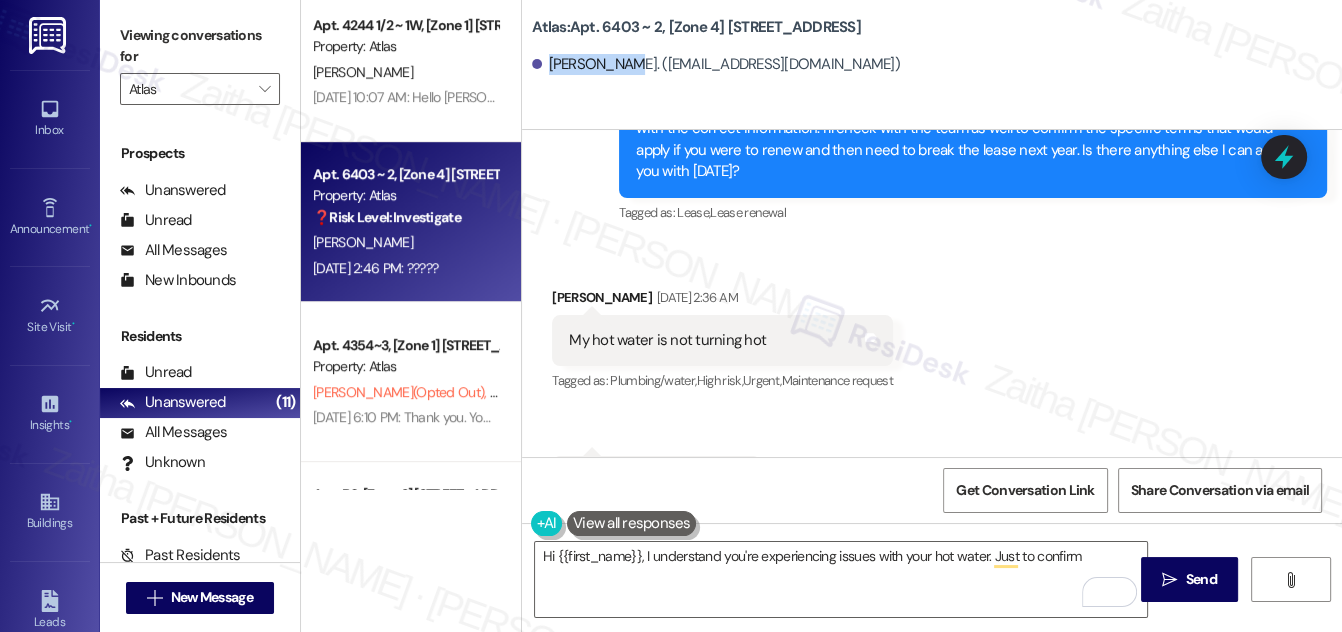 drag, startPoint x: 547, startPoint y: 63, endPoint x: 617, endPoint y: 58, distance: 70.178345 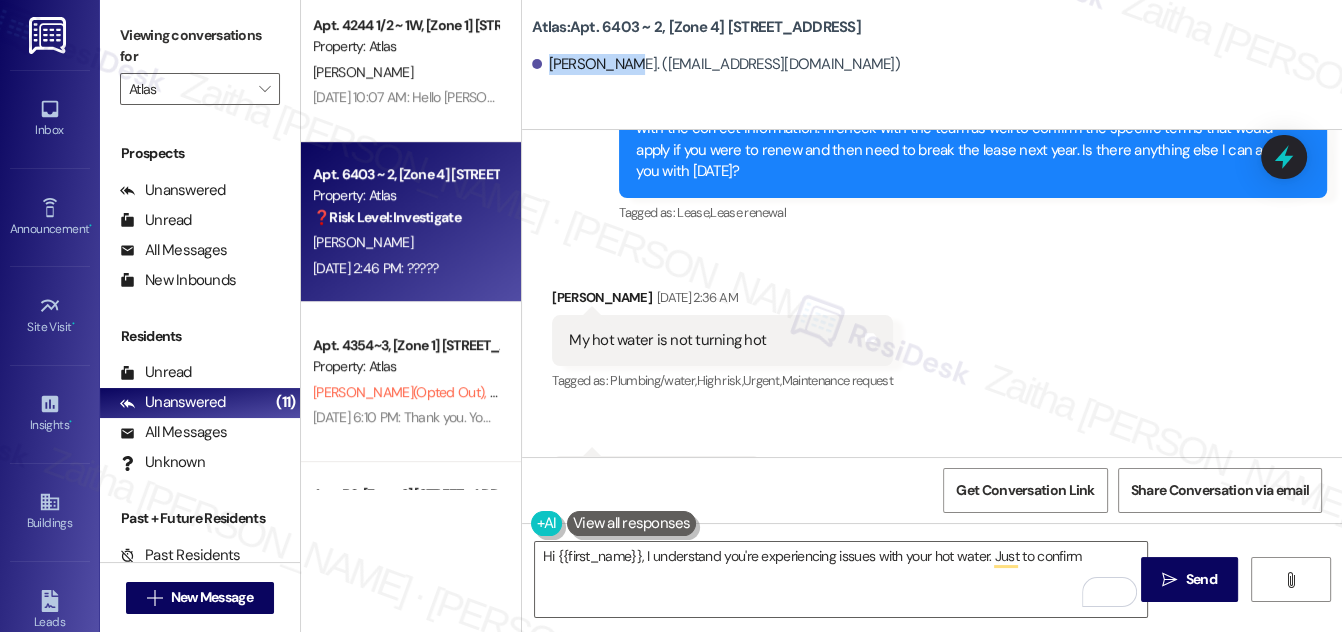 click on "[PERSON_NAME]. ([EMAIL_ADDRESS][DOMAIN_NAME])" at bounding box center (716, 64) 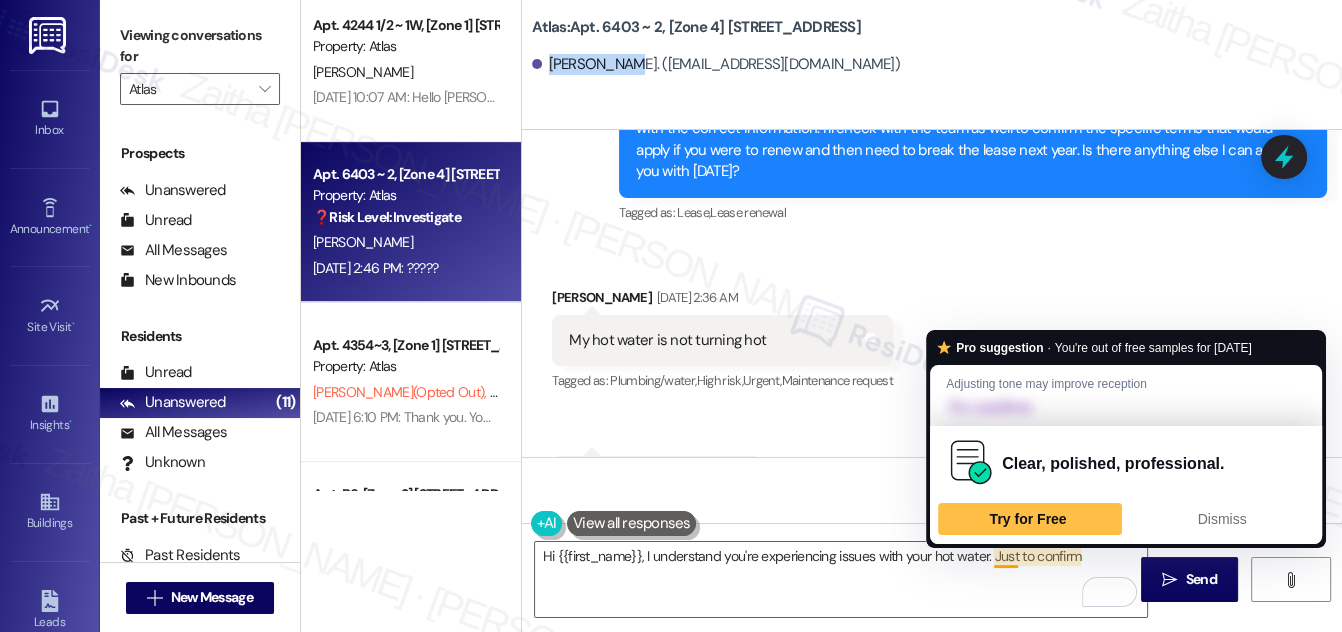 click on "Pro suggestion · You're out of free samples for [DATE] Adjusting tone may improve reception Fv confirm Clear, polished, professional. Try for Free Dismiss" at bounding box center (1126, 439) 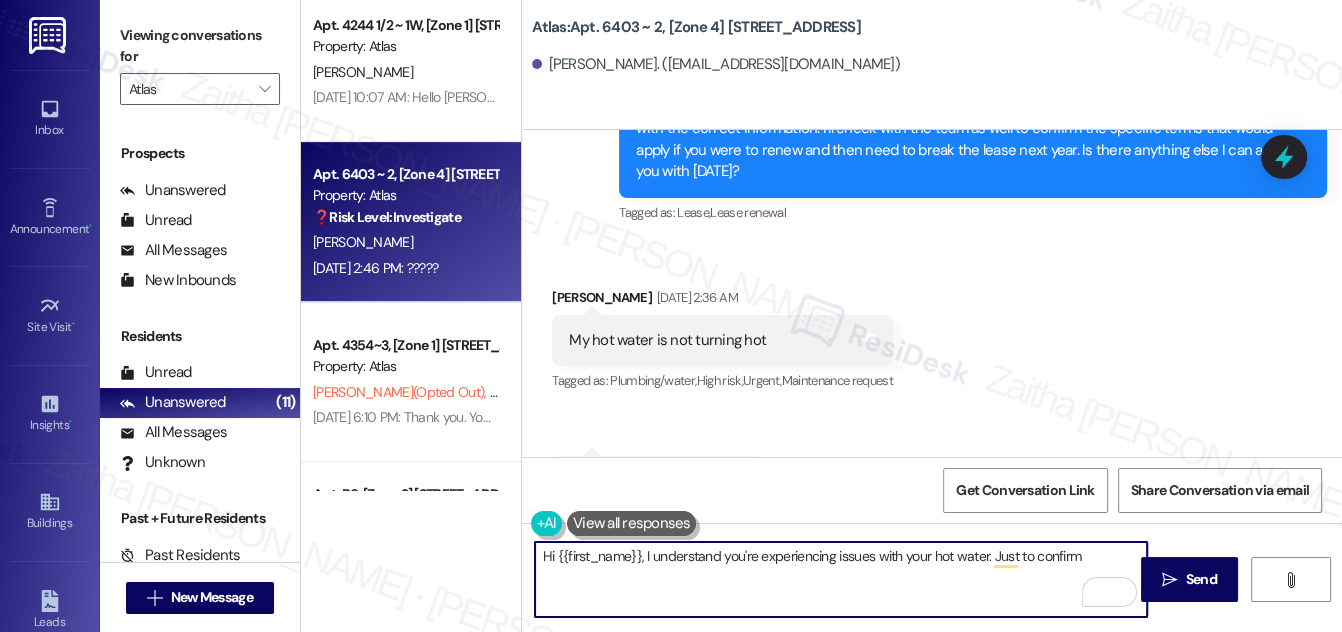 click on "Hi {{first_name}}, I understand you're experiencing issues with your hot water. Just to confirm" at bounding box center [841, 579] 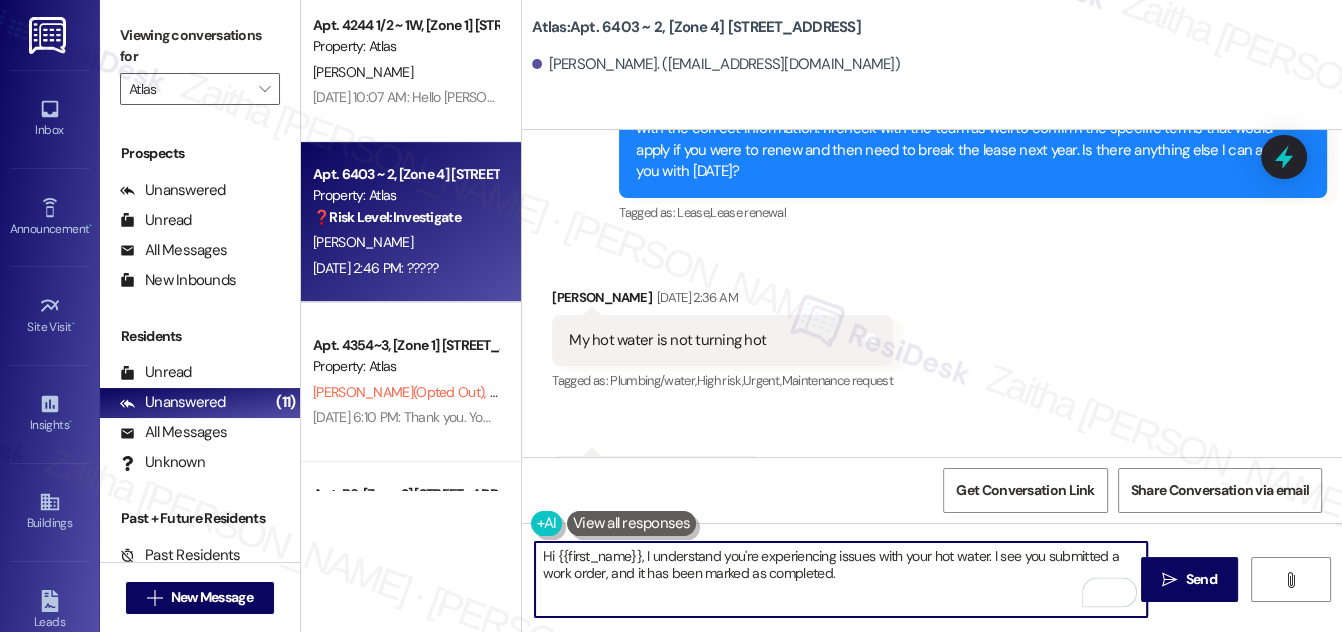 click on "Hi {{first_name}}, I understand you're experiencing issues with your hot water. I see you submitted a work order, and it has been marked as completed." at bounding box center (841, 579) 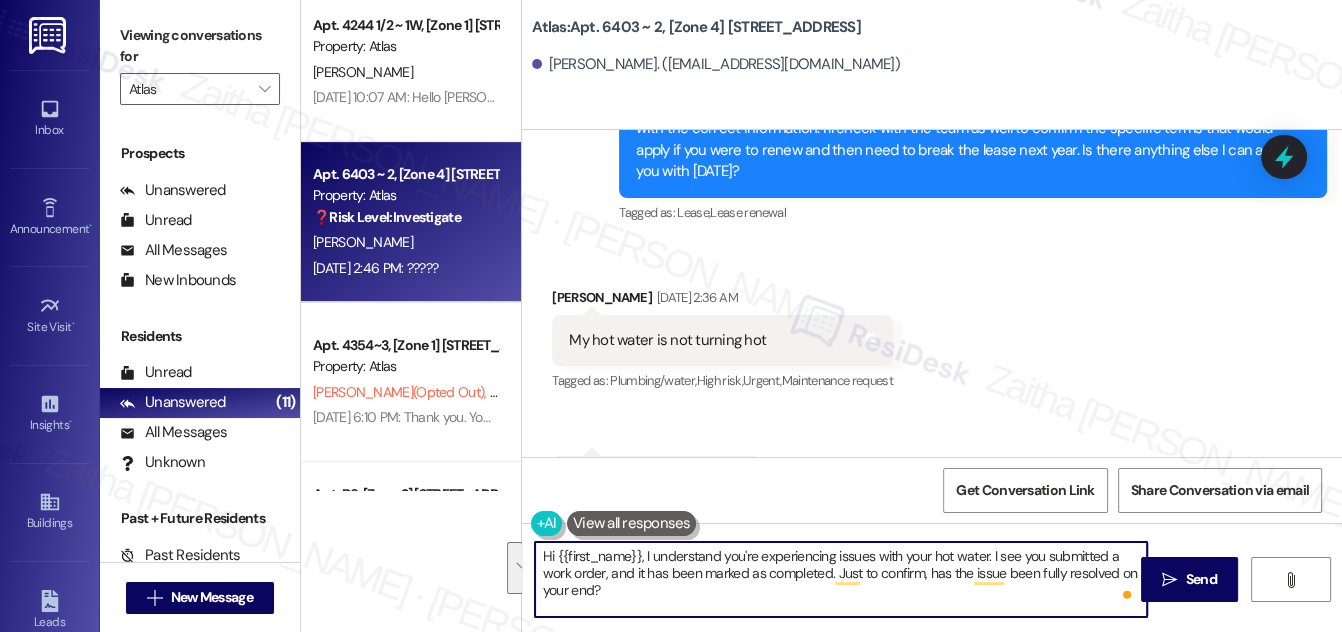 drag, startPoint x: 642, startPoint y: 553, endPoint x: 663, endPoint y: 591, distance: 43.416588 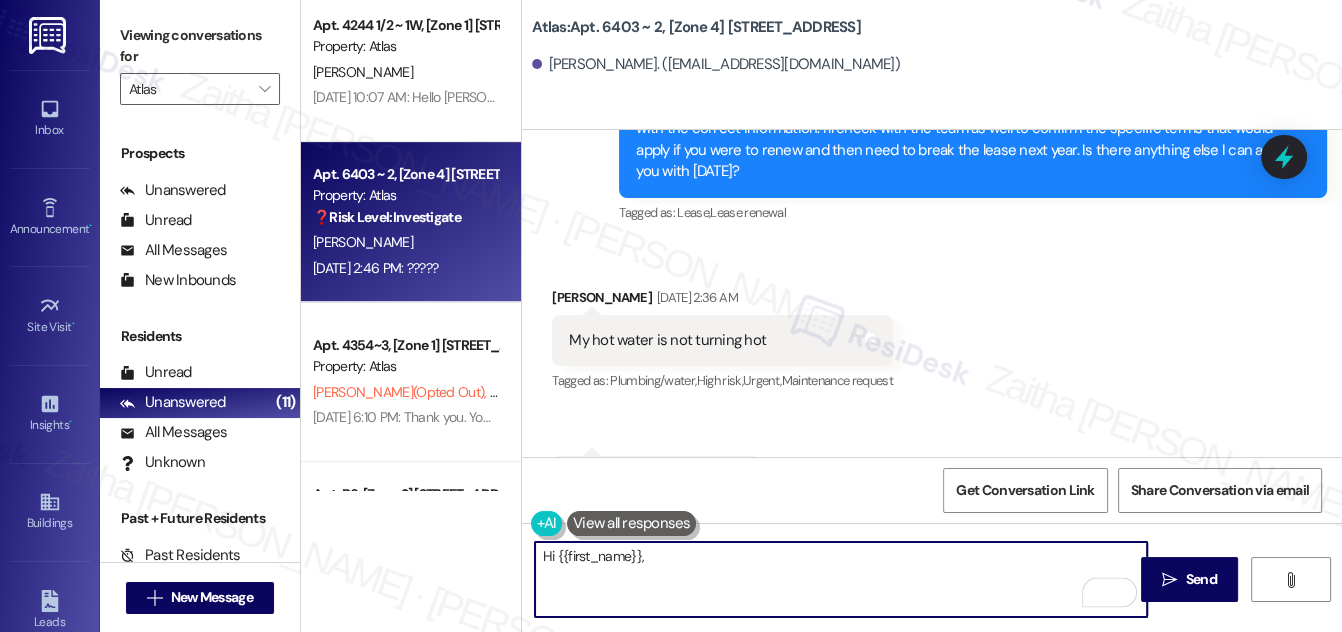 paste on "I understand you’ve been experiencing issues with your hot water. According to our records, a work order was submitted and has since been marked as completed. At your convenience, could you please confirm whether the issue has been fully resolved on your end?" 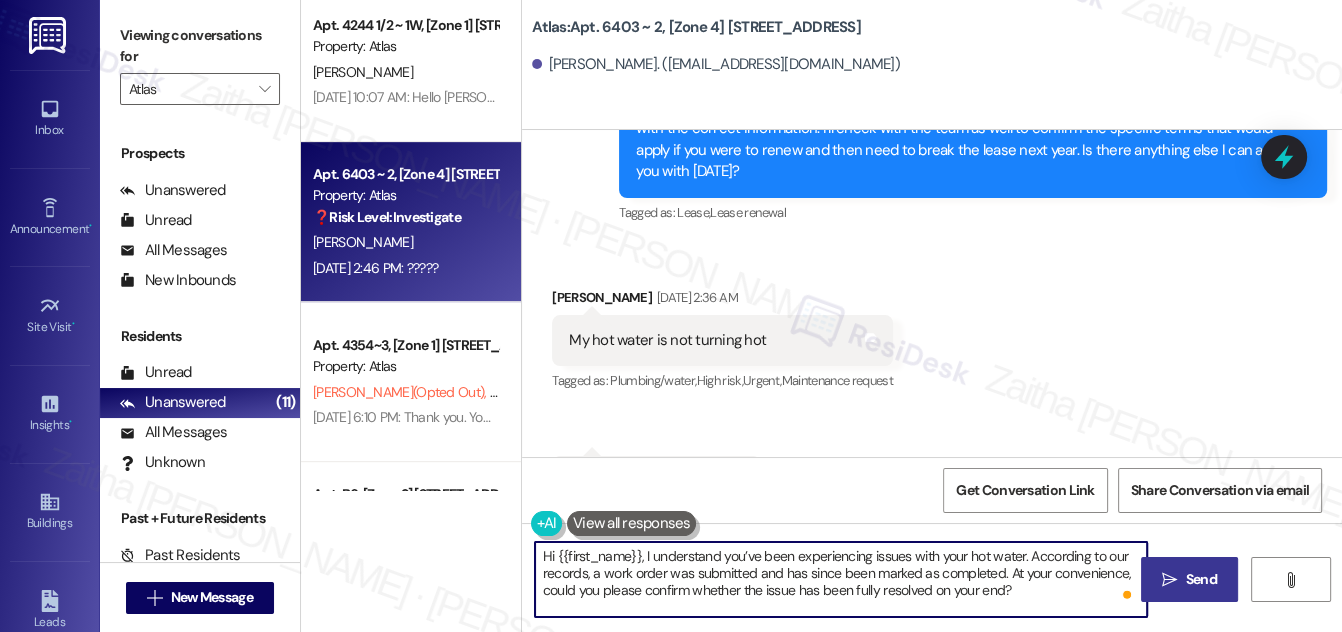 type on "Hi {{first_name}}, I understand you’ve been experiencing issues with your hot water. According to our records, a work order was submitted and has since been marked as completed. At your convenience, could you please confirm whether the issue has been fully resolved on your end?" 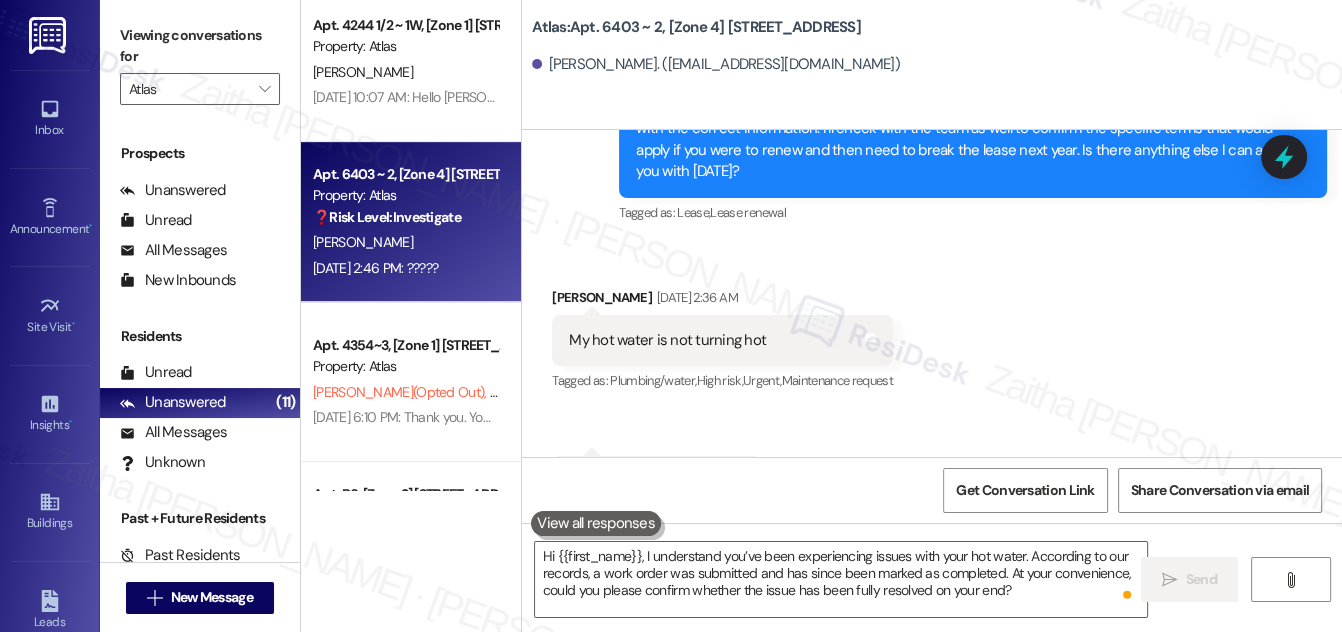 scroll, scrollTop: 39257, scrollLeft: 0, axis: vertical 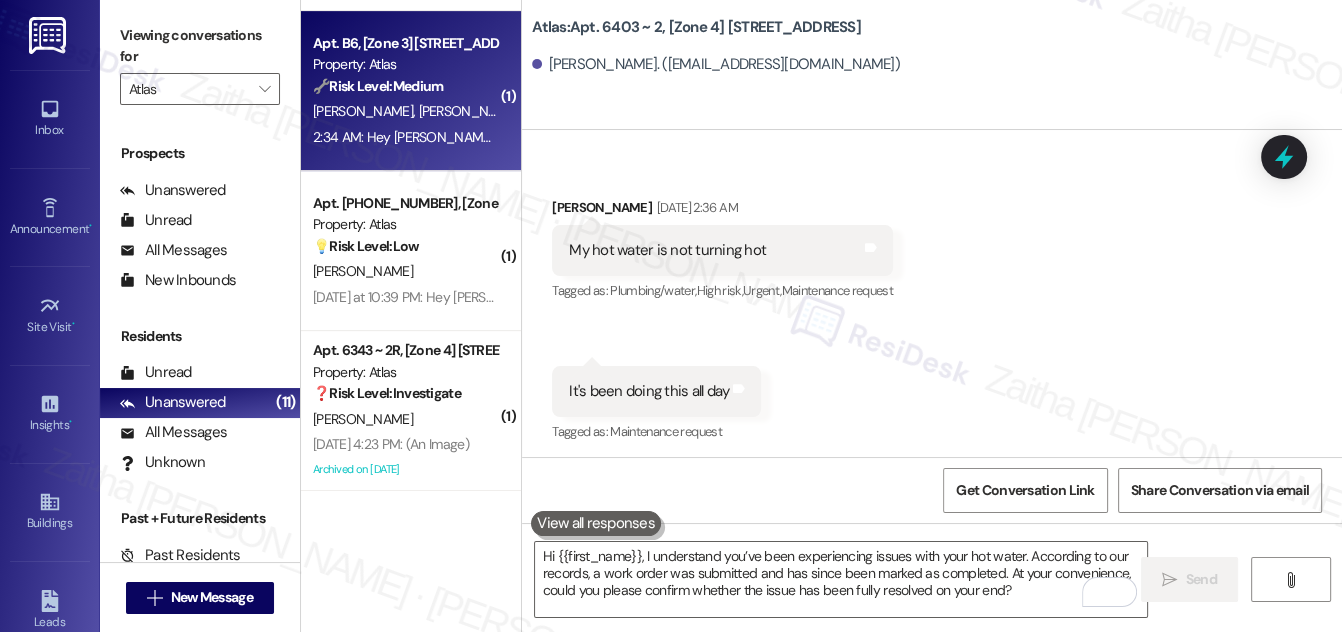 click on "R. Harris W. Bailey" at bounding box center (405, 111) 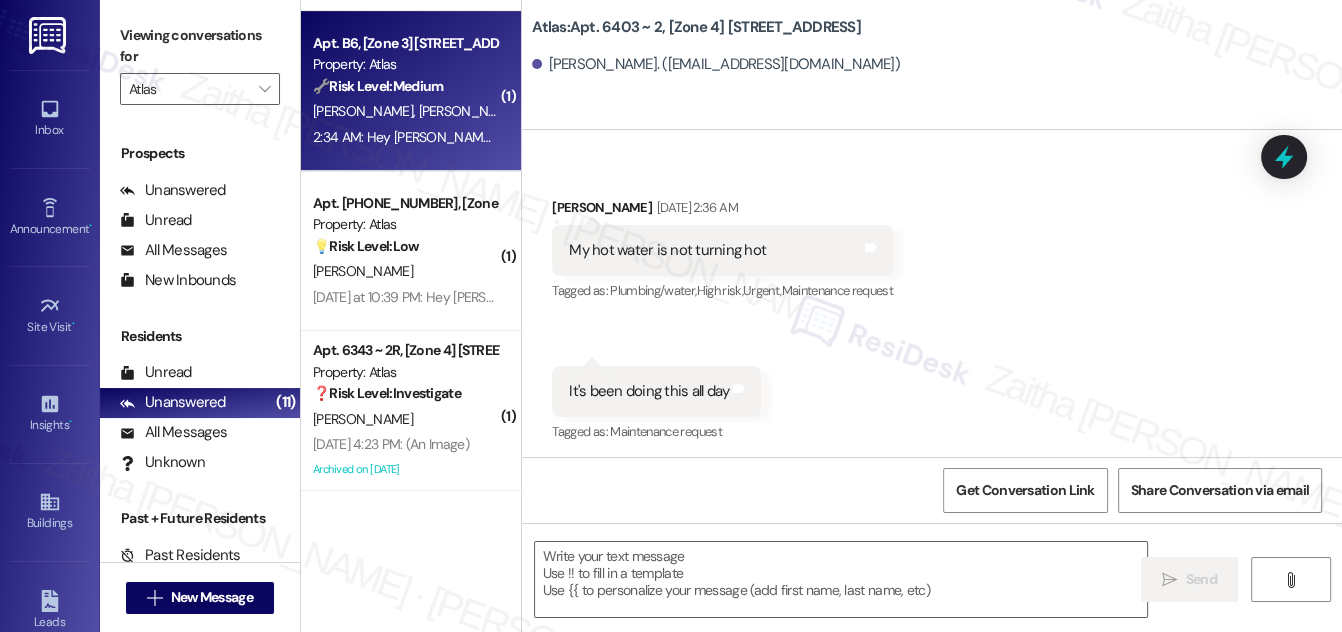 type on "Fetching suggested responses. Please feel free to read through the conversation in the meantime." 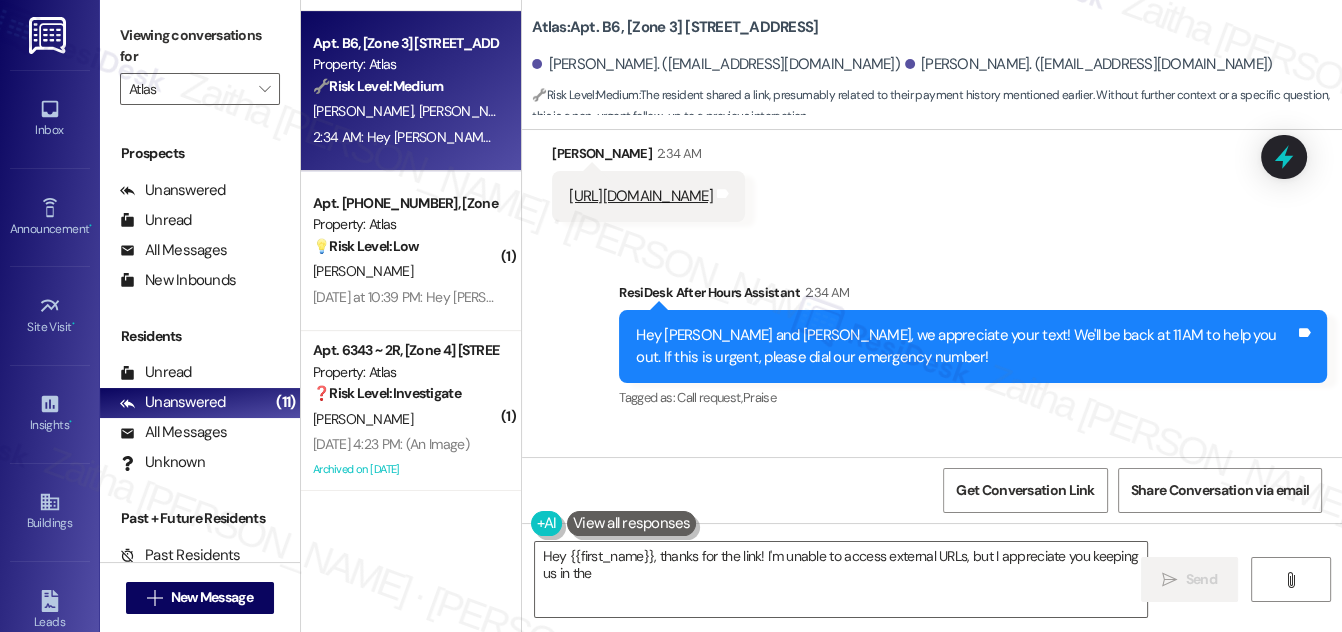 scroll, scrollTop: 8016, scrollLeft: 0, axis: vertical 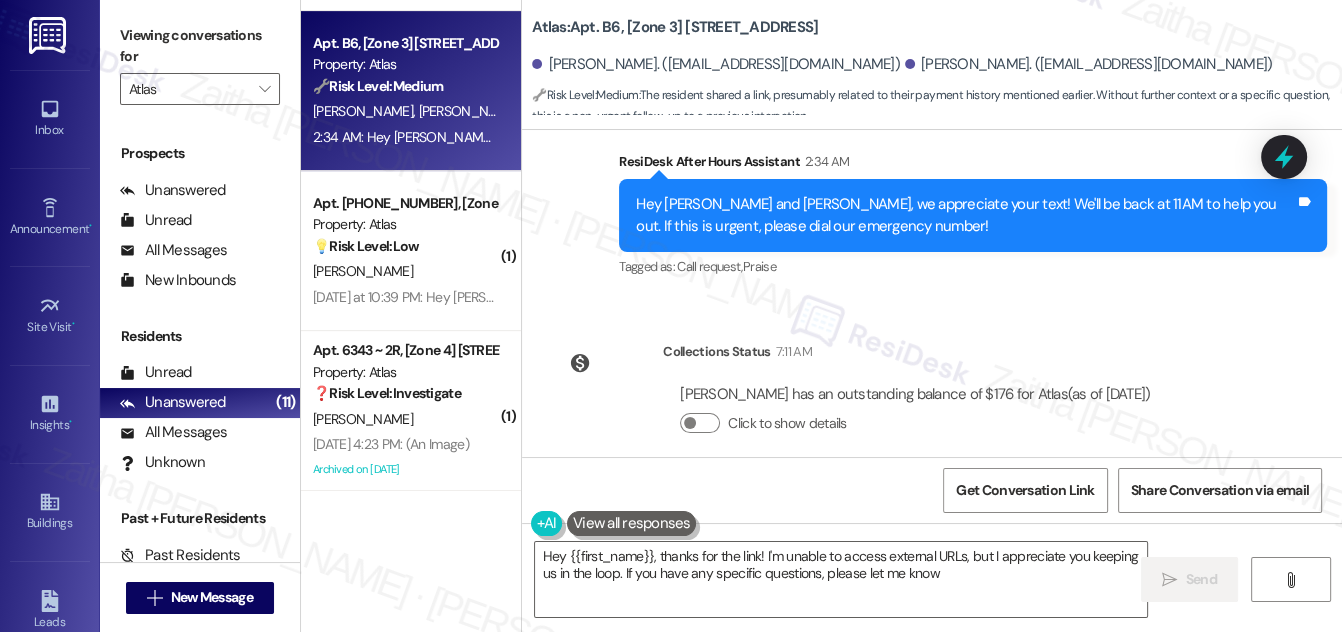 type on "Hey {{first_name}}, thanks for the link! I'm unable to access external URLs, but I appreciate you keeping us in the loop. If you have any specific questions, please let me know!" 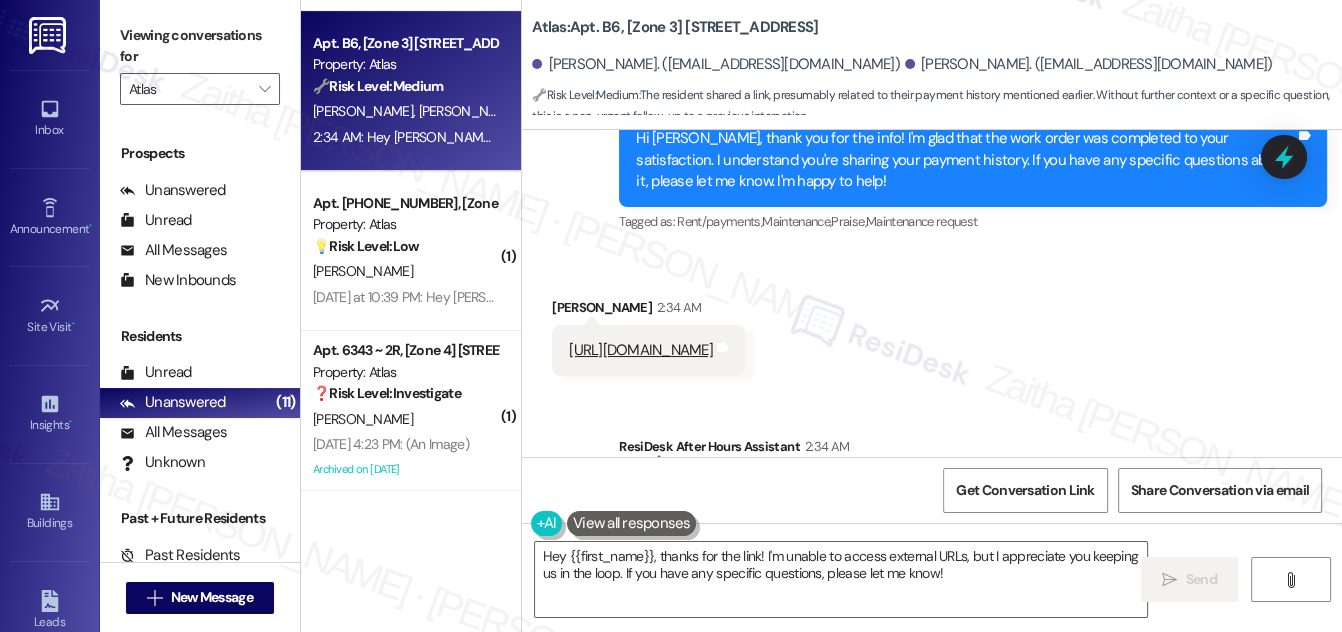 scroll, scrollTop: 7744, scrollLeft: 0, axis: vertical 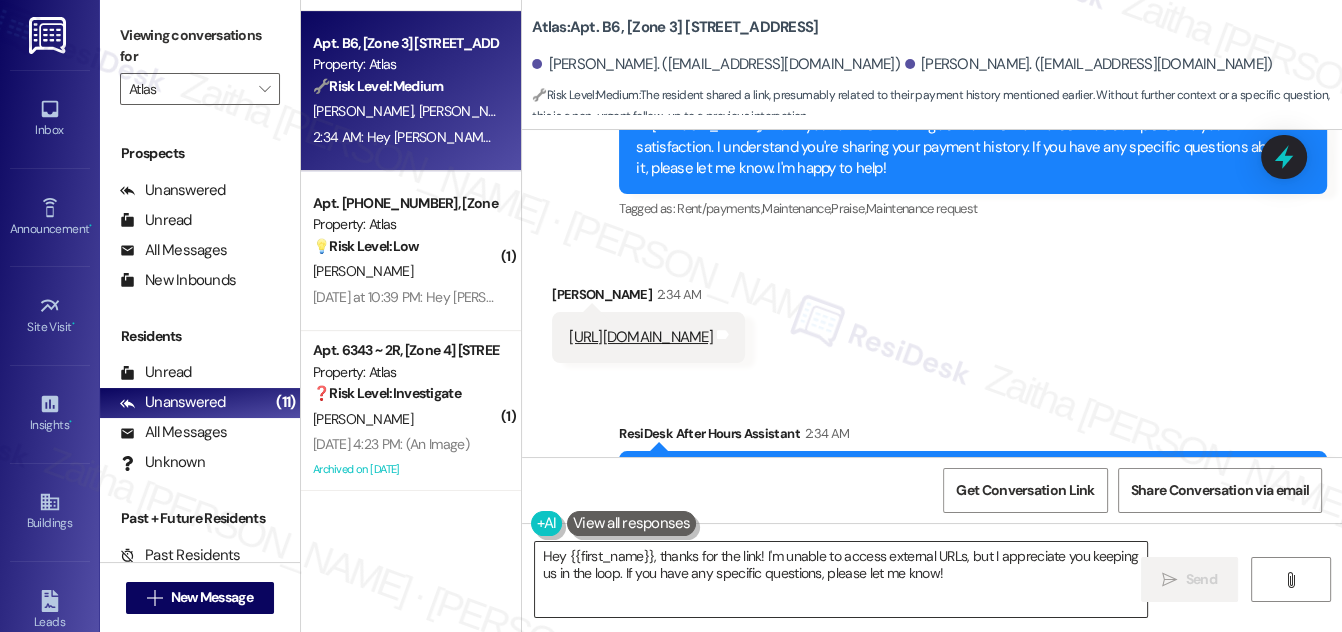 click on "Hey {{first_name}}, thanks for the link! I'm unable to access external URLs, but I appreciate you keeping us in the loop. If you have any specific questions, please let me know!" at bounding box center (841, 579) 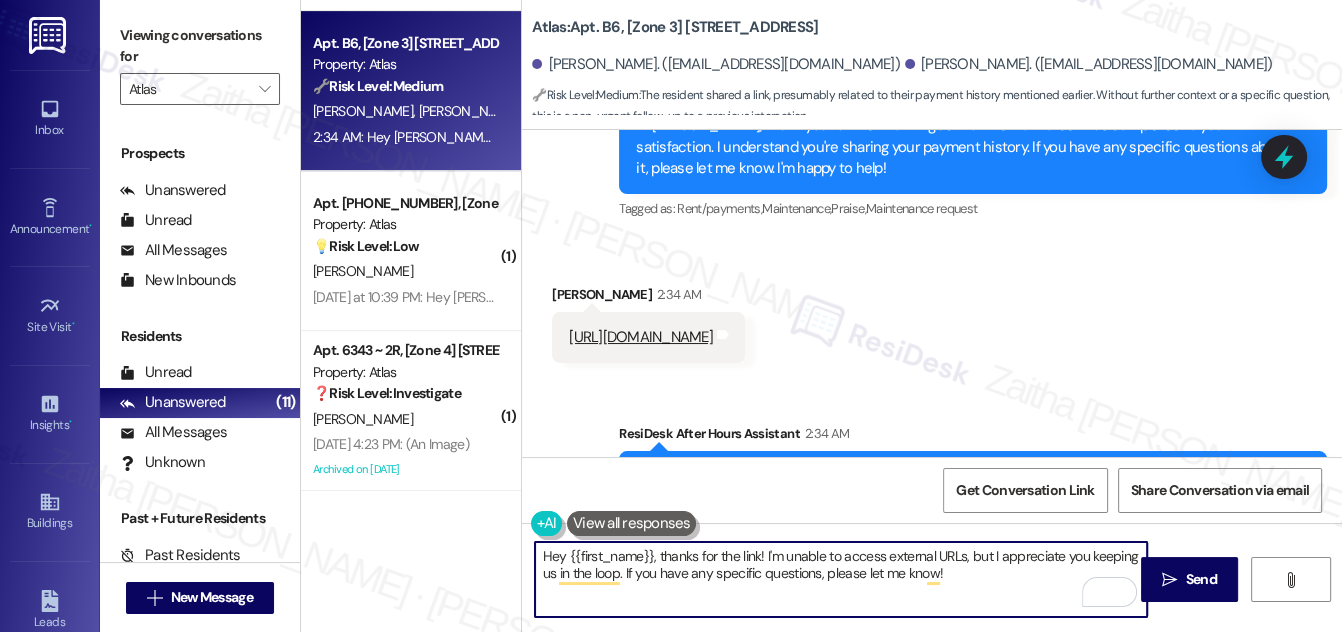 drag, startPoint x: 1184, startPoint y: 572, endPoint x: 1162, endPoint y: 556, distance: 27.202942 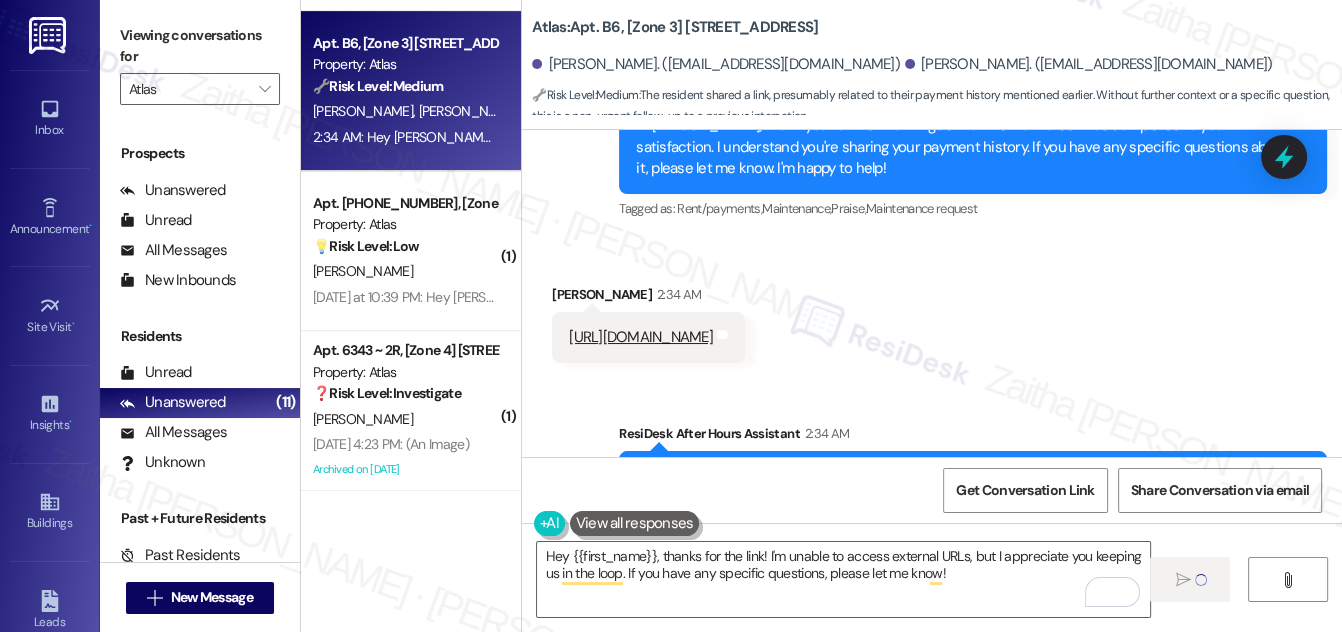 type 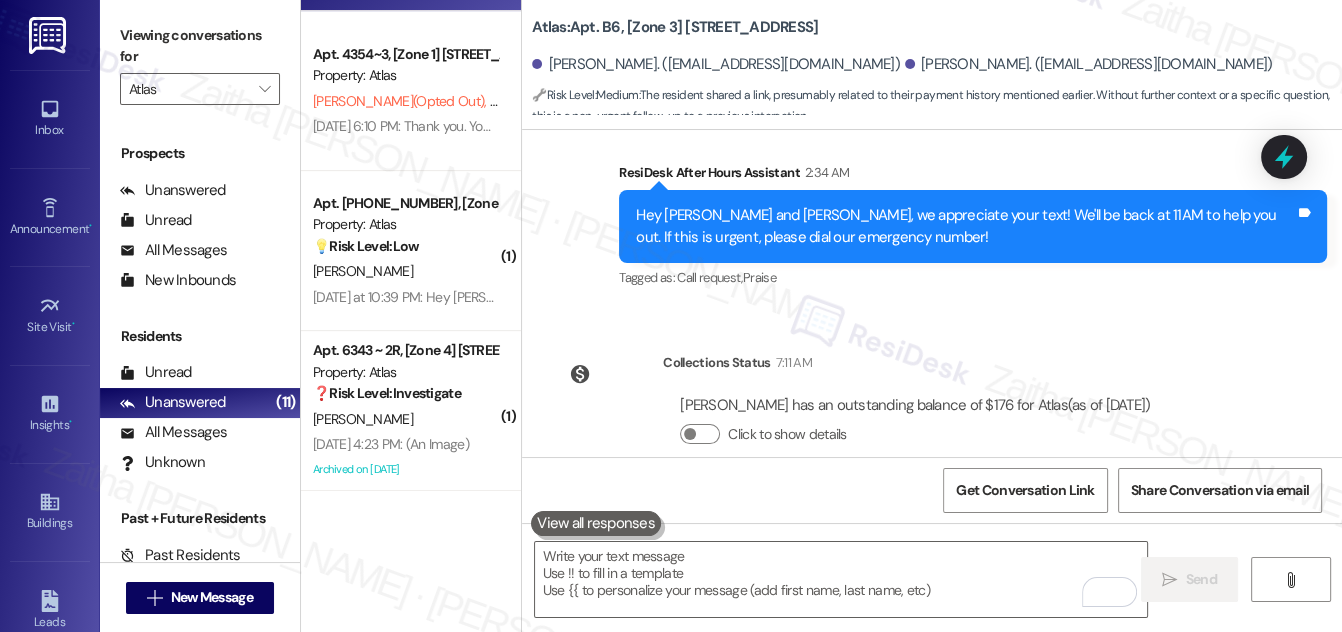 scroll, scrollTop: 8177, scrollLeft: 0, axis: vertical 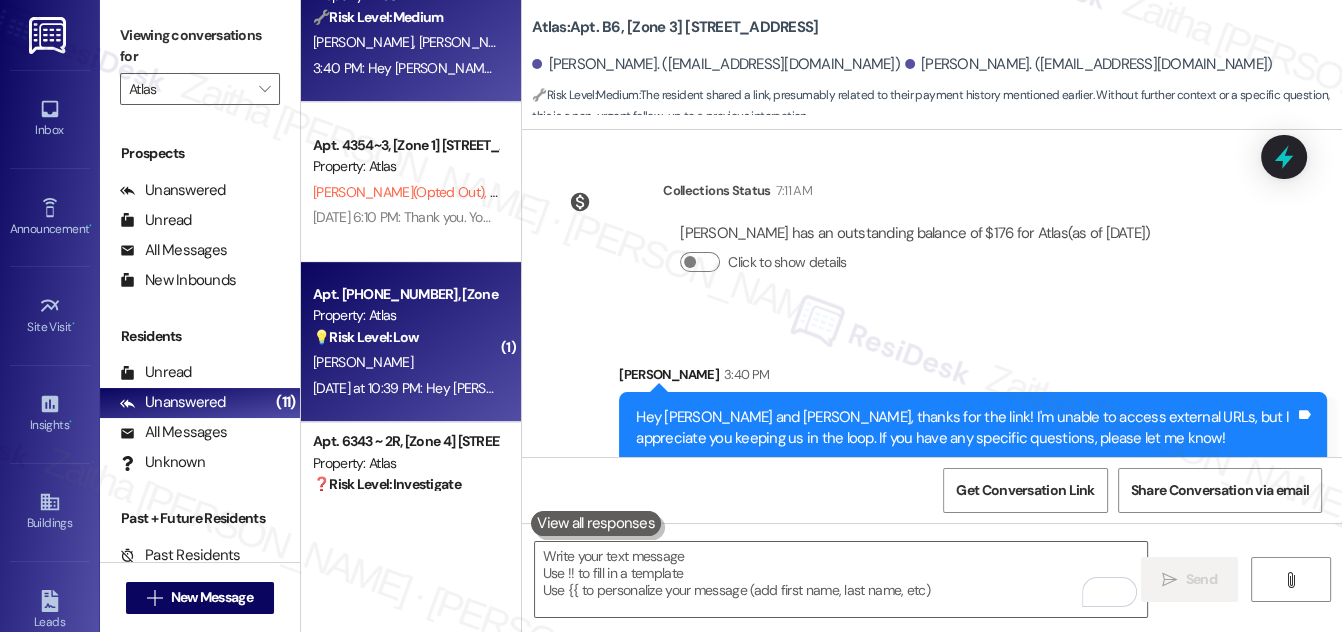click on "💡  Risk Level:  Low The resident clarifies that their initial negative response was regarding lease renewal, not the maintenance work order. The maintenance is now confirmed to be satisfactory. This is a customer satisfaction follow-up." at bounding box center [405, 337] 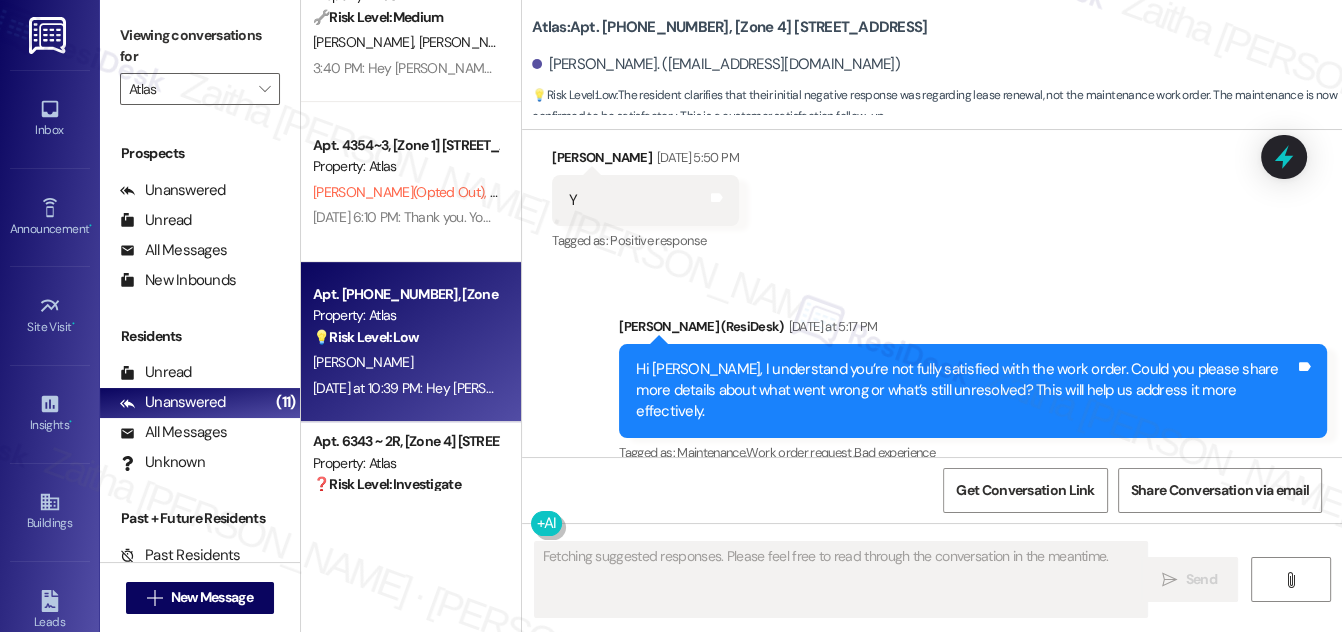 scroll, scrollTop: 7444, scrollLeft: 0, axis: vertical 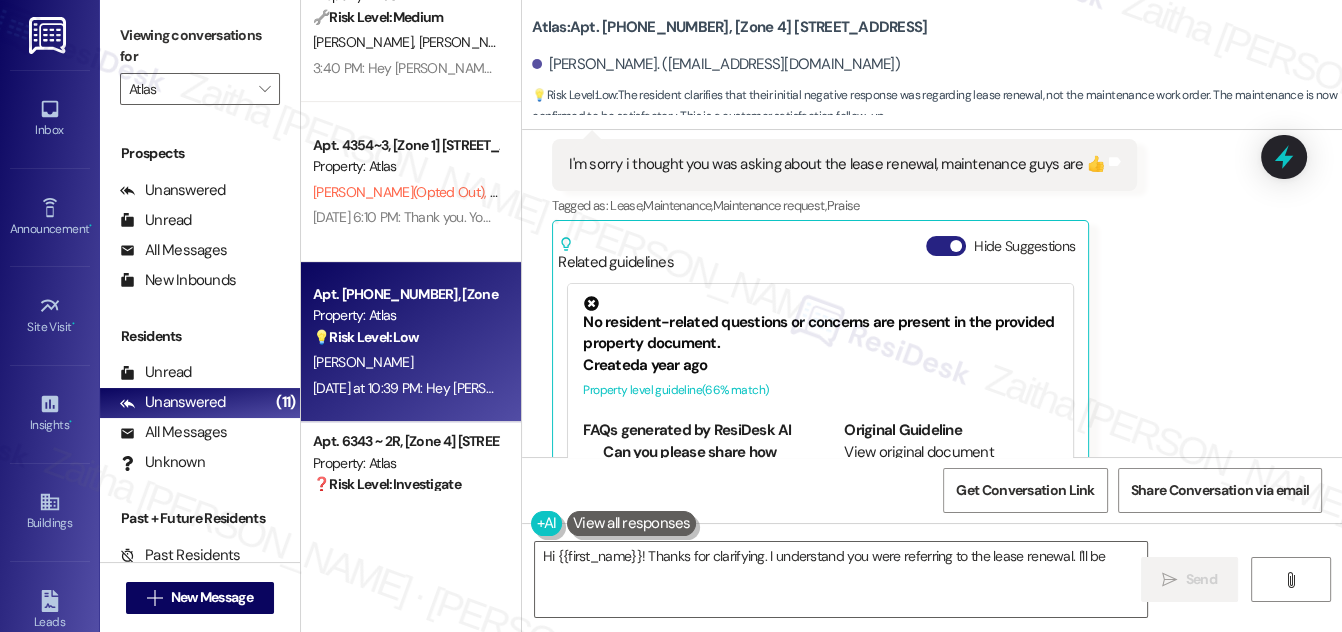 click on "Hide Suggestions" at bounding box center (946, 246) 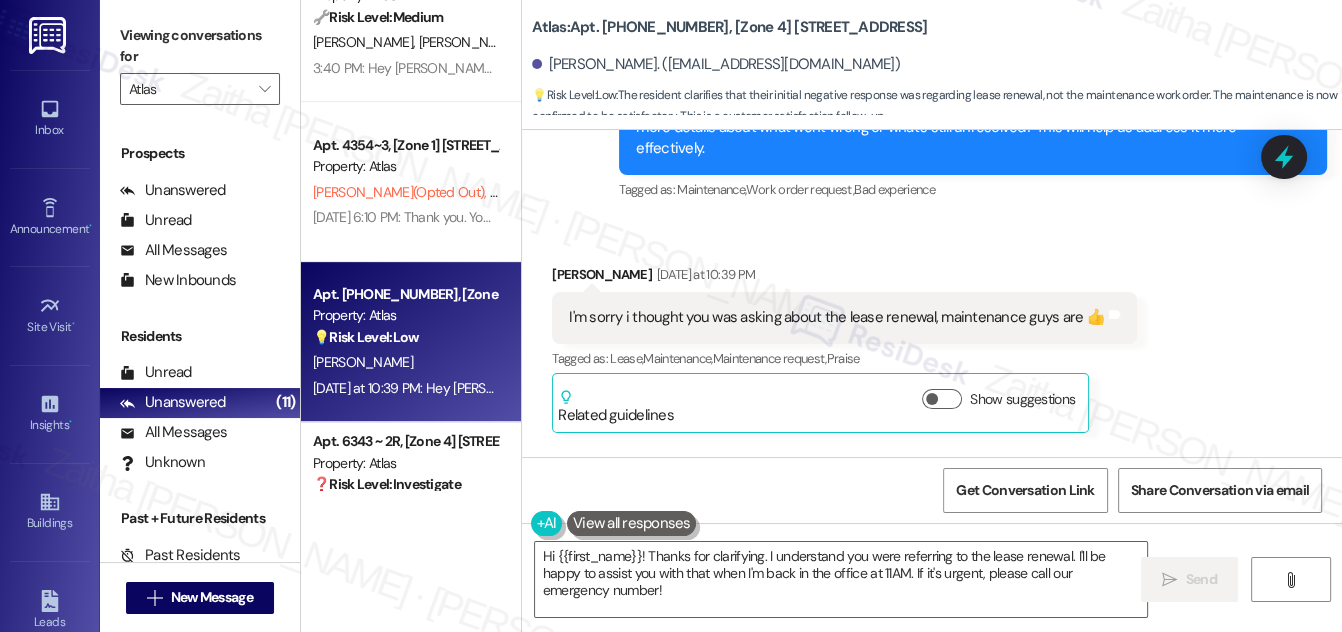 scroll, scrollTop: 7382, scrollLeft: 0, axis: vertical 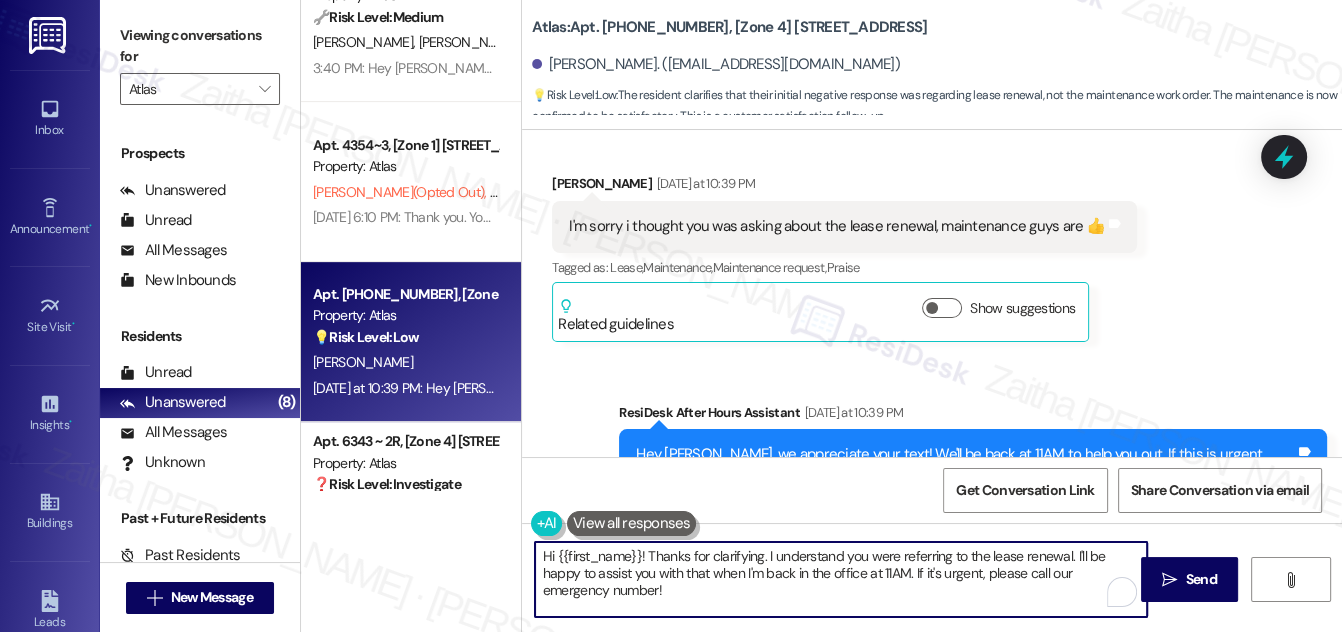 drag, startPoint x: 765, startPoint y: 554, endPoint x: 779, endPoint y: 591, distance: 39.56008 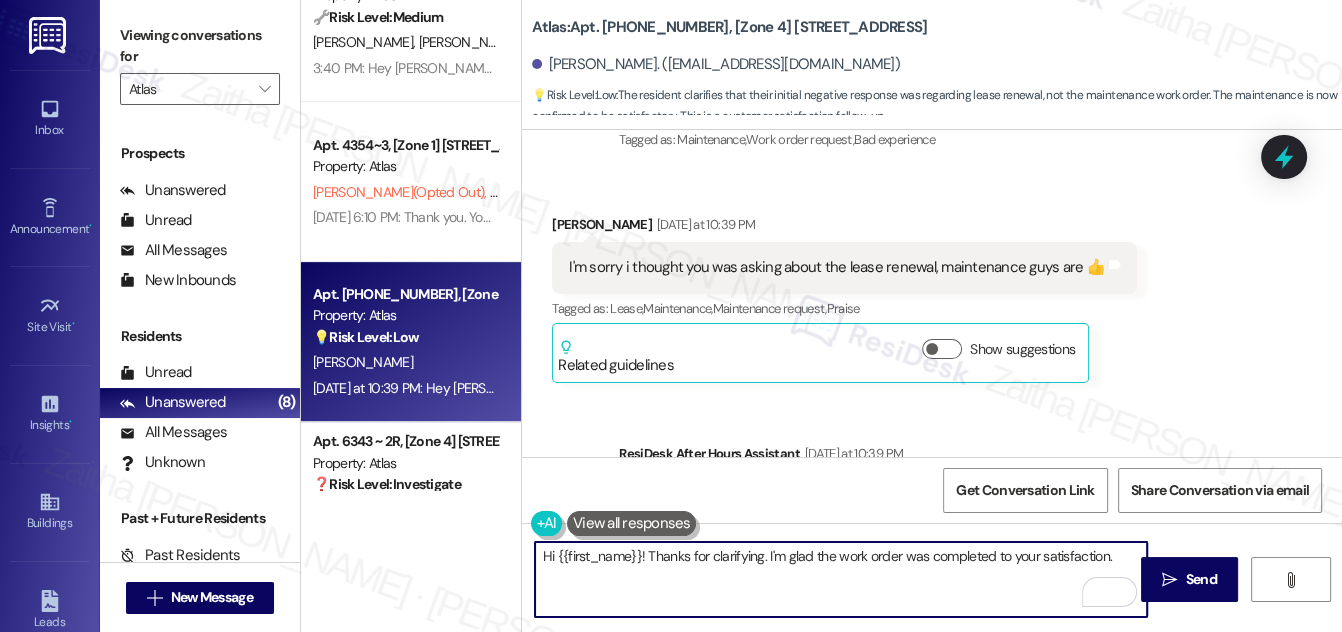 scroll, scrollTop: 7382, scrollLeft: 0, axis: vertical 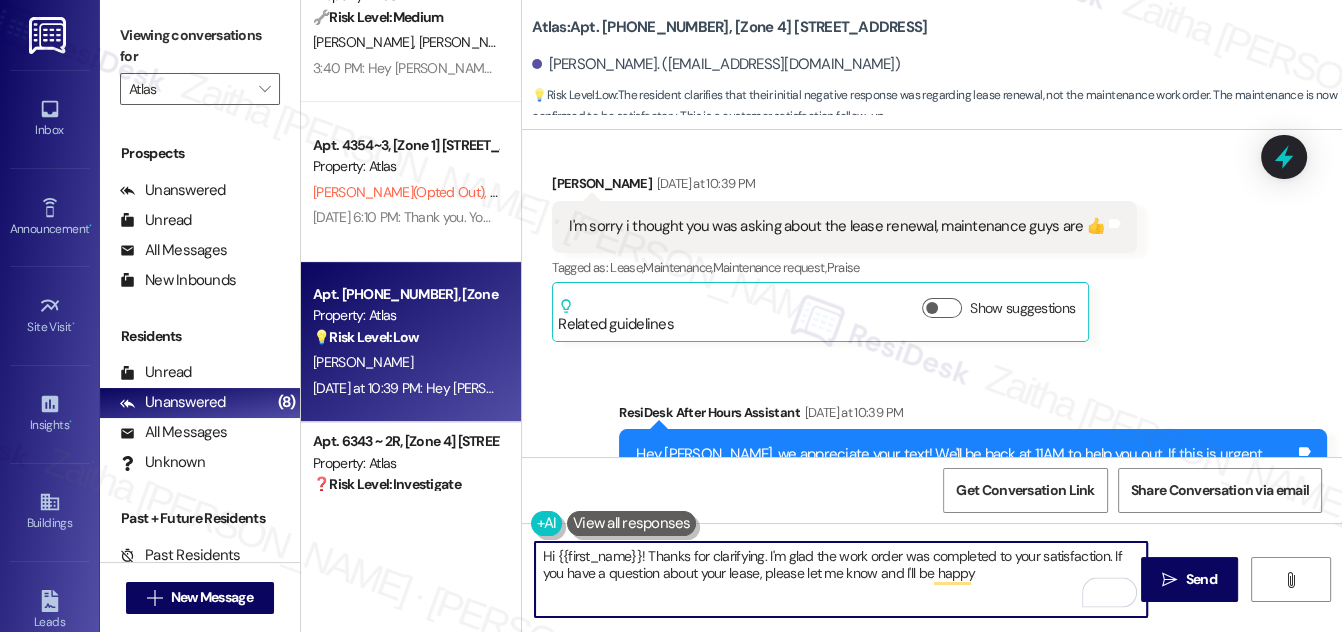 click on "Hi {{first_name}}! Thanks for clarifying. I'm glad the work order was completed to your satisfaction. If you have a question about your lease, please let me know and I'll be happy" at bounding box center [841, 579] 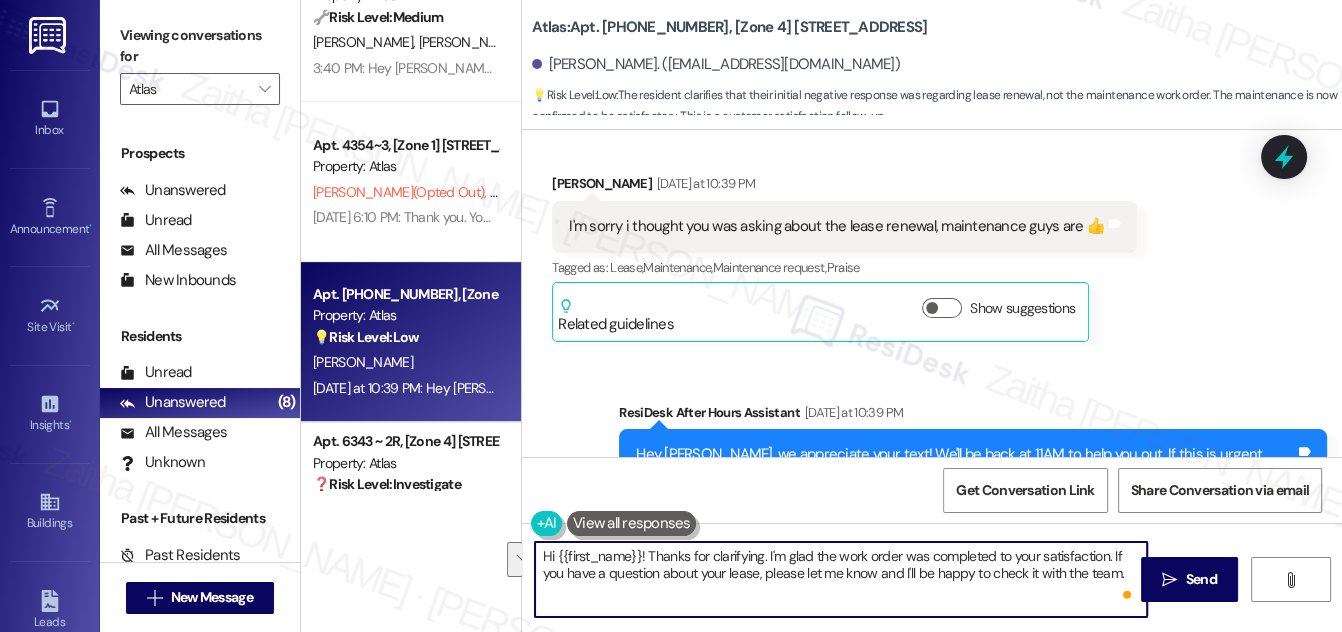 drag, startPoint x: 544, startPoint y: 556, endPoint x: 1121, endPoint y: 573, distance: 577.25037 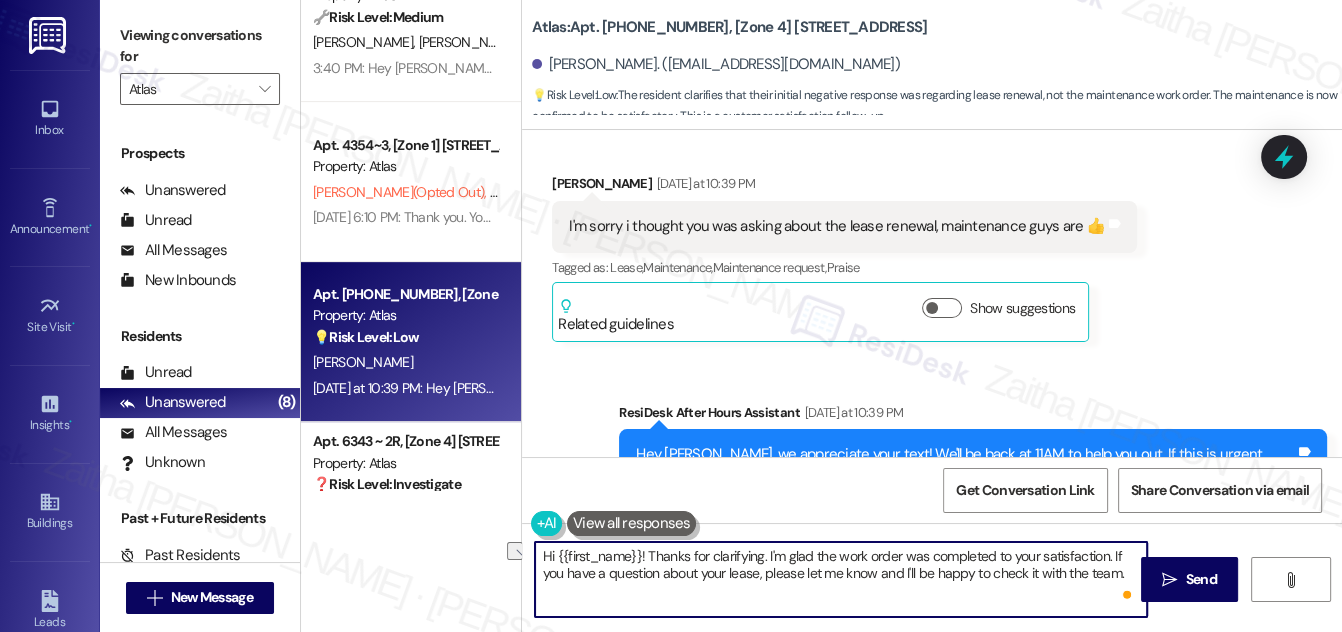 drag, startPoint x: 650, startPoint y: 551, endPoint x: 880, endPoint y: 564, distance: 230.3671 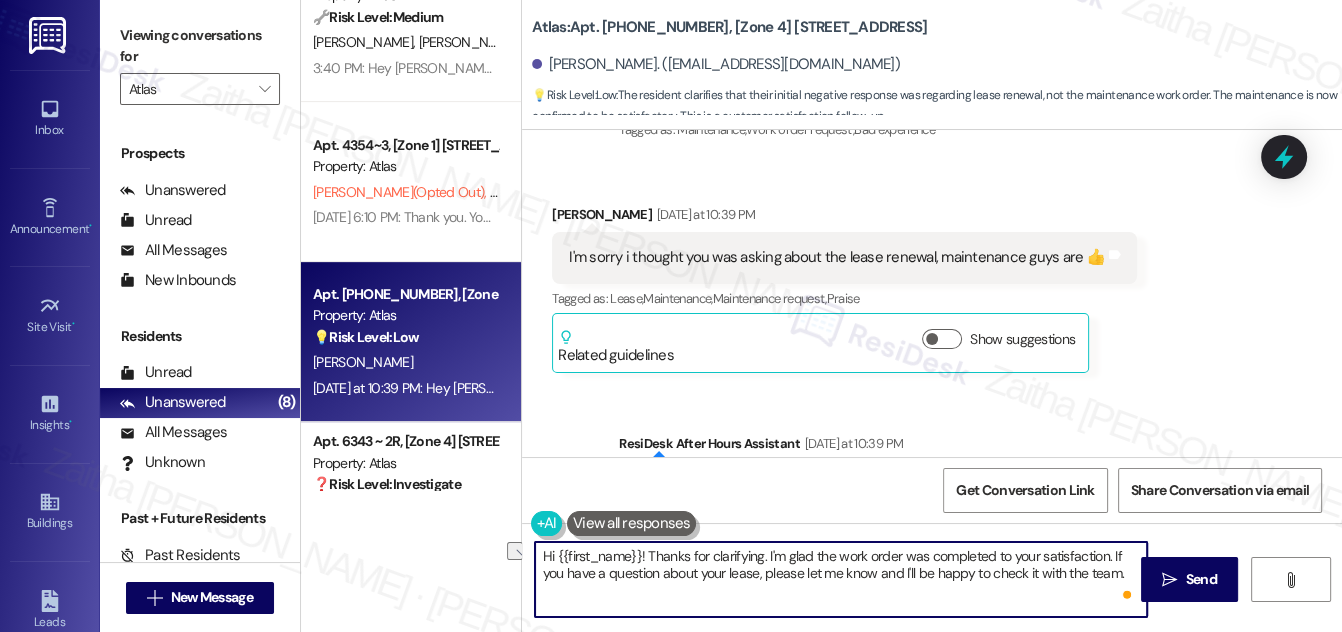 scroll, scrollTop: 7382, scrollLeft: 0, axis: vertical 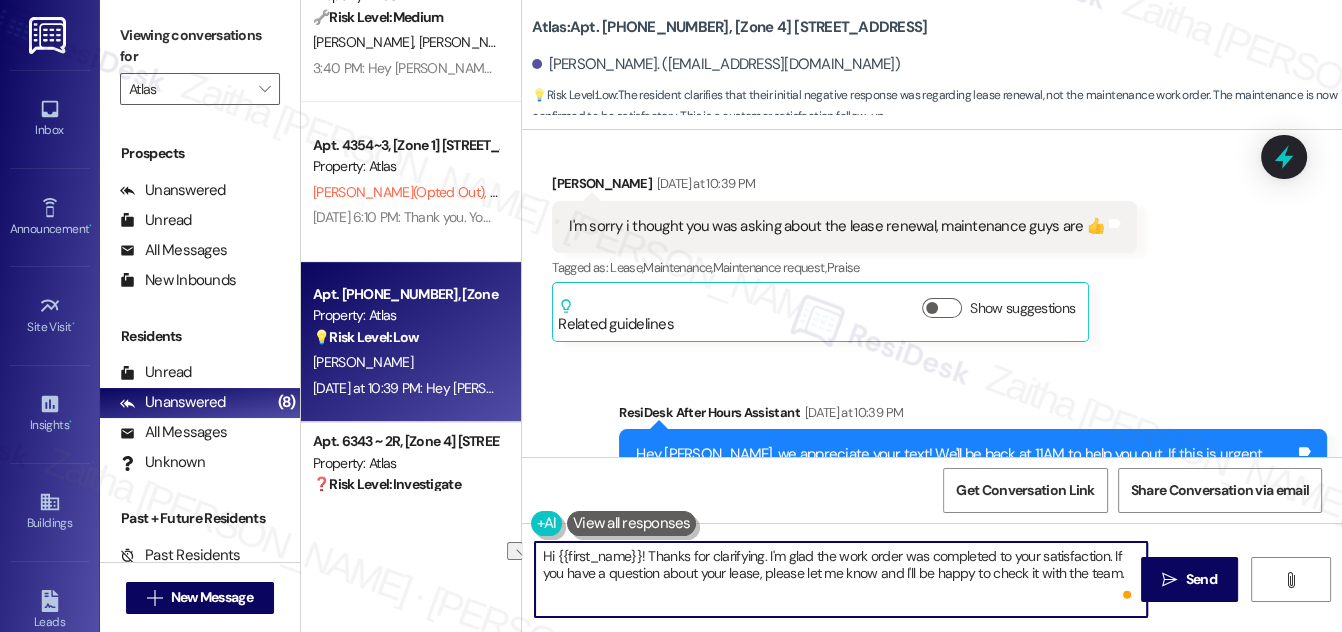 click on "Hi {{first_name}}! Thanks for clarifying. I'm glad the work order was completed to your satisfaction. If you have a question about your lease, please let me know and I'll be happy to check it with the team." at bounding box center [841, 579] 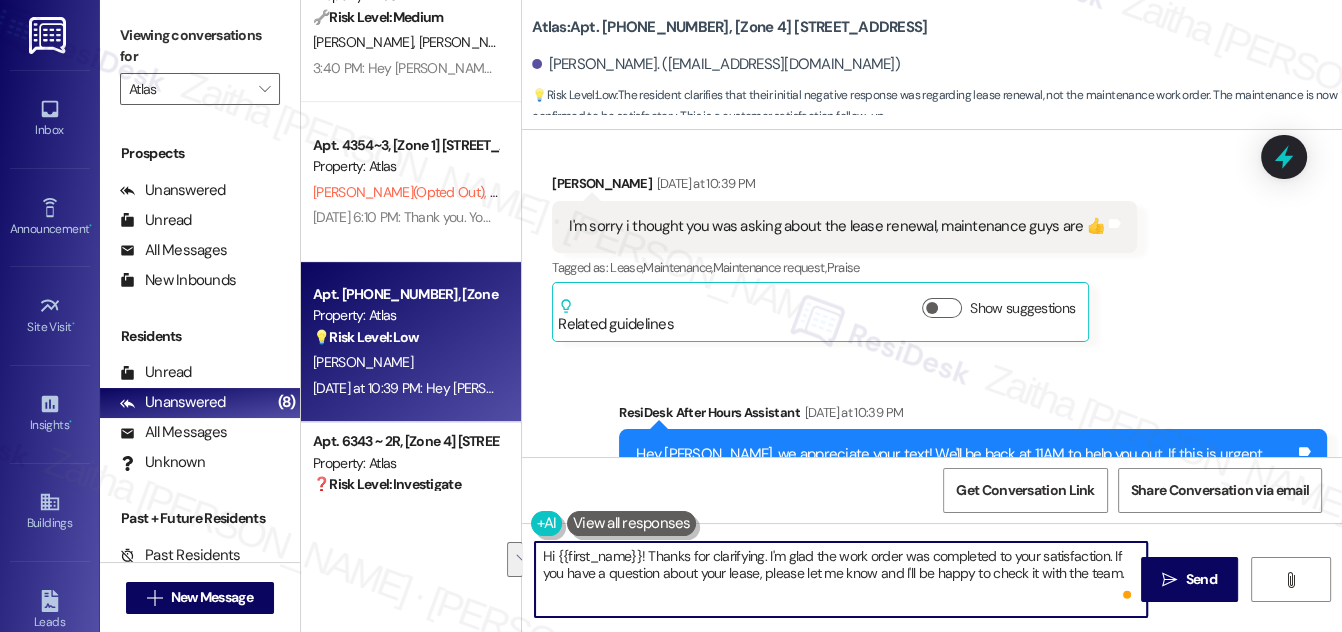 drag, startPoint x: 648, startPoint y: 551, endPoint x: 1122, endPoint y: 571, distance: 474.42175 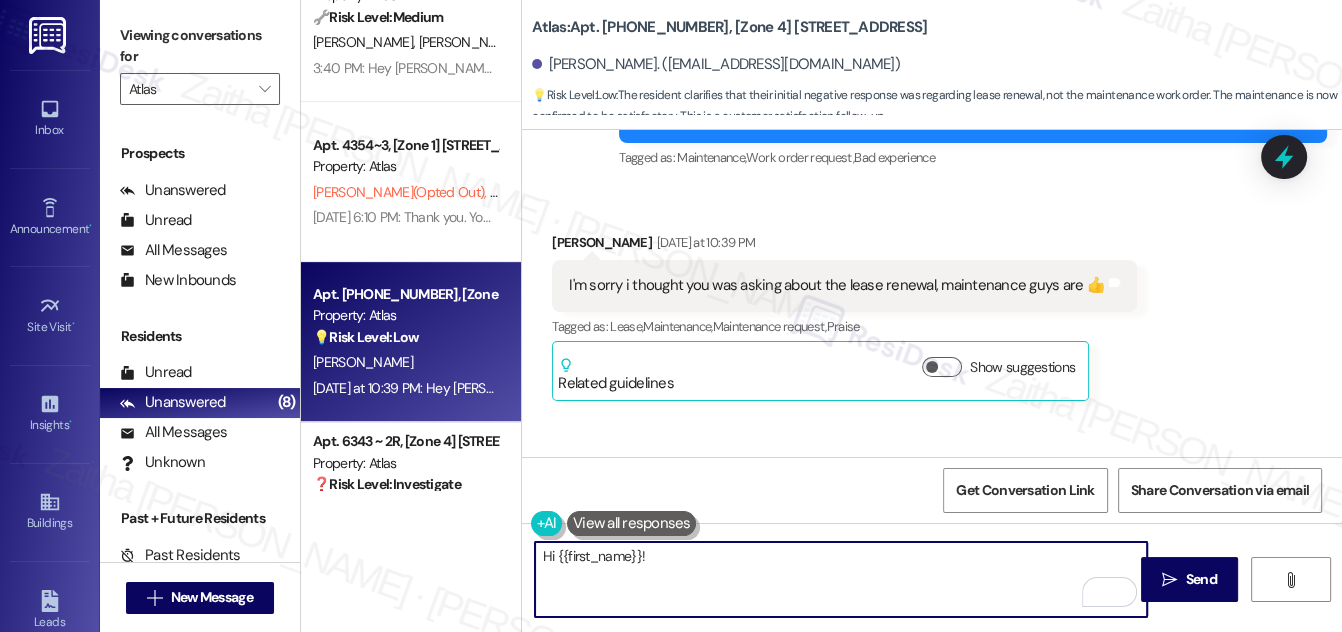 scroll, scrollTop: 7292, scrollLeft: 0, axis: vertical 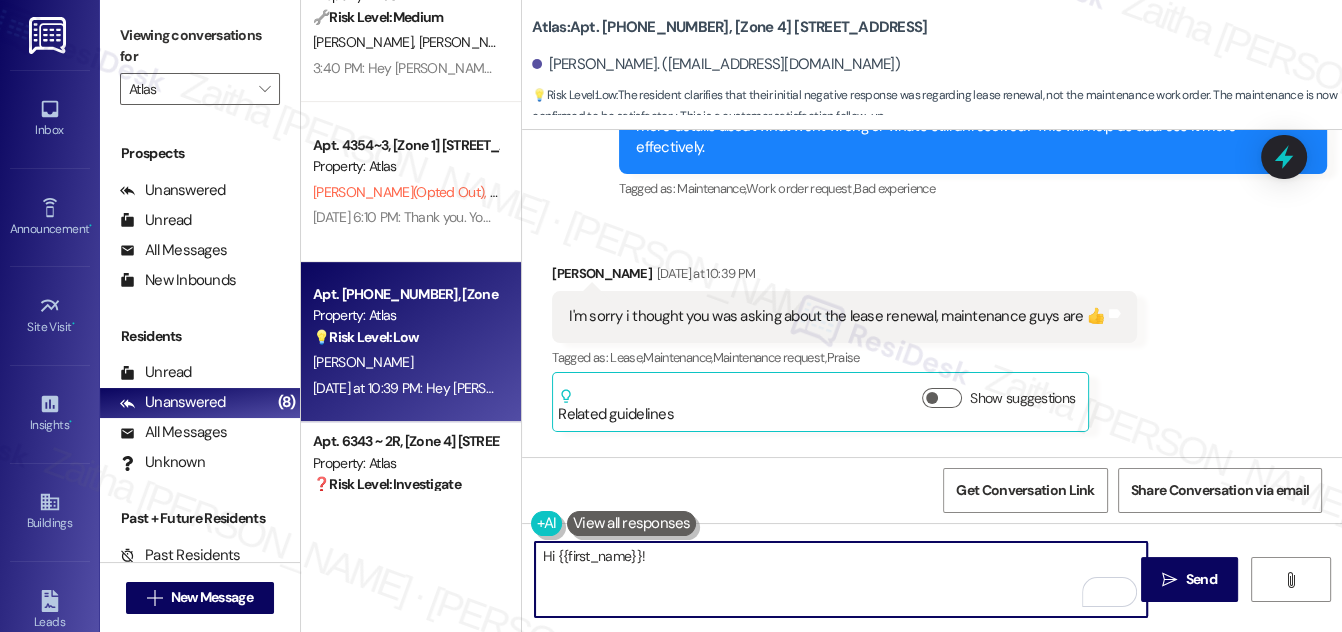 paste on "Thank you for the clarification—I'm glad to hear the work order was completed to your satisfaction. If you have any questions regarding your lease, please don’t hesitate to let me know. I’ll be happy to check in with the team on your behalf." 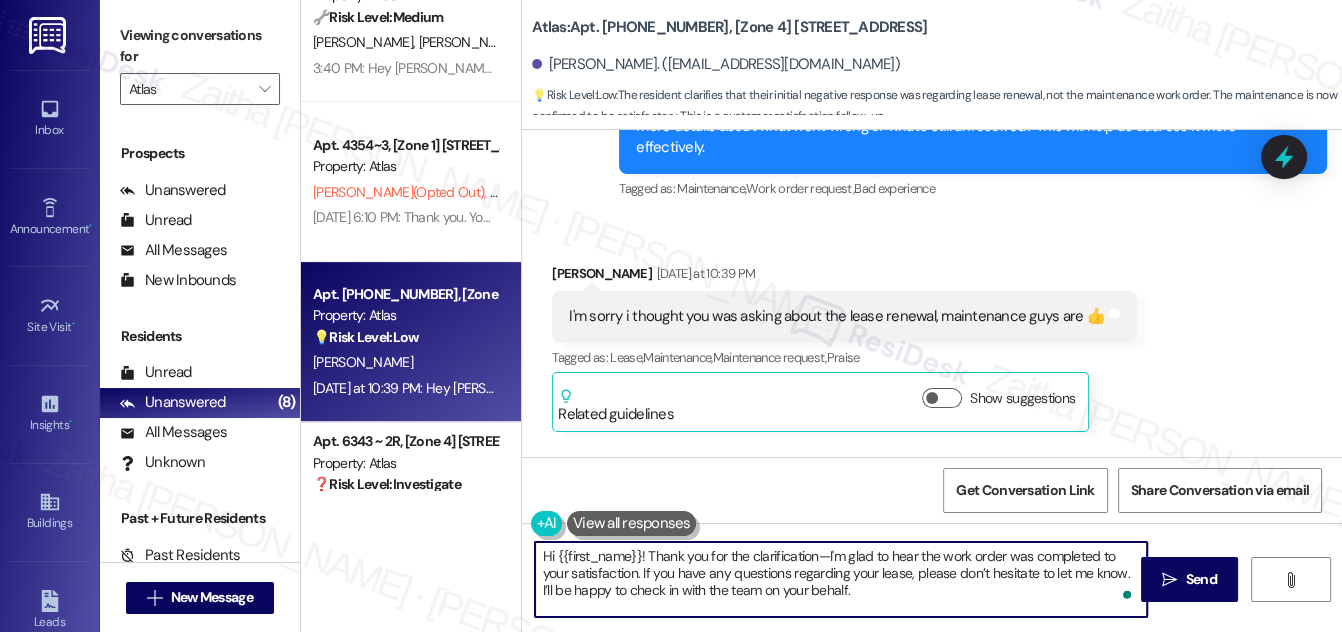 click on "Hi {{first_name}}! Thank you for the clarification—I'm glad to hear the work order was completed to your satisfaction. If you have any questions regarding your lease, please don’t hesitate to let me know. I’ll be happy to check in with the team on your behalf." at bounding box center (841, 579) 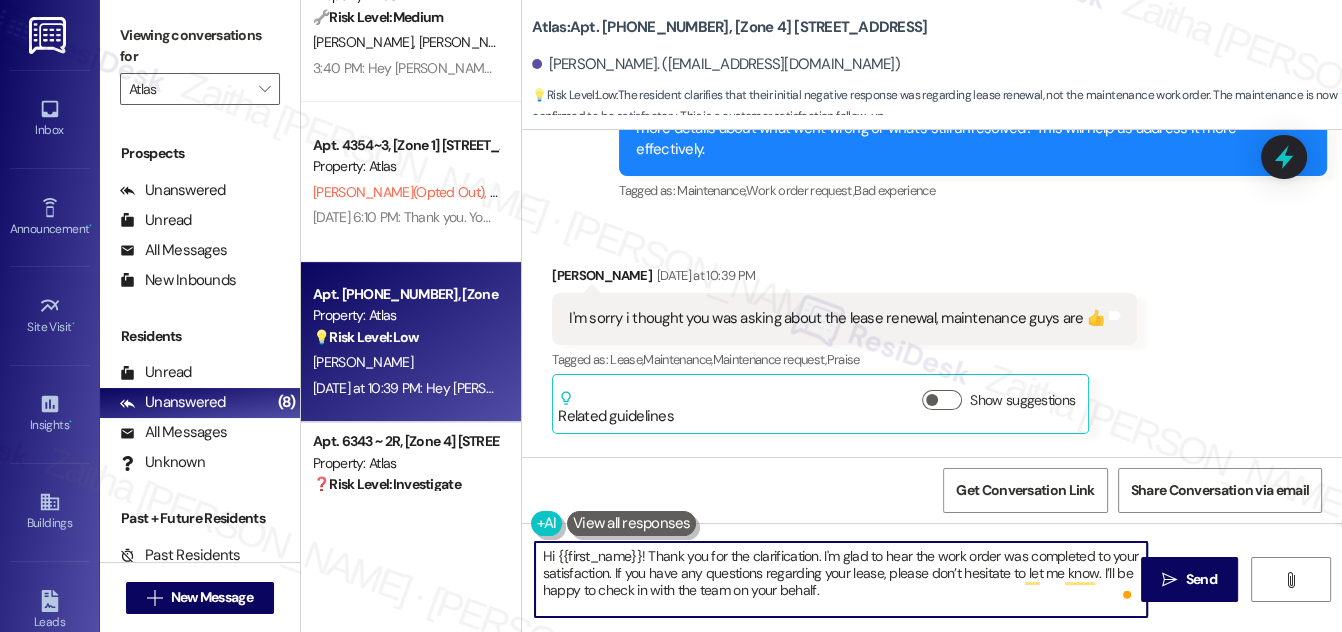 scroll, scrollTop: 7291, scrollLeft: 0, axis: vertical 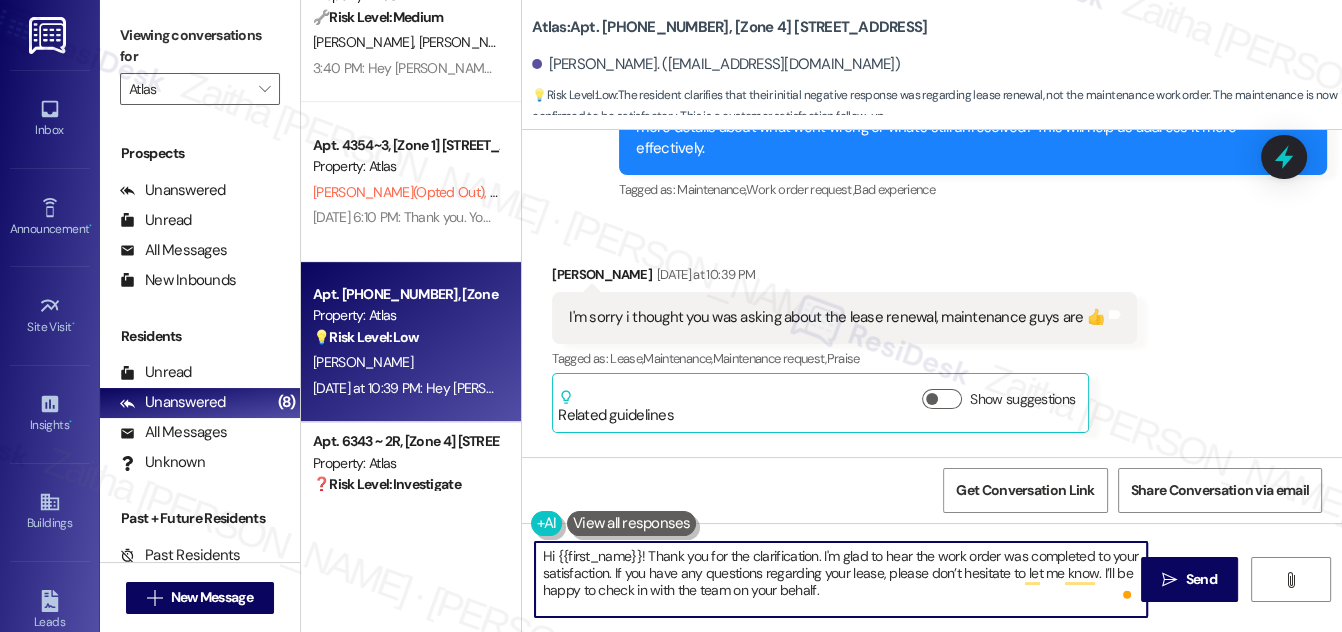 click on "Marisol Torres Yesterday at 10:39 PM" at bounding box center [844, 278] 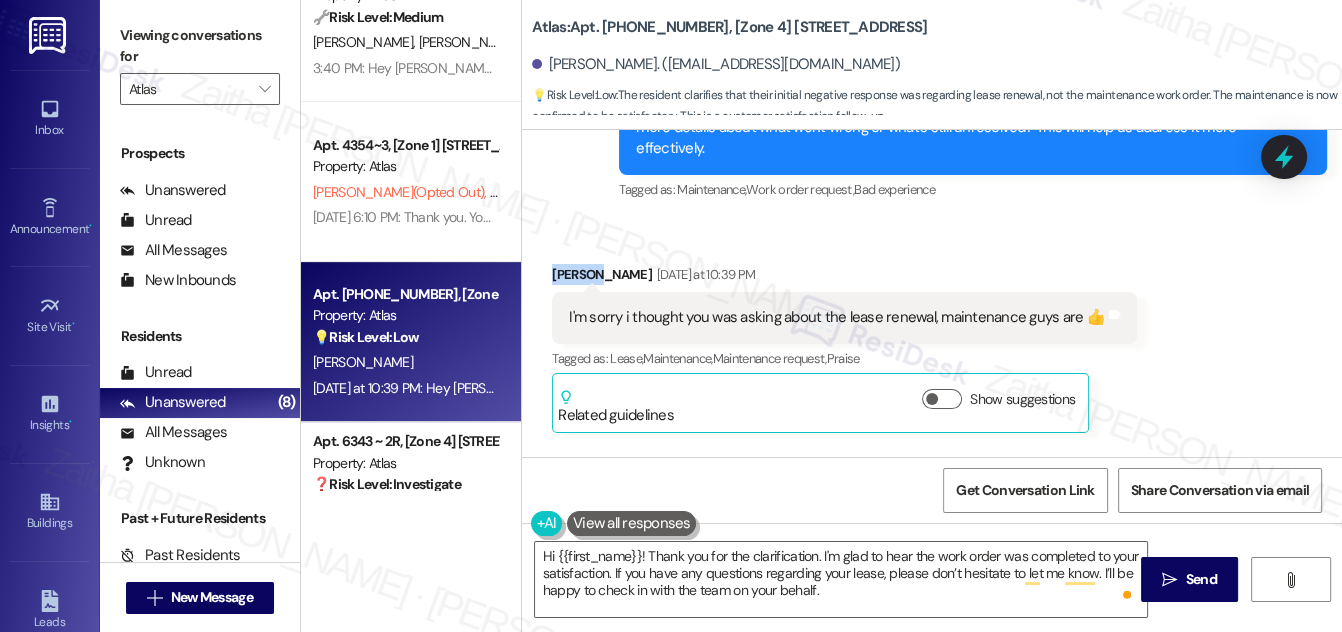 click on "Marisol Torres Yesterday at 10:39 PM" at bounding box center (844, 278) 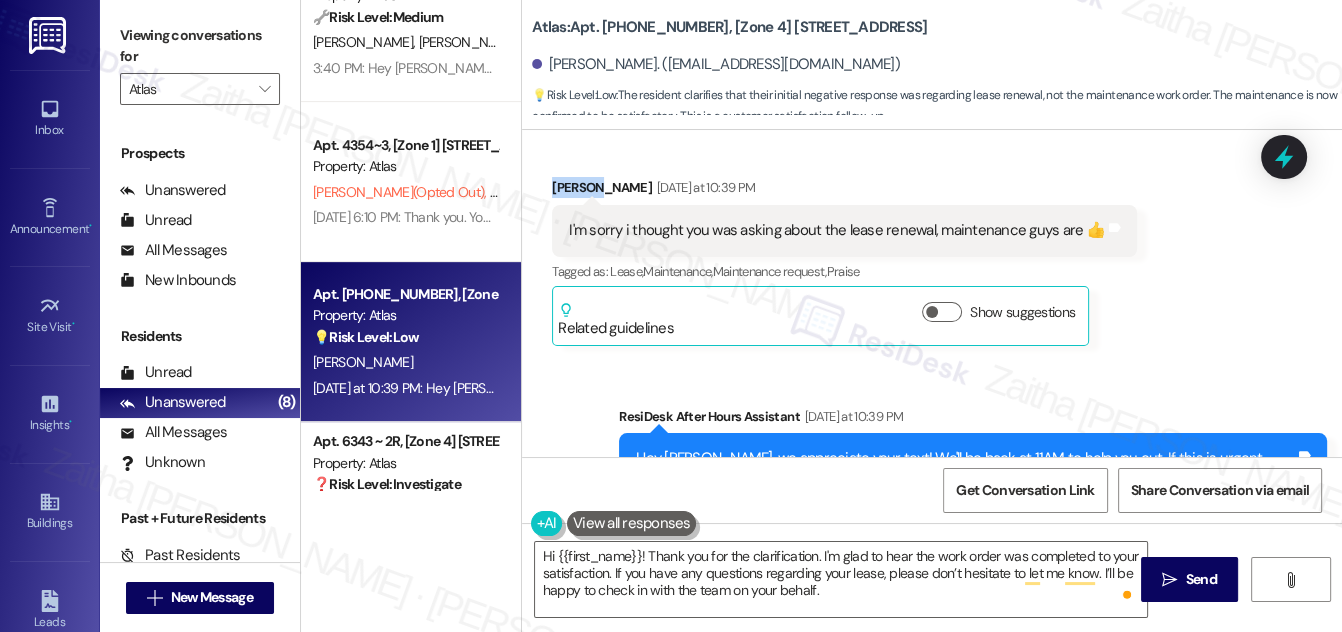 scroll, scrollTop: 7382, scrollLeft: 0, axis: vertical 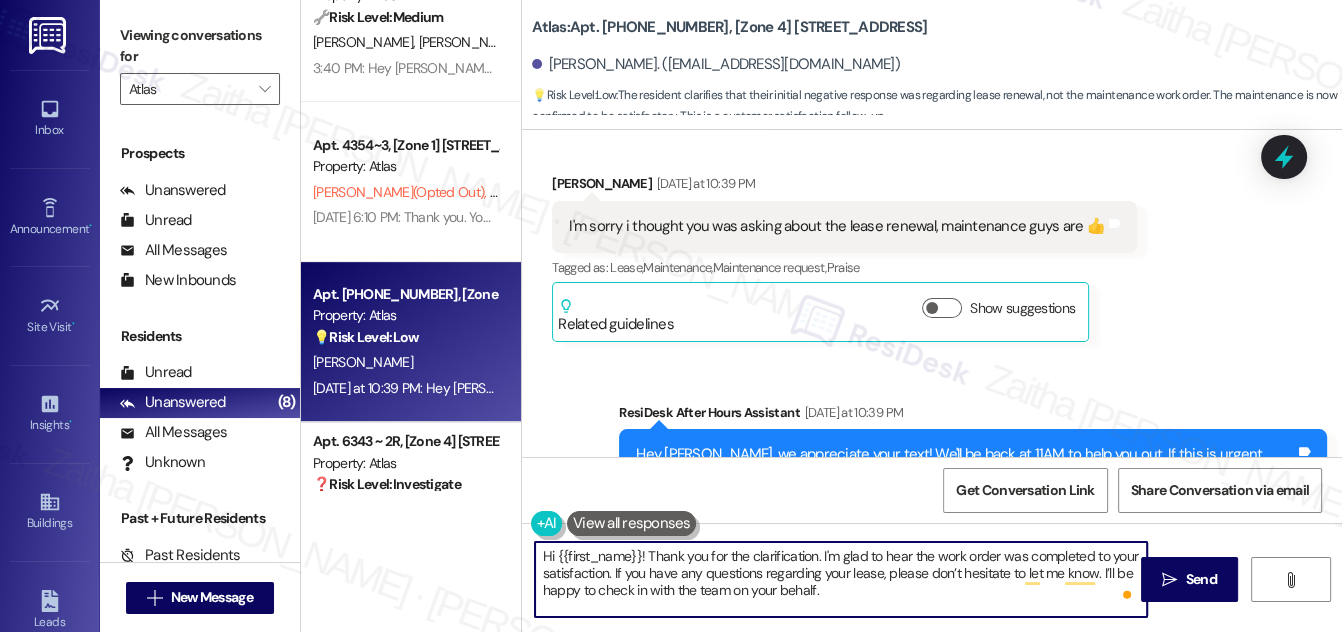 click on "Hi {{first_name}}! Thank you for the clarification. I'm glad to hear the work order was completed to your satisfaction. If you have any questions regarding your lease, please don’t hesitate to let me know. I’ll be happy to check in with the team on your behalf." at bounding box center (841, 579) 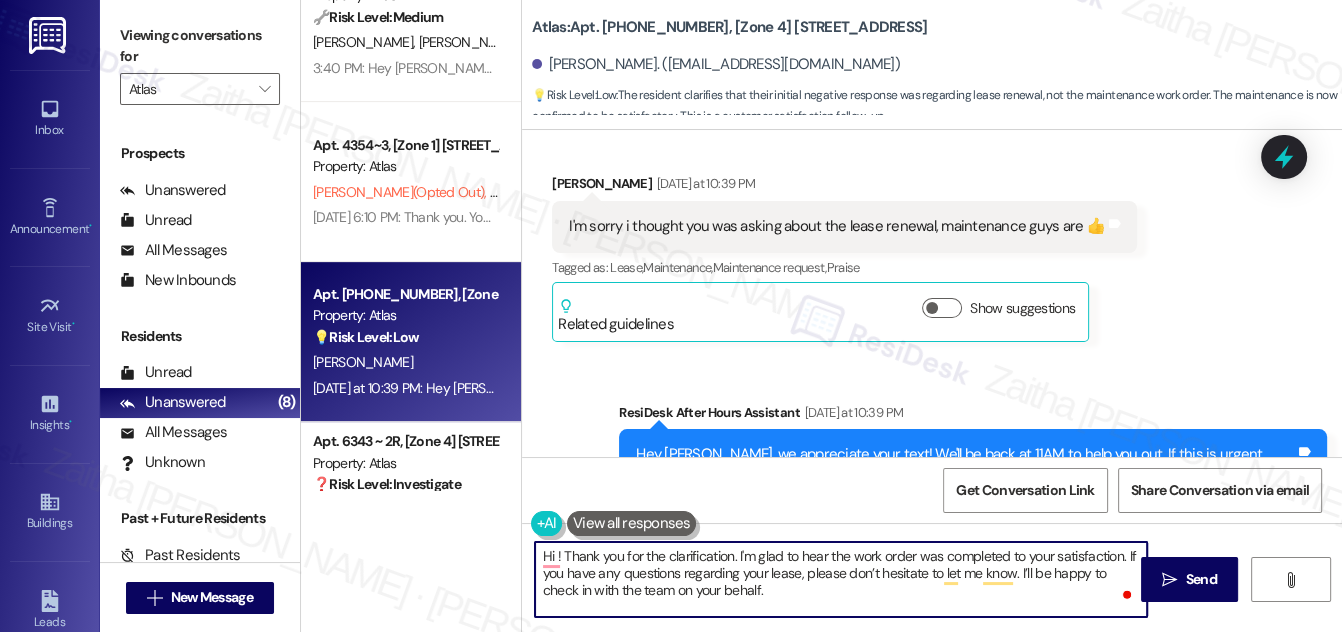 paste on "Marisol" 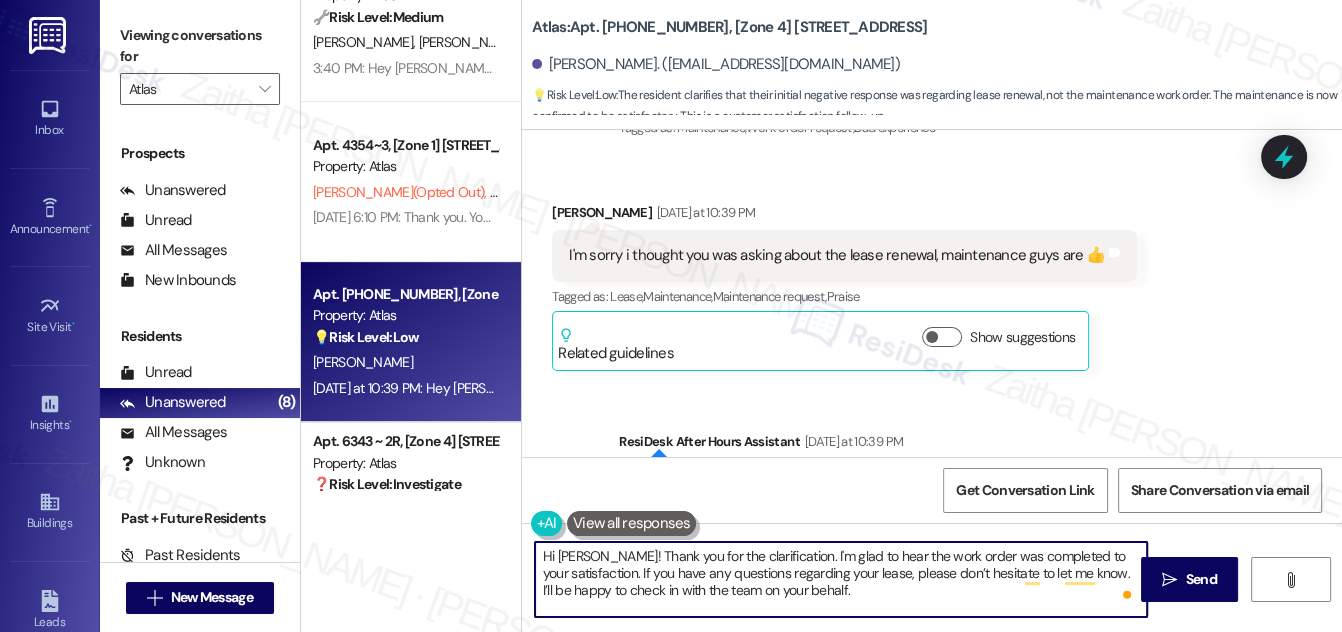 scroll, scrollTop: 7382, scrollLeft: 0, axis: vertical 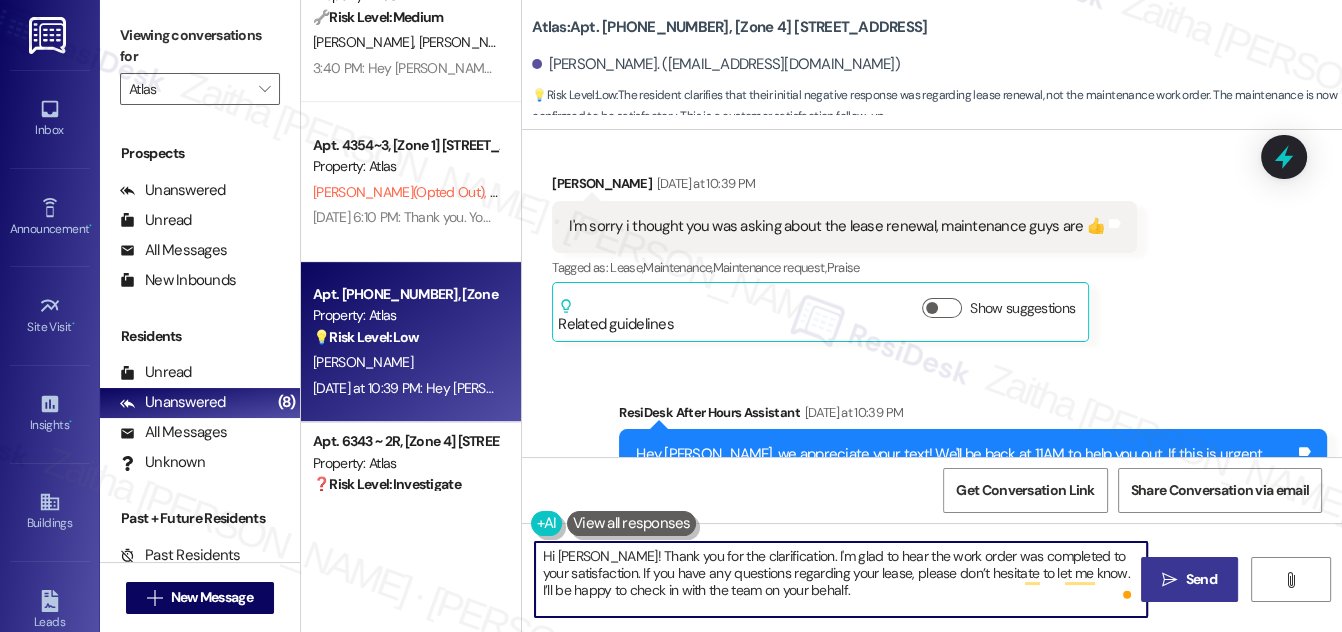 type on "Hi Marisol! Thank you for the clarification. I'm glad to hear the work order was completed to your satisfaction. If you have any questions regarding your lease, please don’t hesitate to let me know. I’ll be happy to check in with the team on your behalf." 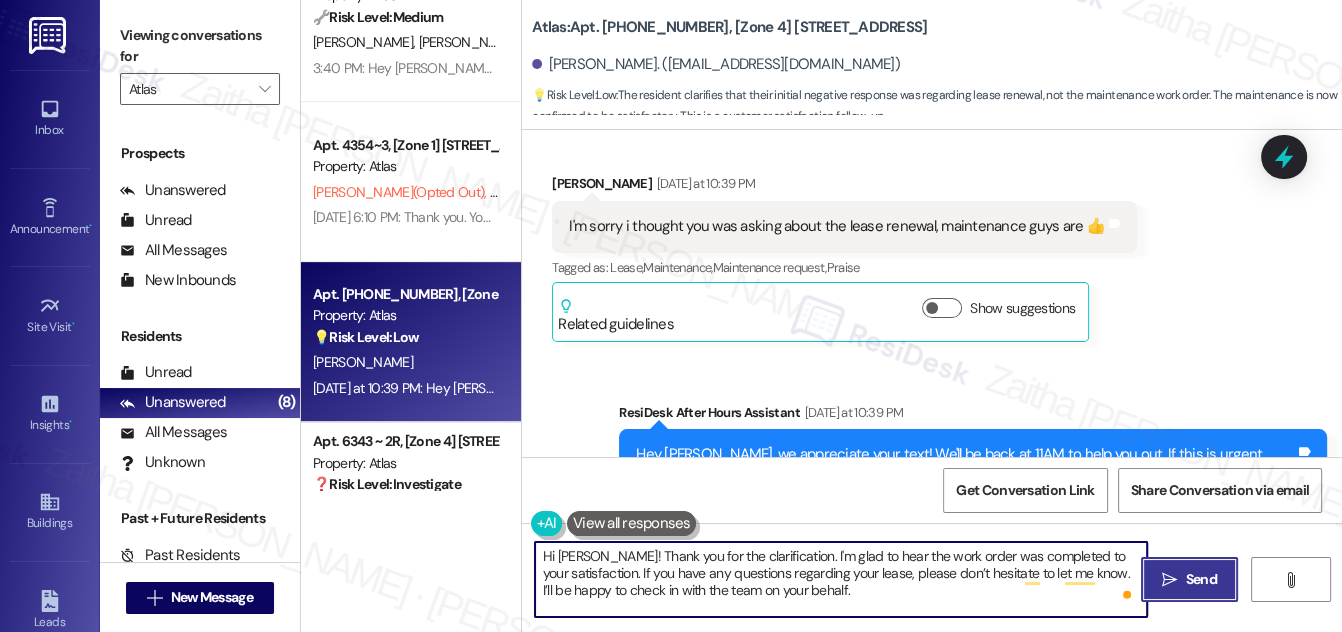 click on "Send" at bounding box center [1201, 579] 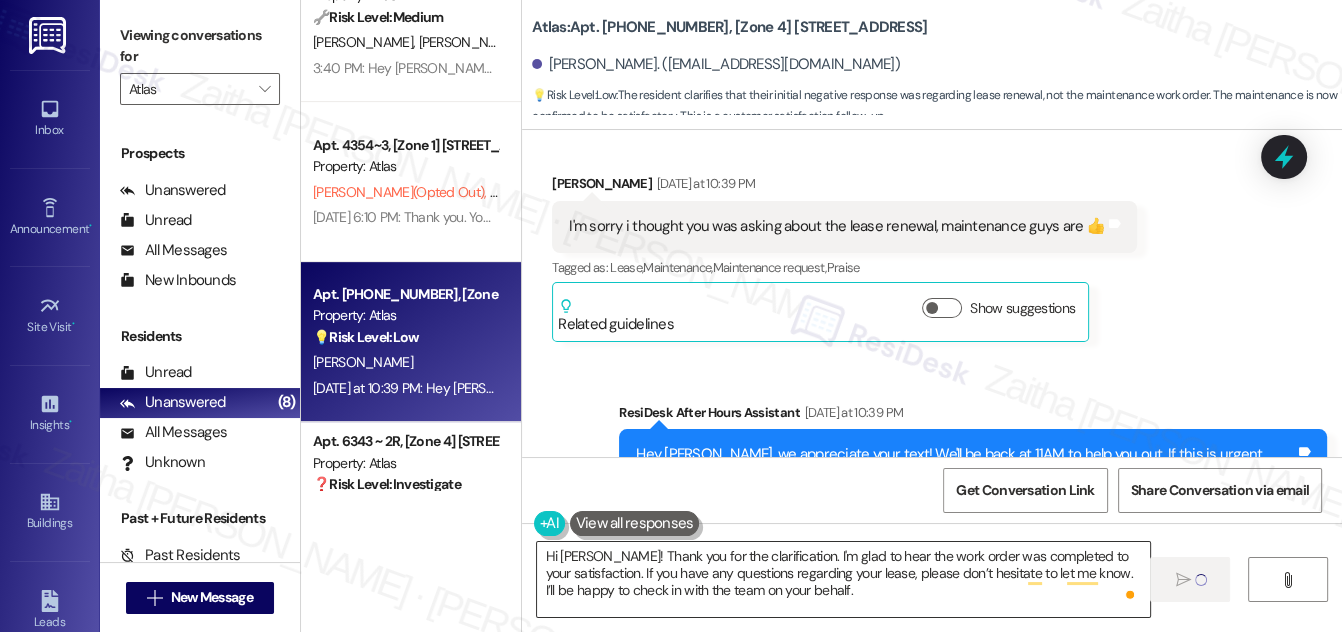 type 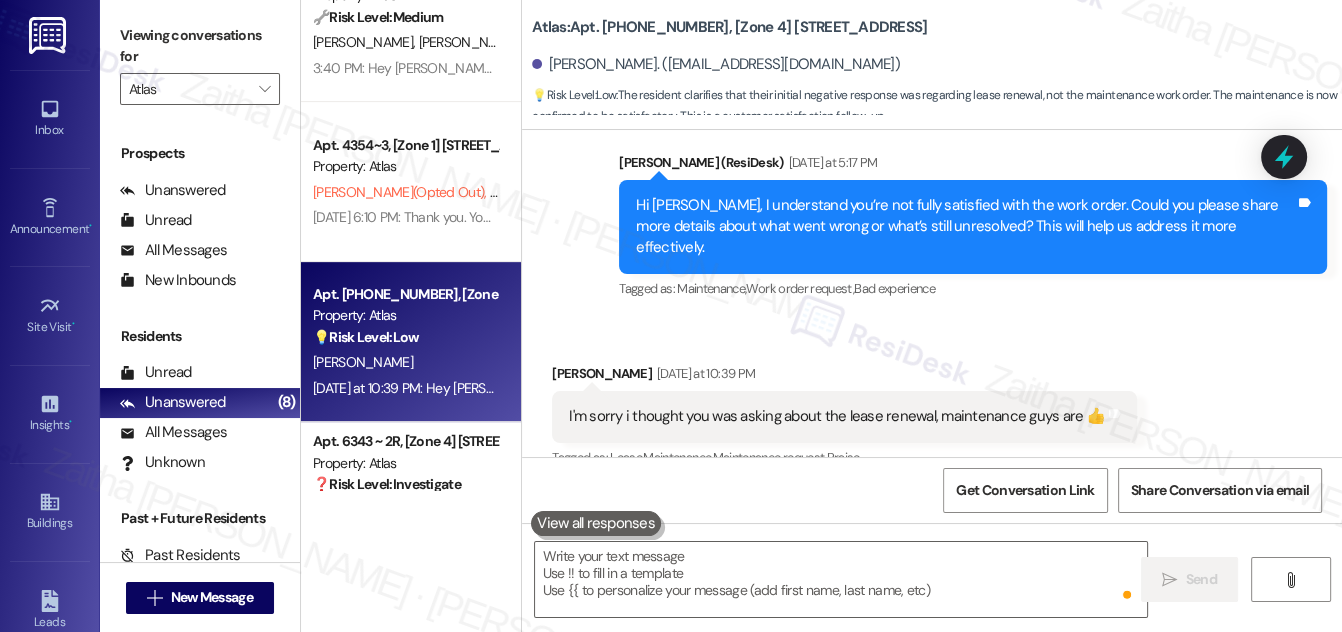 scroll, scrollTop: 7434, scrollLeft: 0, axis: vertical 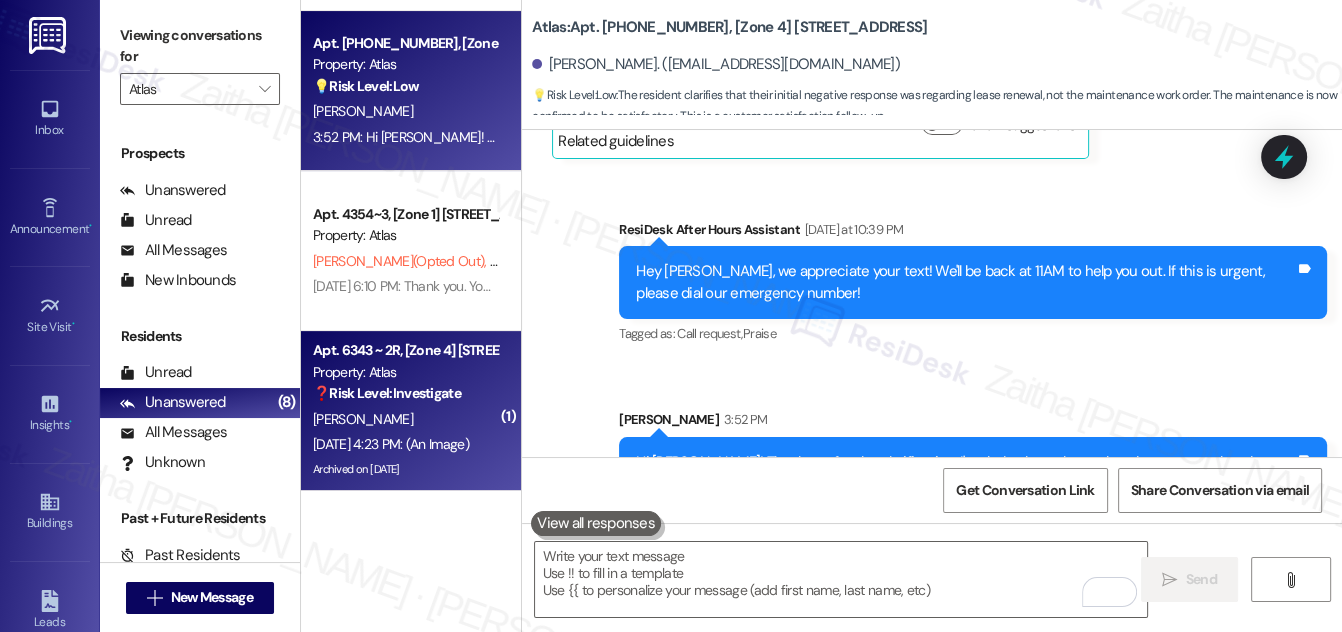 click on "A. Ibrahim" at bounding box center [405, 419] 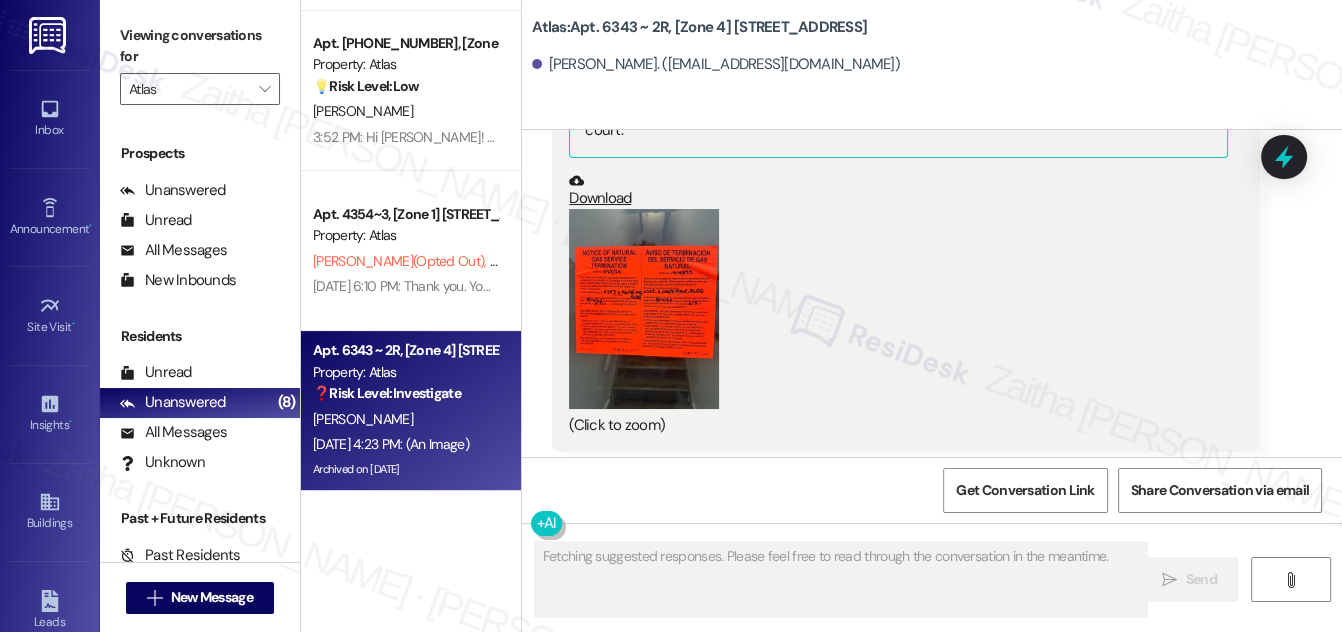 click on "Hide Suggestions" at bounding box center [946, 507] 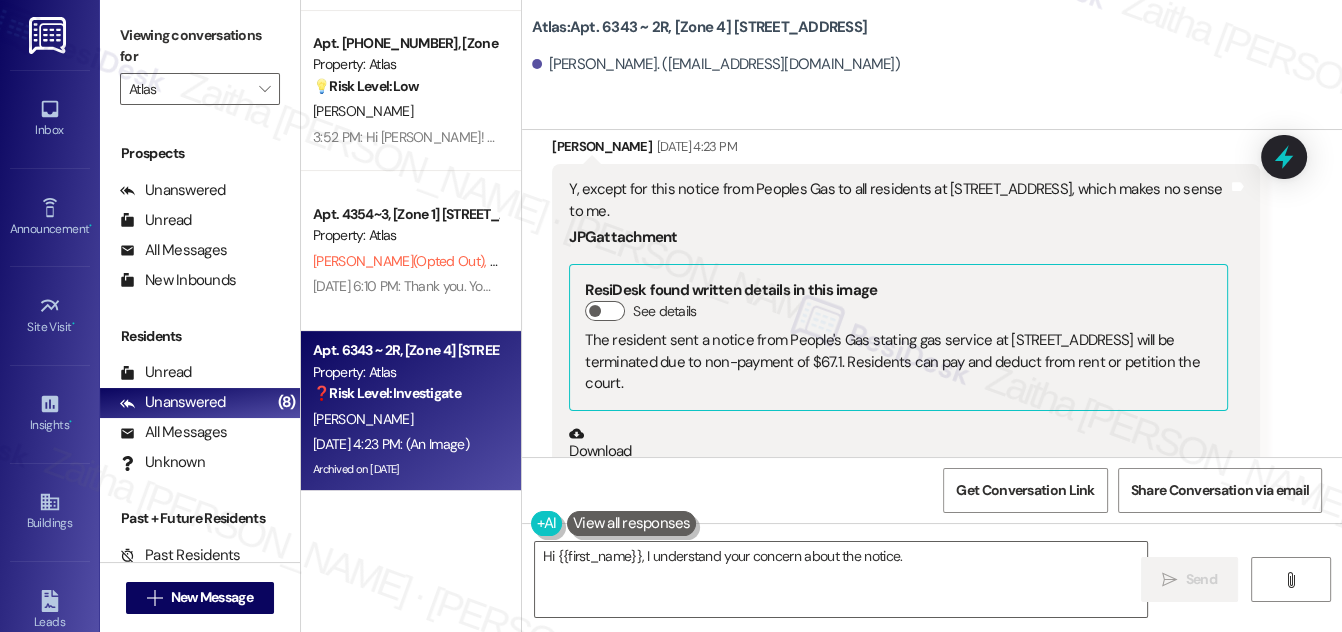 click at bounding box center [644, 562] 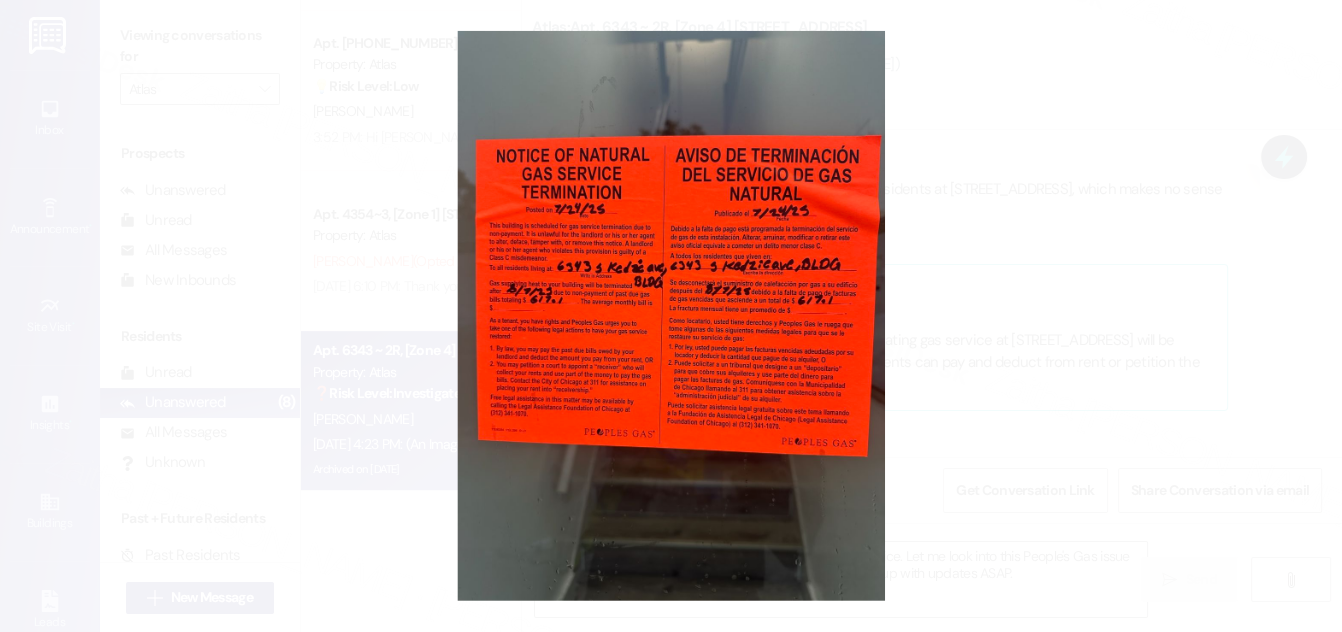 click at bounding box center (671, 316) 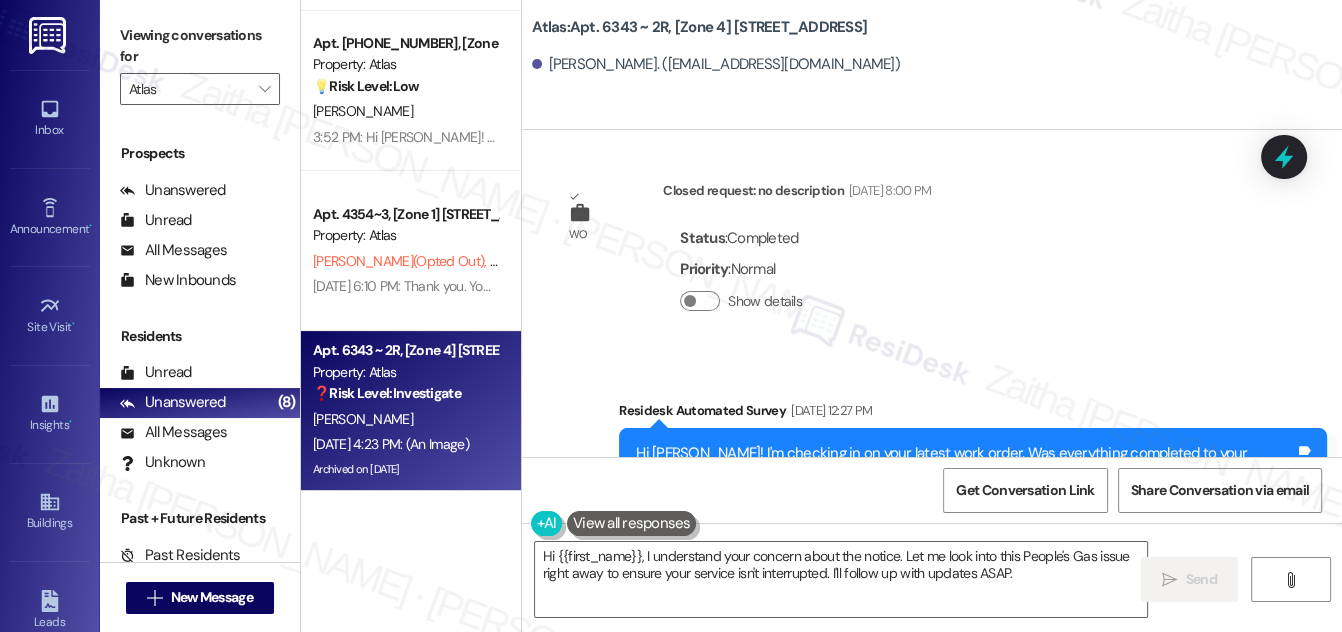 scroll, scrollTop: 15284, scrollLeft: 0, axis: vertical 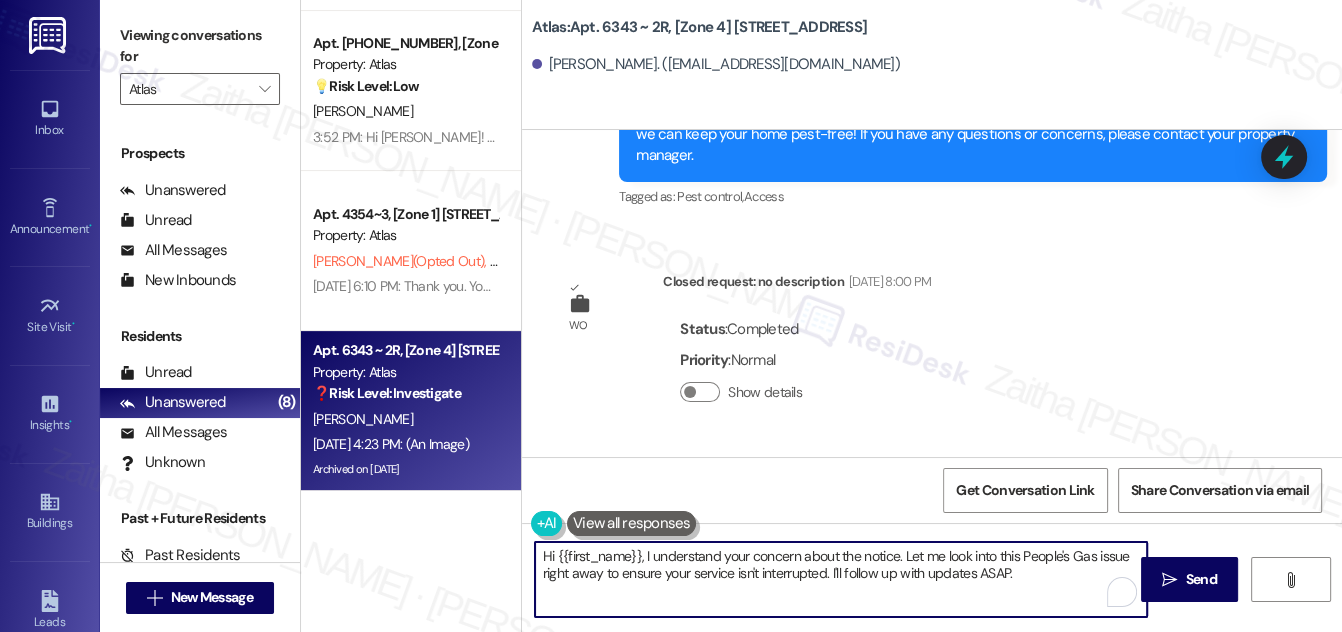 click on "Hi {{first_name}}, I understand your concern about the notice. Let me look into this People's Gas issue right away to ensure your service isn't interrupted. I'll follow up with updates ASAP." at bounding box center (841, 579) 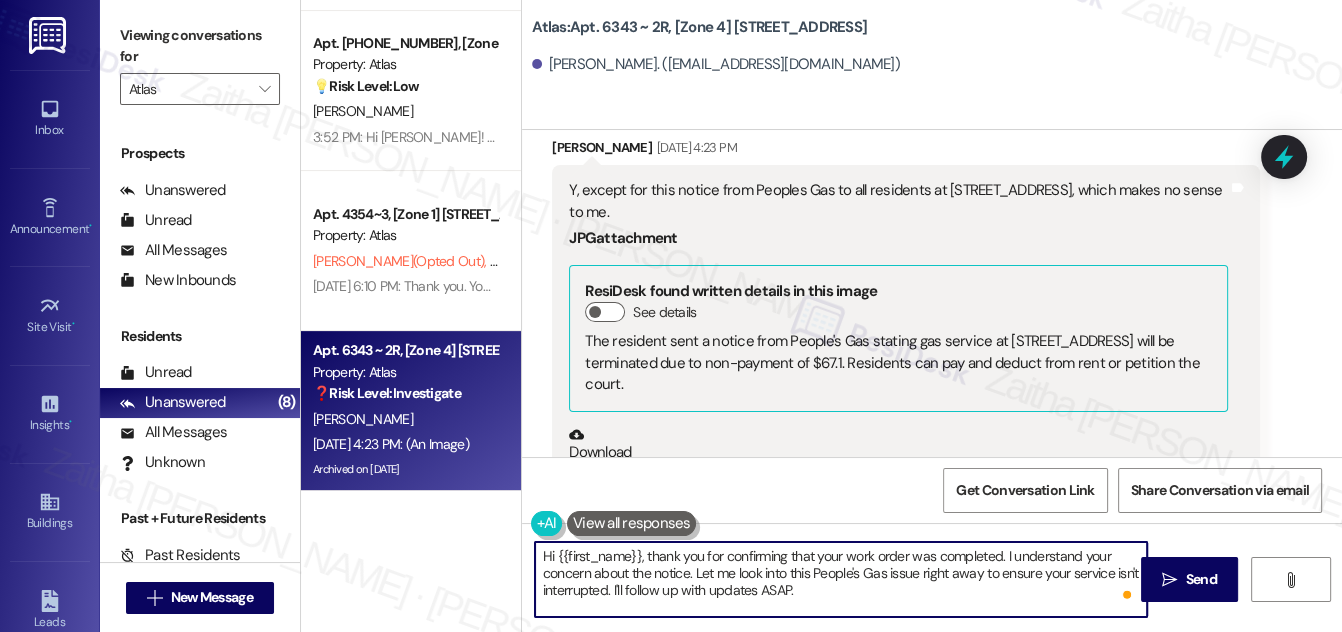 scroll, scrollTop: 15829, scrollLeft: 0, axis: vertical 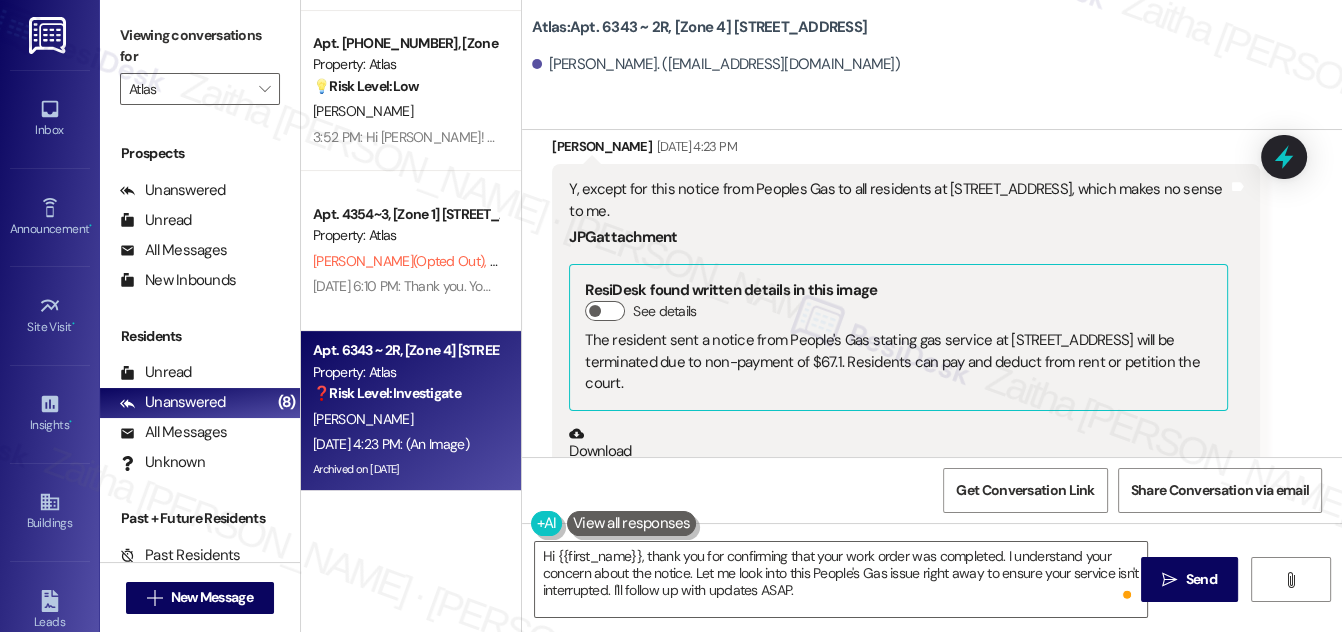 click at bounding box center (644, 562) 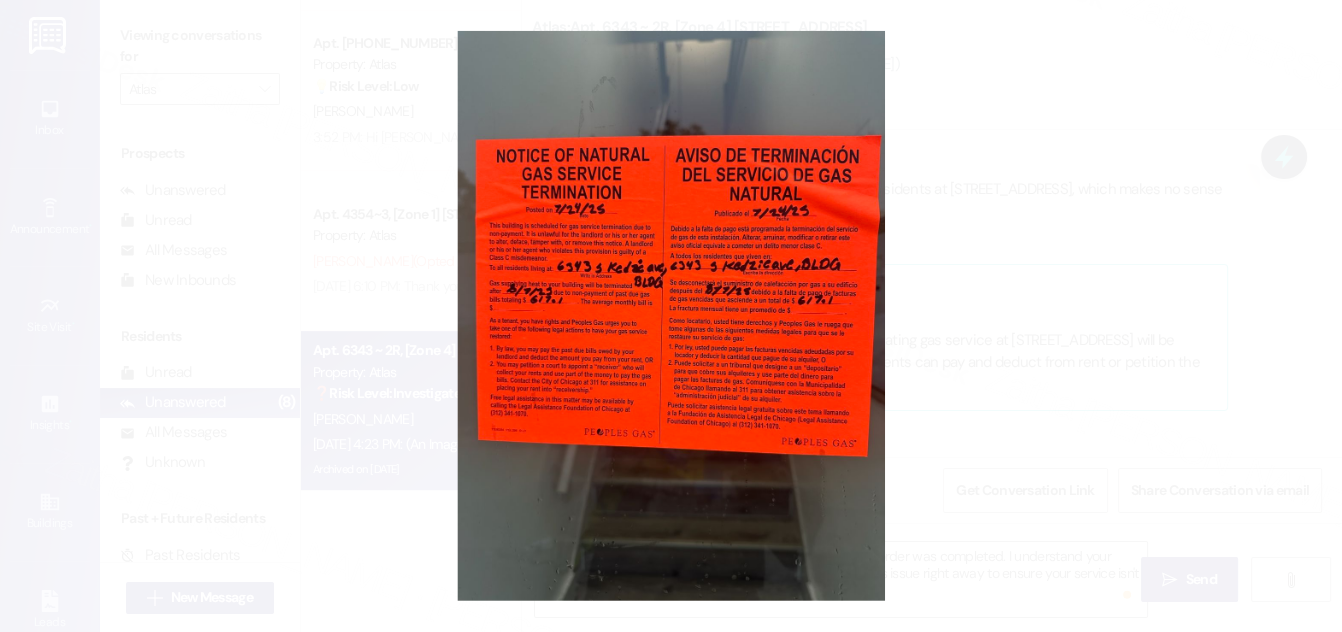 click at bounding box center [671, 316] 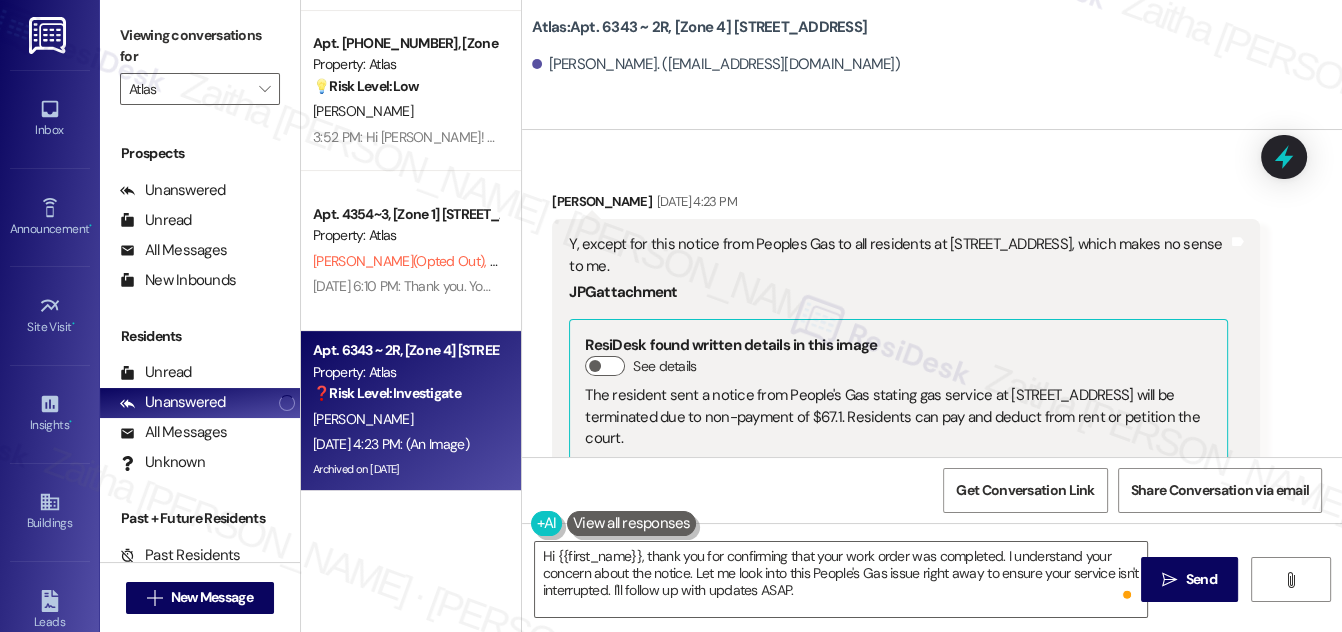 scroll, scrollTop: 15829, scrollLeft: 0, axis: vertical 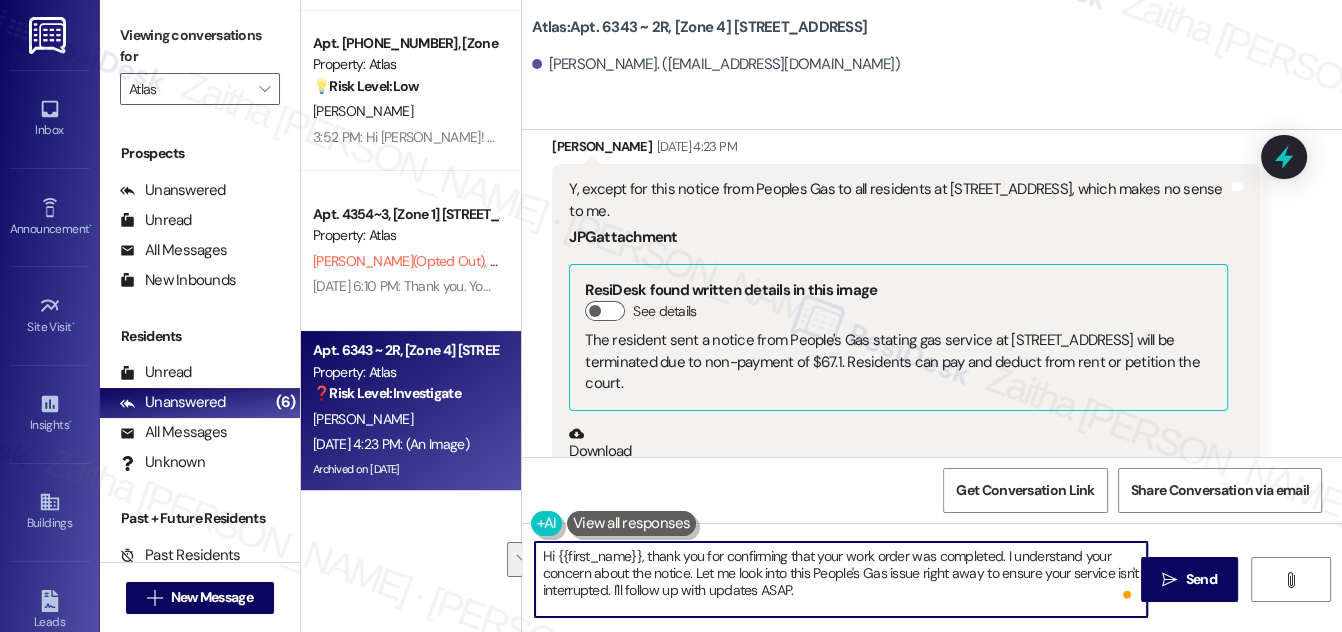 drag, startPoint x: 688, startPoint y: 574, endPoint x: 841, endPoint y: 595, distance: 154.43445 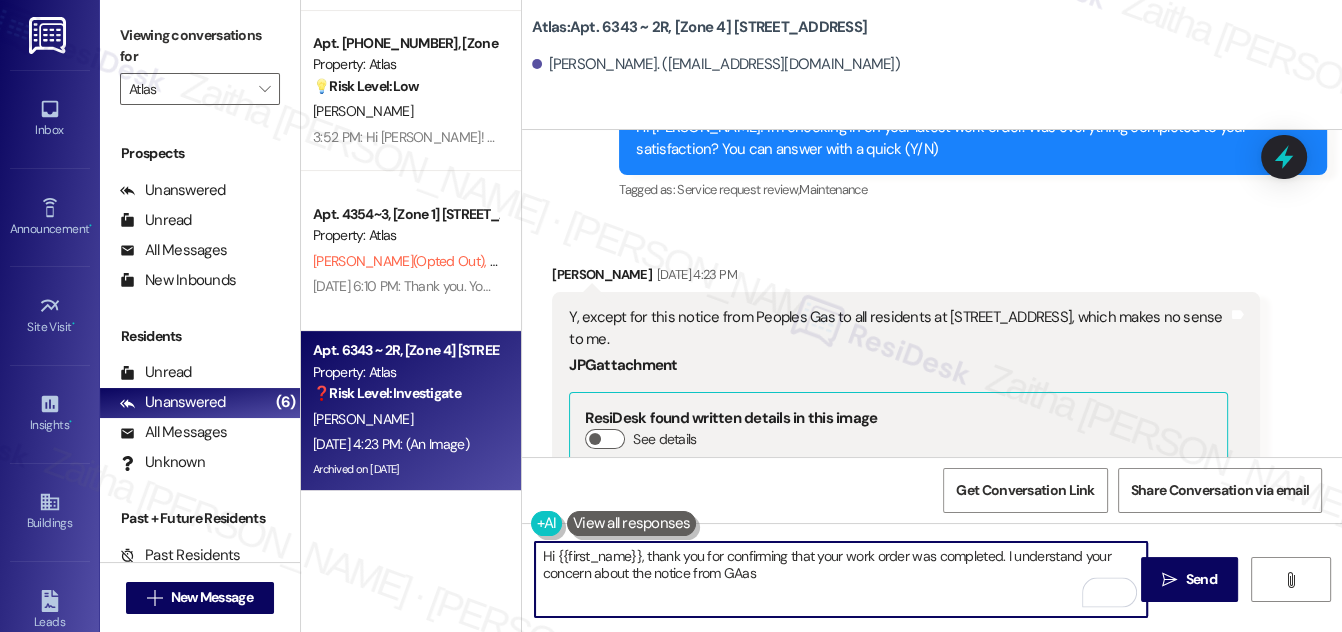 scroll, scrollTop: 15738, scrollLeft: 0, axis: vertical 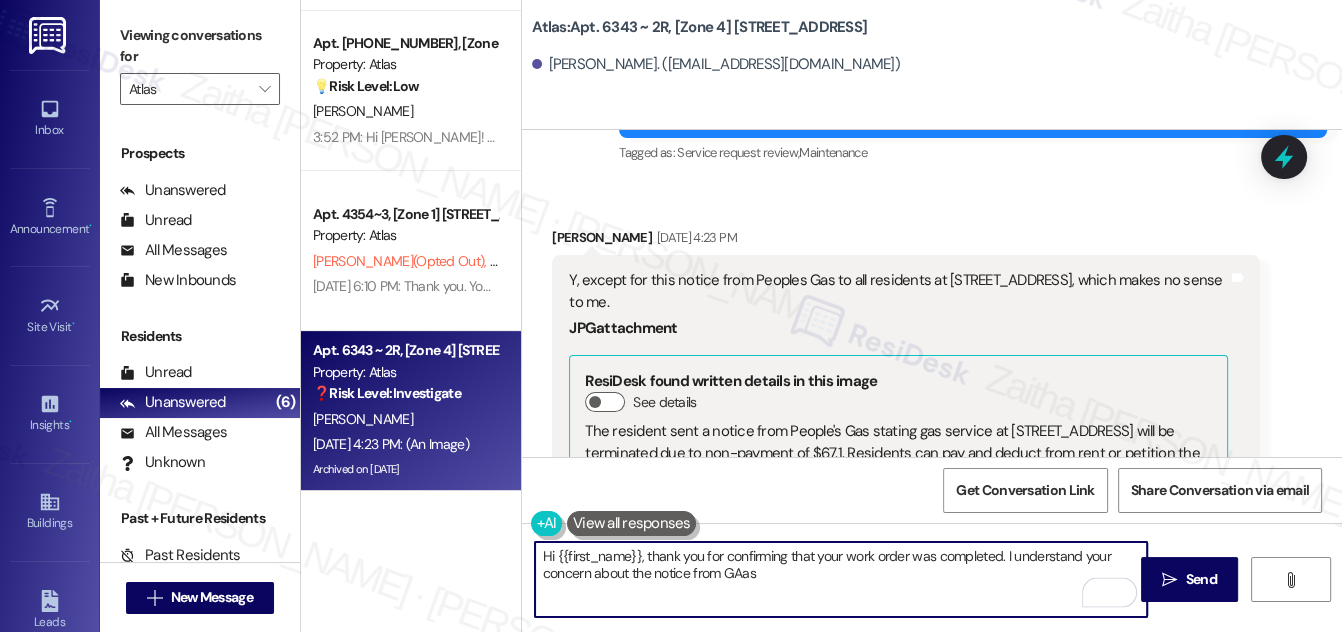 click at bounding box center (644, 653) 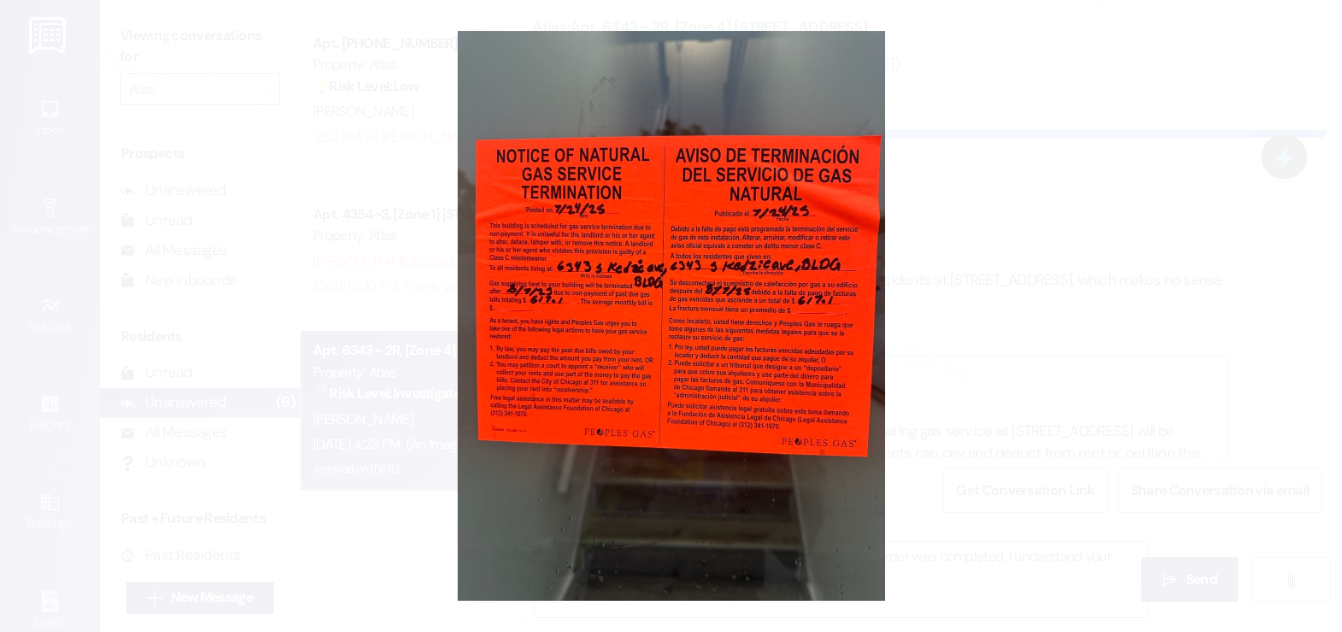 click at bounding box center [671, 316] 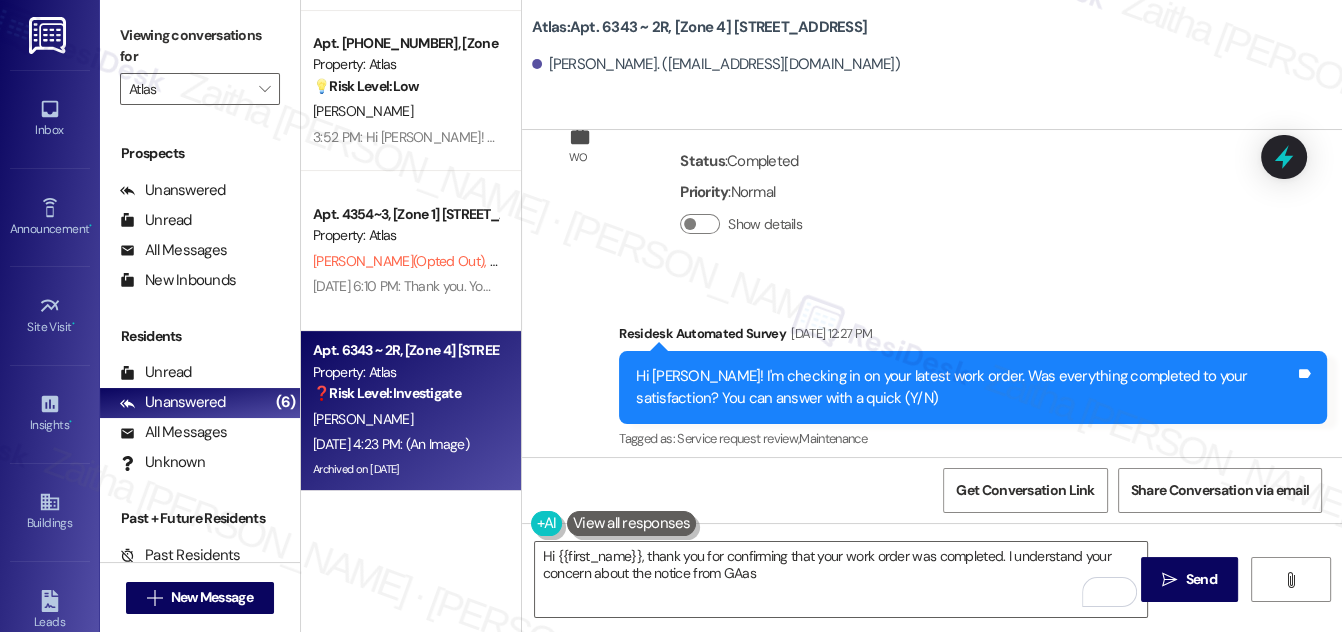 scroll, scrollTop: 15648, scrollLeft: 0, axis: vertical 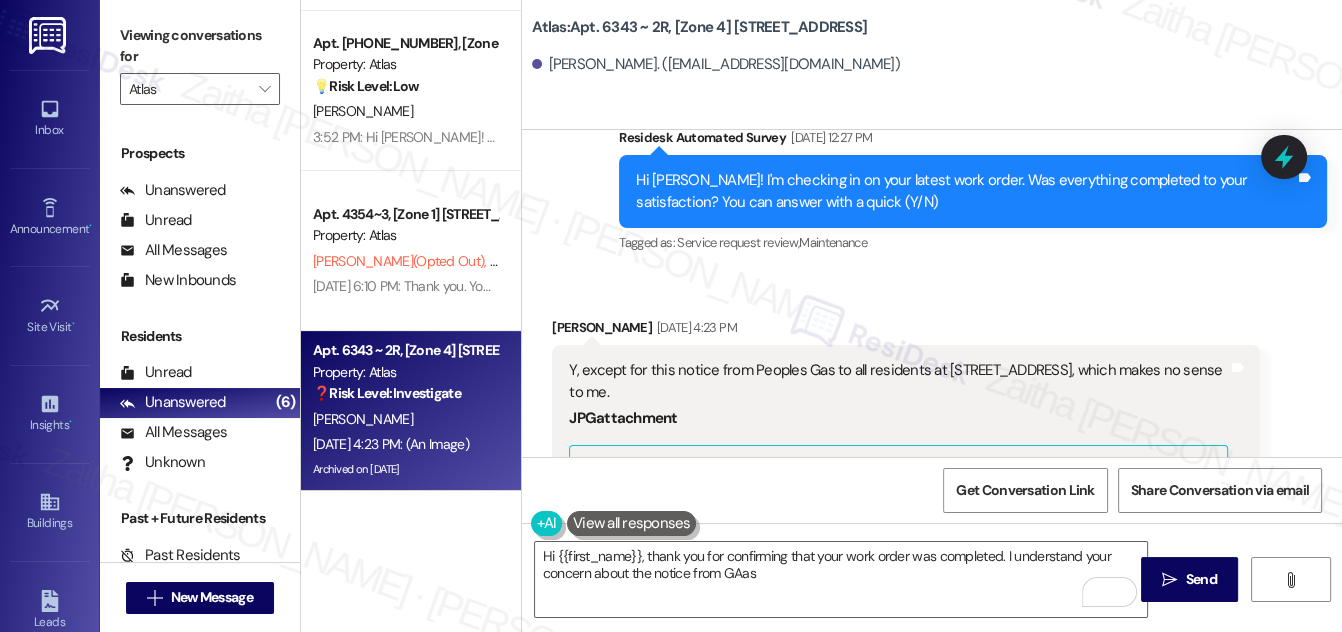 click at bounding box center [644, 743] 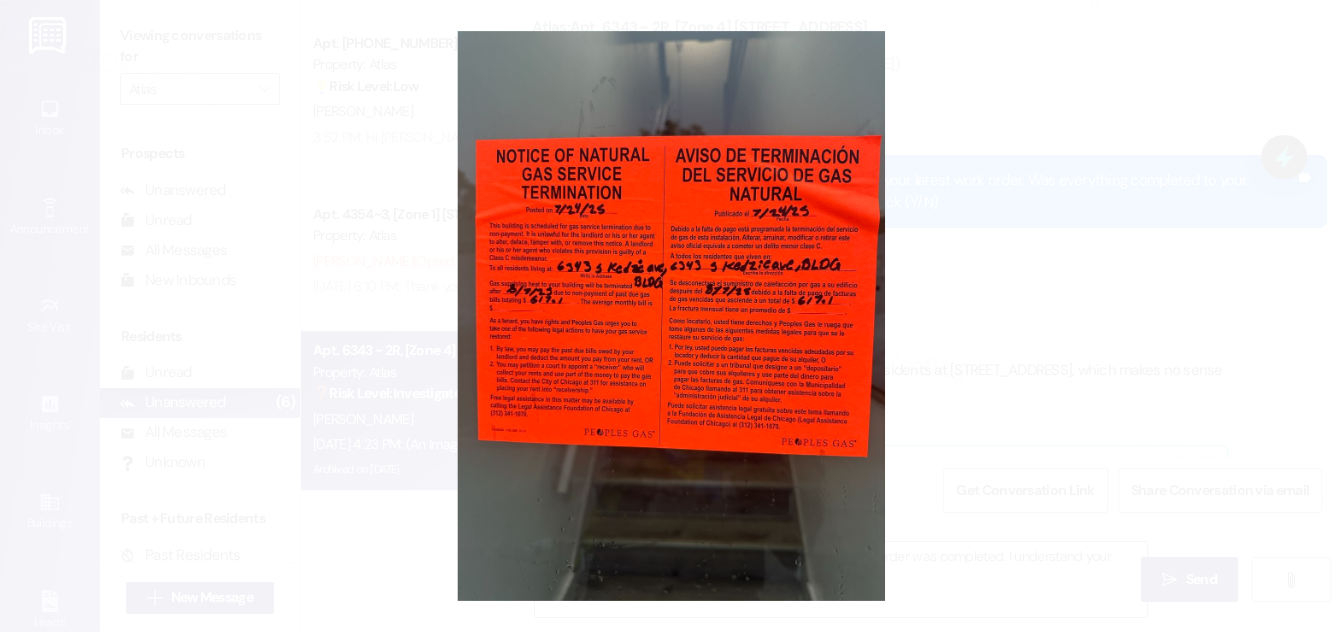 click at bounding box center [671, 316] 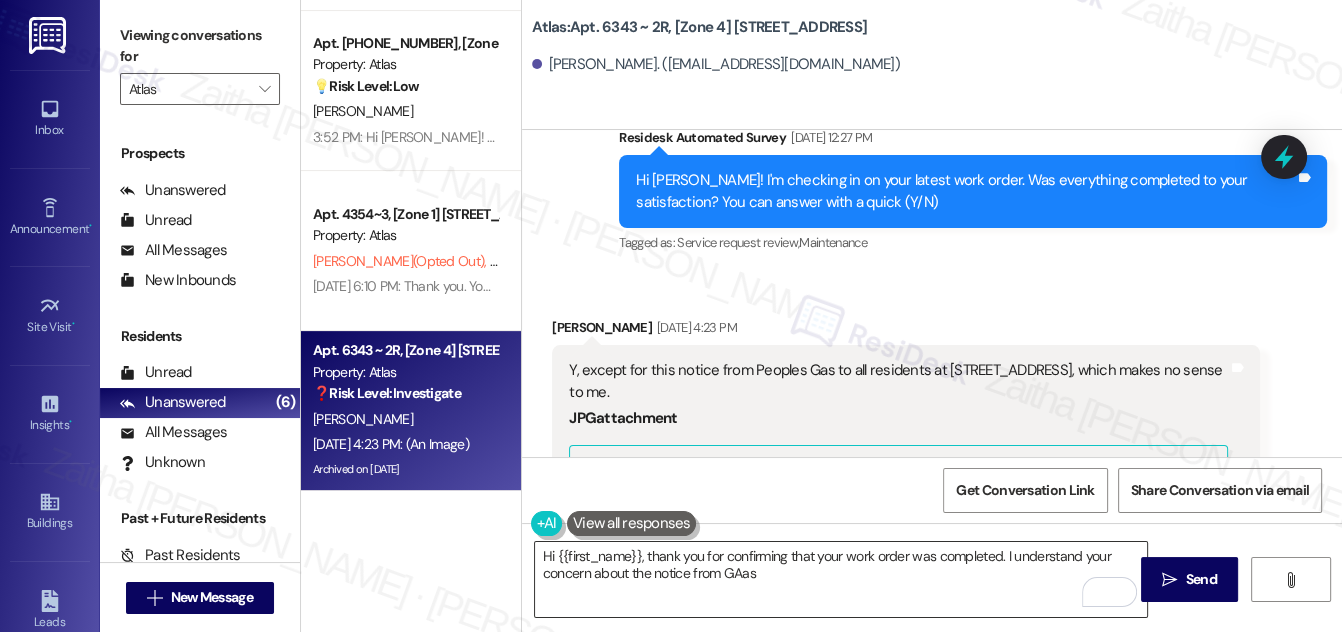 click on "Hi {{first_name}}, thank you for confirming that your work order was completed. I understand your concern about the notice from GAas" at bounding box center [841, 579] 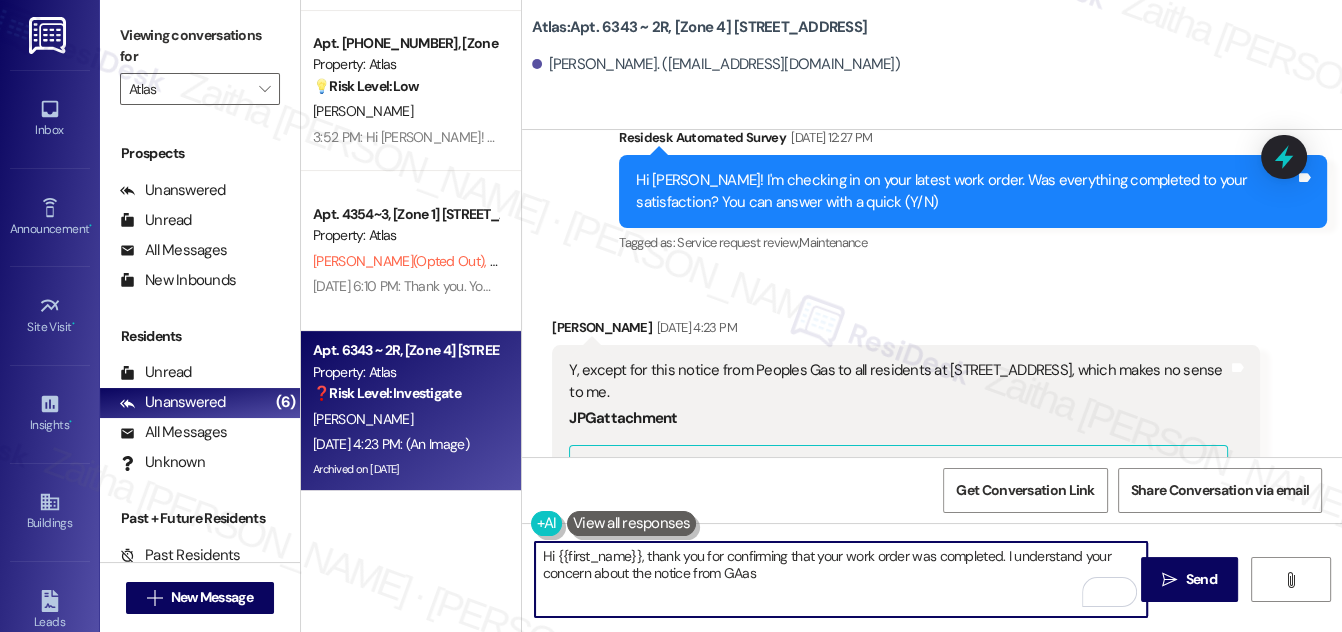 click on "Hi {{first_name}}, thank you for confirming that your work order was completed. I understand your concern about the notice from GAas" at bounding box center (841, 579) 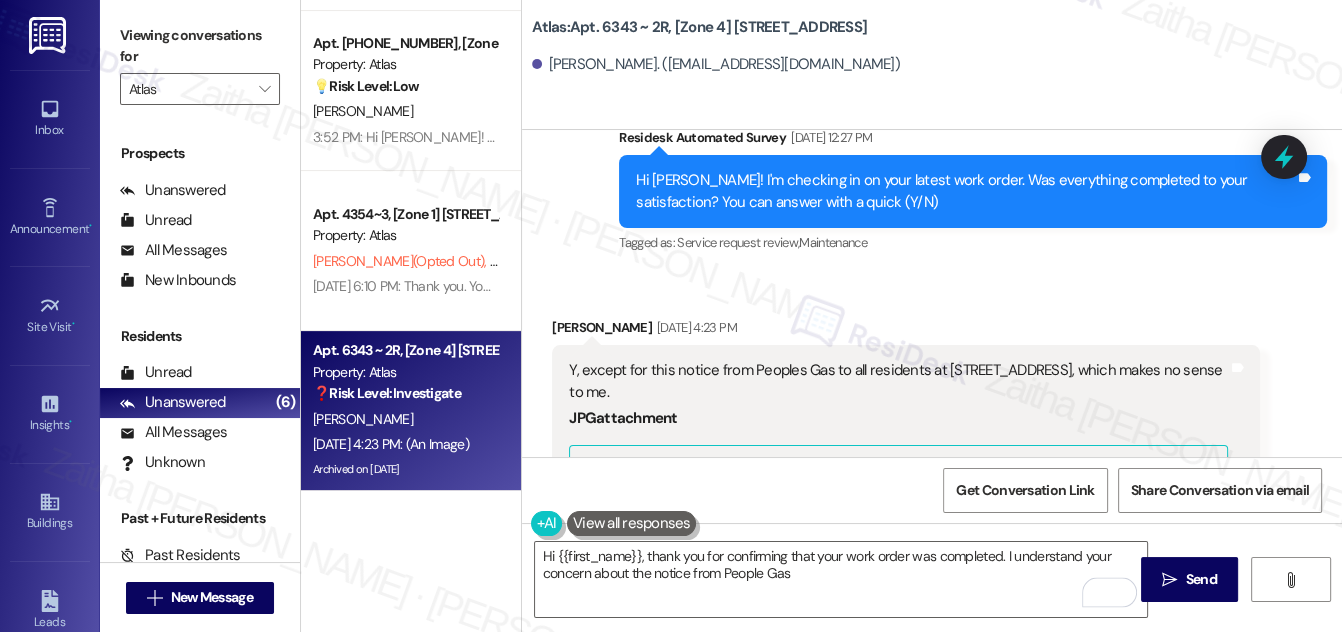 click at bounding box center (644, 743) 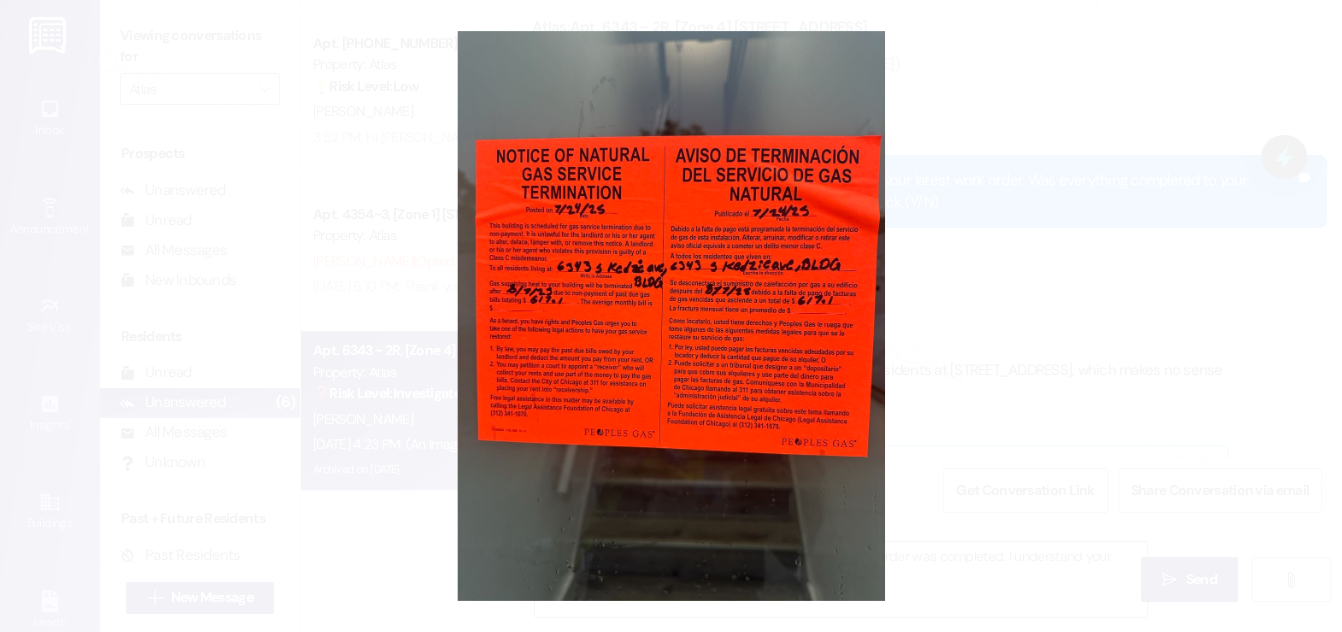 click at bounding box center [671, 316] 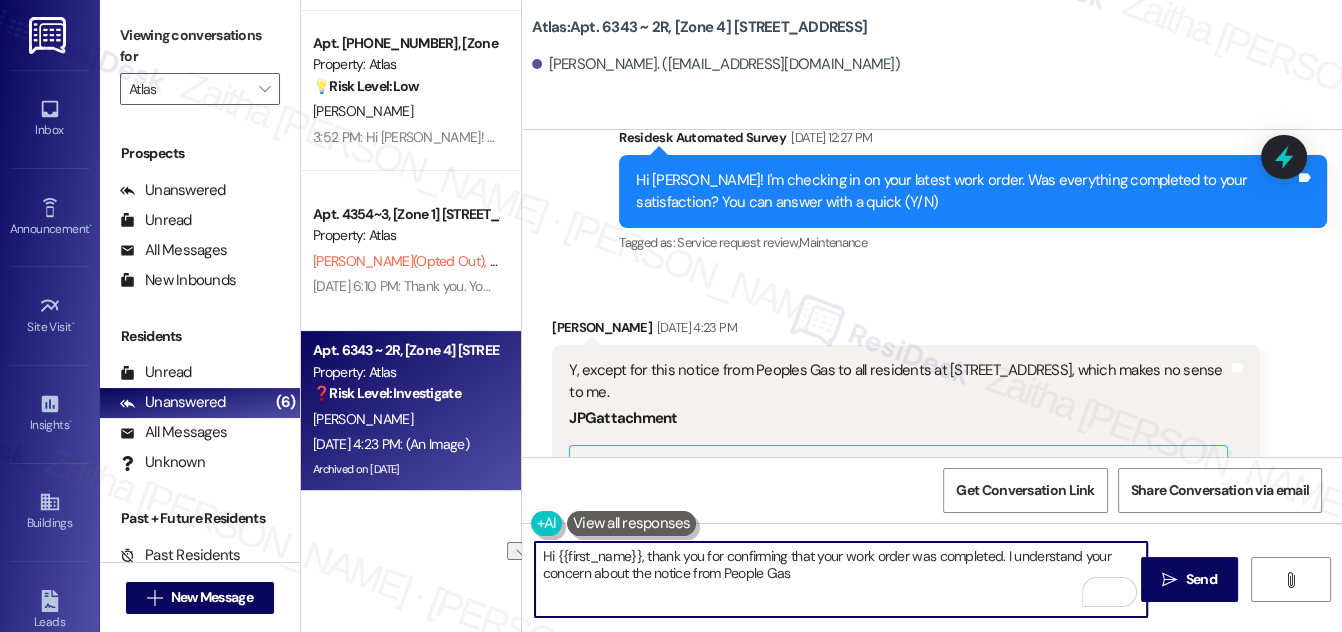 drag, startPoint x: 741, startPoint y: 571, endPoint x: 815, endPoint y: 576, distance: 74.168724 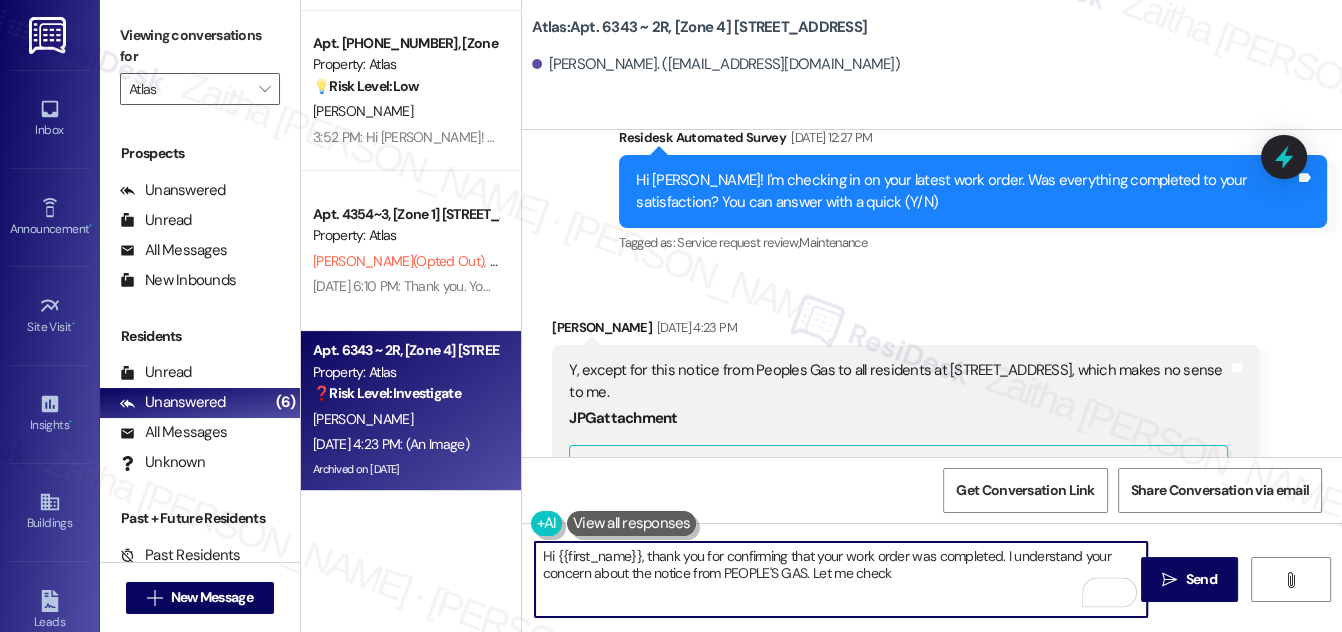 click on "Hi {{first_name}}, thank you for confirming that your work order was completed. I understand your concern about the notice from PEOPLE'S GAS. Let me check" at bounding box center (841, 579) 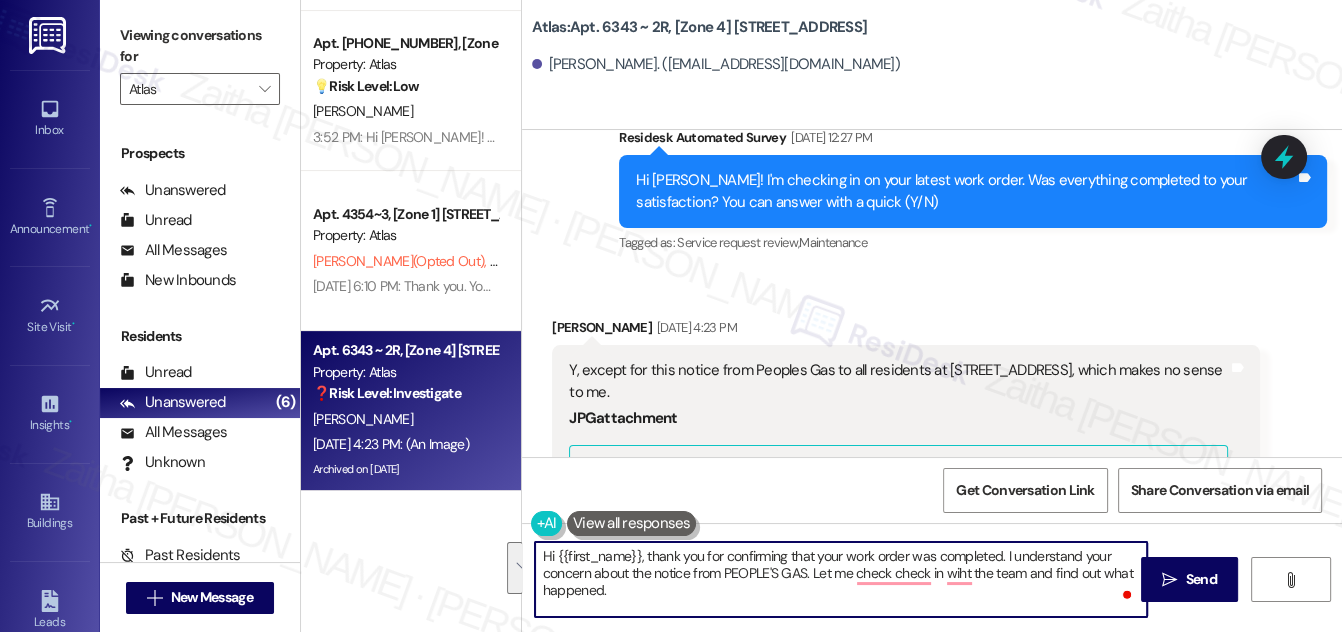 drag, startPoint x: 1005, startPoint y: 555, endPoint x: 1002, endPoint y: 588, distance: 33.13608 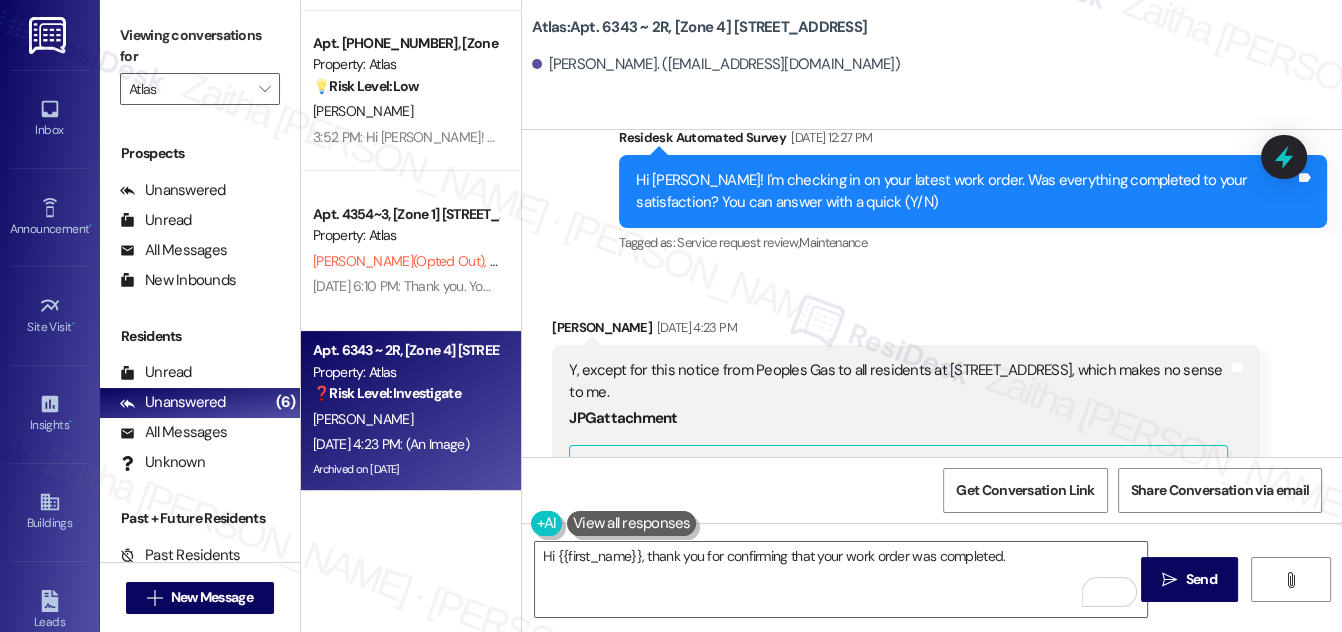 click at bounding box center [644, 743] 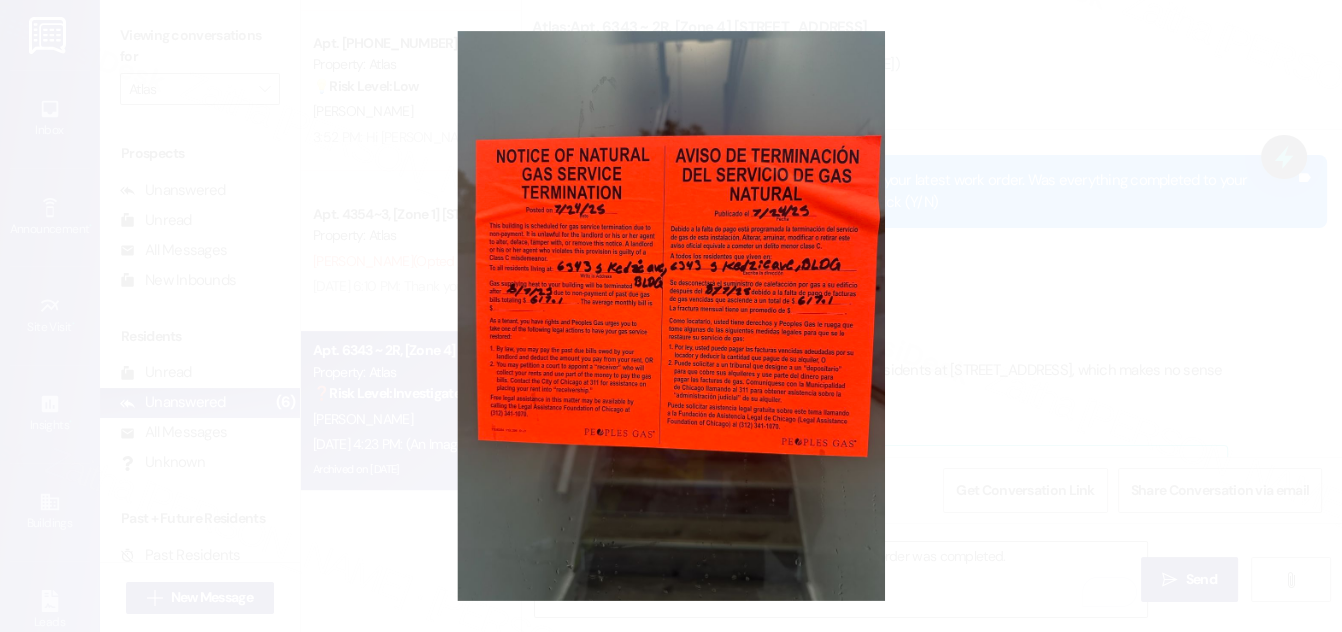 drag, startPoint x: 1034, startPoint y: 217, endPoint x: 960, endPoint y: 87, distance: 149.58609 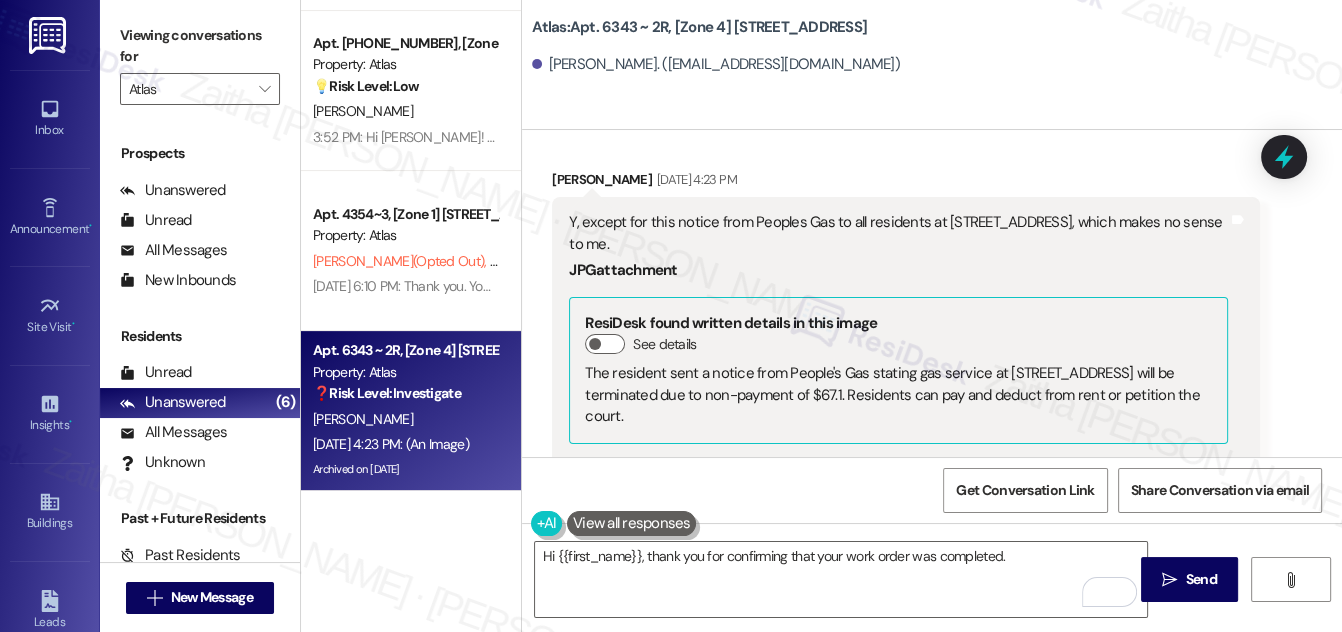 scroll, scrollTop: 15829, scrollLeft: 0, axis: vertical 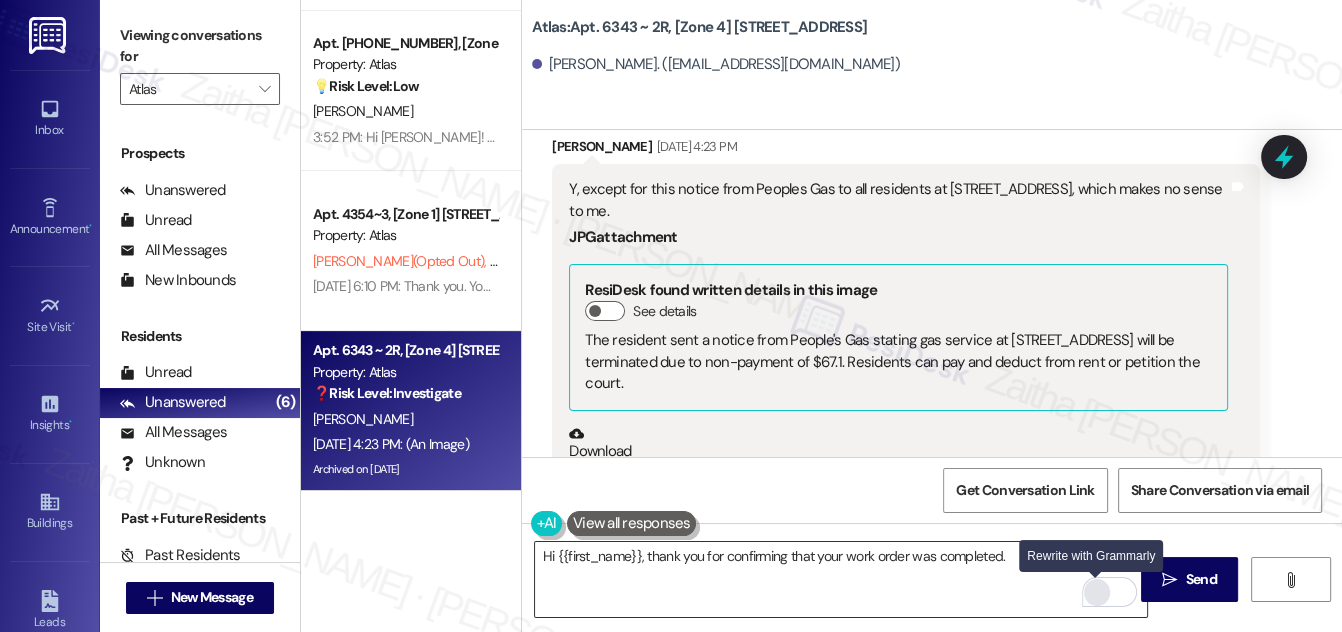 click at bounding box center (1097, 592) 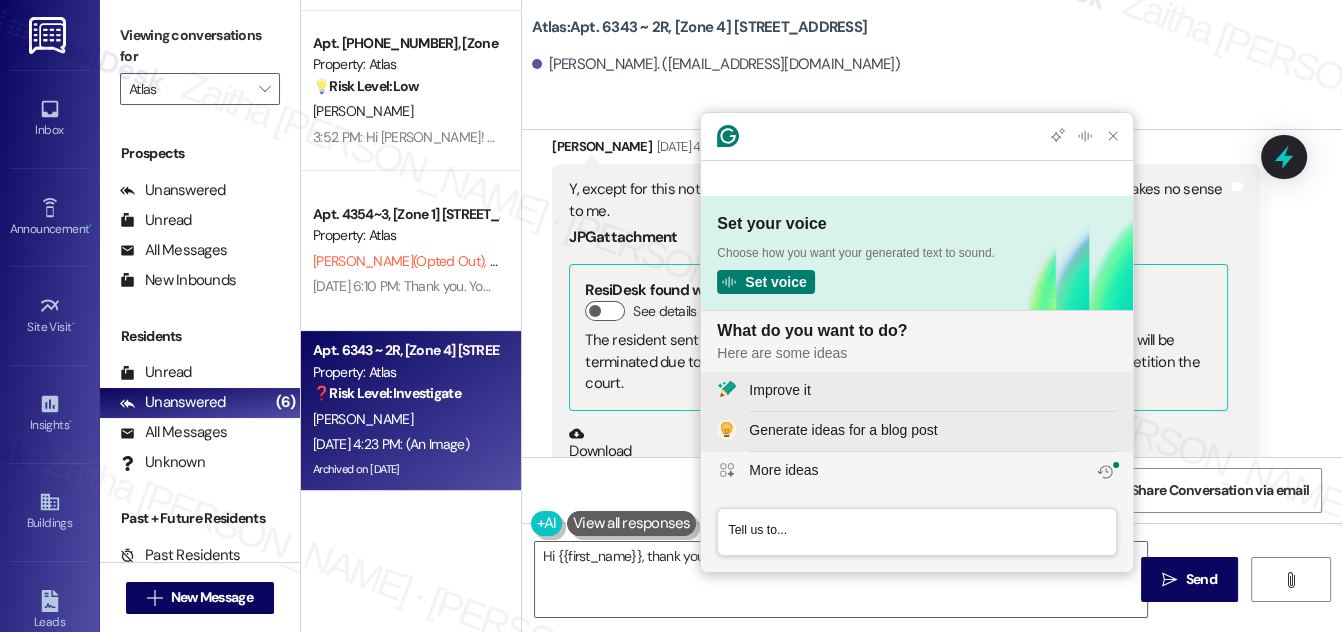 scroll, scrollTop: 0, scrollLeft: 0, axis: both 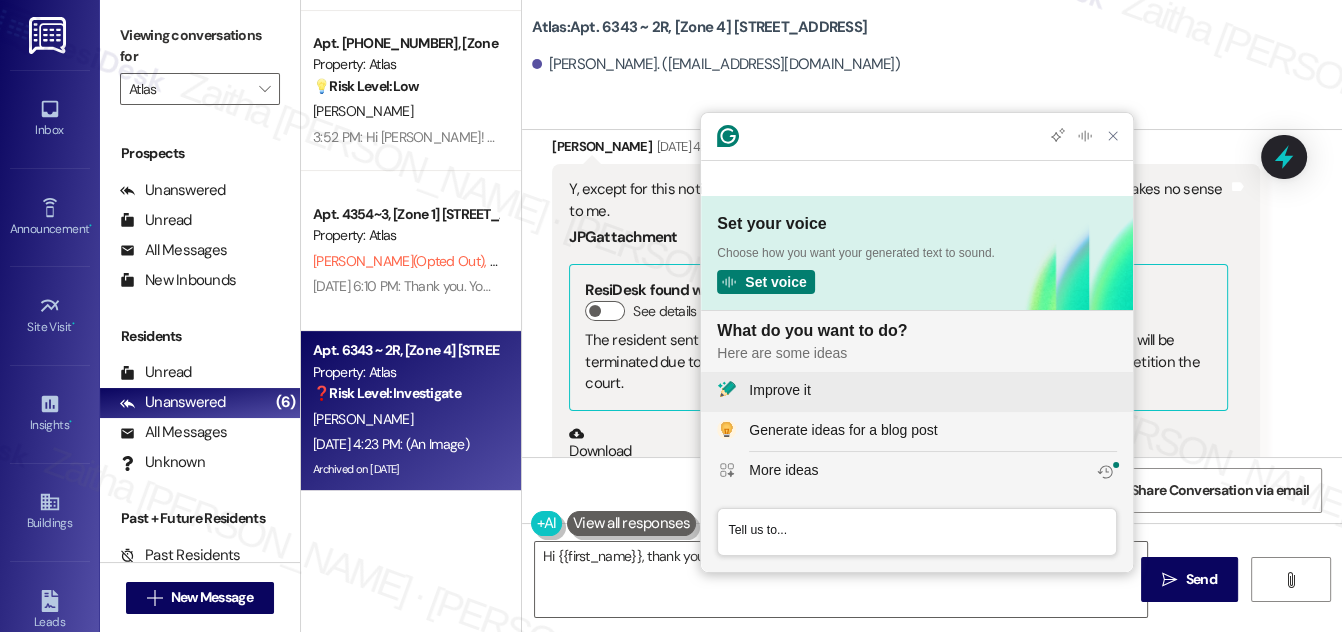 click on "Improve it" 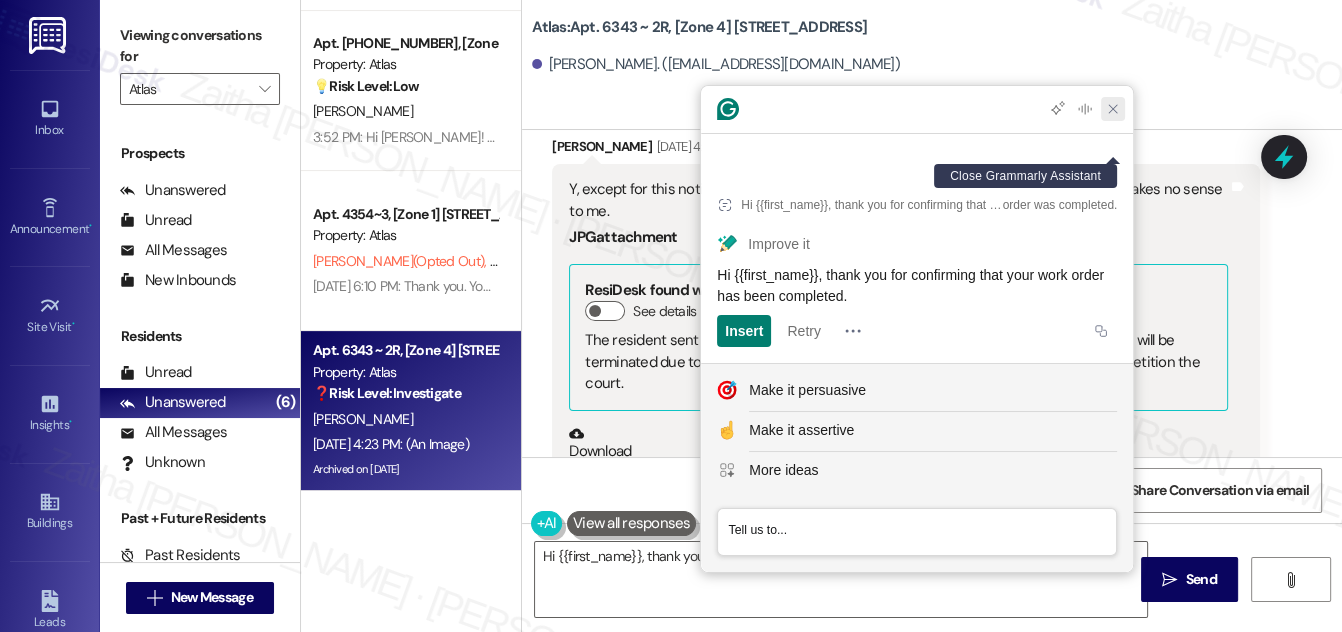 click 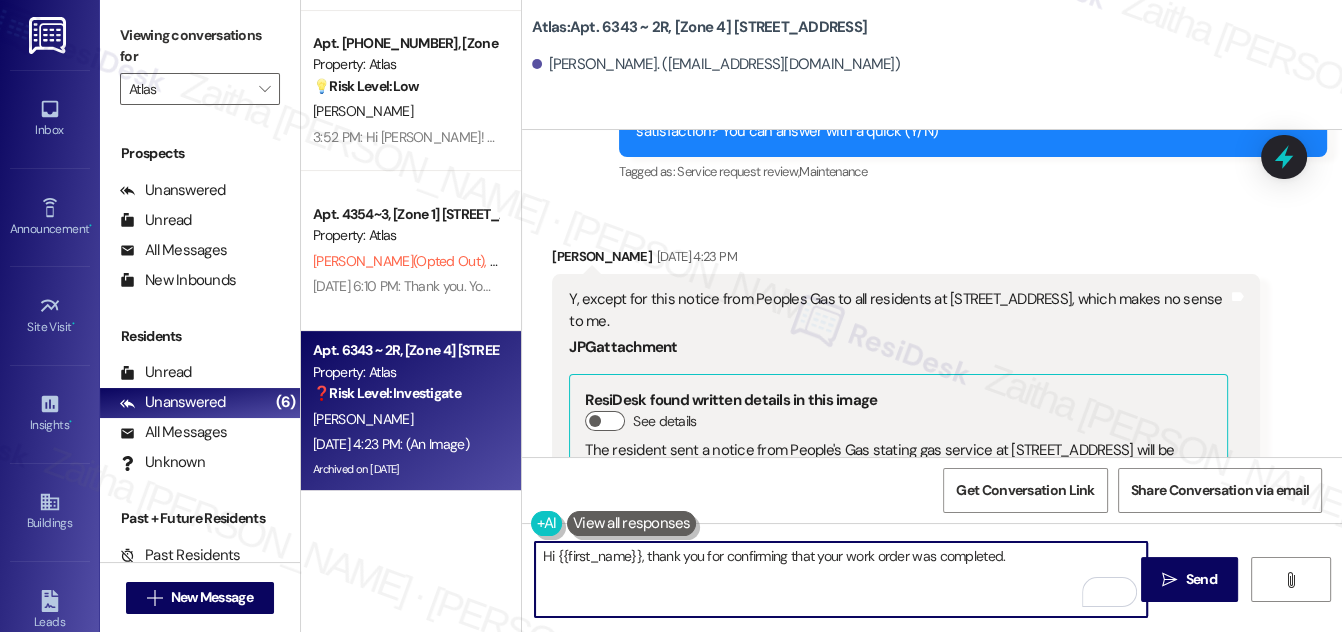scroll, scrollTop: 15738, scrollLeft: 0, axis: vertical 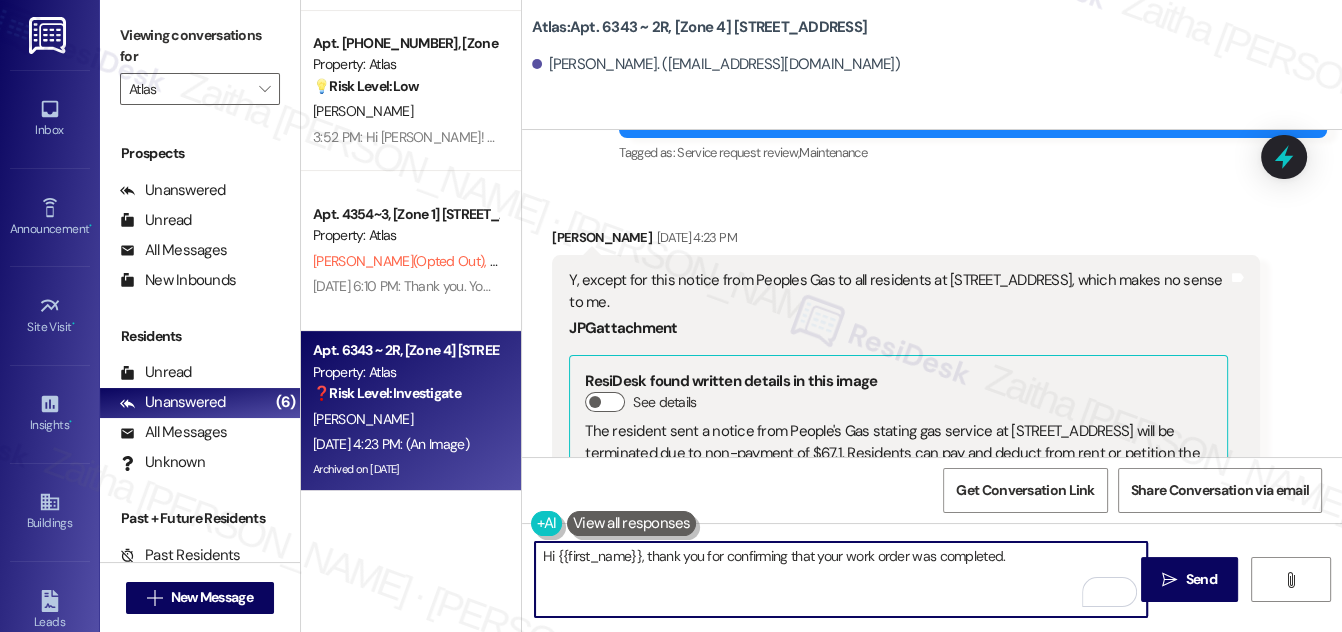 click on "Hi {{first_name}}, thank you for confirming that your work order was completed." at bounding box center [841, 579] 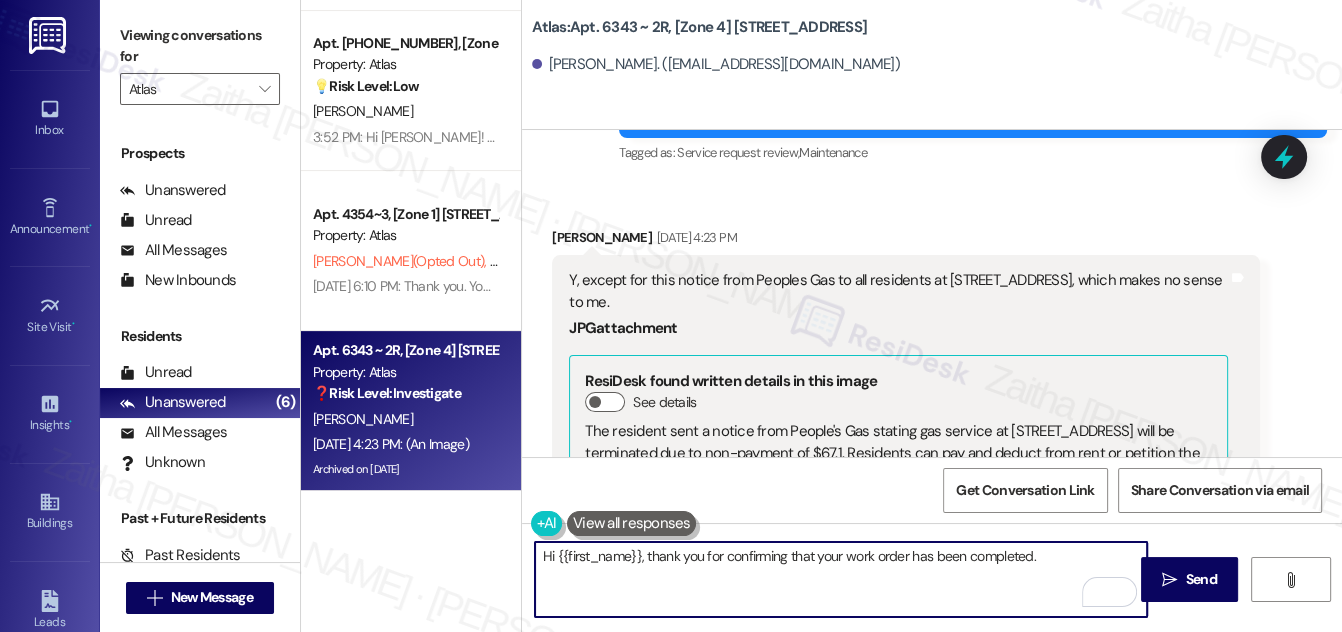 type on "Hi {{first_name}}, thank you for confirming that your work order has been completed." 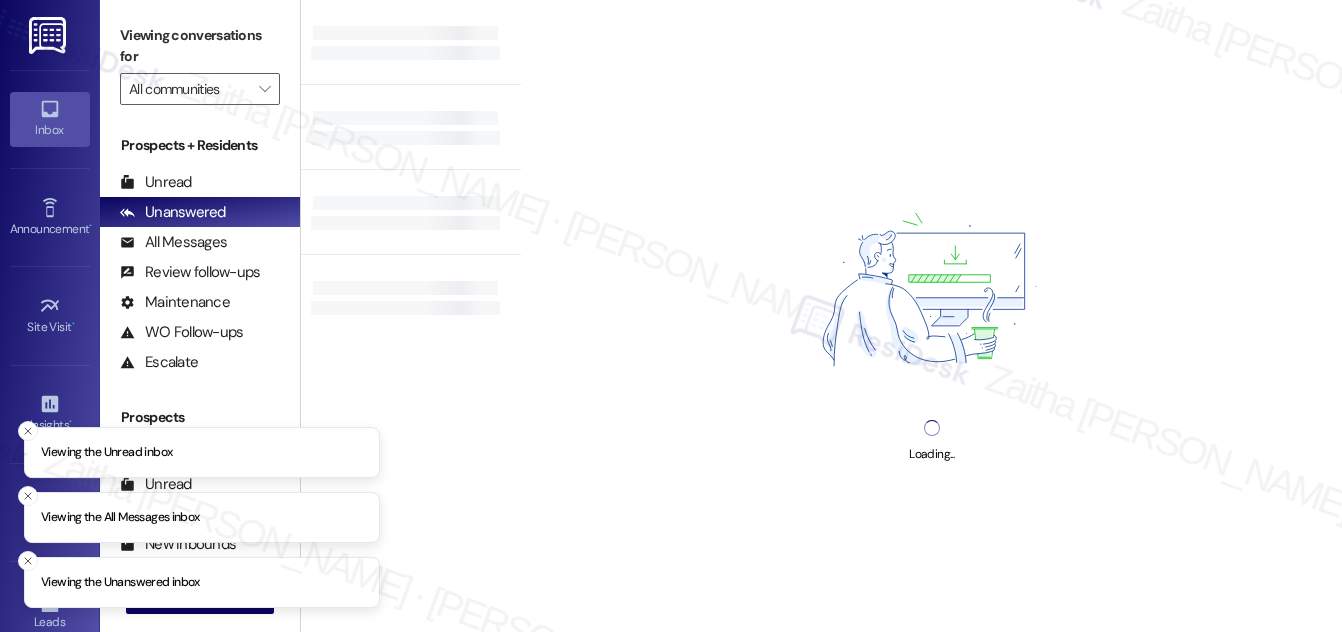 scroll, scrollTop: 0, scrollLeft: 0, axis: both 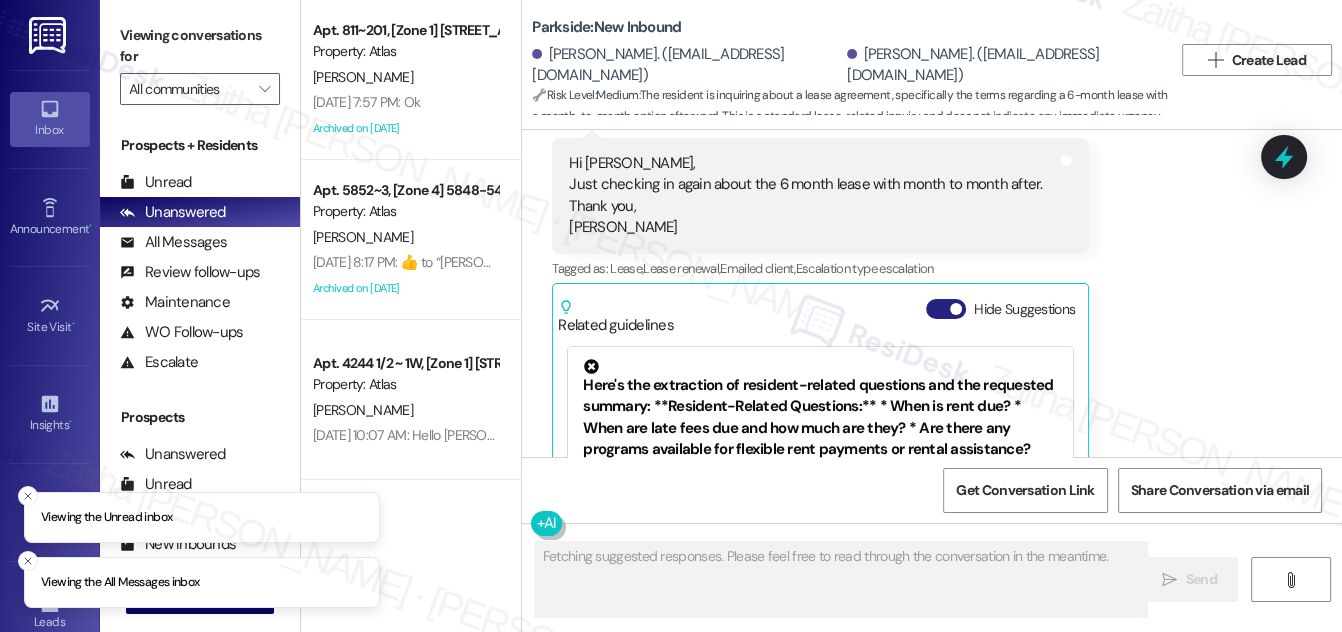 click on "Hide Suggestions" at bounding box center [946, 309] 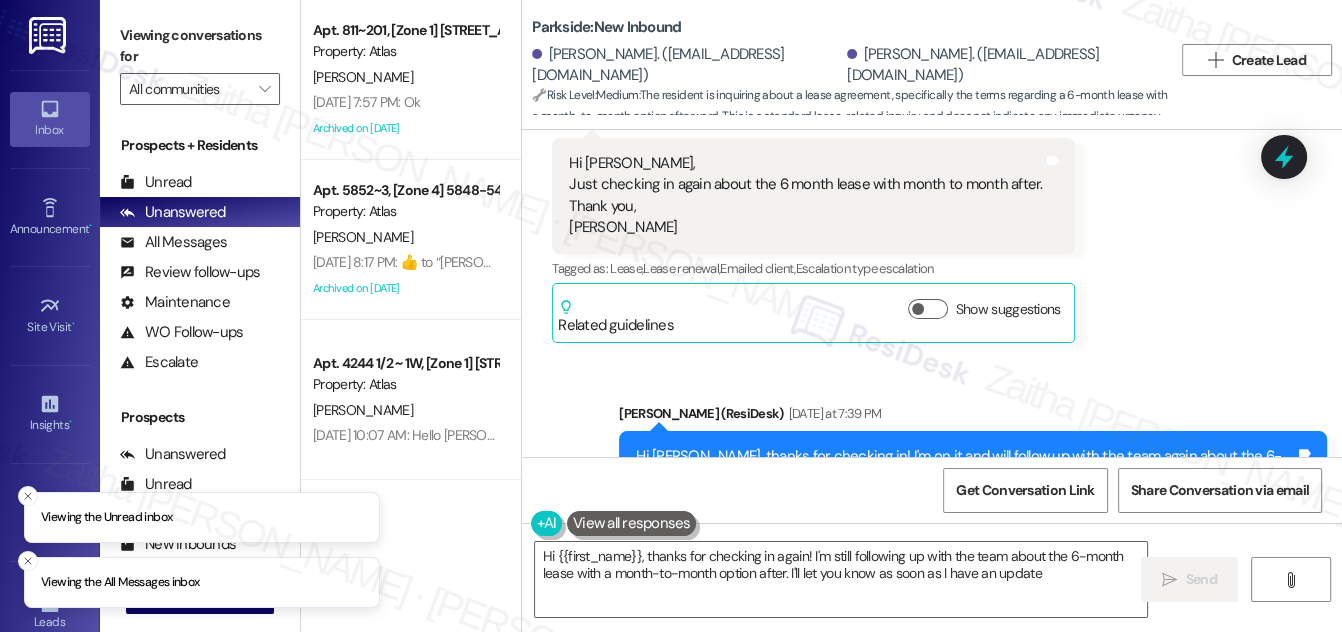 type on "Hi {{first_name}}, thanks for checking in again! I'm still following up with the team about the 6-month lease with a month-to-month option after. I'll let you know as soon as I have an update!" 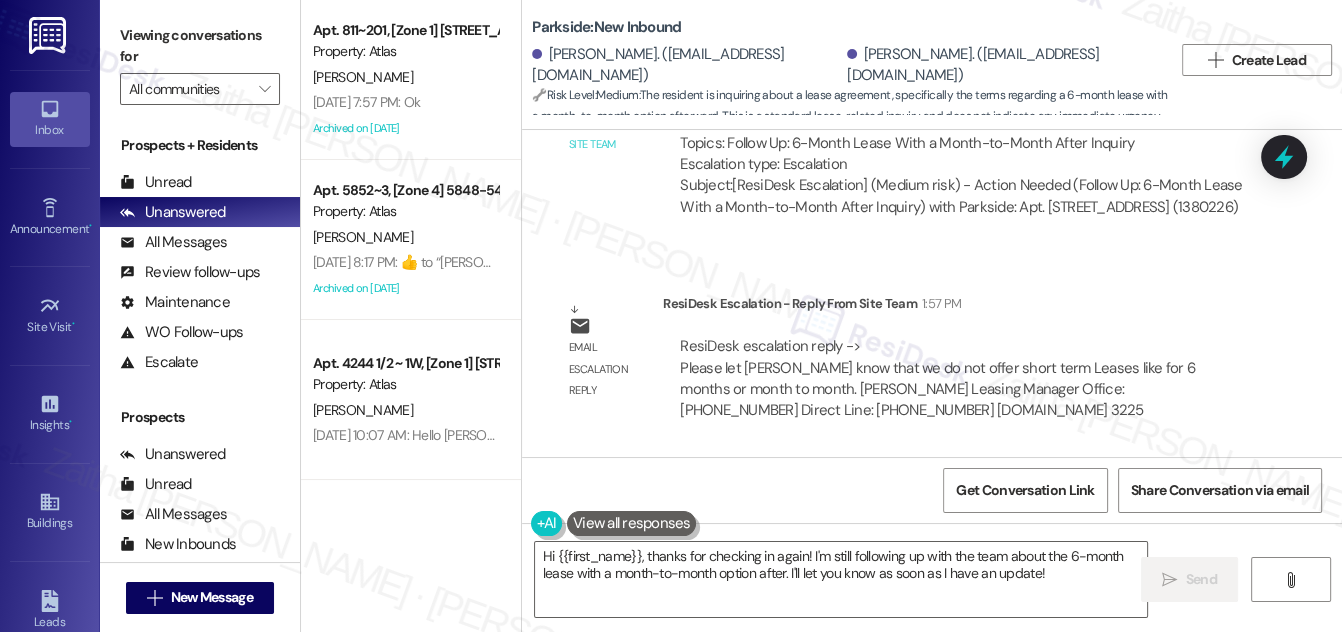 scroll, scrollTop: 14993, scrollLeft: 0, axis: vertical 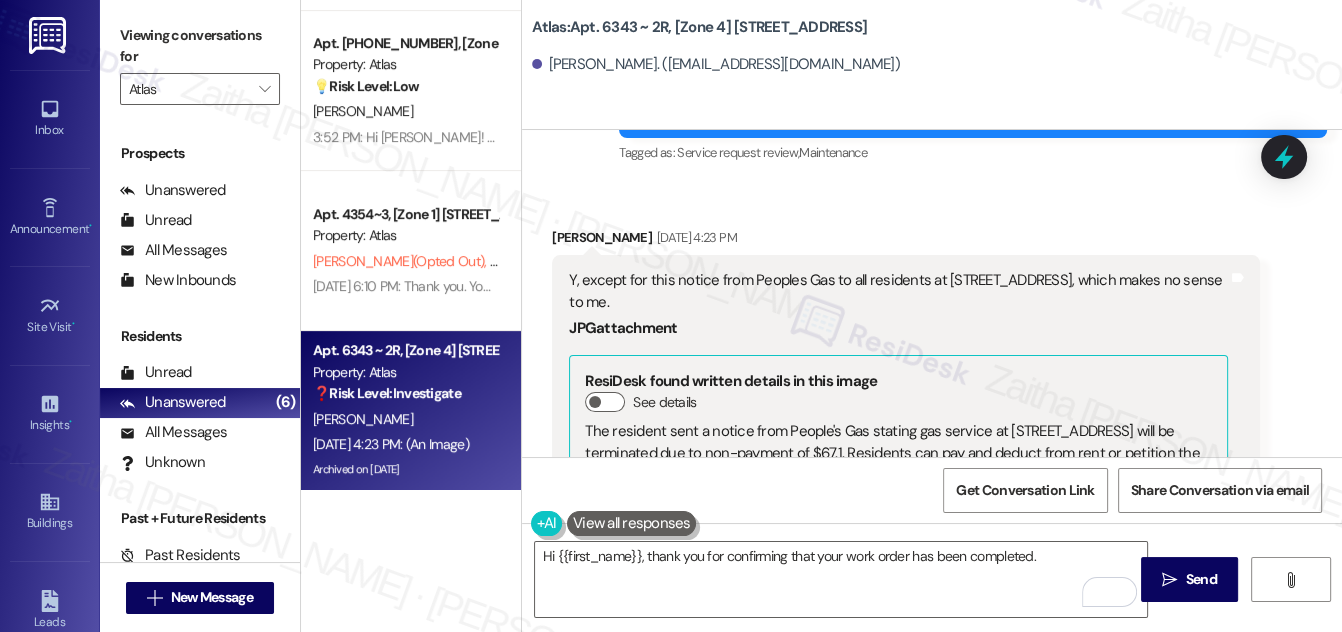click at bounding box center (644, 653) 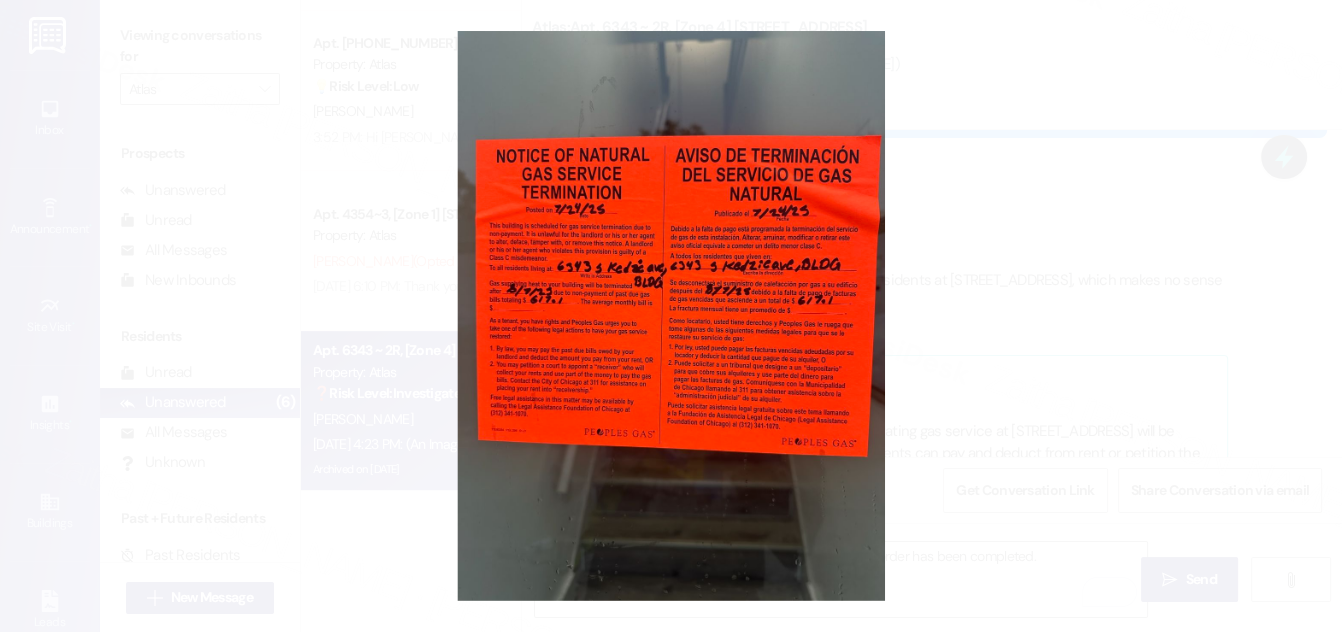 click at bounding box center (671, 316) 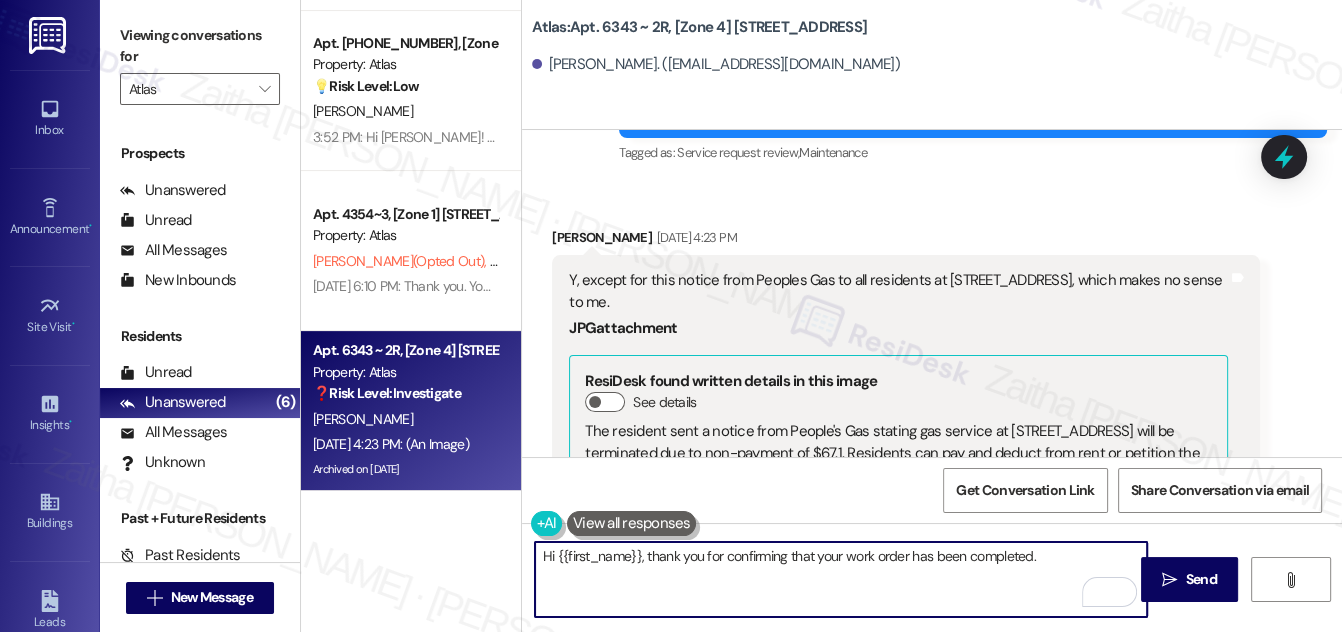 click on "Hi {{first_name}}, thank you for confirming that your work order has been completed." at bounding box center [841, 579] 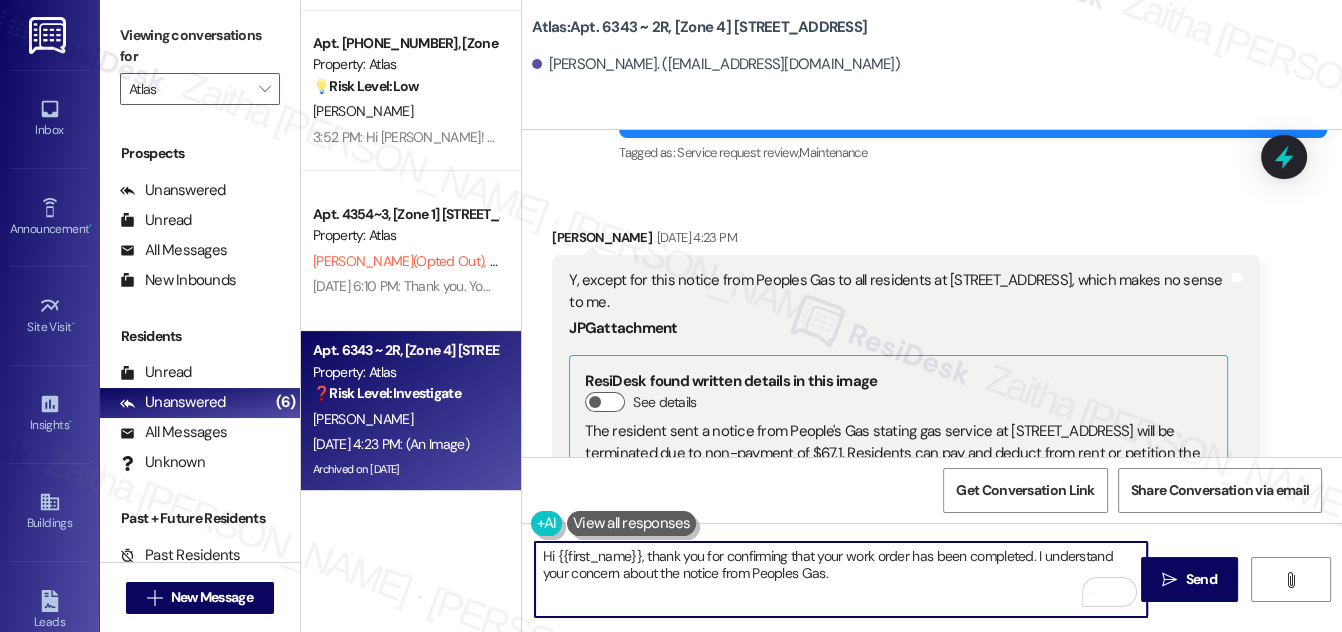 paste on "I’ll check in with the team and get back to you with more info." 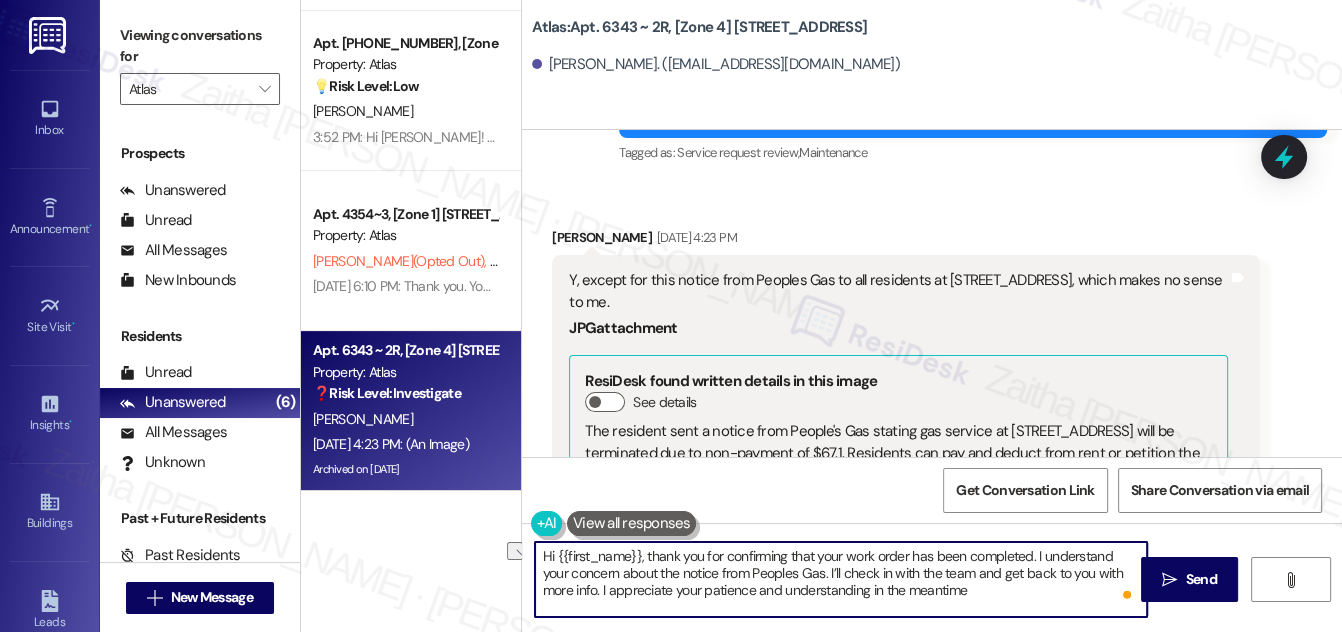 drag, startPoint x: 834, startPoint y: 590, endPoint x: 942, endPoint y: 596, distance: 108.16654 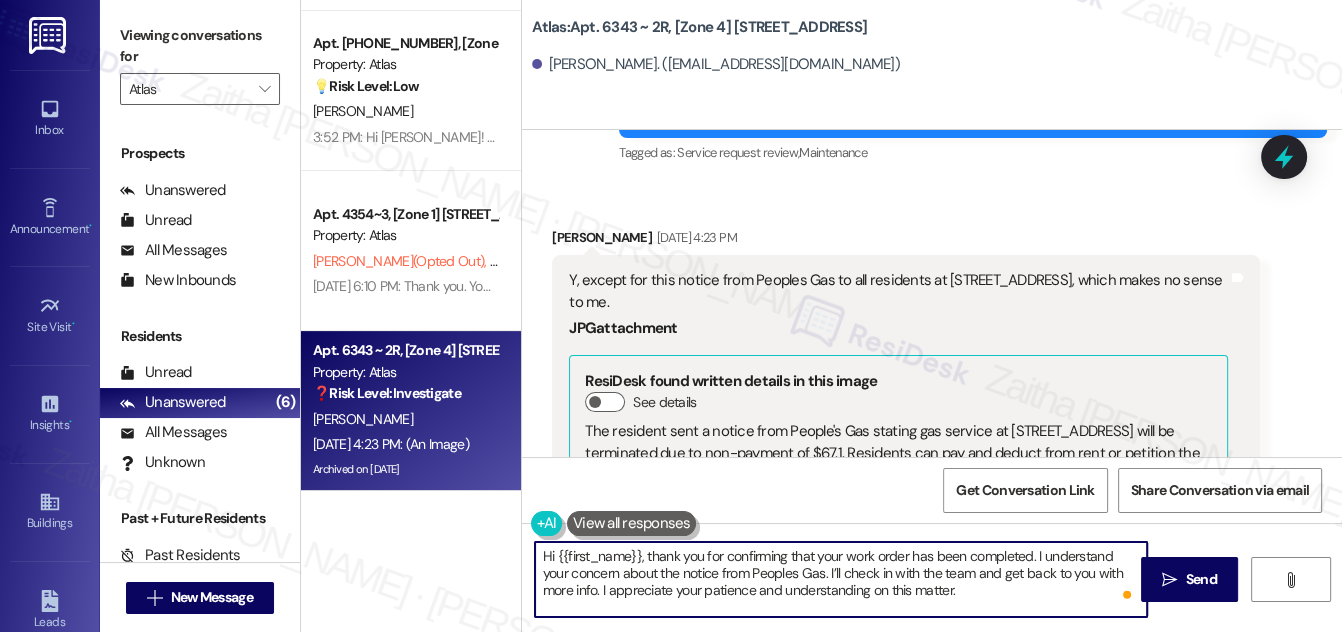 click on "Hi {{first_name}}, thank you for confirming that your work order has been completed. I understand your concern about the notice from Peoples Gas. I’ll check in with the team and get back to you with more info. I appreciate your patience and understanding on this matter." at bounding box center [841, 579] 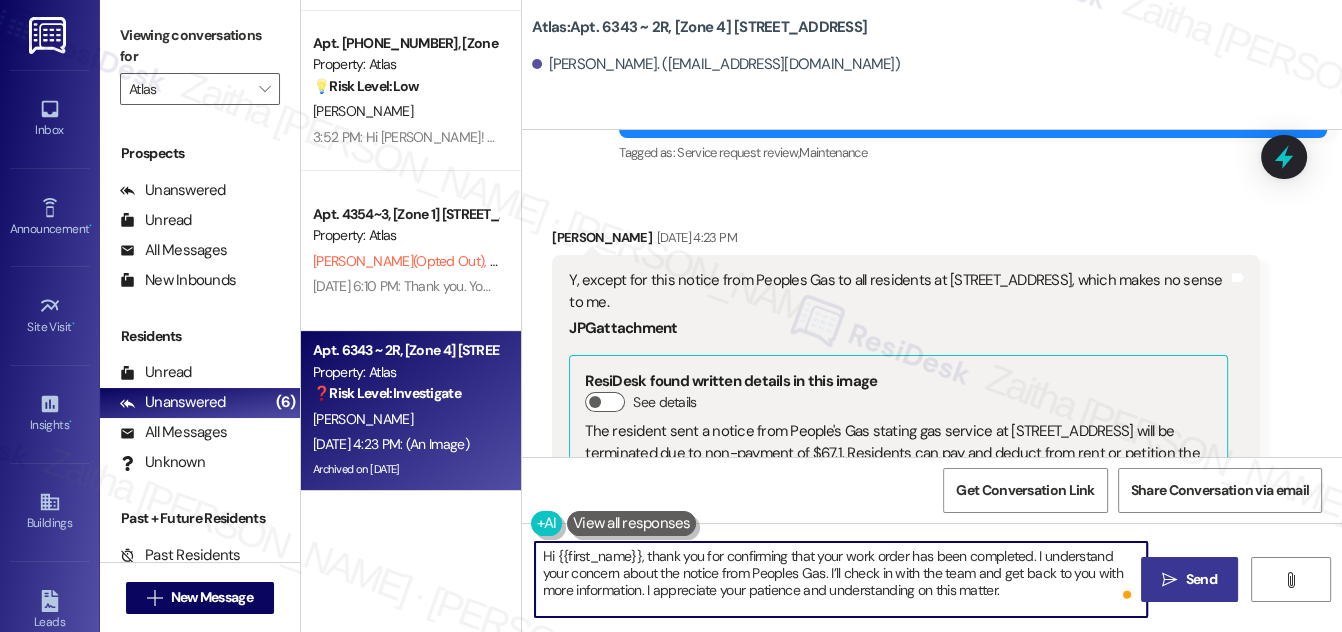 type on "Hi {{first_name}}, thank you for confirming that your work order has been completed. I understand your concern about the notice from Peoples Gas. I’ll check in with the team and get back to you with more information. I appreciate your patience and understanding on this matter." 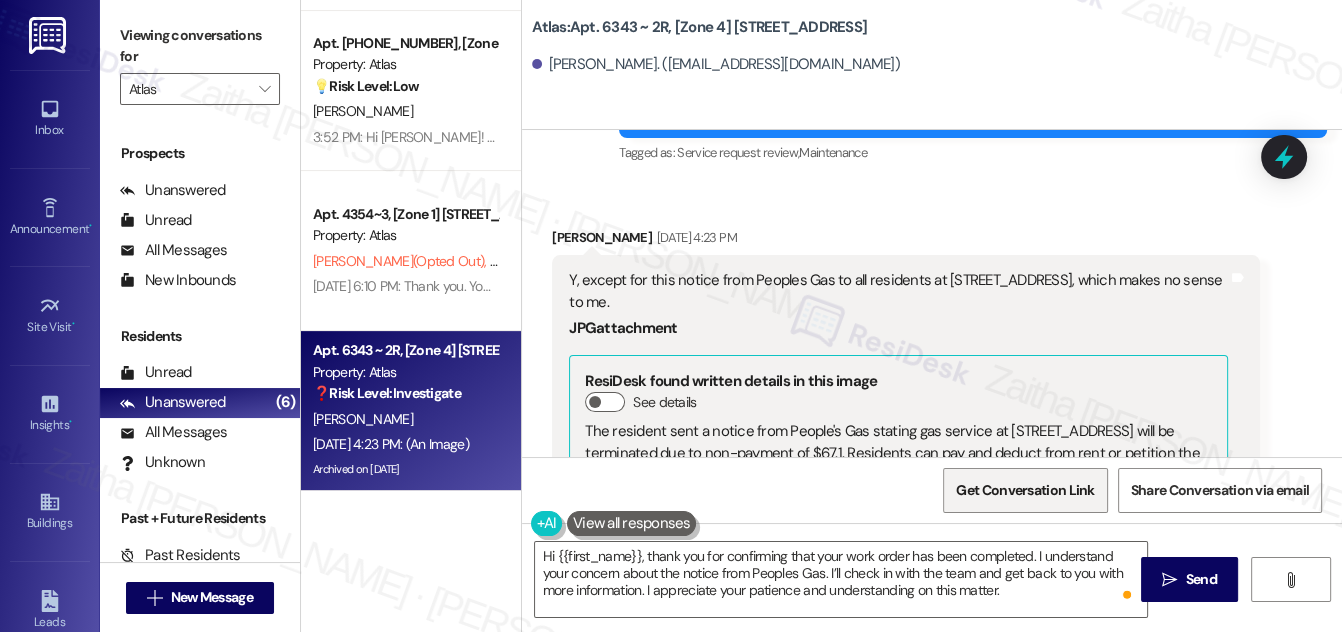 drag, startPoint x: 1181, startPoint y: 580, endPoint x: 976, endPoint y: 480, distance: 228.08989 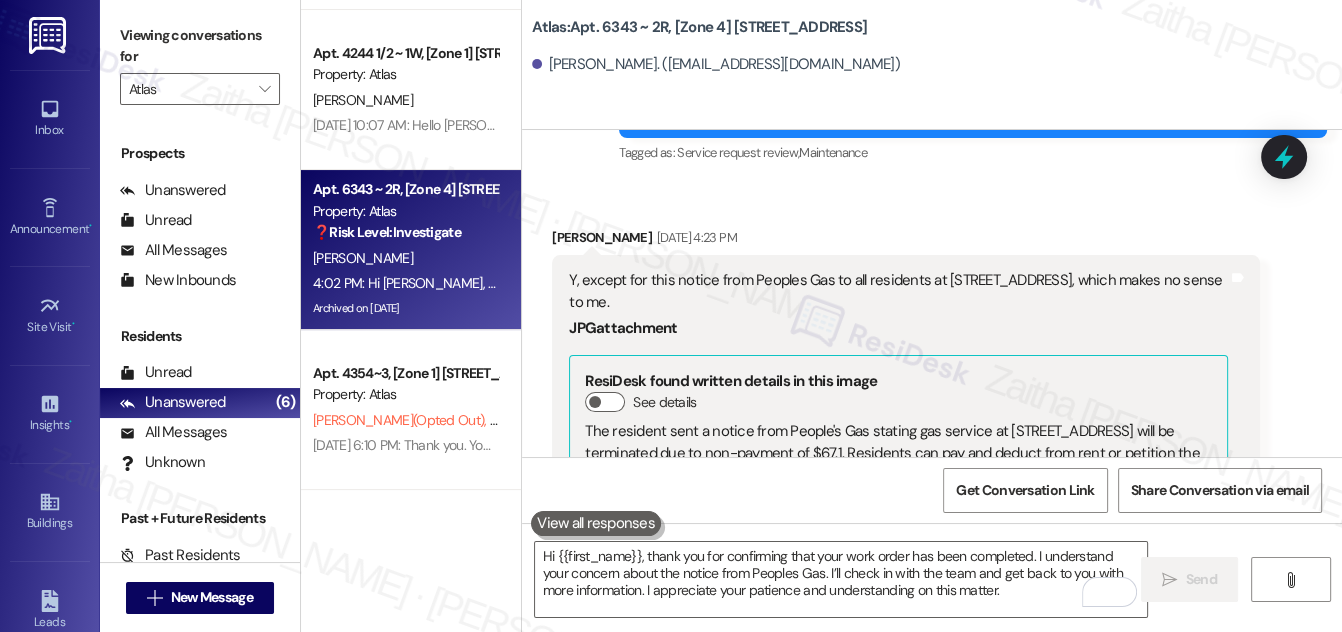 scroll, scrollTop: 309, scrollLeft: 0, axis: vertical 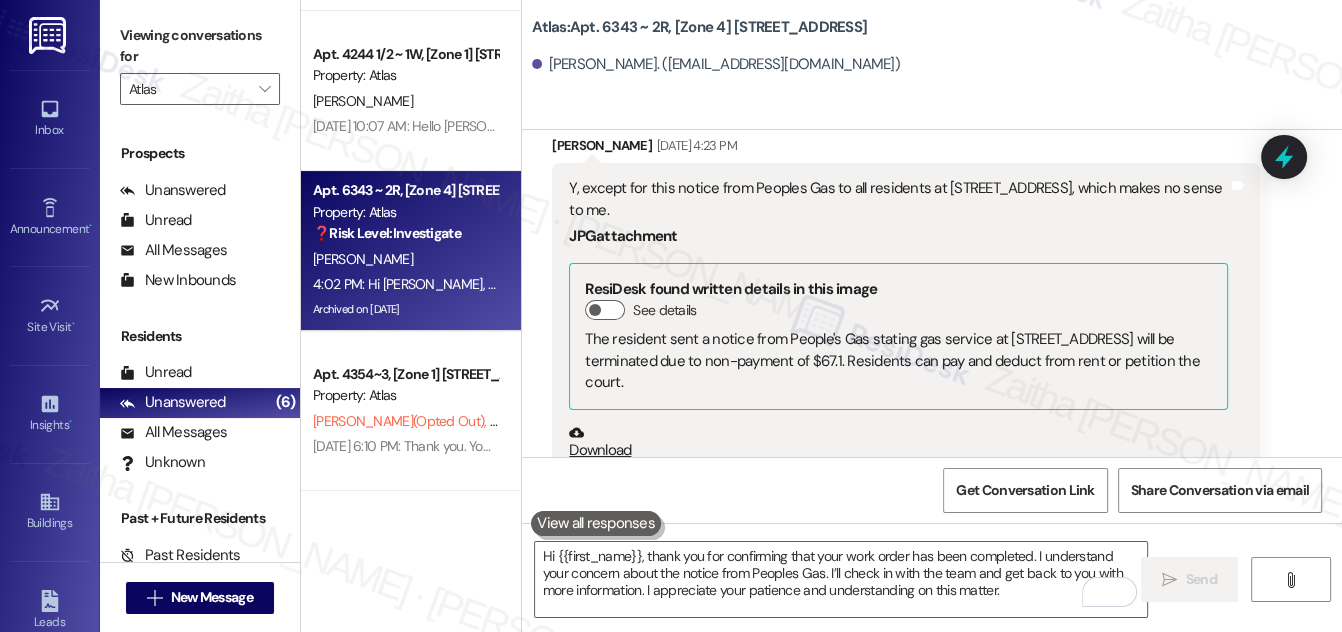 click at bounding box center [644, 561] 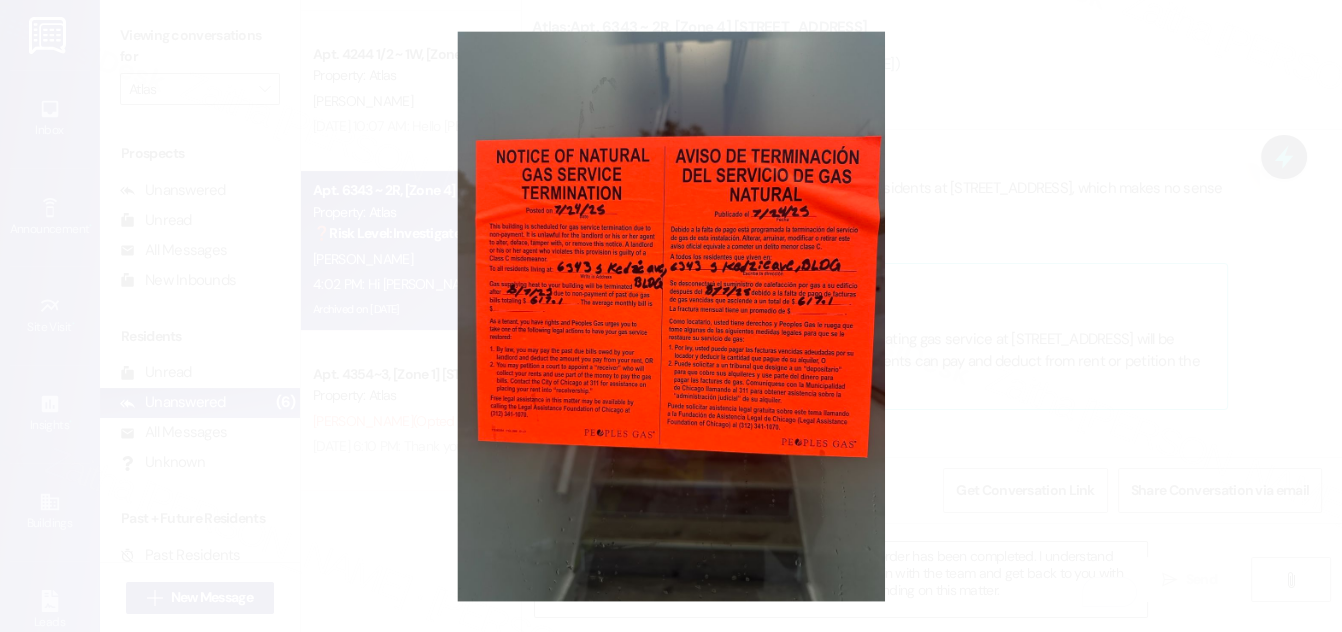 click at bounding box center [671, 316] 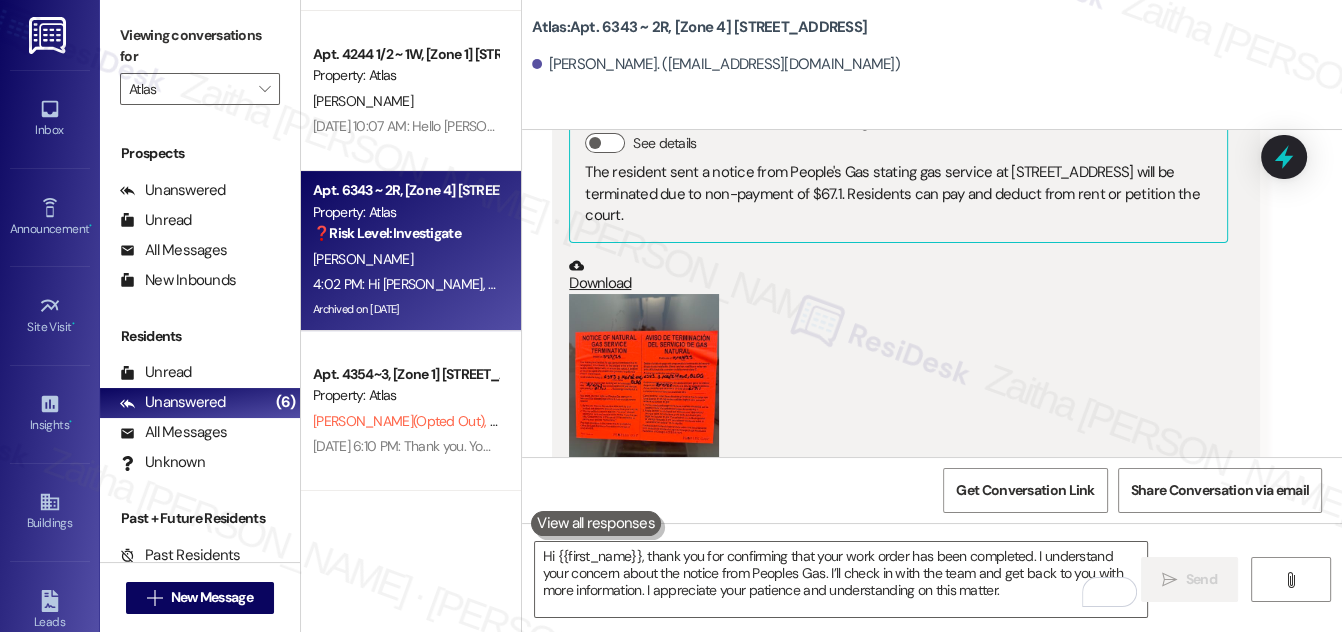 scroll, scrollTop: 16011, scrollLeft: 0, axis: vertical 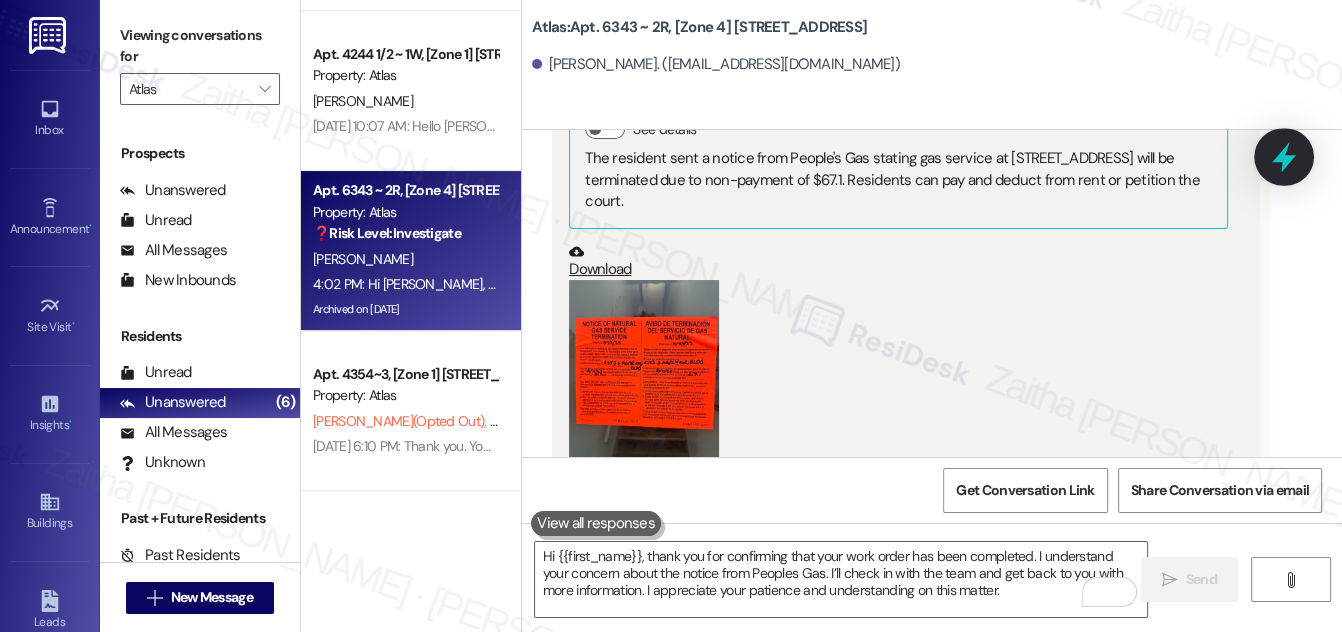 click 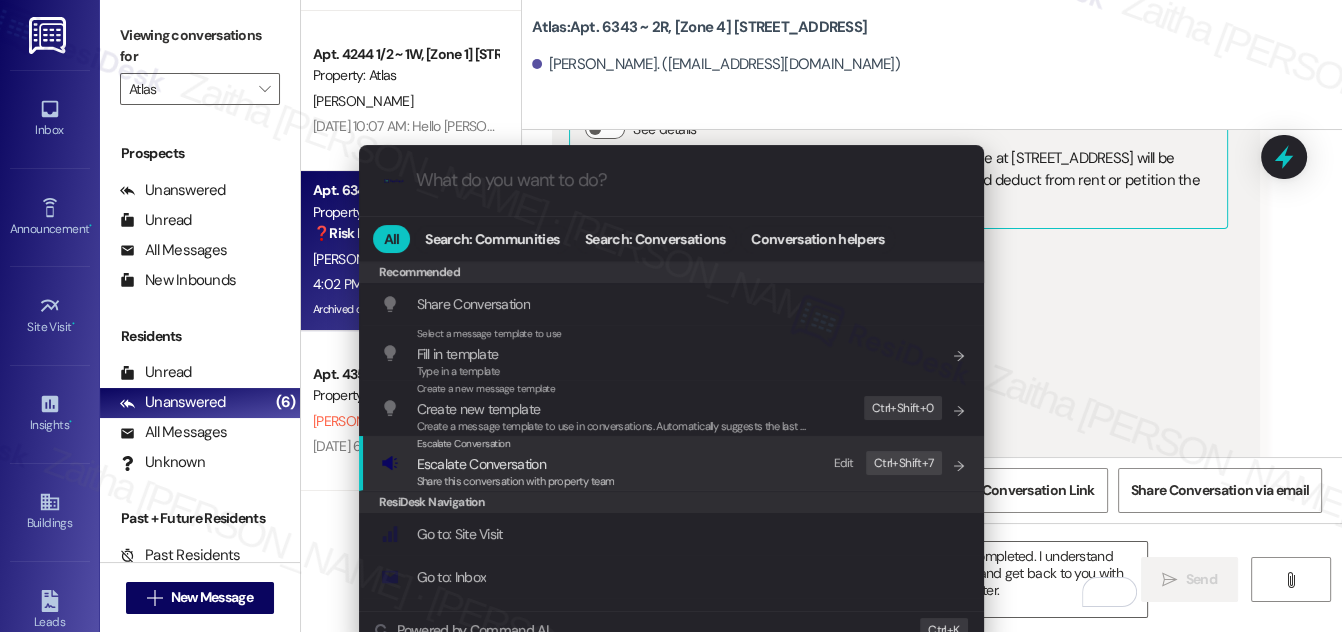 click on "Escalate Conversation" at bounding box center [481, 464] 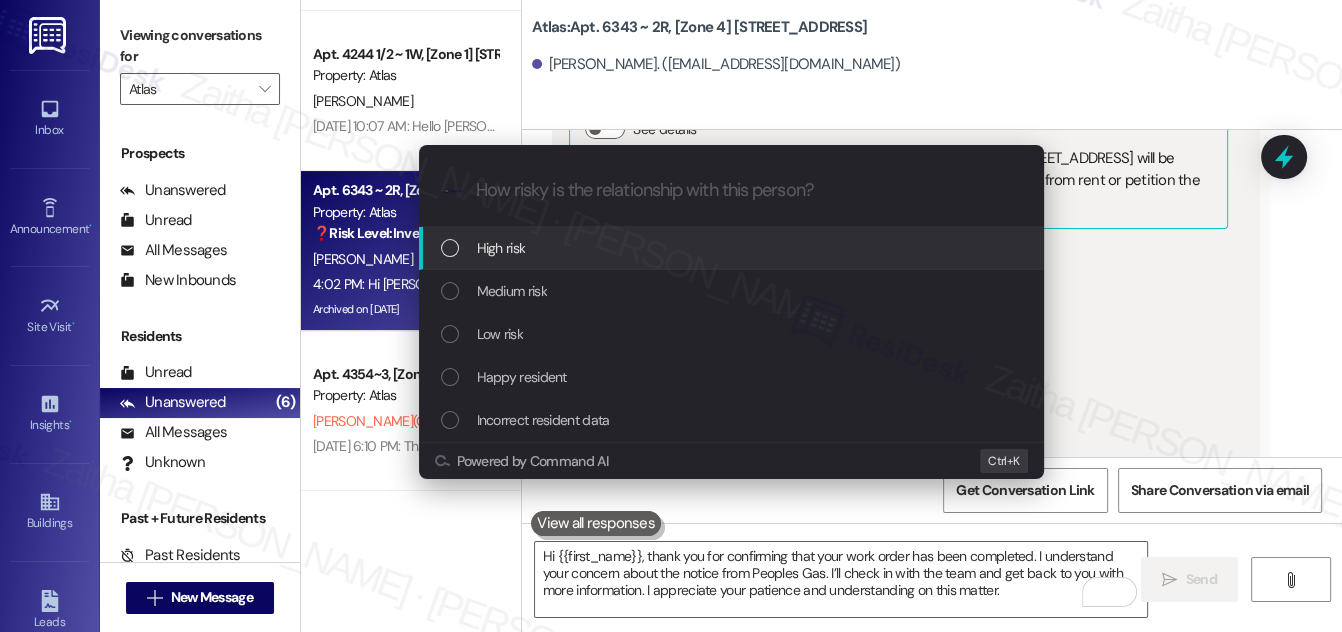 click on "High risk" at bounding box center (733, 248) 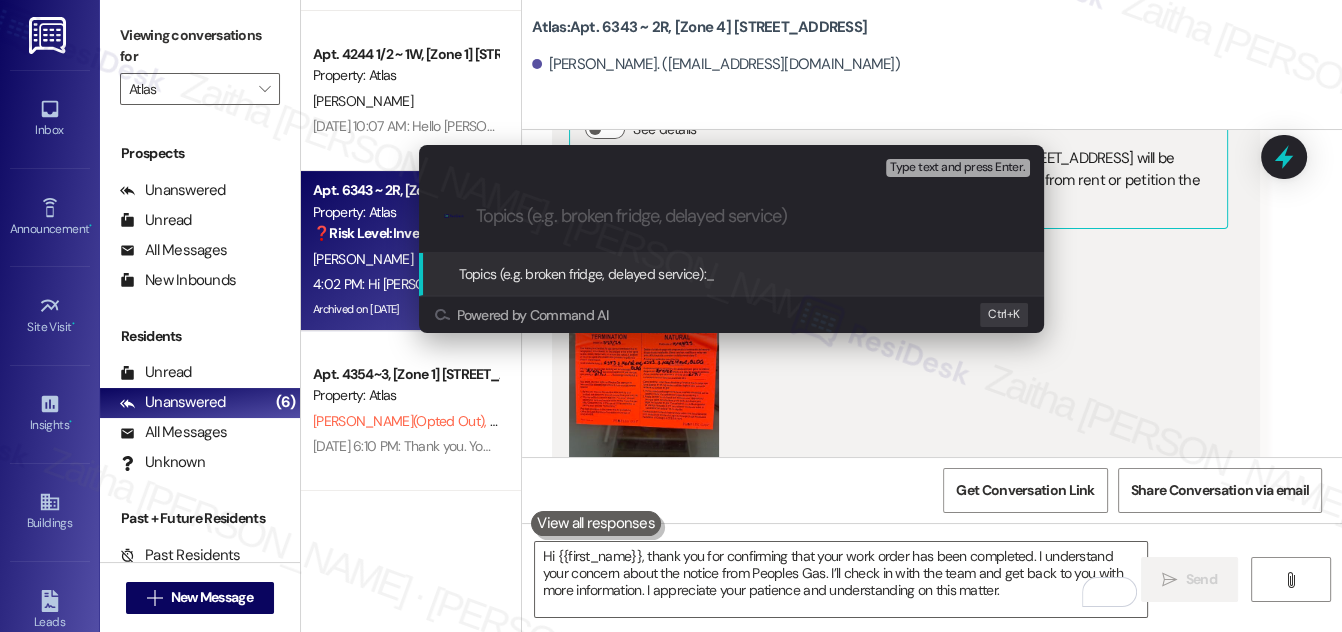 click at bounding box center [747, 216] 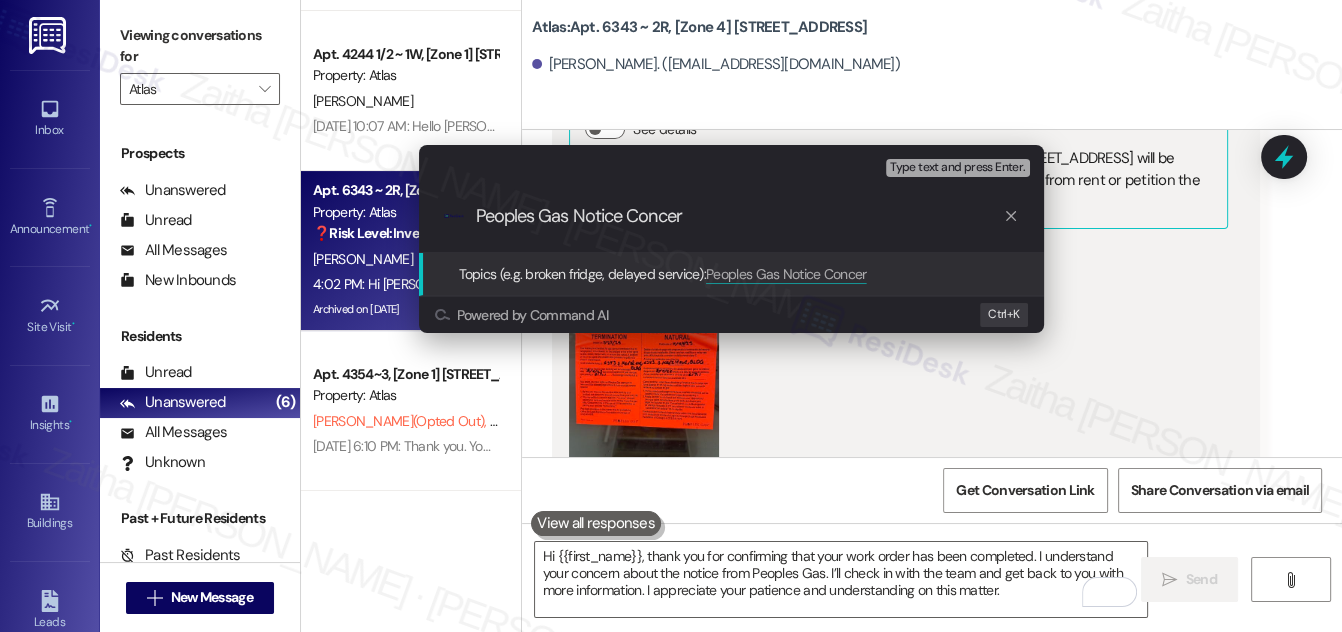 type on "Peoples Gas Notice Concern" 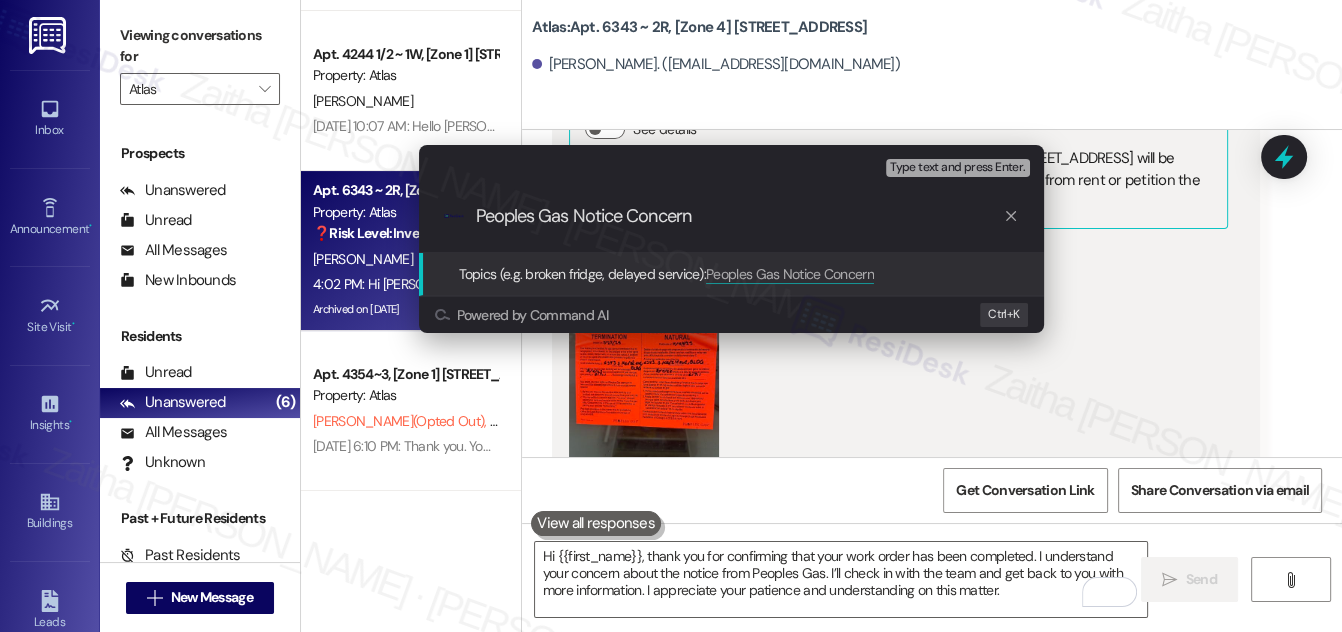 type 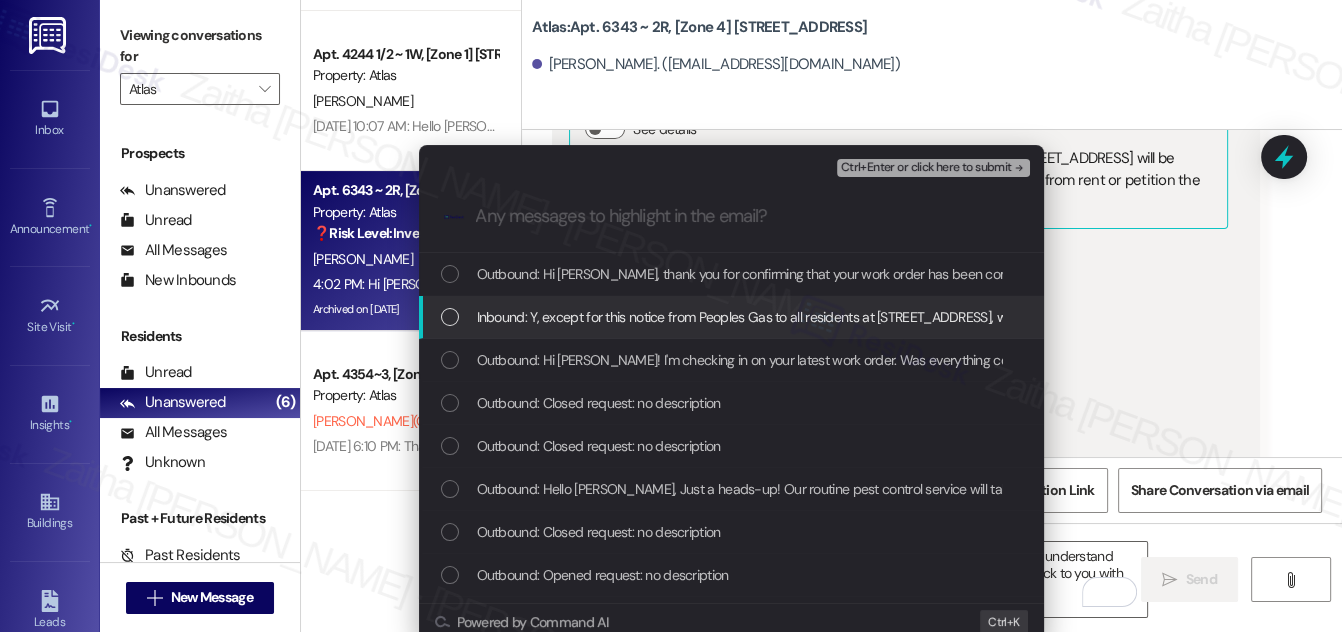click at bounding box center [450, 317] 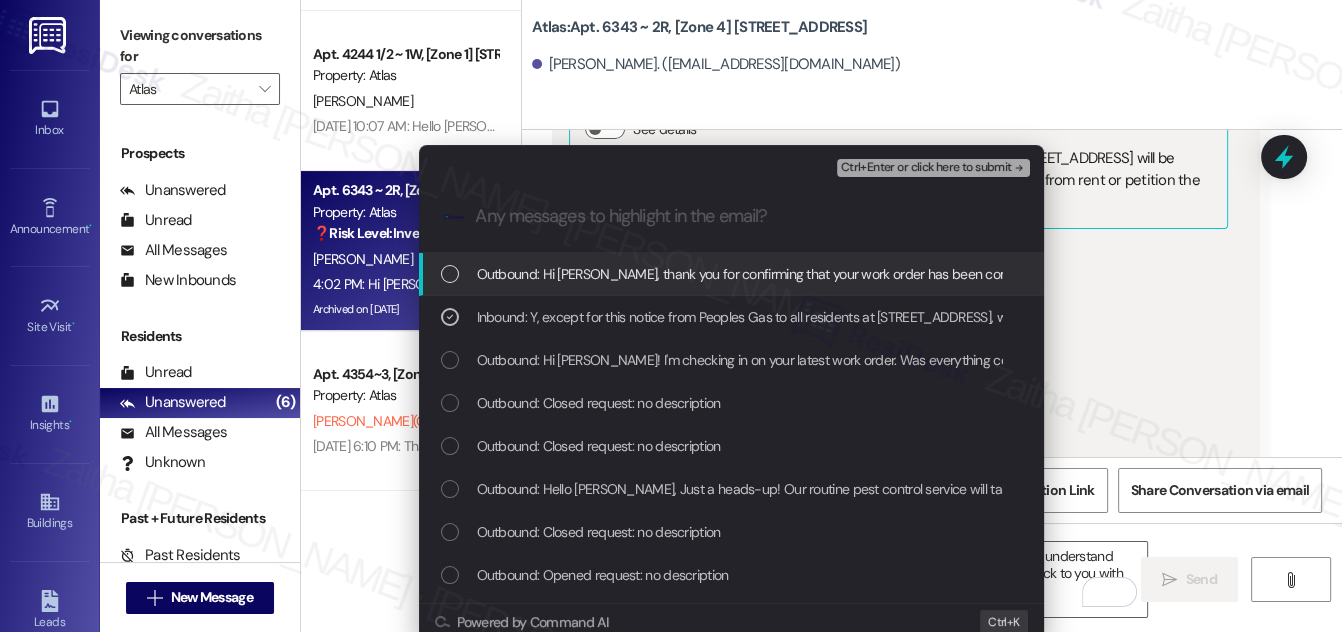 click on "Ctrl+Enter or click here to submit" at bounding box center [926, 168] 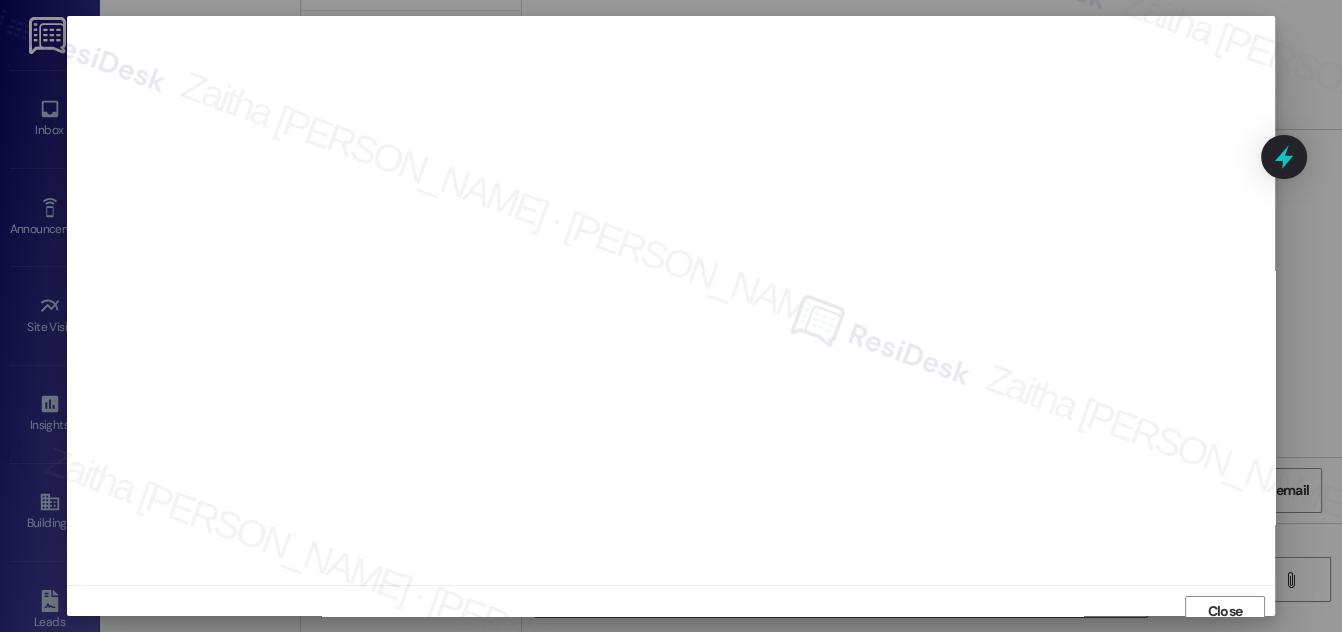 scroll, scrollTop: 11, scrollLeft: 0, axis: vertical 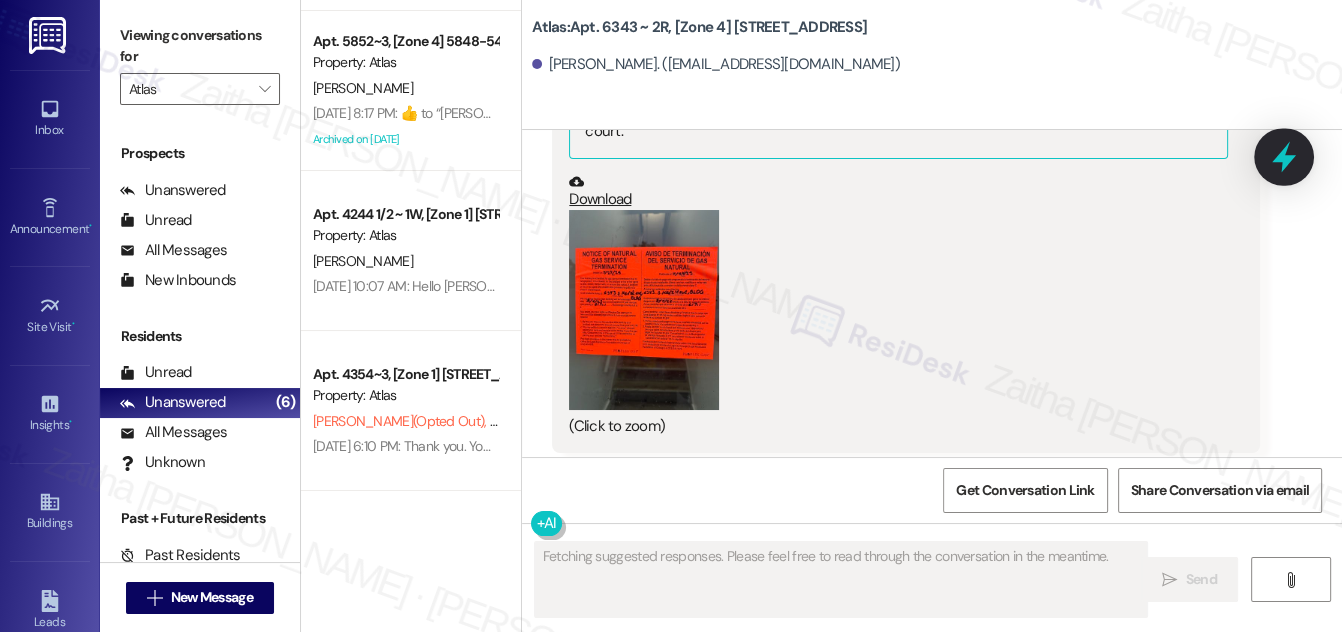 click 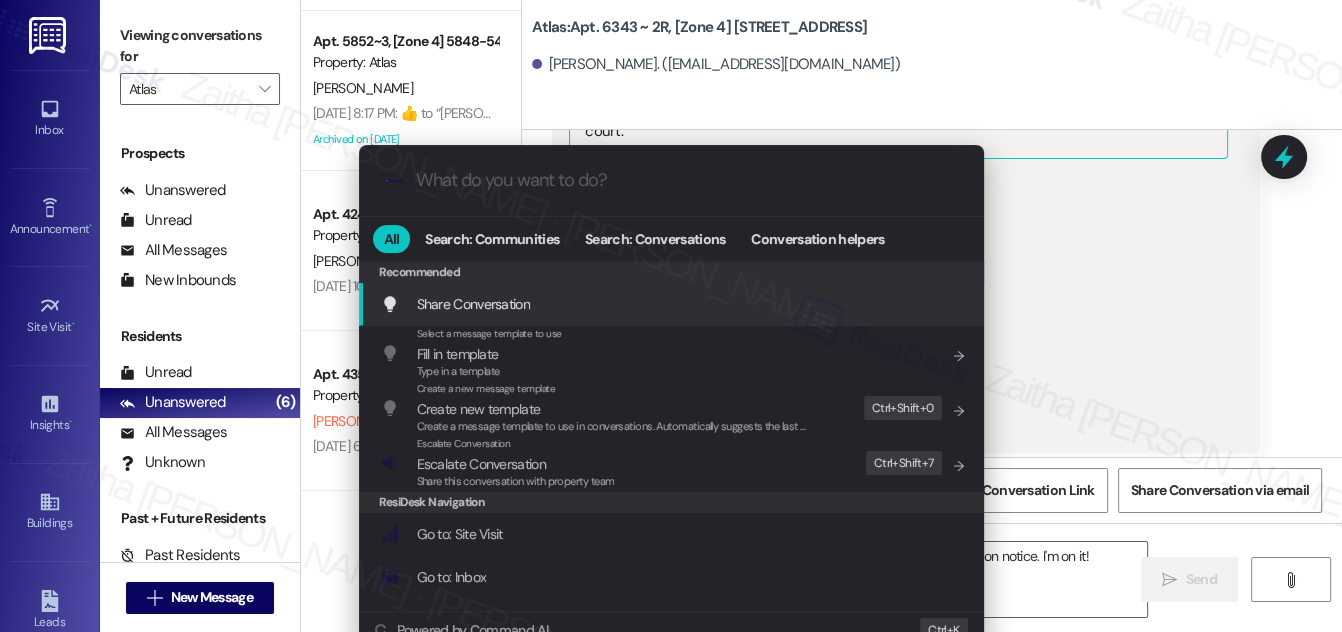 type on "Hi {{first_name}}, I understand your concern about the gas service termination notice. I'm on it! I'll" 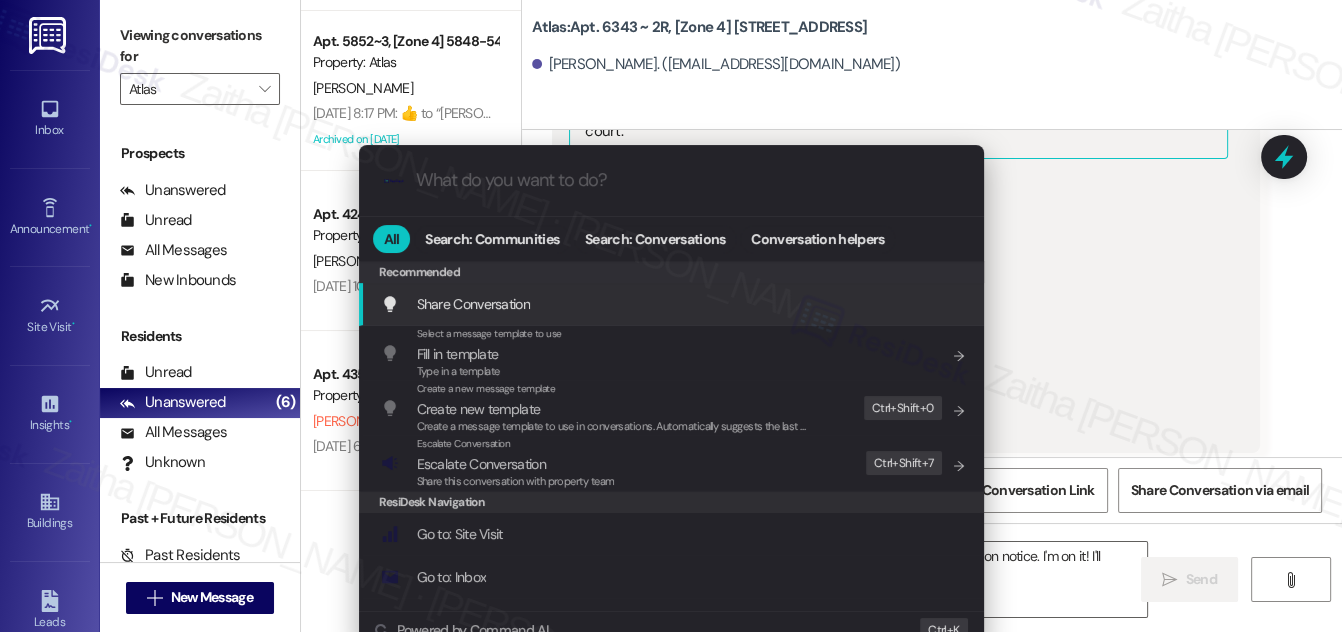 type on "s" 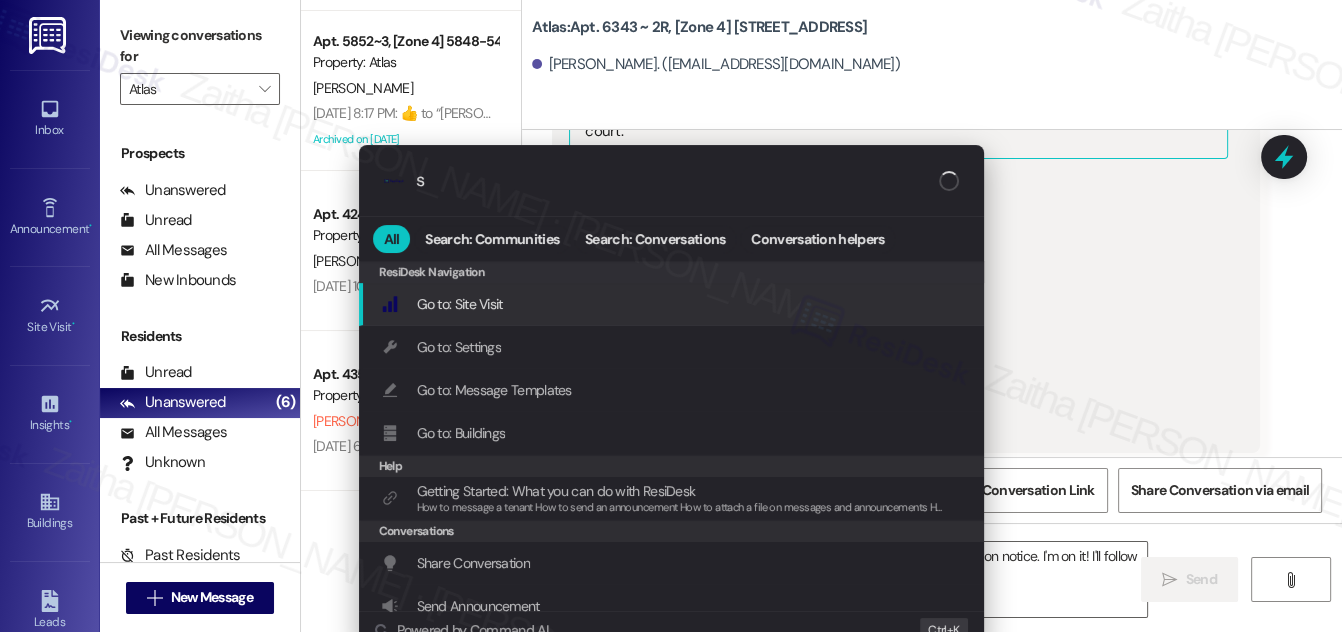 type on "Hi {{first_name}}, I understand your concern about the gas service termination notice. I'm on it! I'll follow" 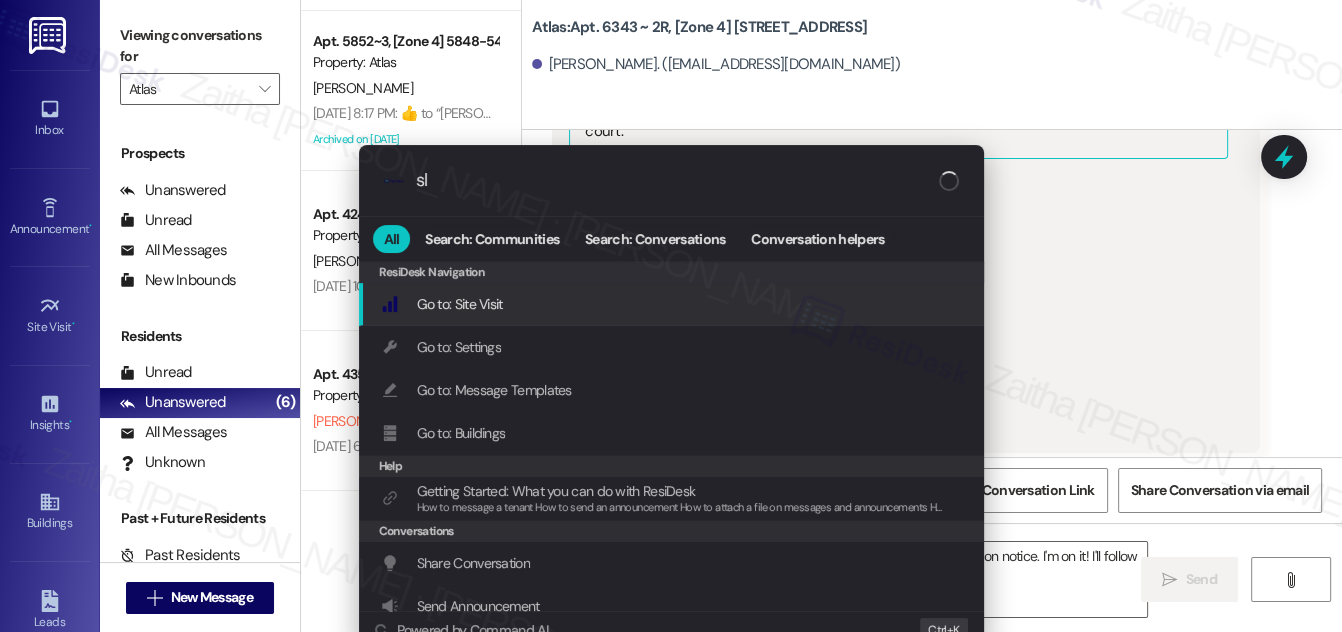 type on "Hi {{first_name}}, I understand your concern about the gas service termination notice. I'm on it! I'll follow up" 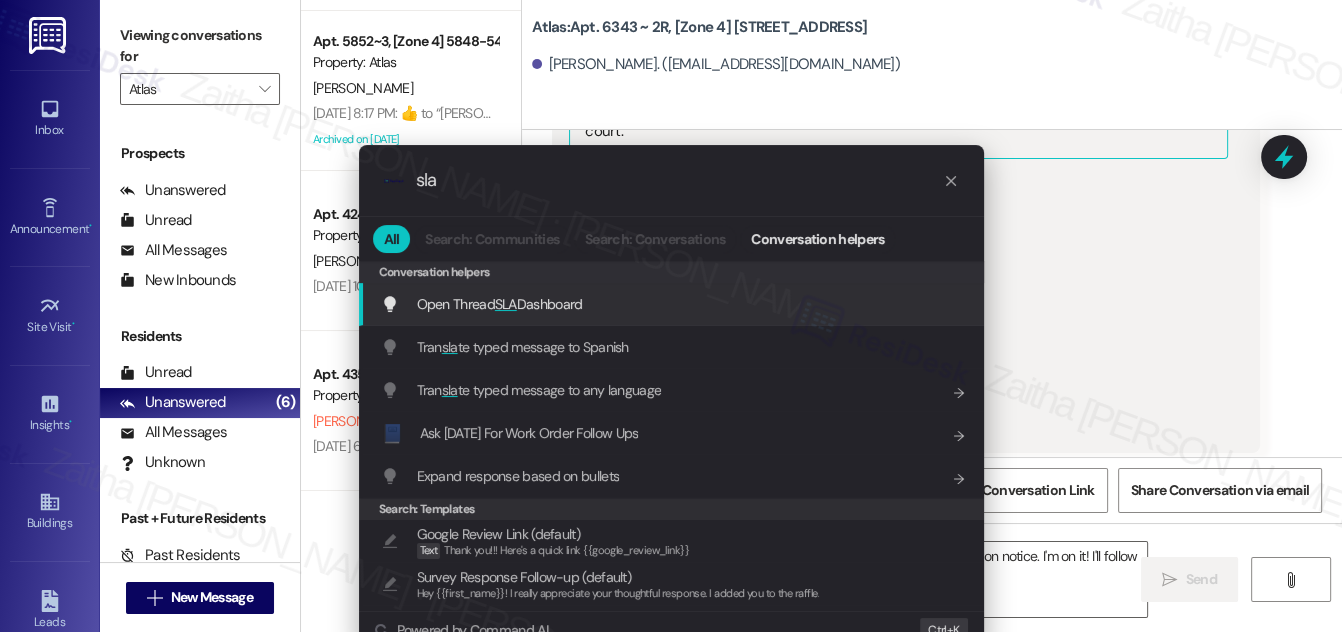 type on "Hi {{first_name}}, I understand your concern about the gas service termination notice. I'm on it! I'll follow up with the team right away to get more details and will update you ASAP." 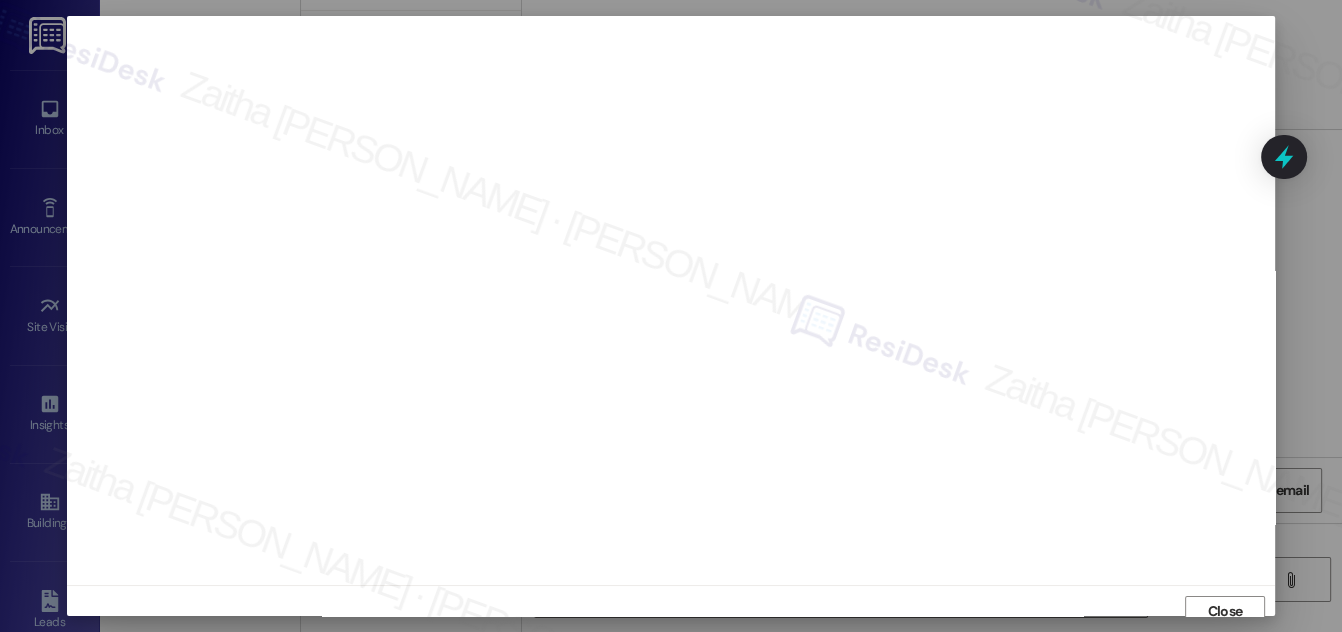 scroll, scrollTop: 11, scrollLeft: 0, axis: vertical 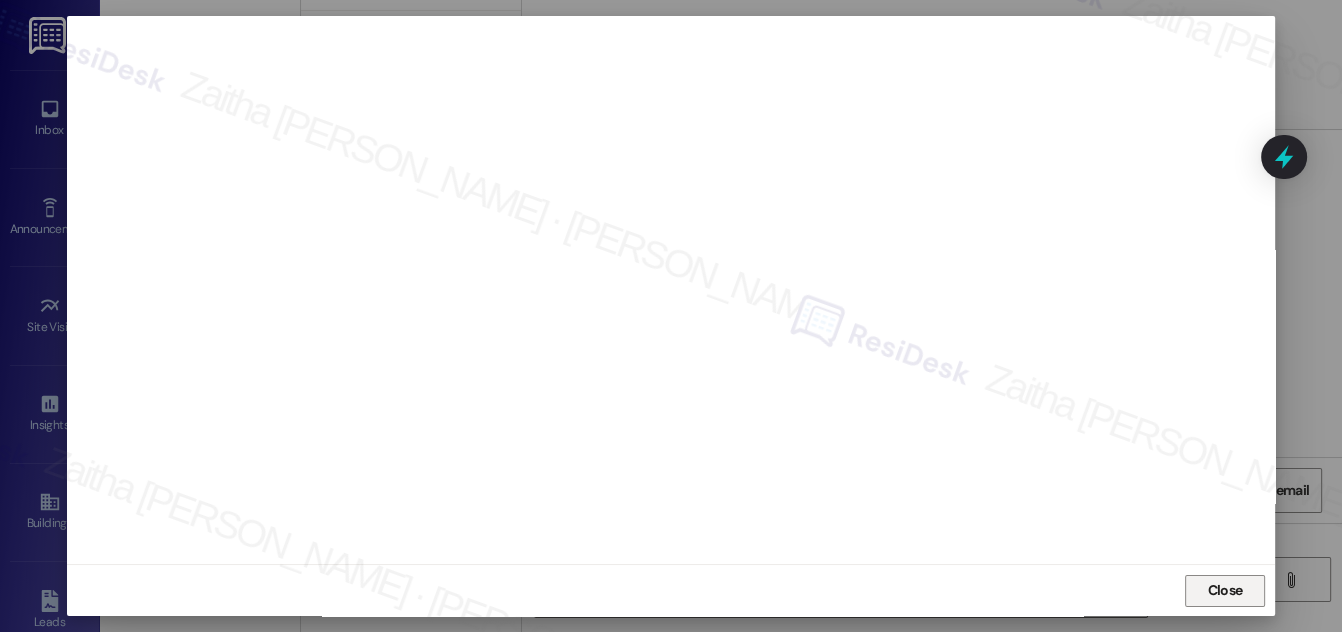 click on "Close" at bounding box center (1225, 590) 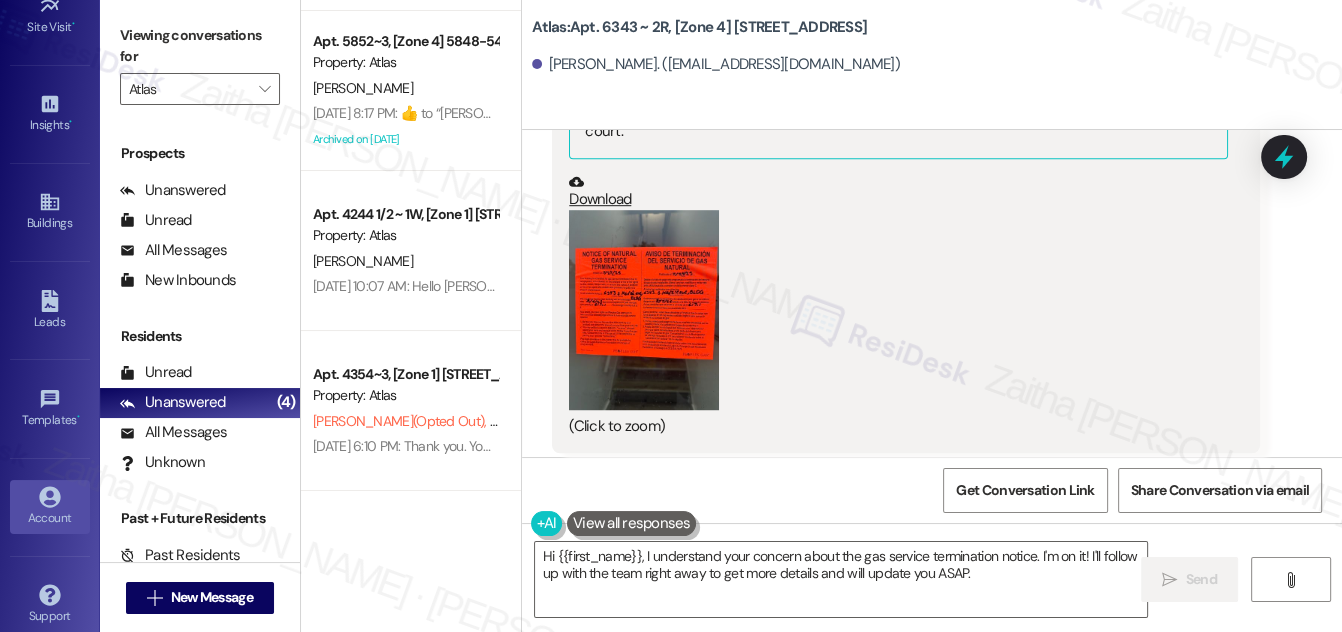 scroll, scrollTop: 314, scrollLeft: 0, axis: vertical 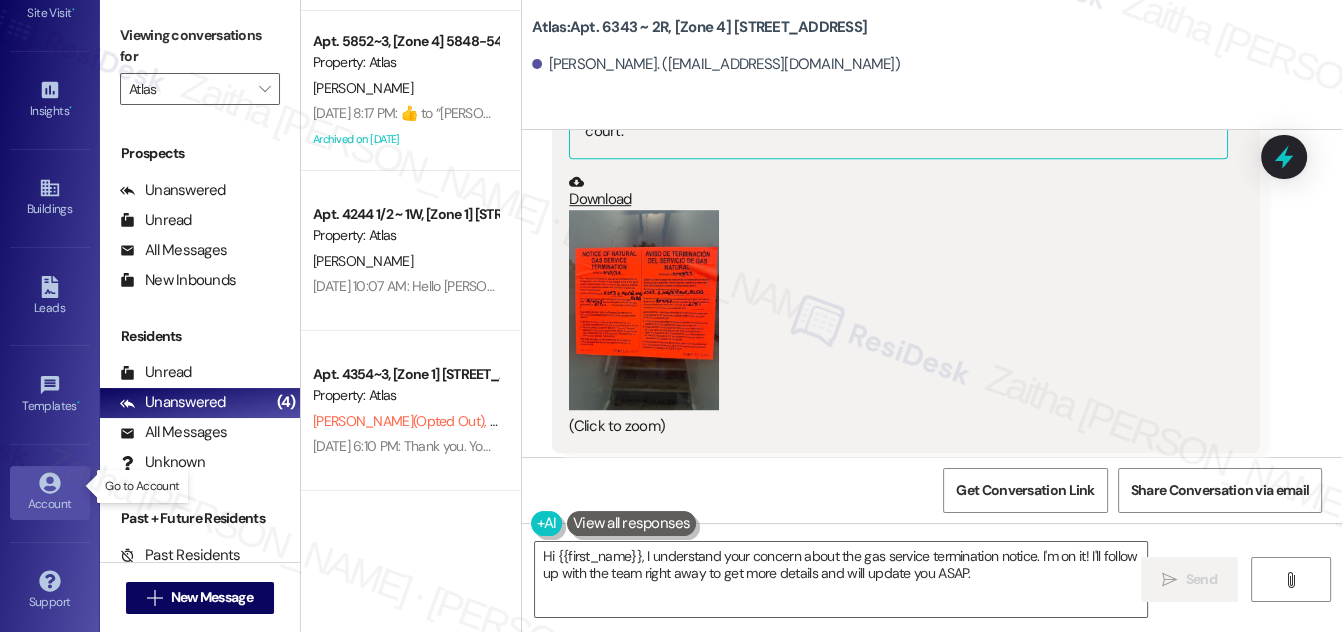 click on "Account" at bounding box center (50, 504) 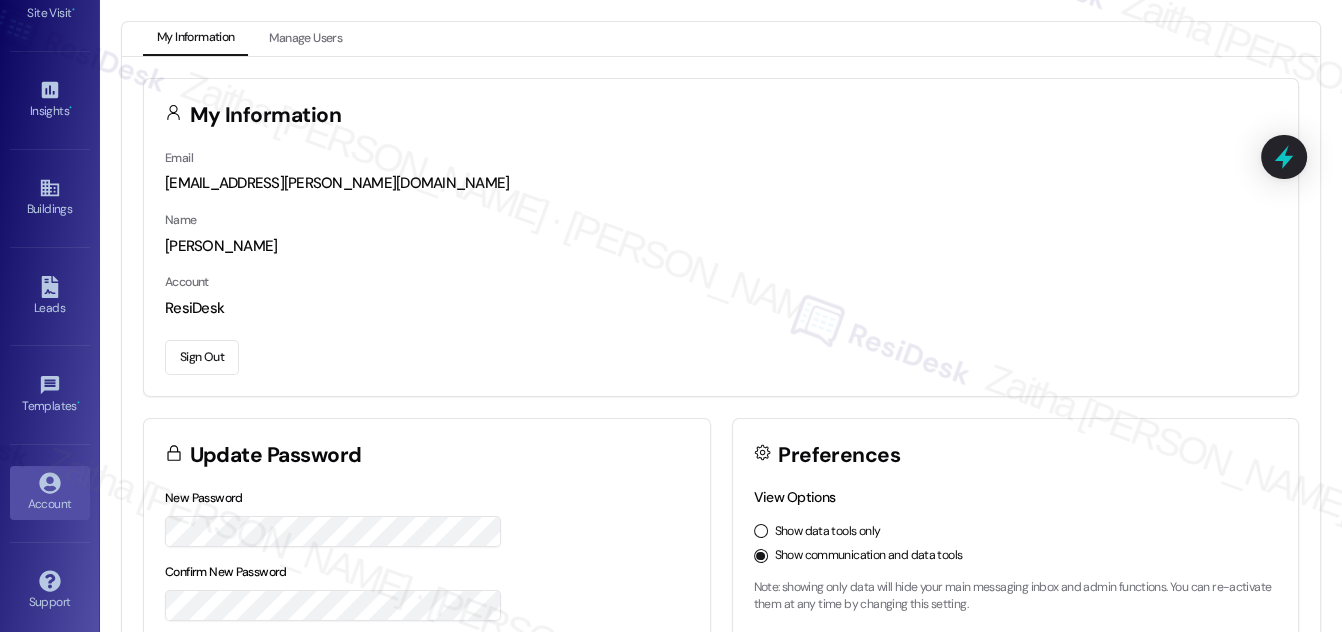 click on "Sign Out" at bounding box center [202, 357] 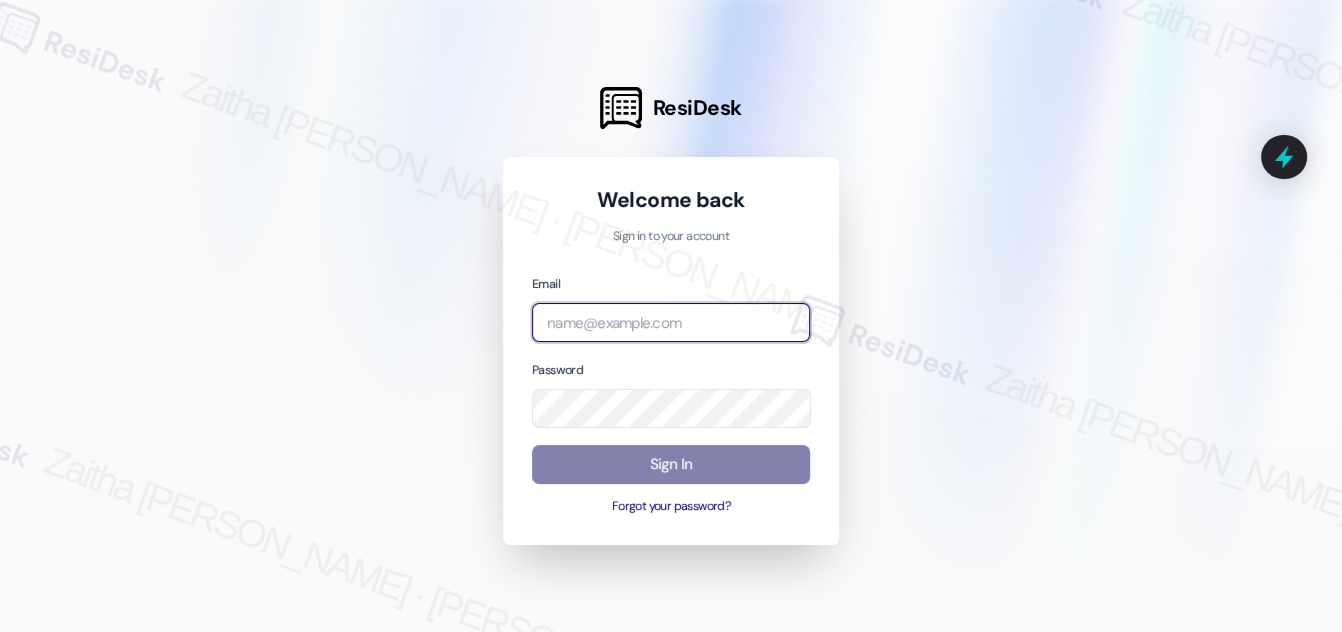 click at bounding box center (671, 322) 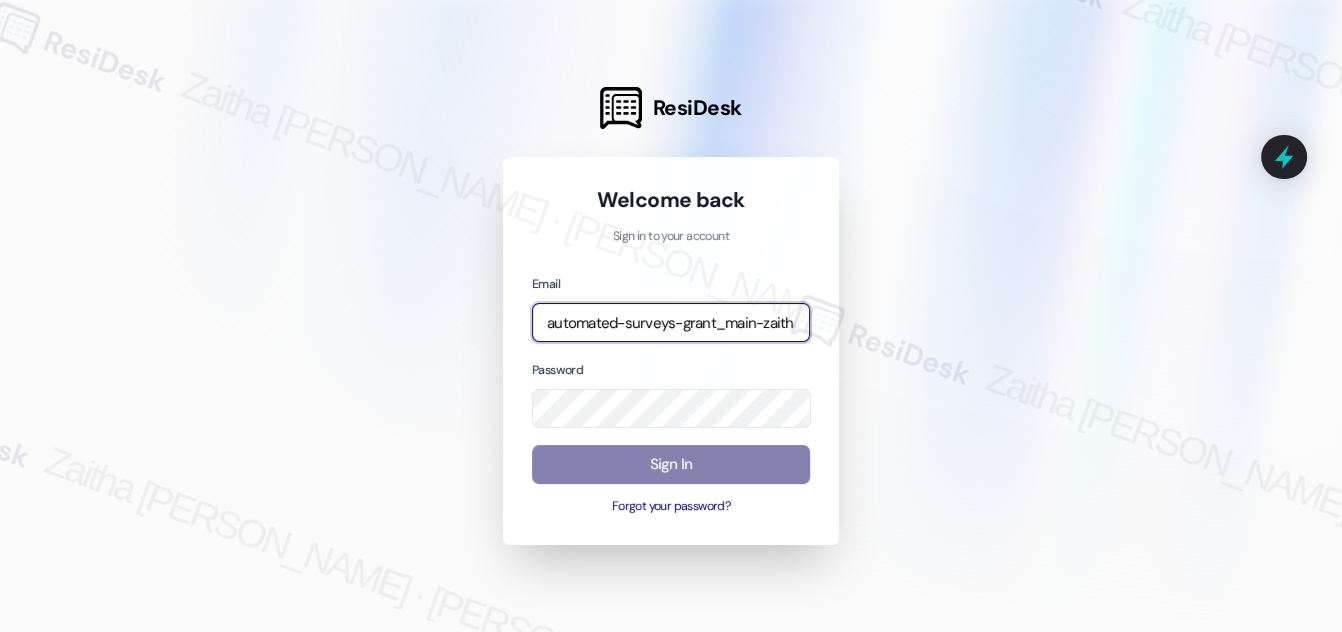 type on "automated-surveys-grant_main-zaitha.mae.garcia@grant_main.com" 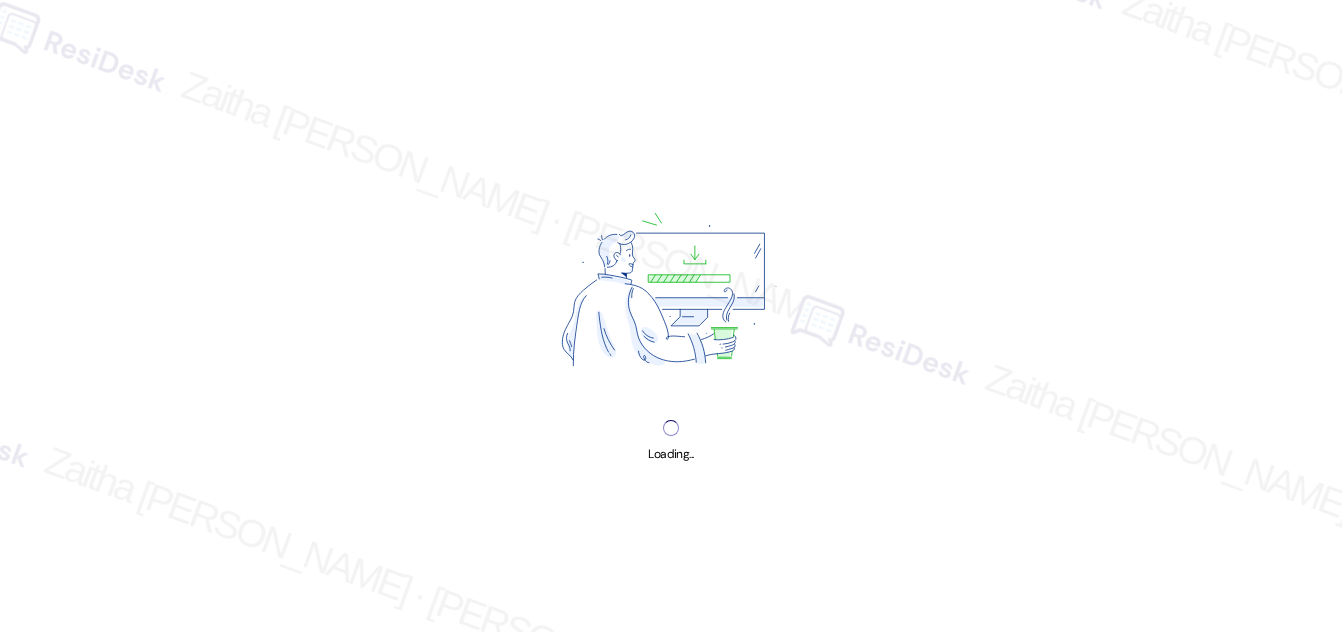 scroll, scrollTop: 0, scrollLeft: 0, axis: both 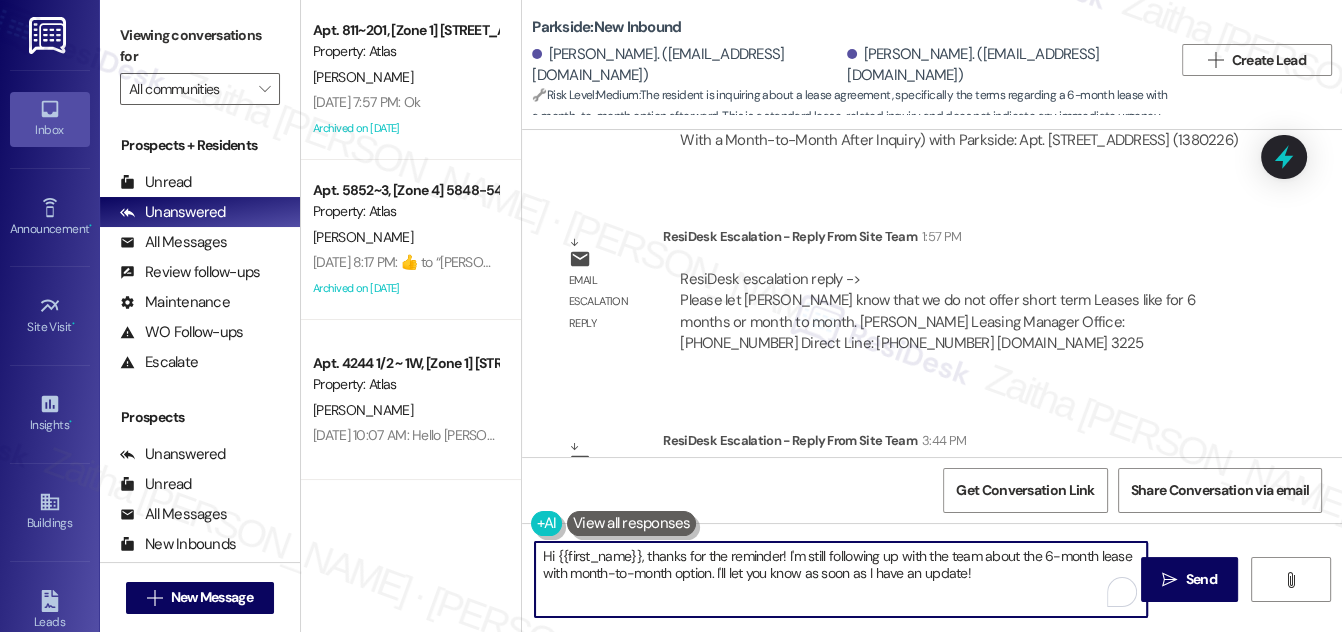 drag, startPoint x: 642, startPoint y: 552, endPoint x: 993, endPoint y: 576, distance: 351.81955 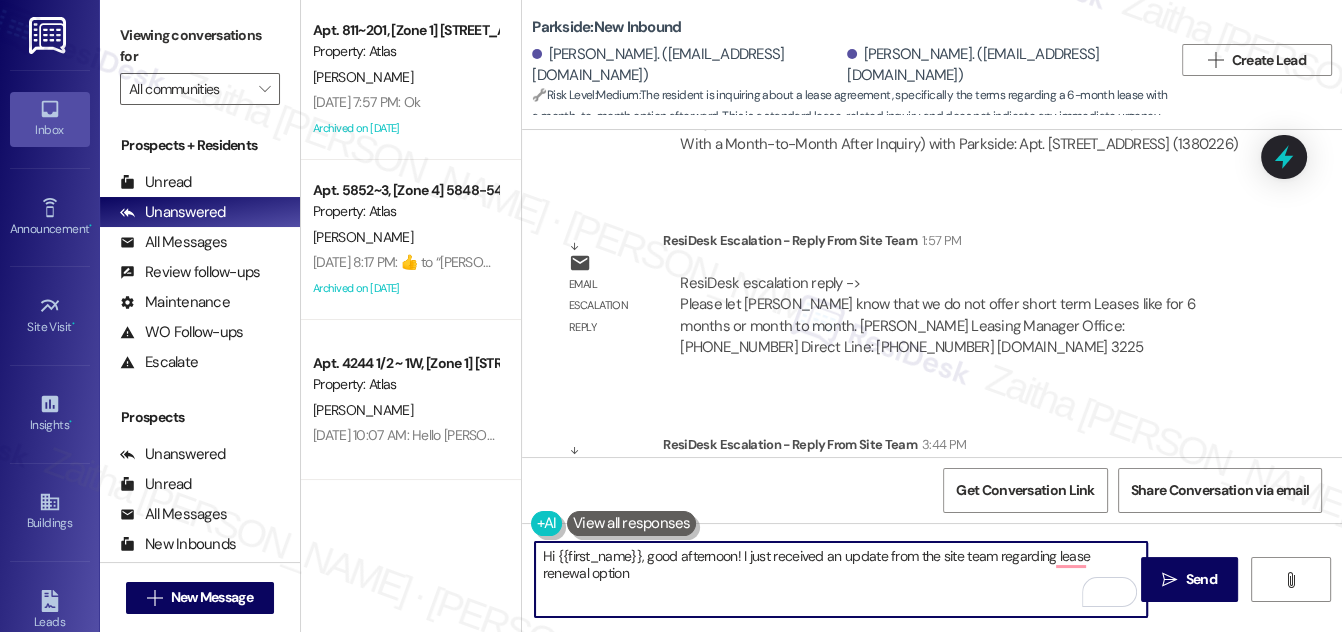 scroll, scrollTop: 15245, scrollLeft: 0, axis: vertical 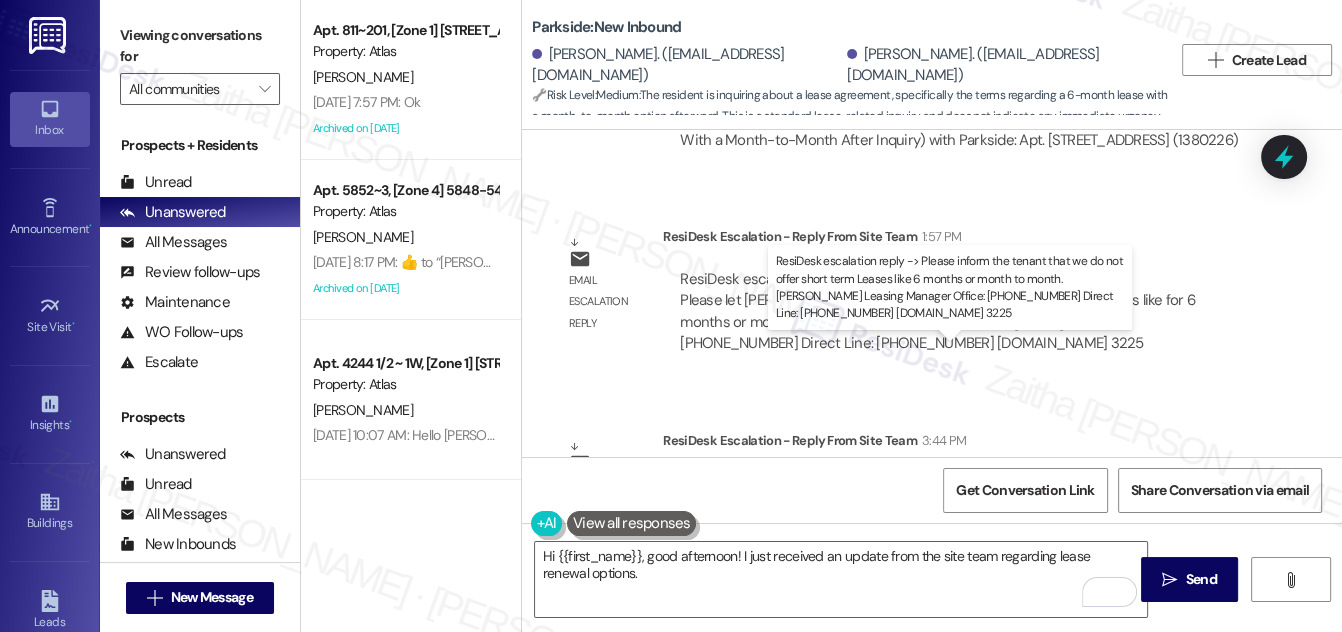 click on "ResiDesk escalation reply ->
Please inform the tenant that we do not offer short term Leases like 6 months or month to month. [PERSON_NAME] Leasing Manager Office: [PHONE_NUMBER] Direct Line: [PHONE_NUMBER] [DOMAIN_NAME] 3225  ResiDesk escalation reply ->
Please inform the tenant that we do not offer short term Leases like 6 months or month to month. [PERSON_NAME] Leasing Manager Office: [PHONE_NUMBER] Direct Line: [PHONE_NUMBER] [DOMAIN_NAME] 3225" at bounding box center (958, 515) 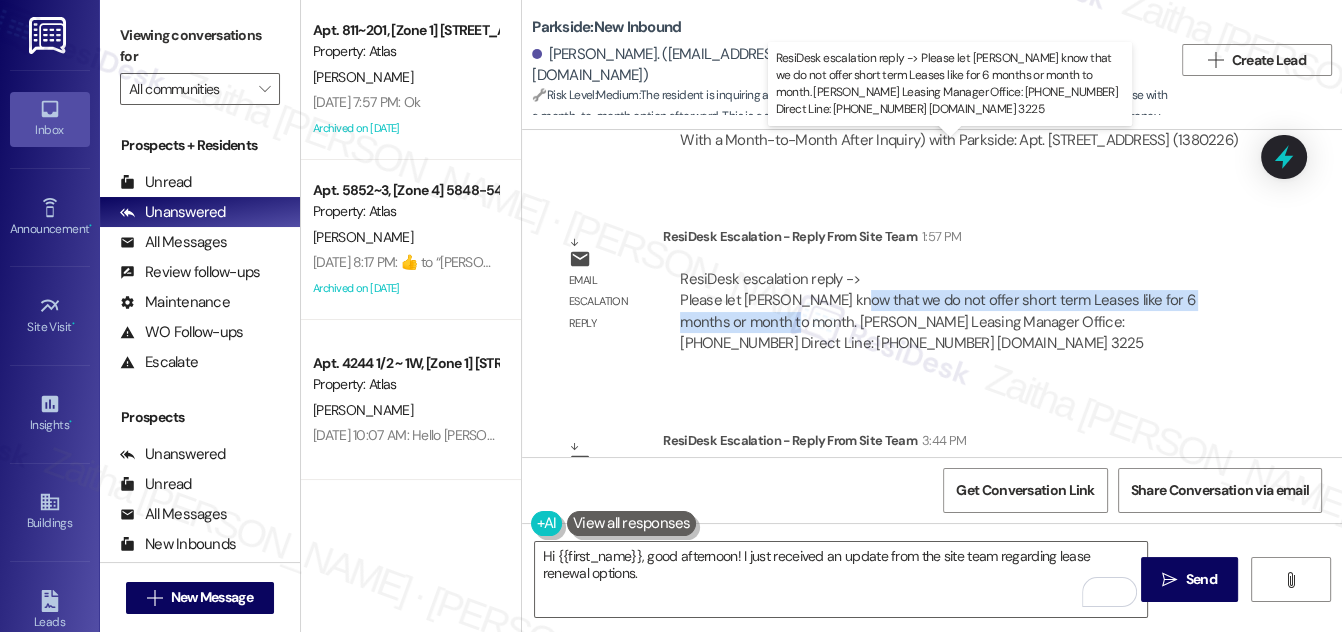 drag, startPoint x: 840, startPoint y: 166, endPoint x: 738, endPoint y: 191, distance: 105.01904 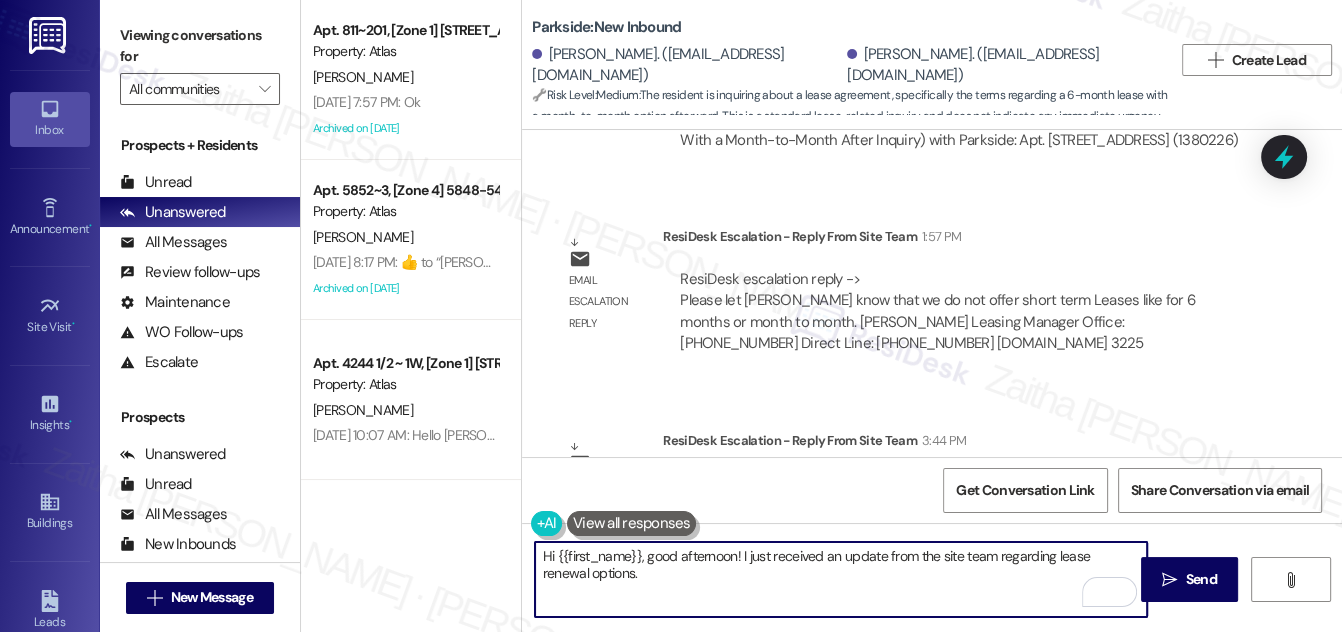 click on "Hi {{first_name}}, good afternoon! I just received an update from the site team regarding lease renewal options." at bounding box center (841, 579) 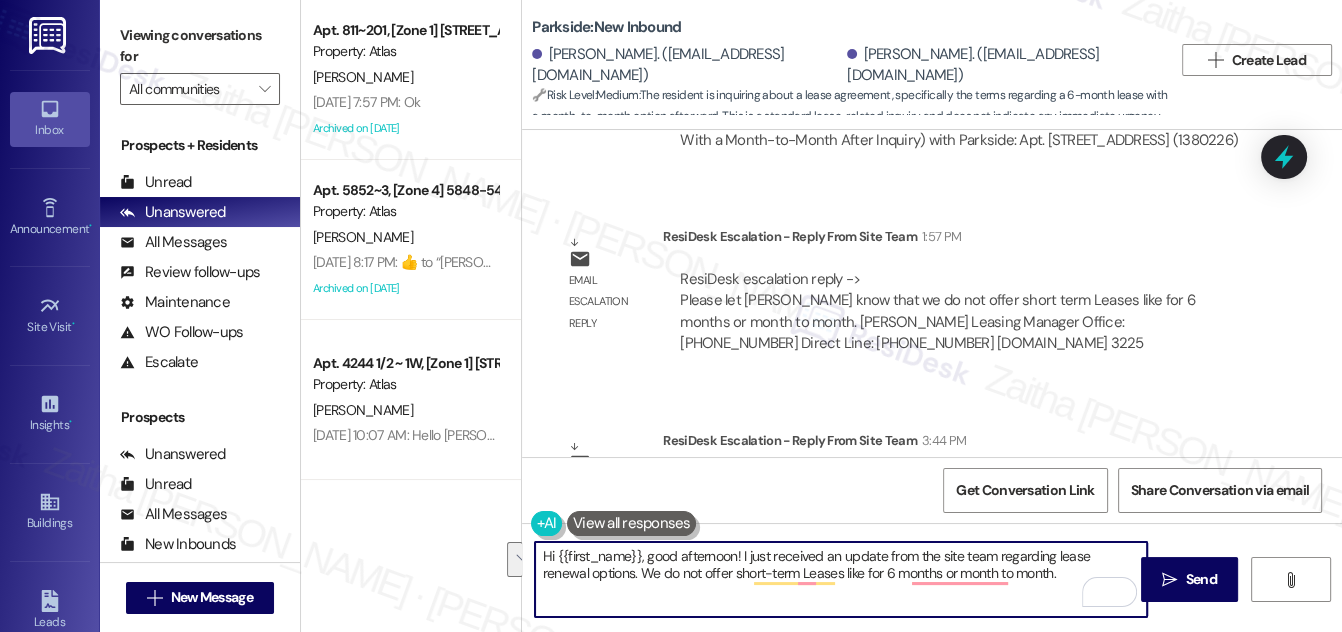 drag, startPoint x: 740, startPoint y: 553, endPoint x: 1038, endPoint y: 612, distance: 303.78445 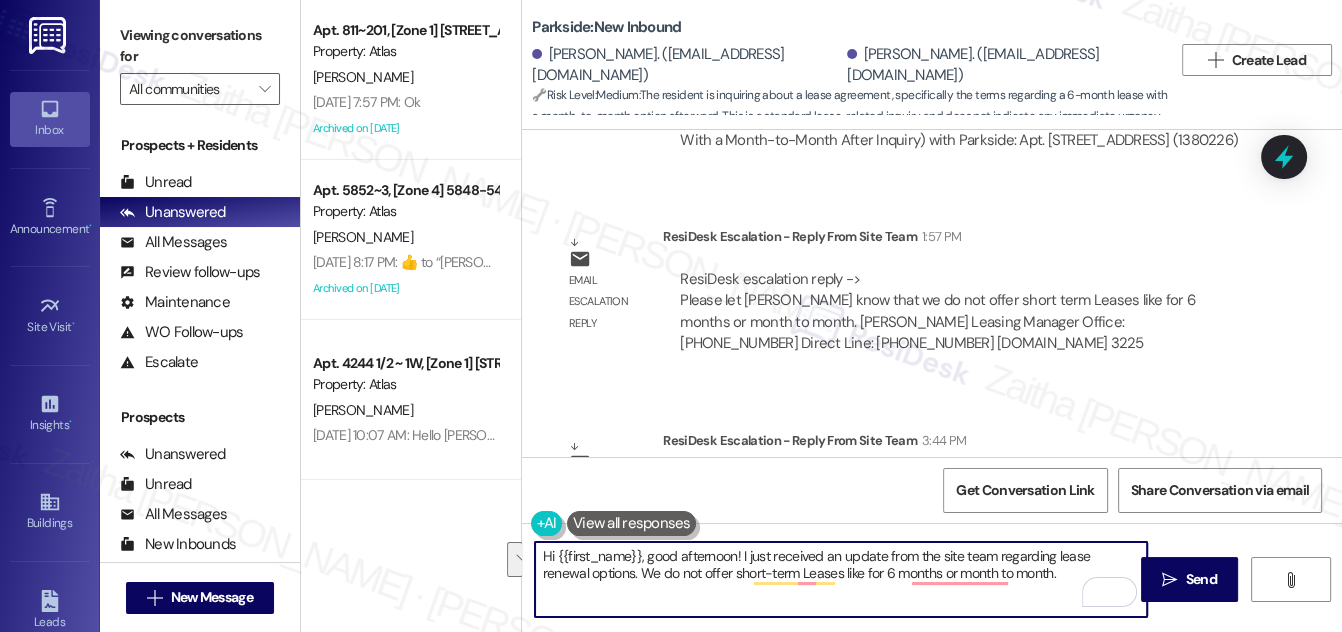 click on "Hi {{first_name}}, good afternoon! I just received an update from the site team regarding lease renewal options. We do not offer short-term Leases like for 6 months or month to month." at bounding box center (841, 579) 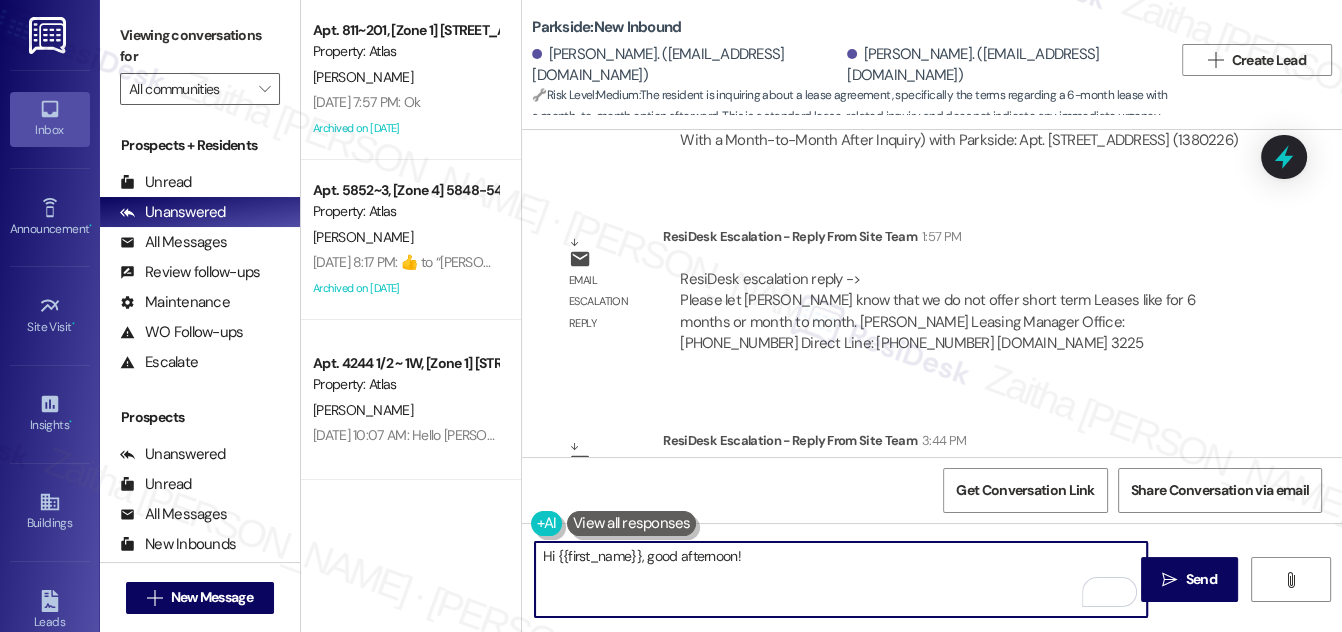 paste on "I just received an update from the site team regarding your lease renewal options. Short-term leases, including 6-month terms or month-to-month arrangements" 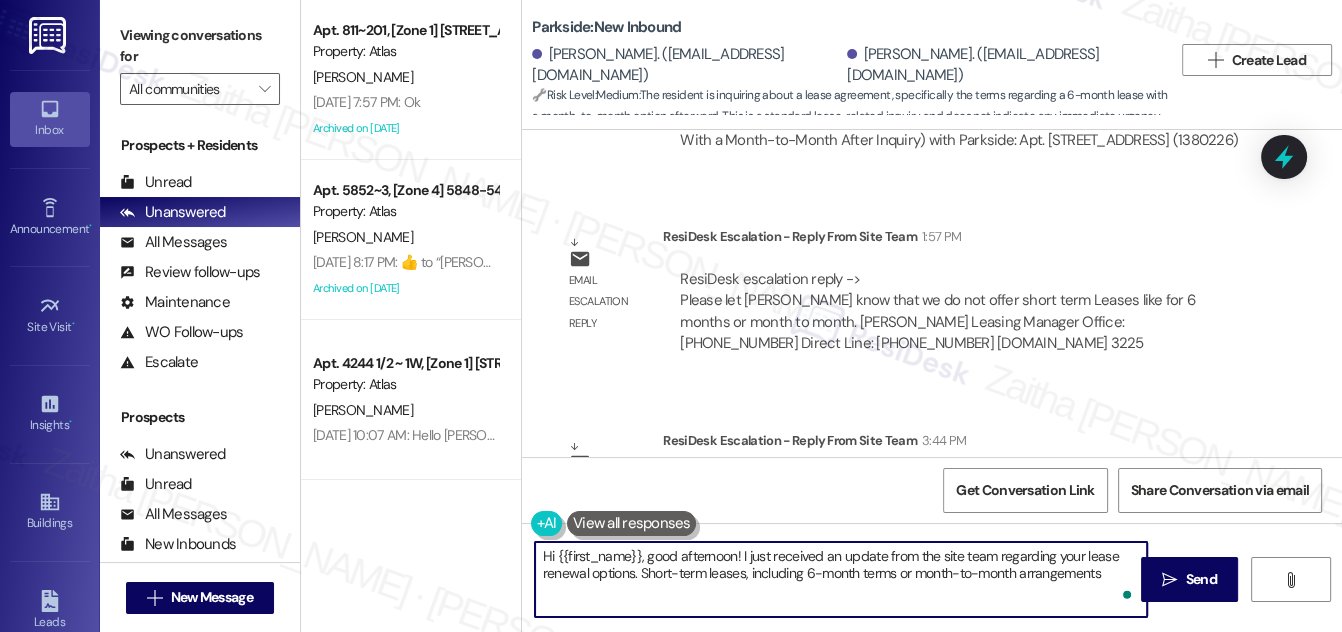 click on "Hi {{first_name}}, good afternoon! I just received an update from the site team regarding your lease renewal options. Short-term leases, including 6-month terms or month-to-month arrangements" at bounding box center (841, 579) 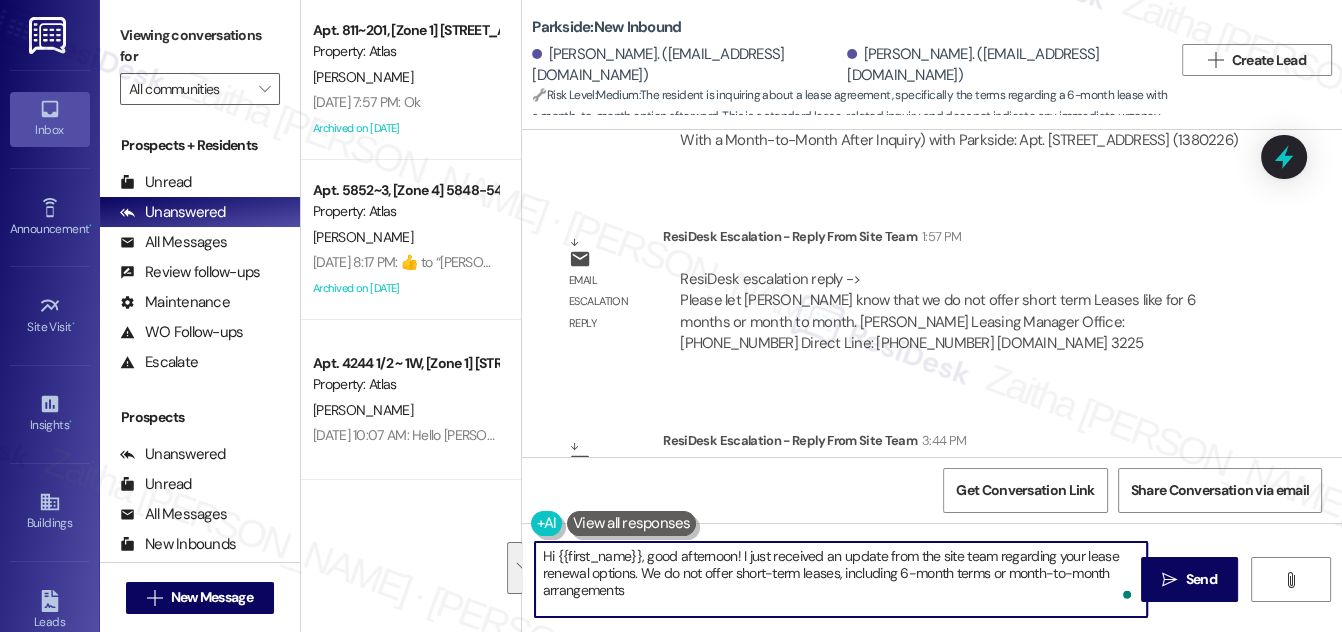 drag, startPoint x: 740, startPoint y: 554, endPoint x: 750, endPoint y: 594, distance: 41.231056 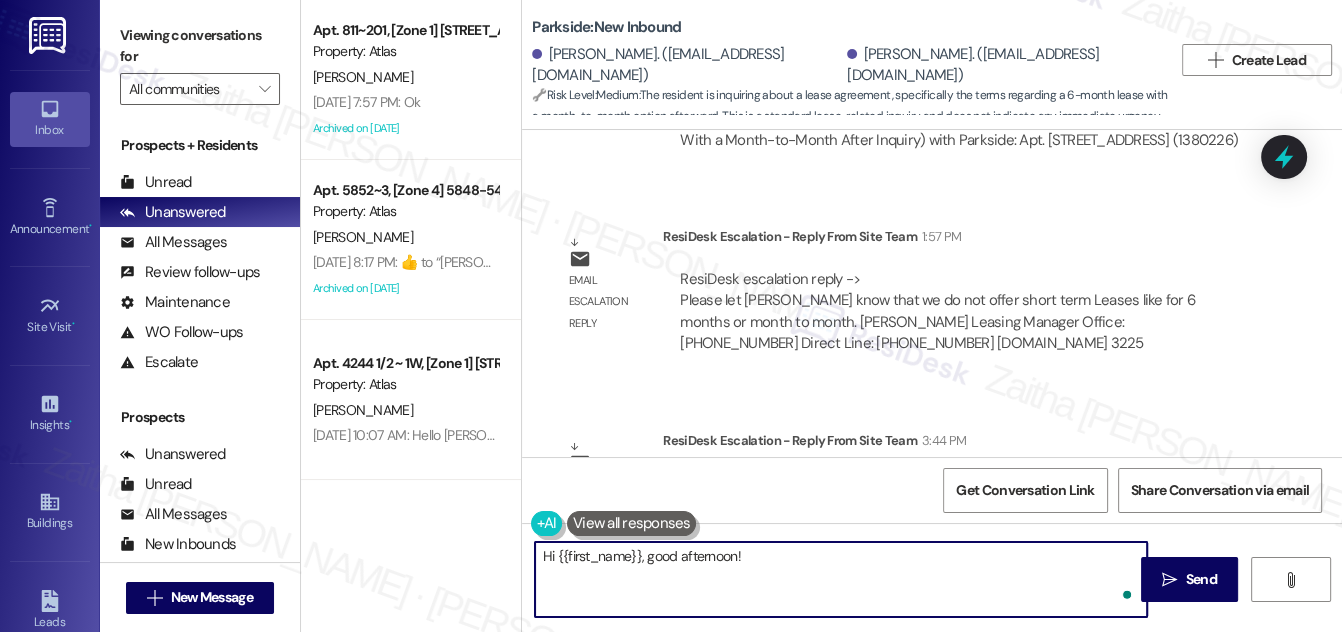 paste on "I just received an update from the site team regarding your lease renewal options. Short-term leases, including 6-month terms or month-to-month arrangements, are not offered as part of our current leasing policy." 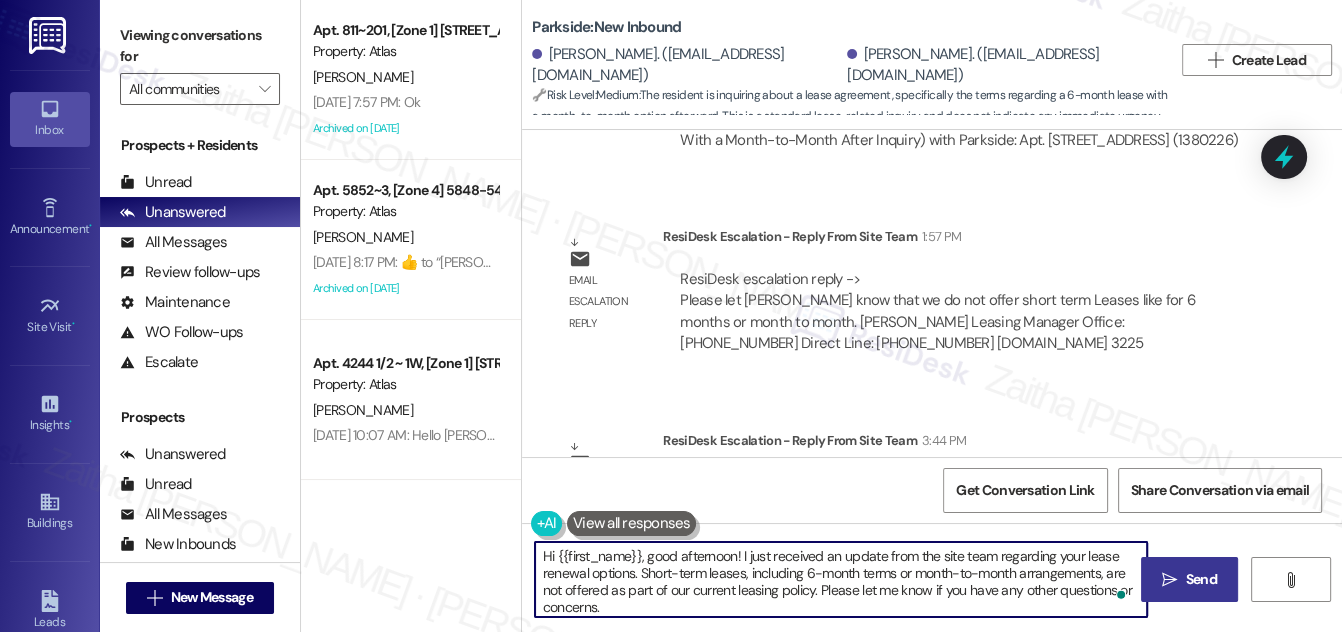 type on "Hi {{first_name}}, good afternoon! I just received an update from the site team regarding your lease renewal options. Short-term leases, including 6-month terms or month-to-month arrangements, are not offered as part of our current leasing policy. Please let me know if you have any other questions or concerns." 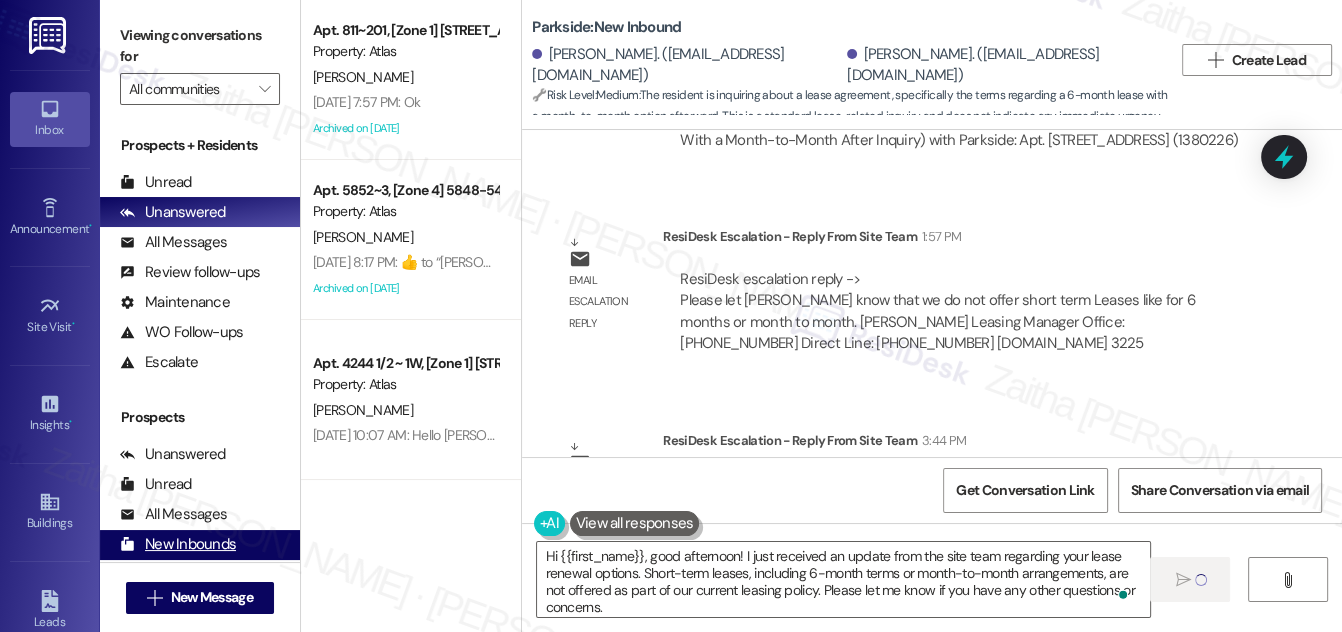 type 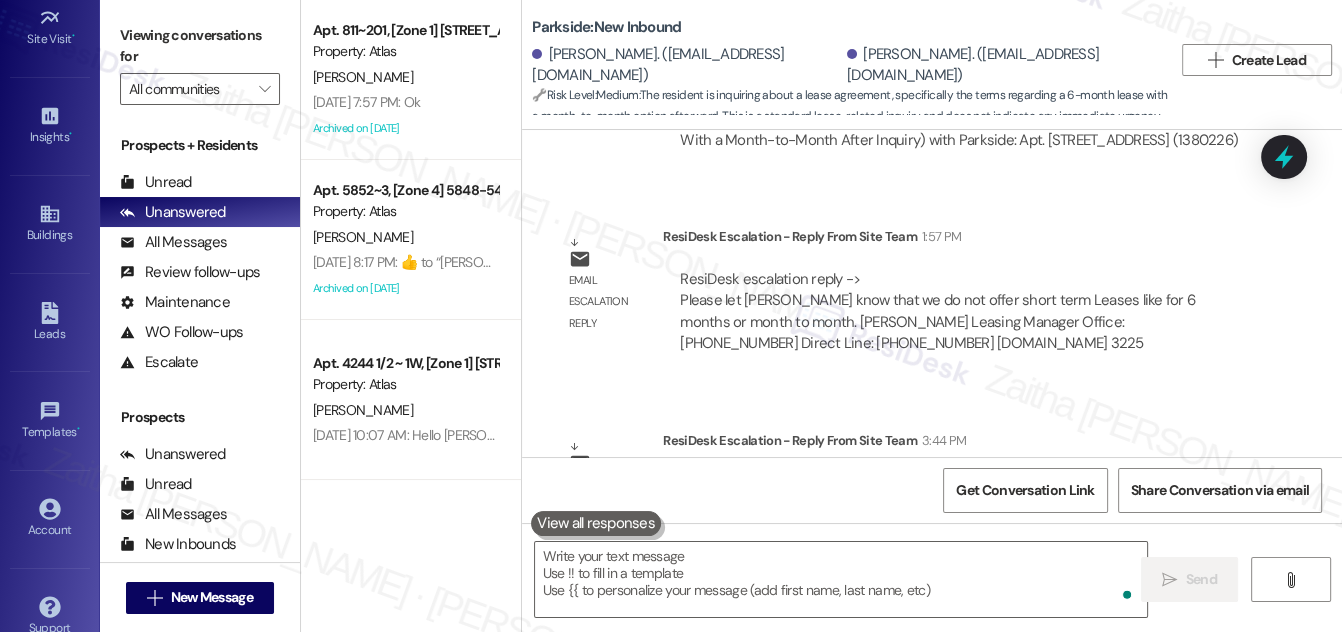 scroll, scrollTop: 314, scrollLeft: 0, axis: vertical 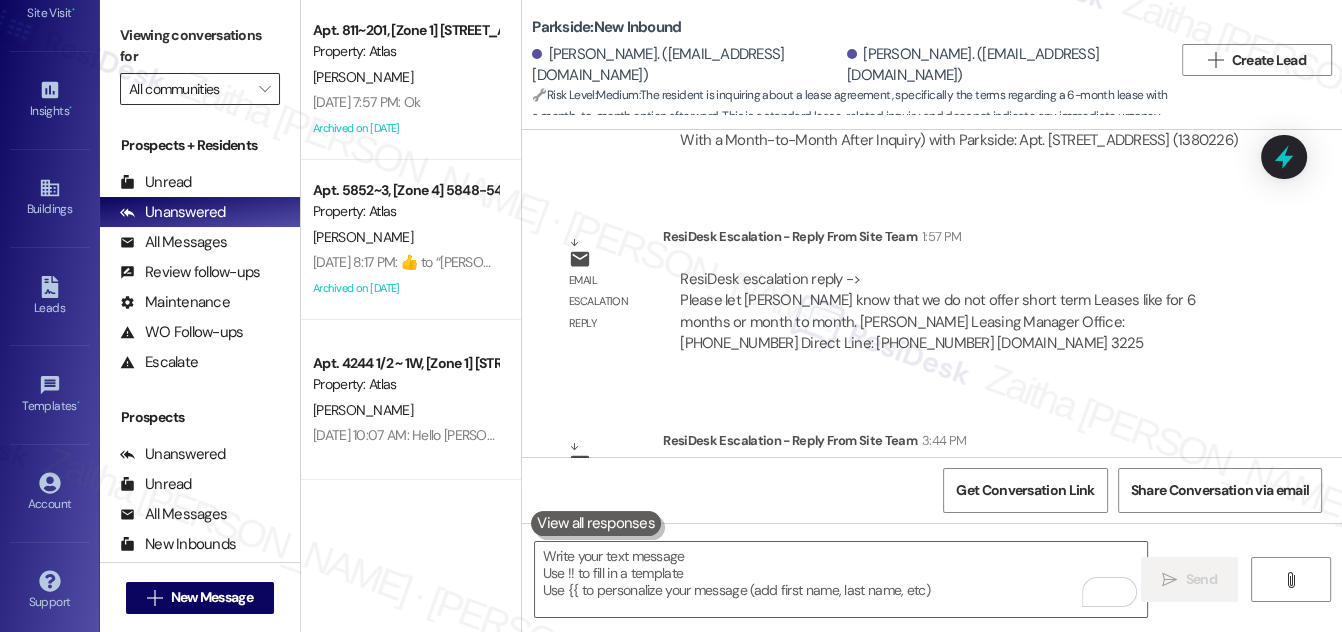 click on "All communities" at bounding box center (188, 89) 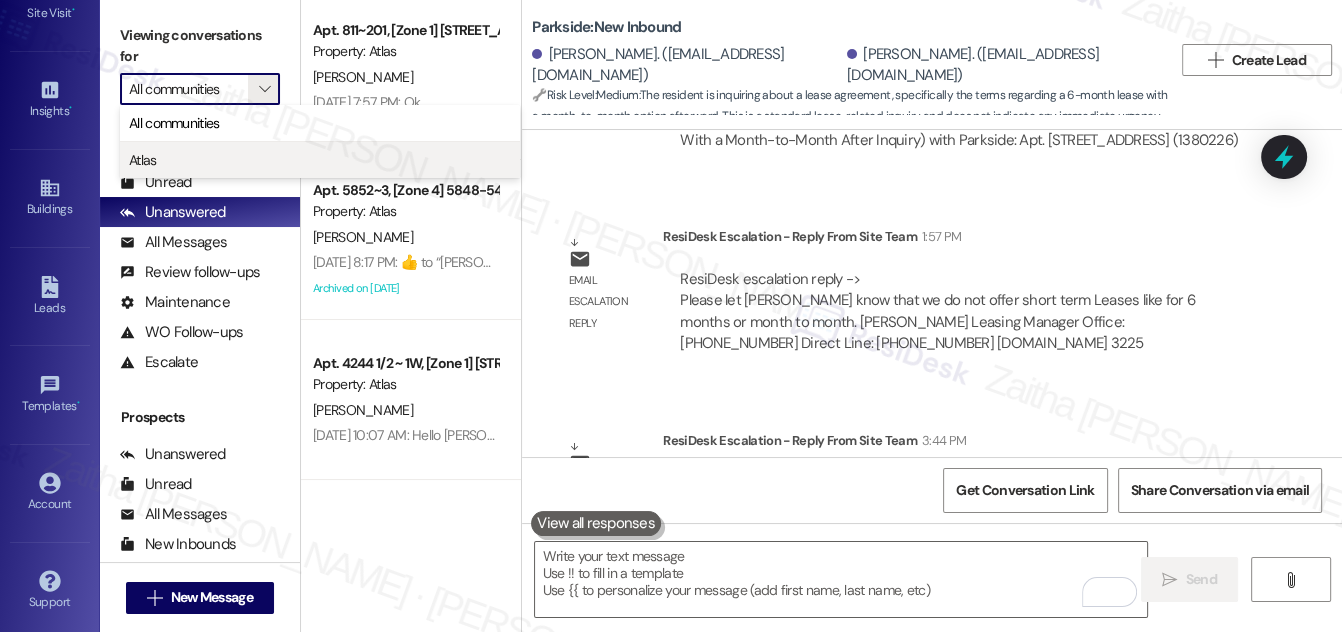 click on "Atlas" at bounding box center [320, 160] 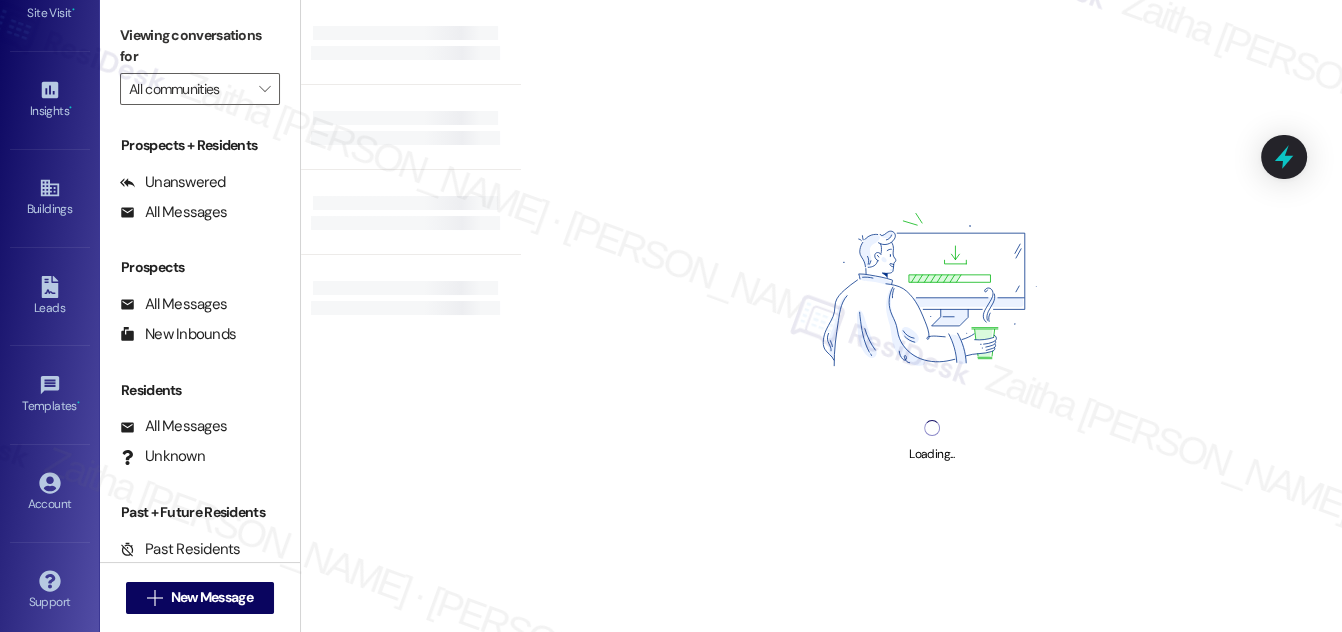 type on "Atlas" 